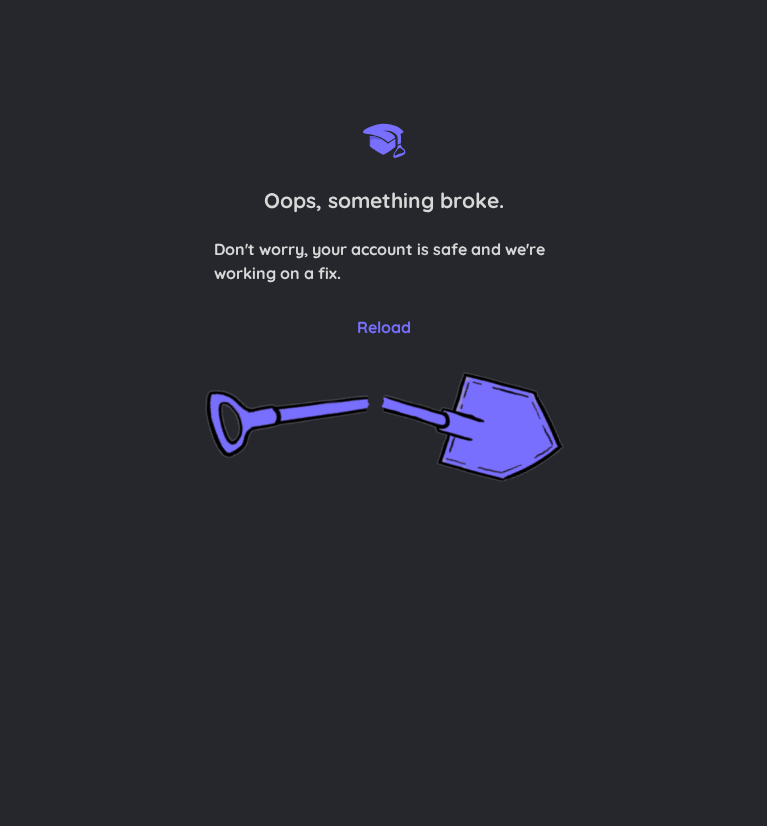 scroll, scrollTop: 0, scrollLeft: 0, axis: both 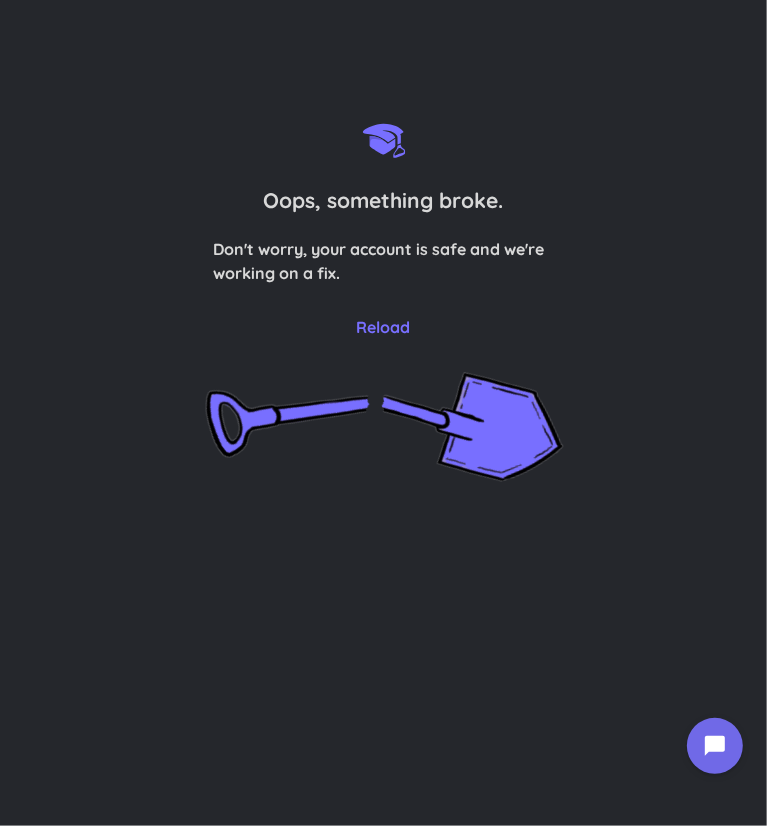 click on "Reload" at bounding box center [384, 327] 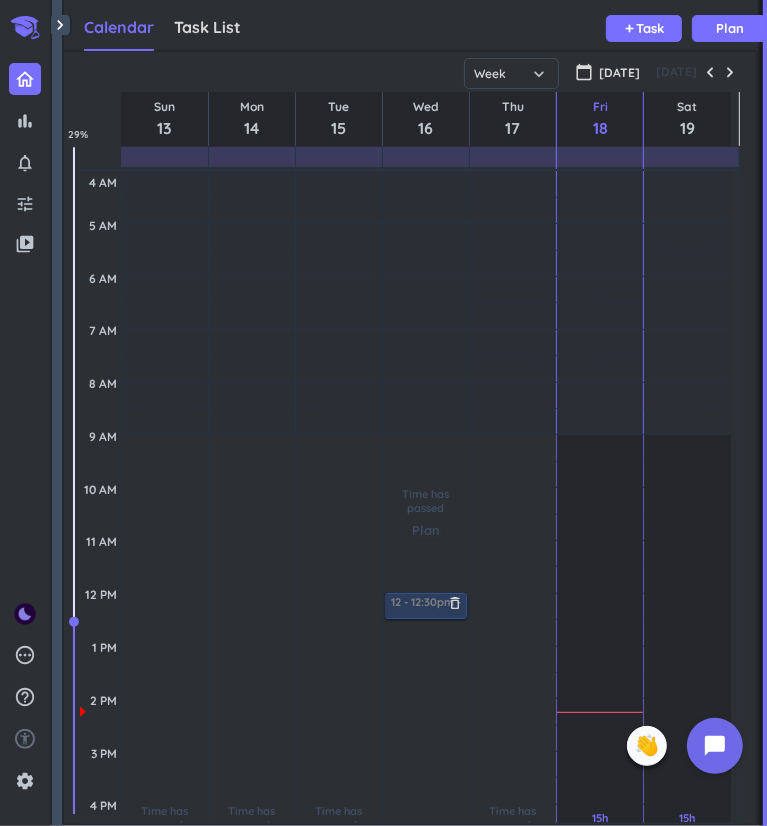 scroll, scrollTop: 41, scrollLeft: 686, axis: both 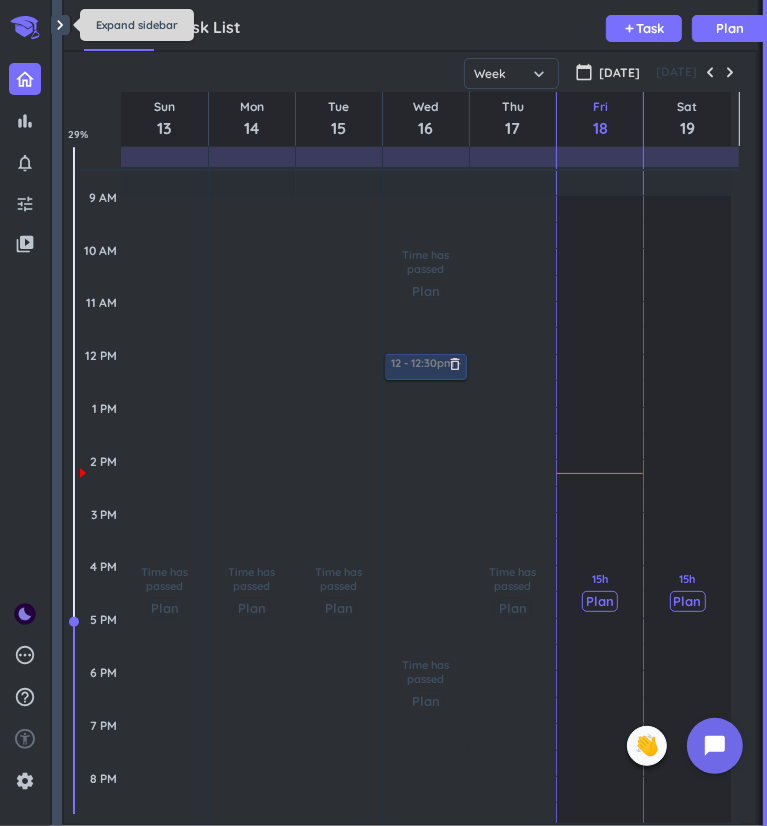 click on "chevron_right" at bounding box center [60, 25] 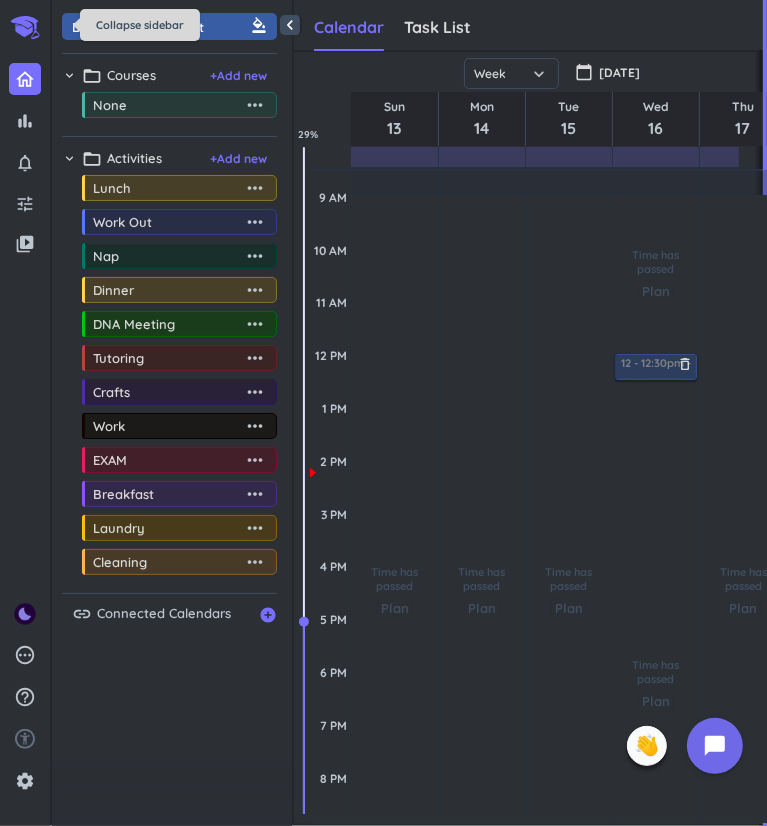 scroll, scrollTop: 41, scrollLeft: 496, axis: both 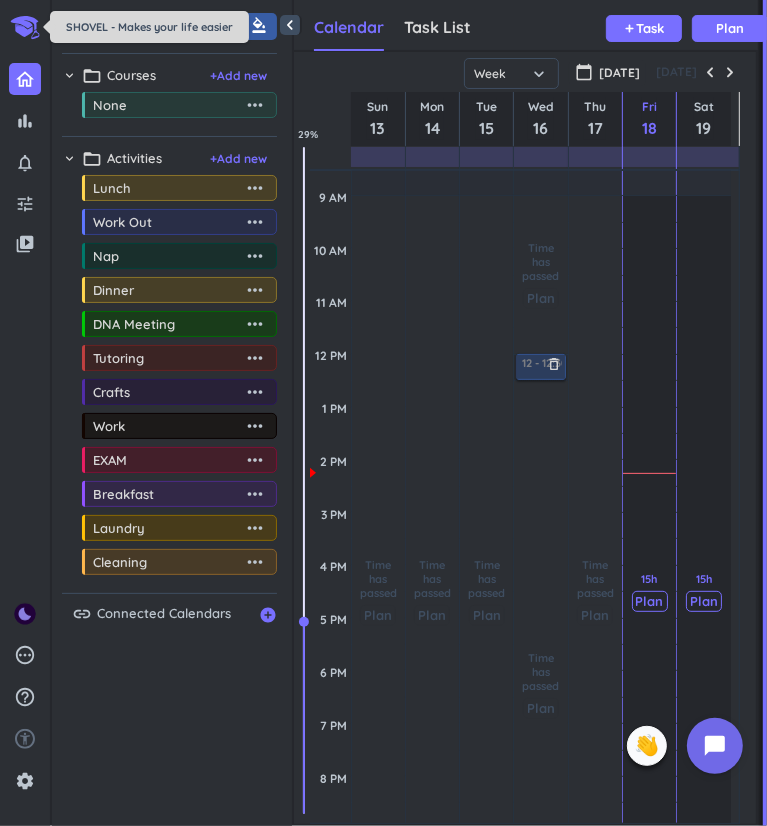 click 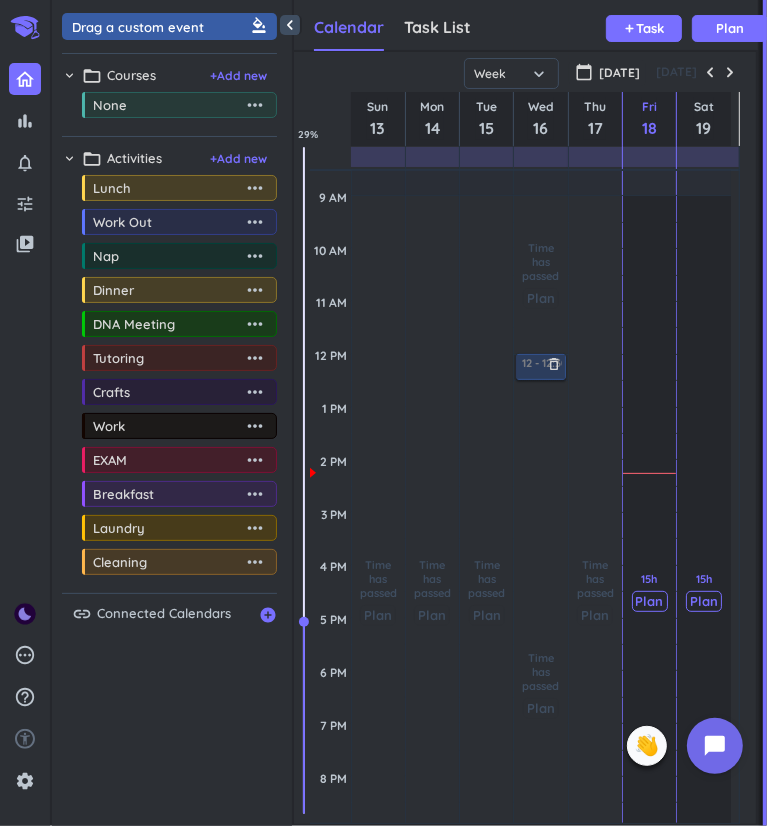 click on "pending" at bounding box center (25, 655) 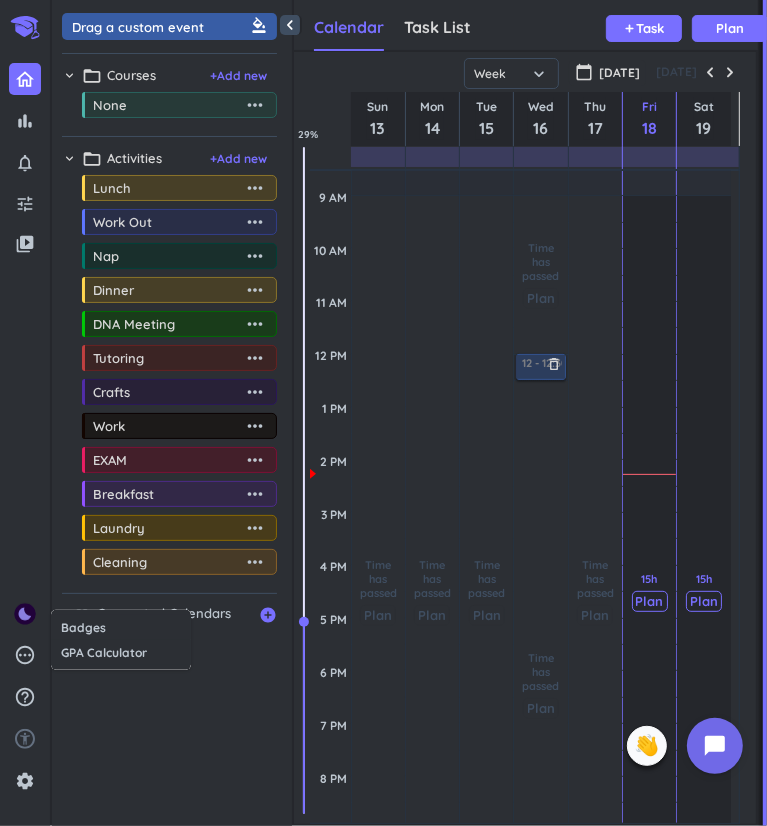 click at bounding box center [383, 413] 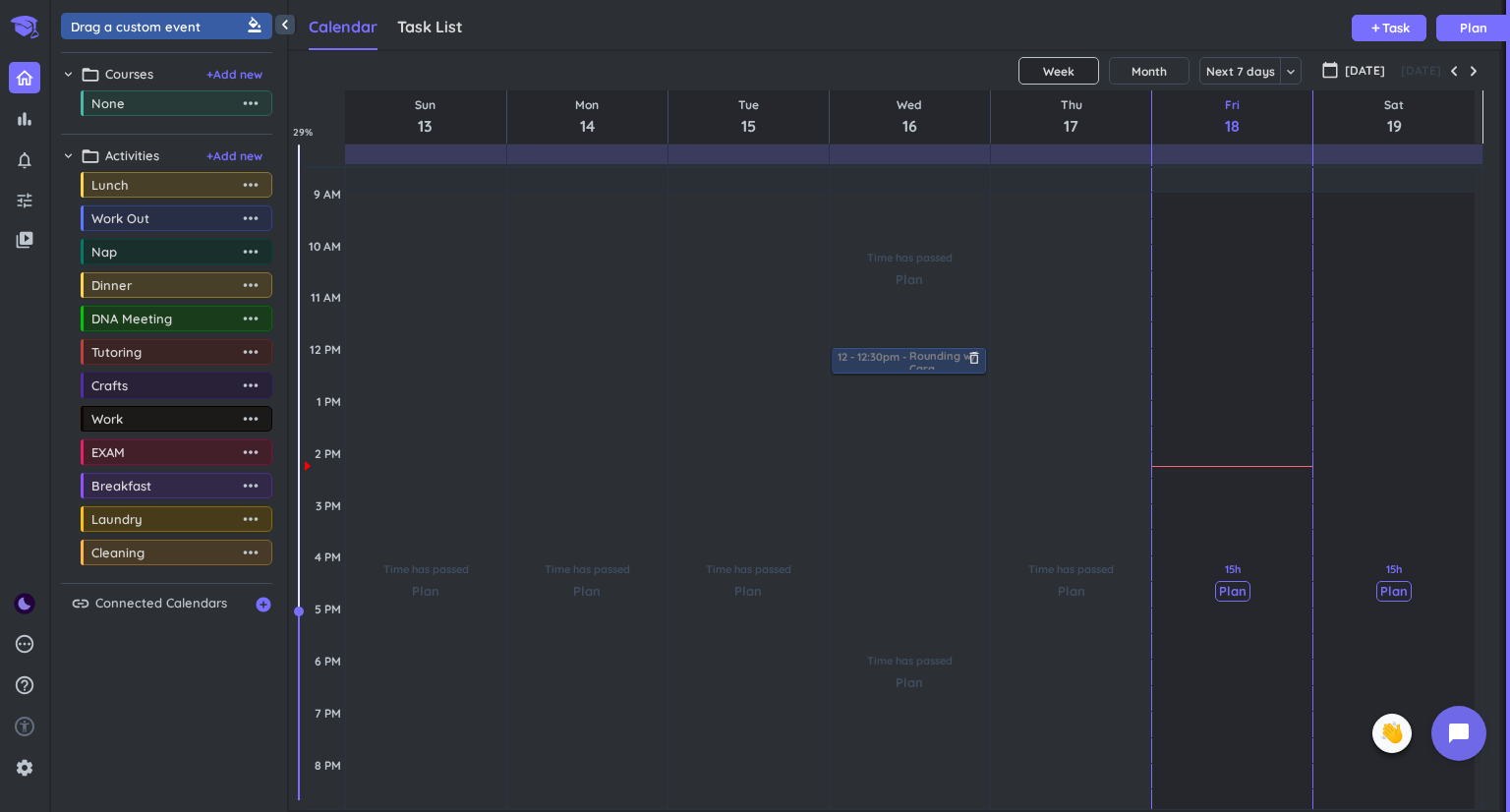 scroll, scrollTop: 8, scrollLeft: 9, axis: both 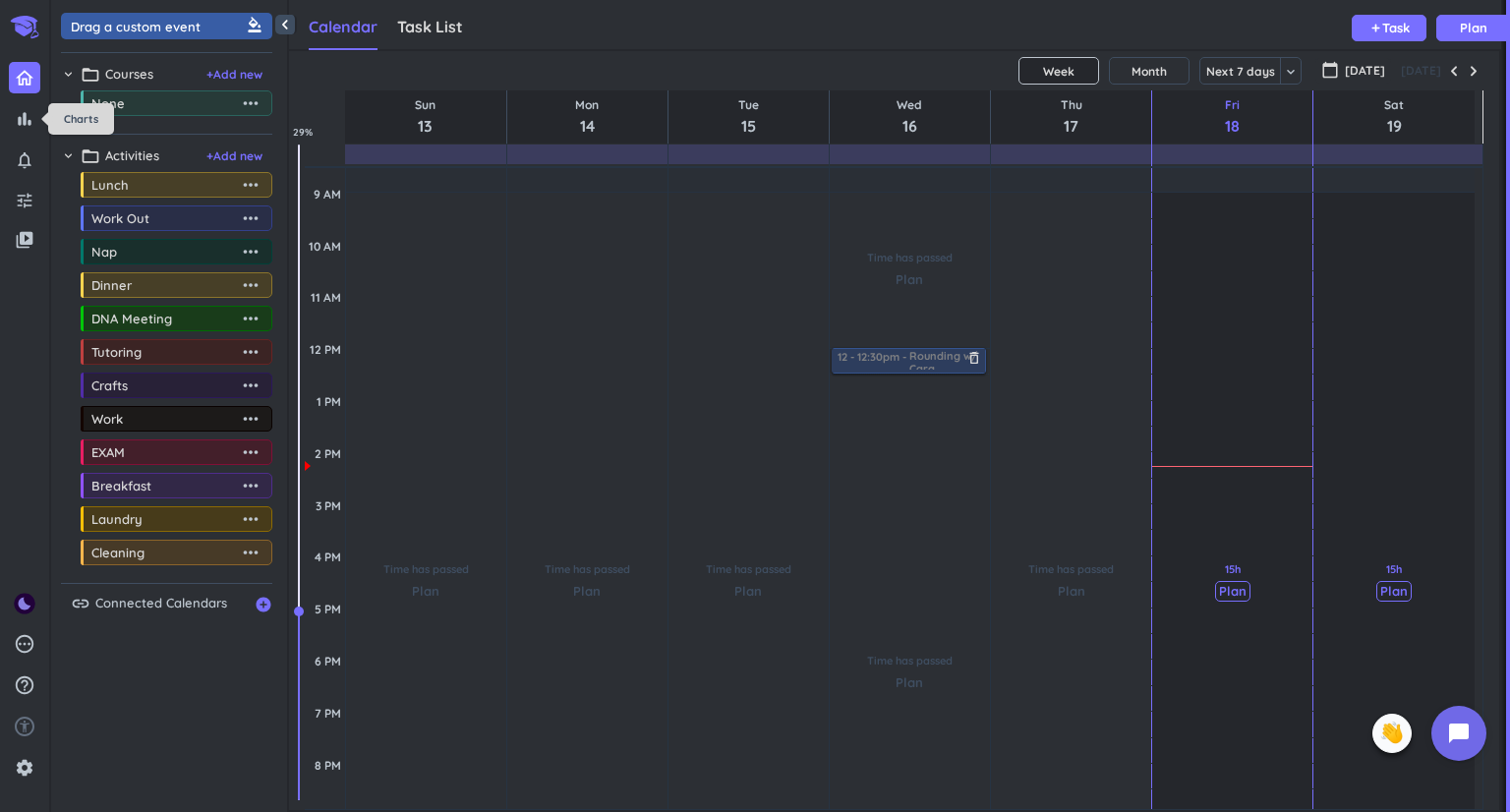 click on "bar_chart" at bounding box center [25, 119] 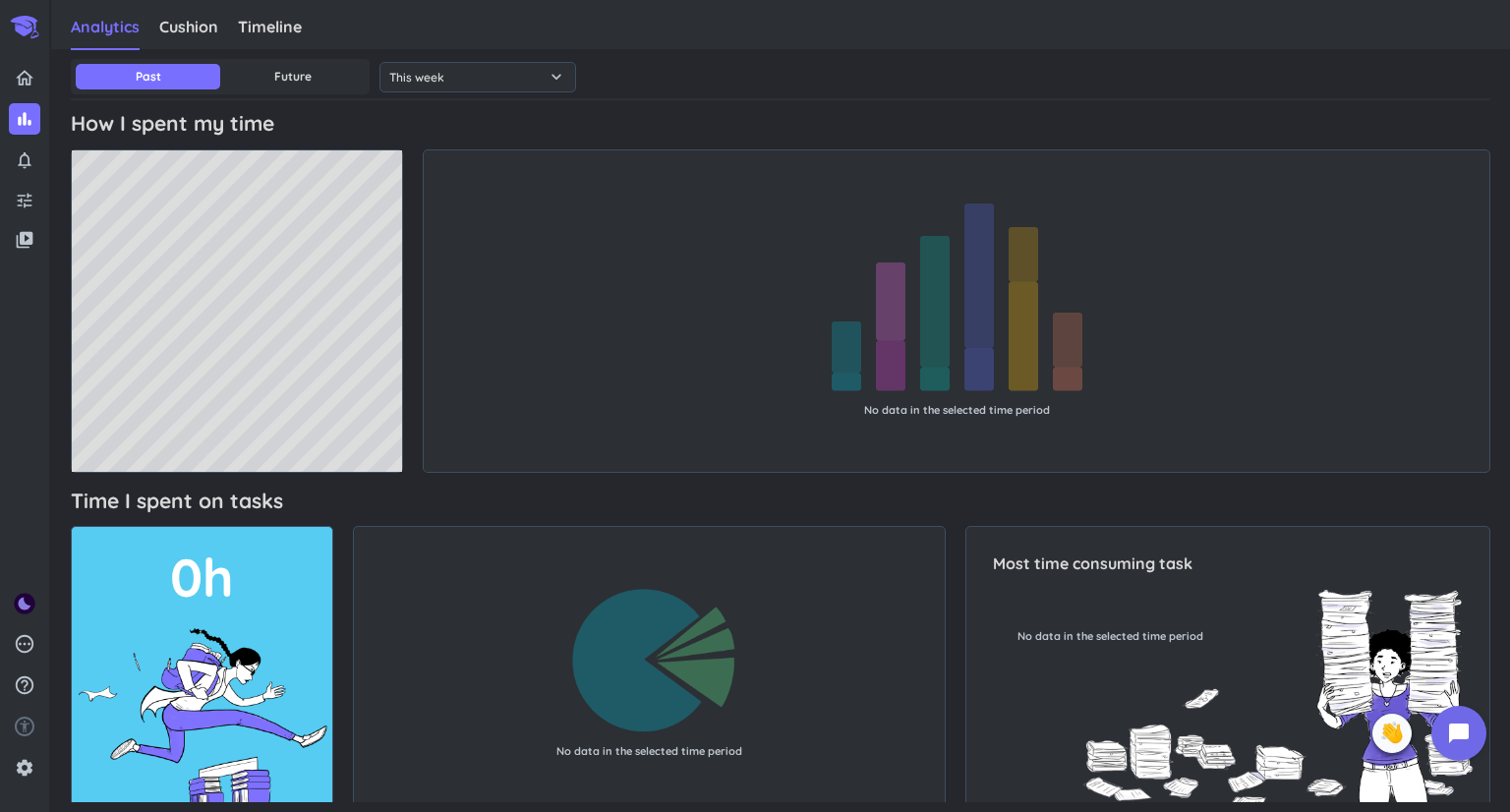 click on "Timeline" at bounding box center [269, 27] 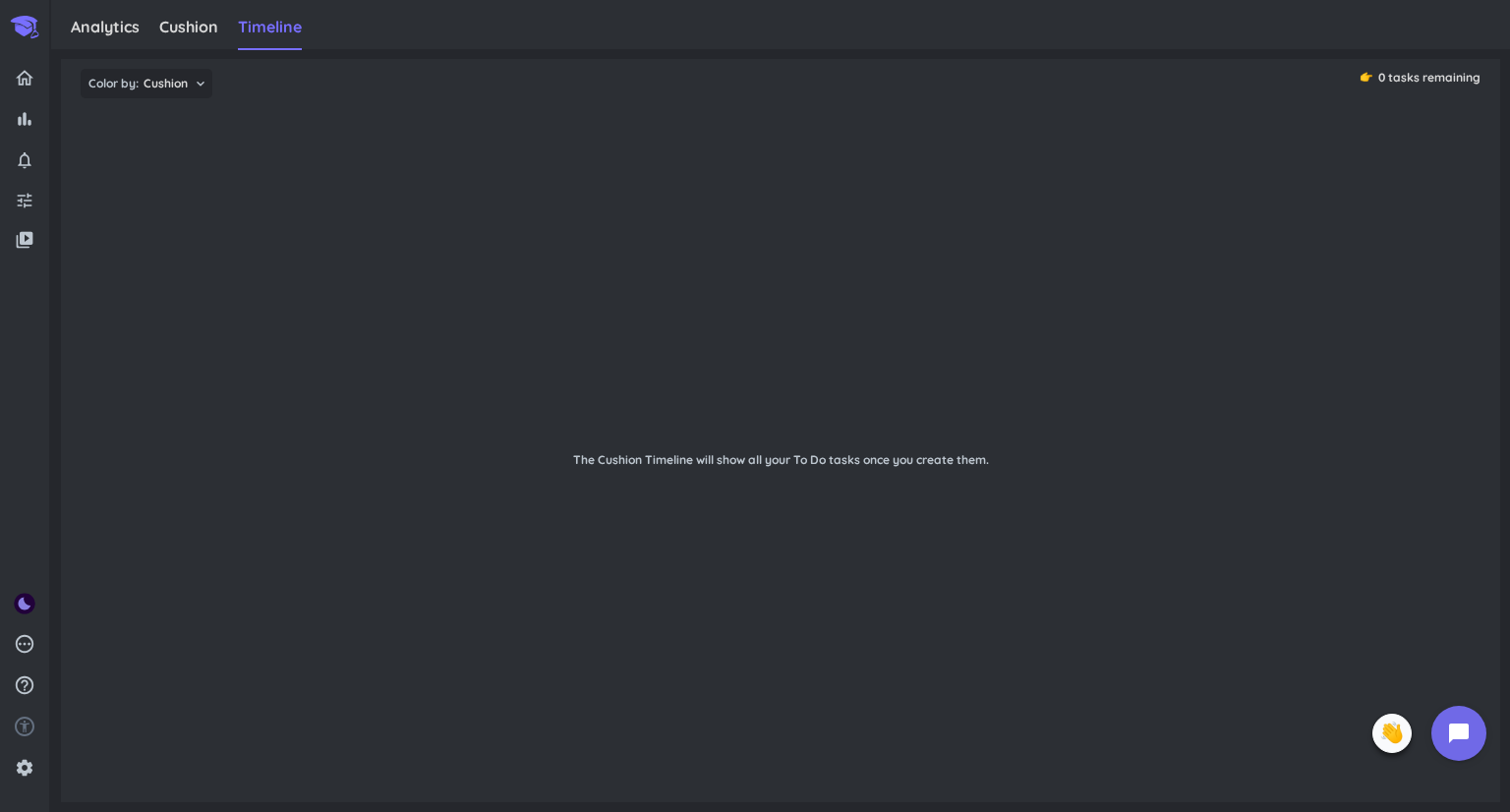 click on "tune" at bounding box center (25, 201) 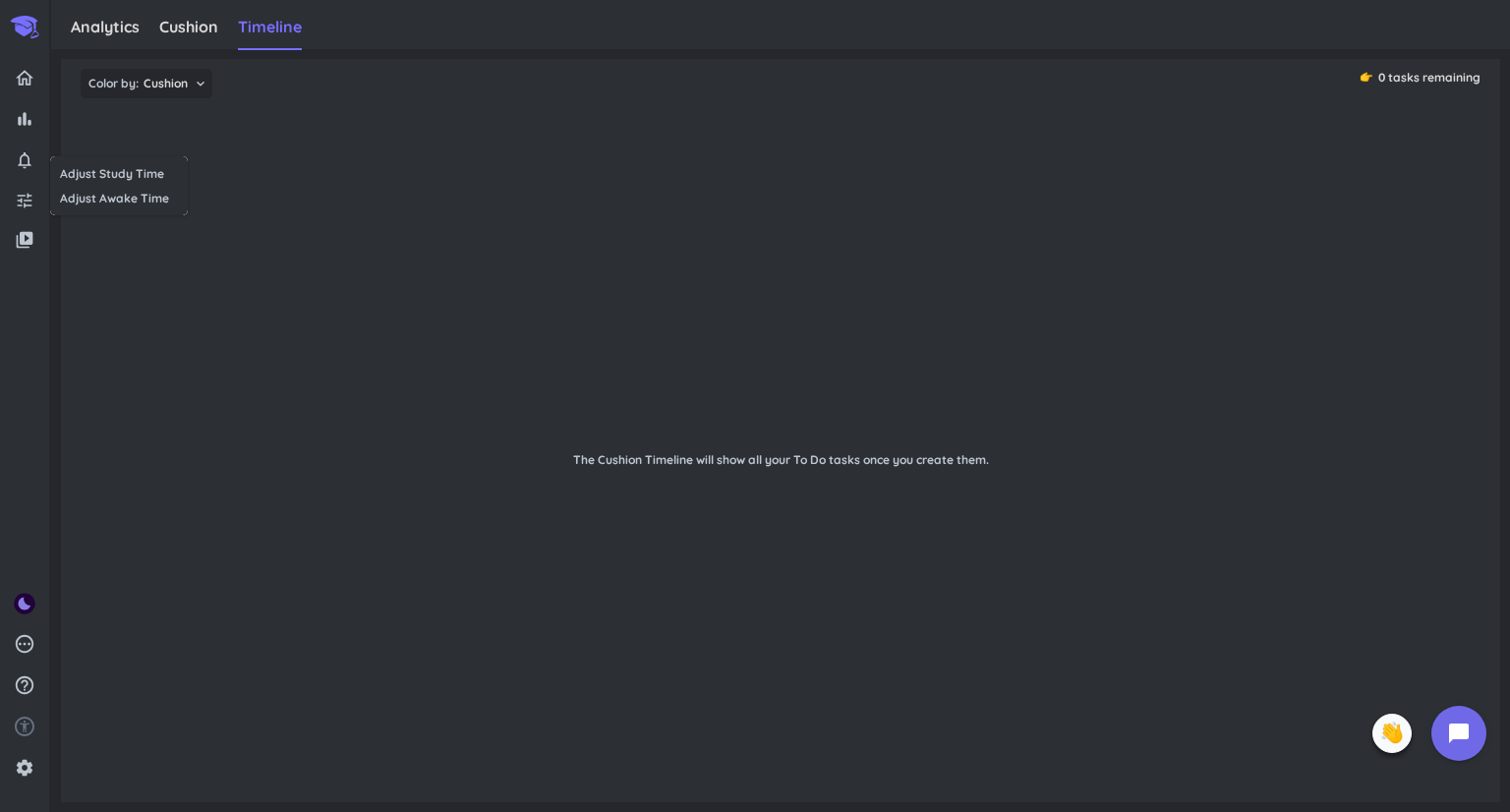 click at bounding box center [755, 406] 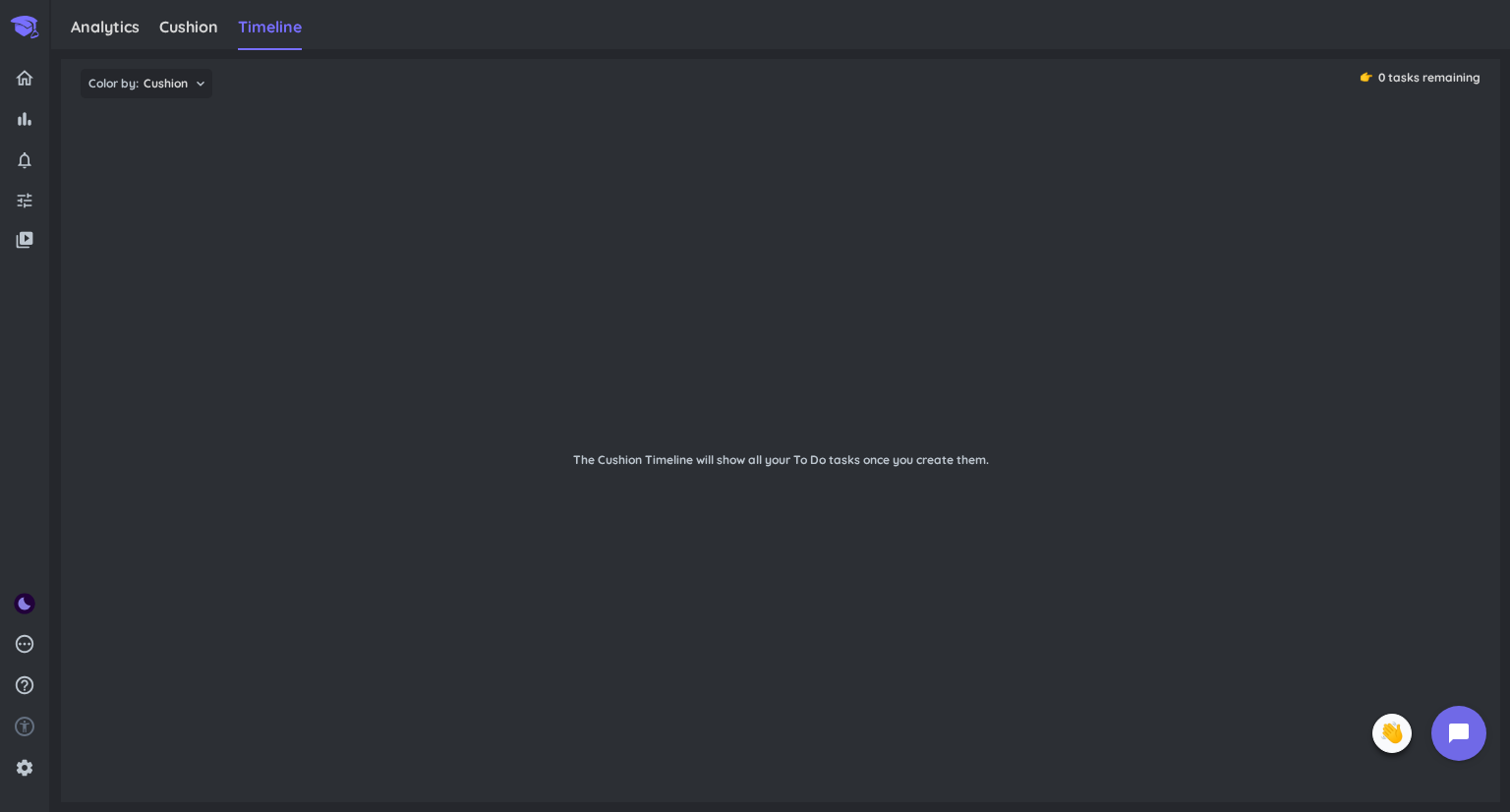 drag, startPoint x: 30, startPoint y: 59, endPoint x: 26, endPoint y: 82, distance: 23.345235 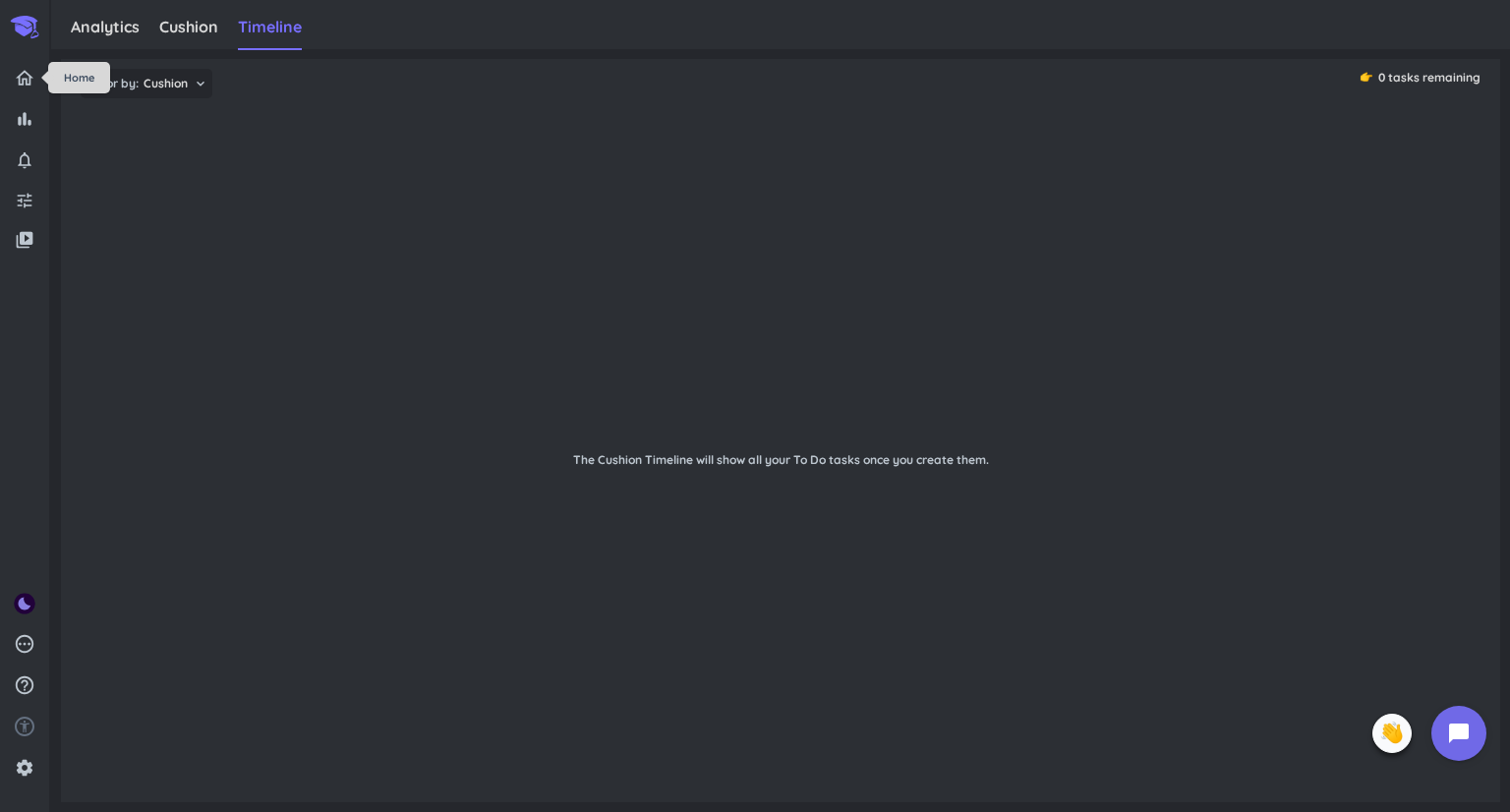 click 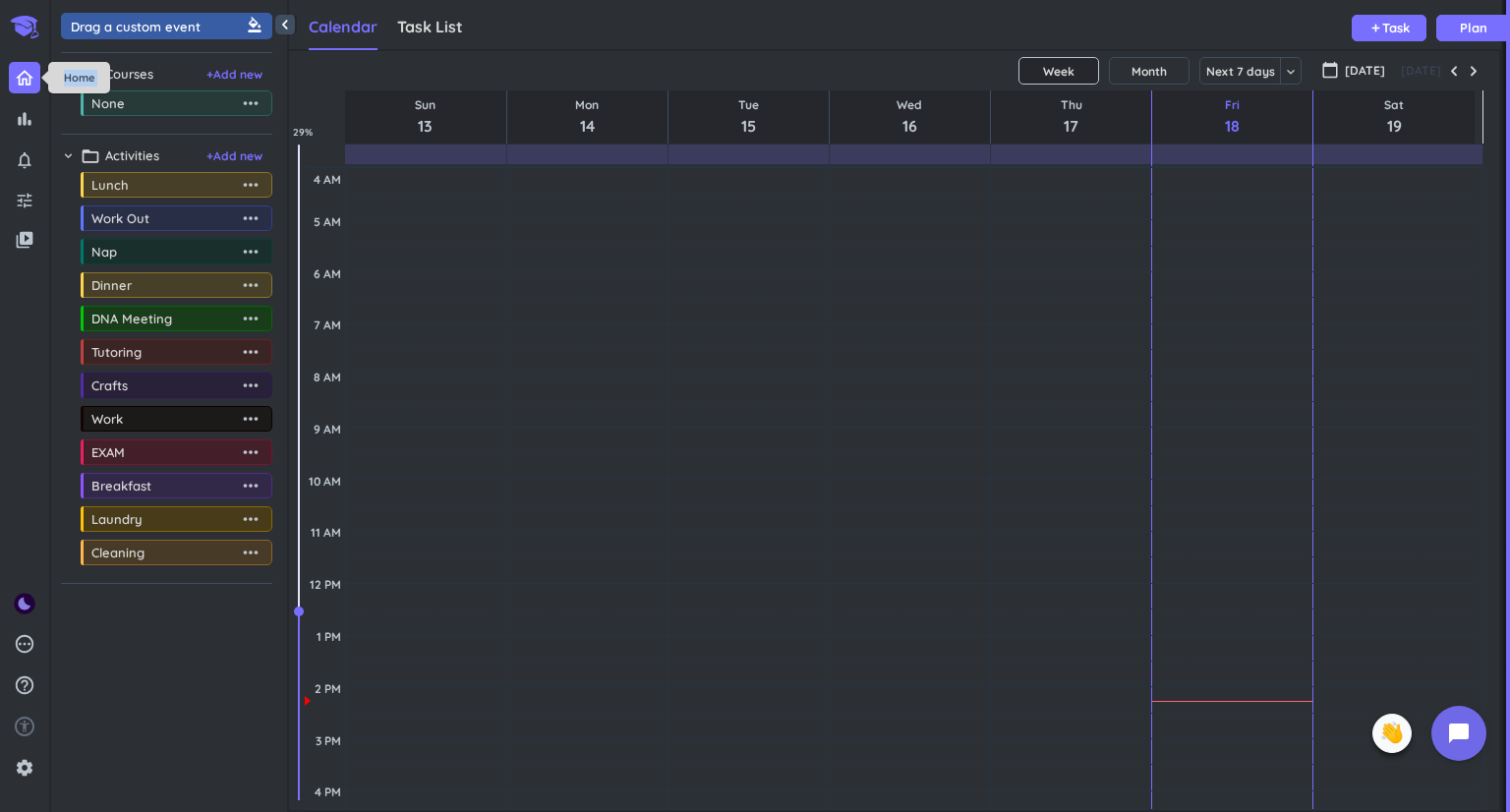 scroll, scrollTop: 8, scrollLeft: 9, axis: both 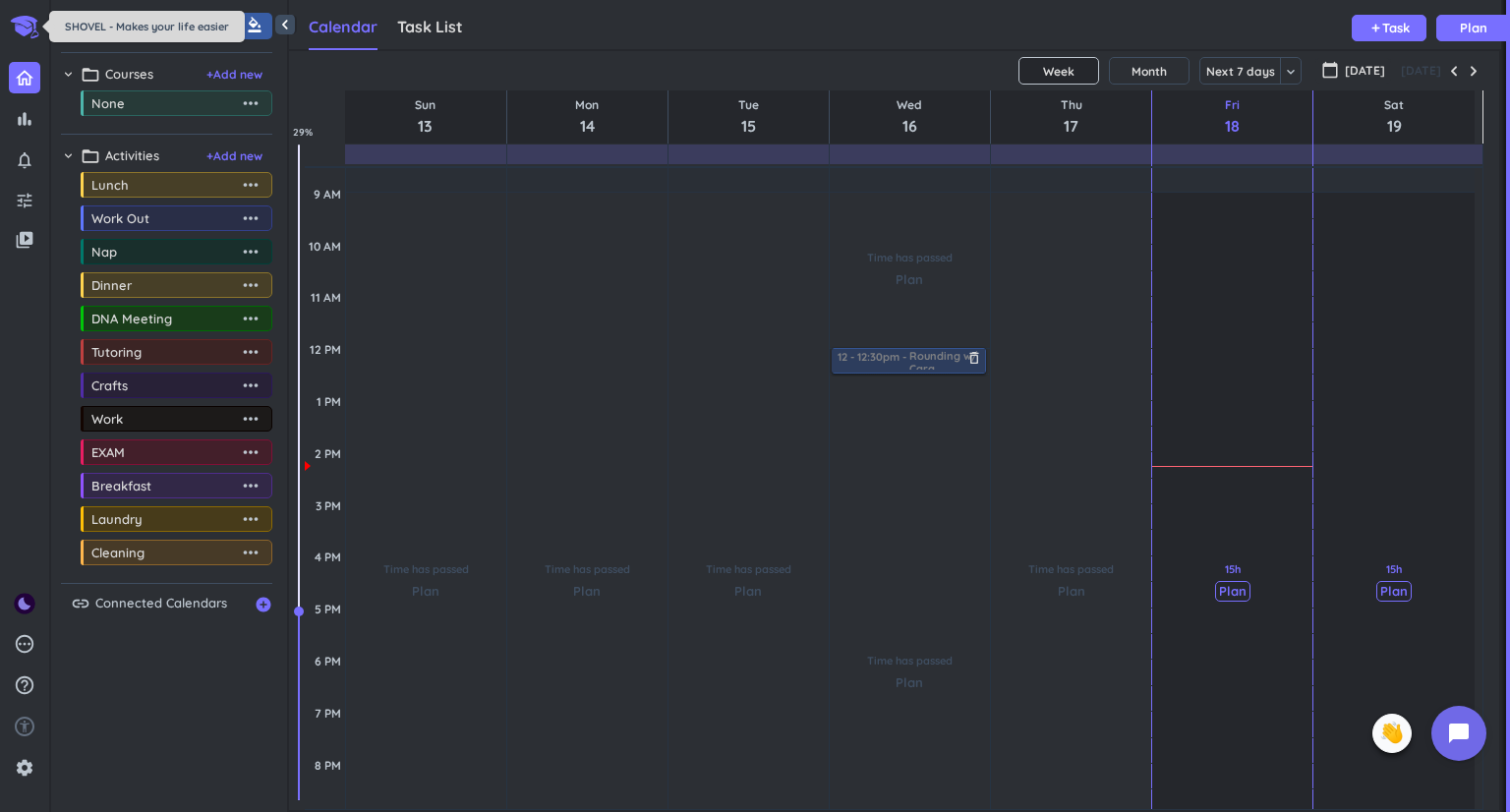 click 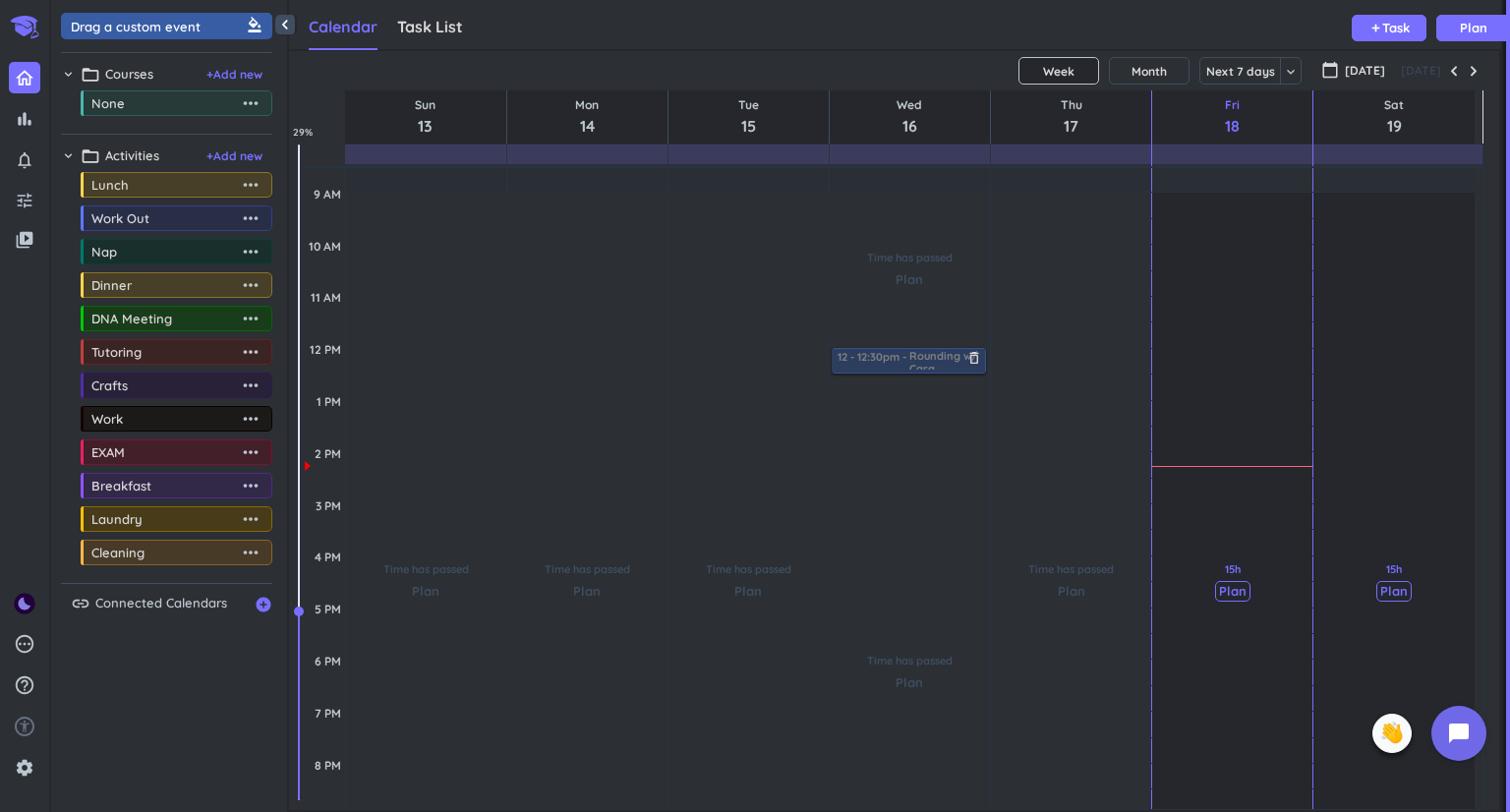 click on "pending" at bounding box center [25, 644] 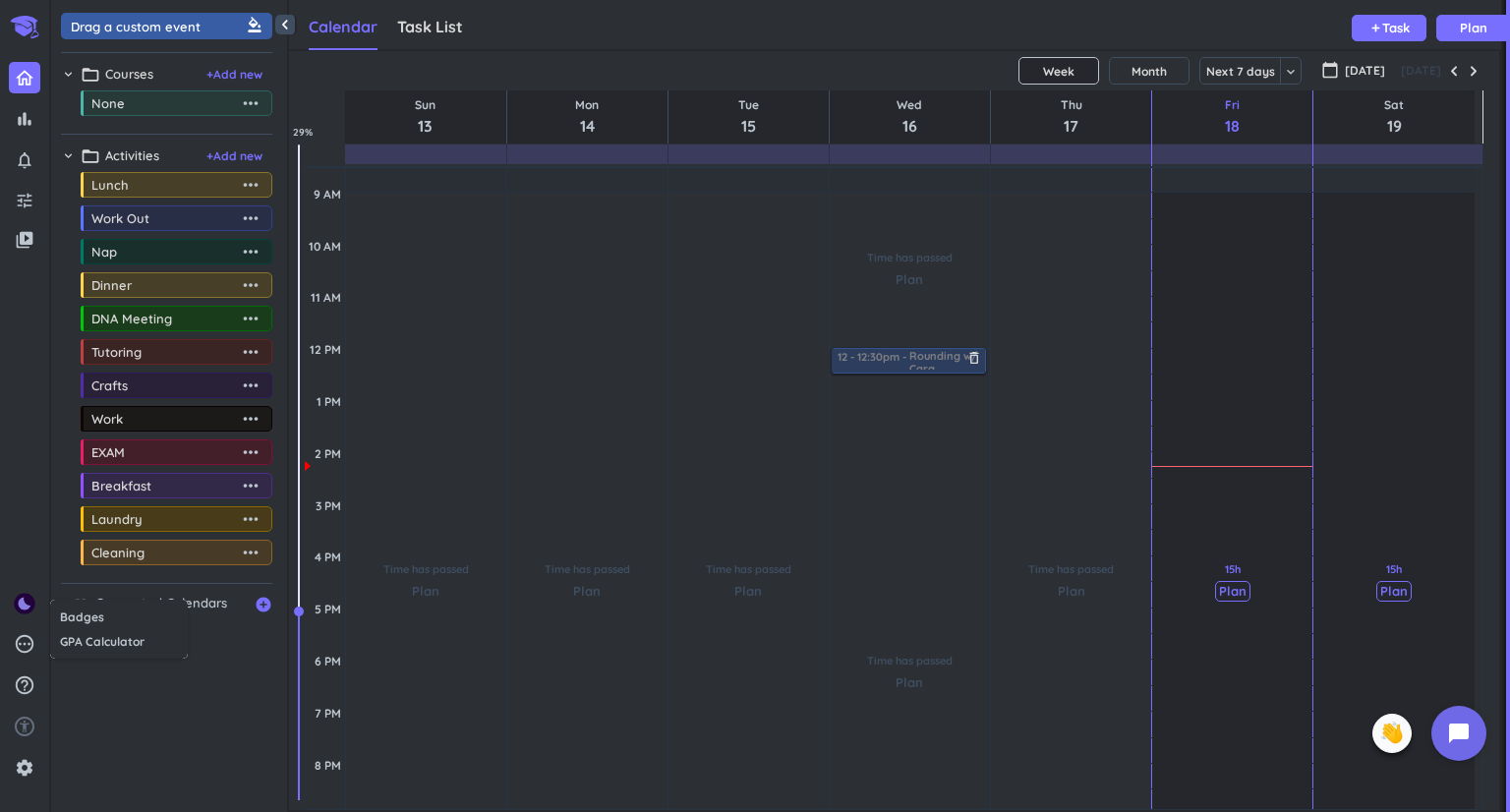 drag, startPoint x: 28, startPoint y: 780, endPoint x: 24, endPoint y: 768, distance: 12.649111 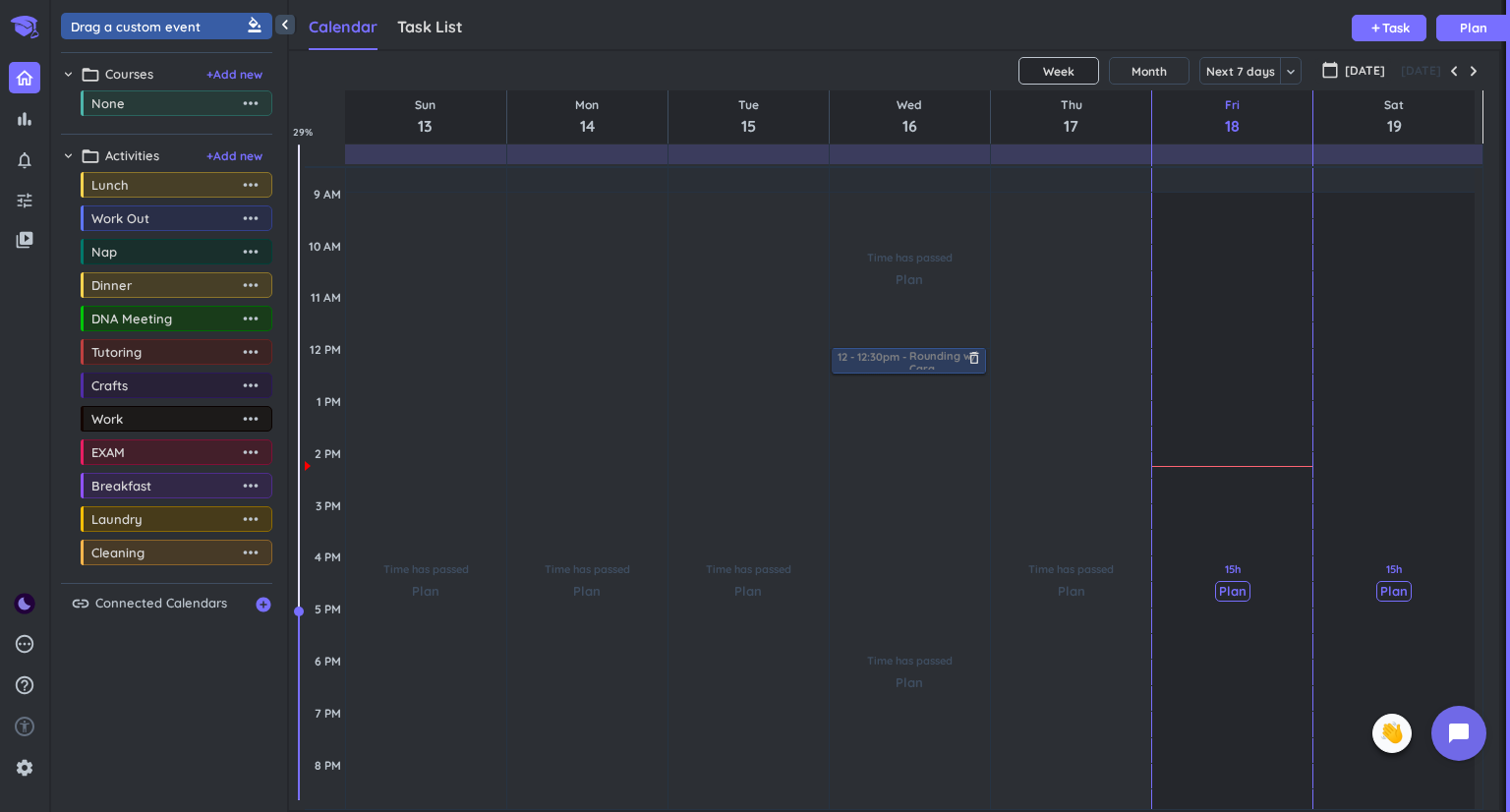 click on "settings" at bounding box center (25, 768) 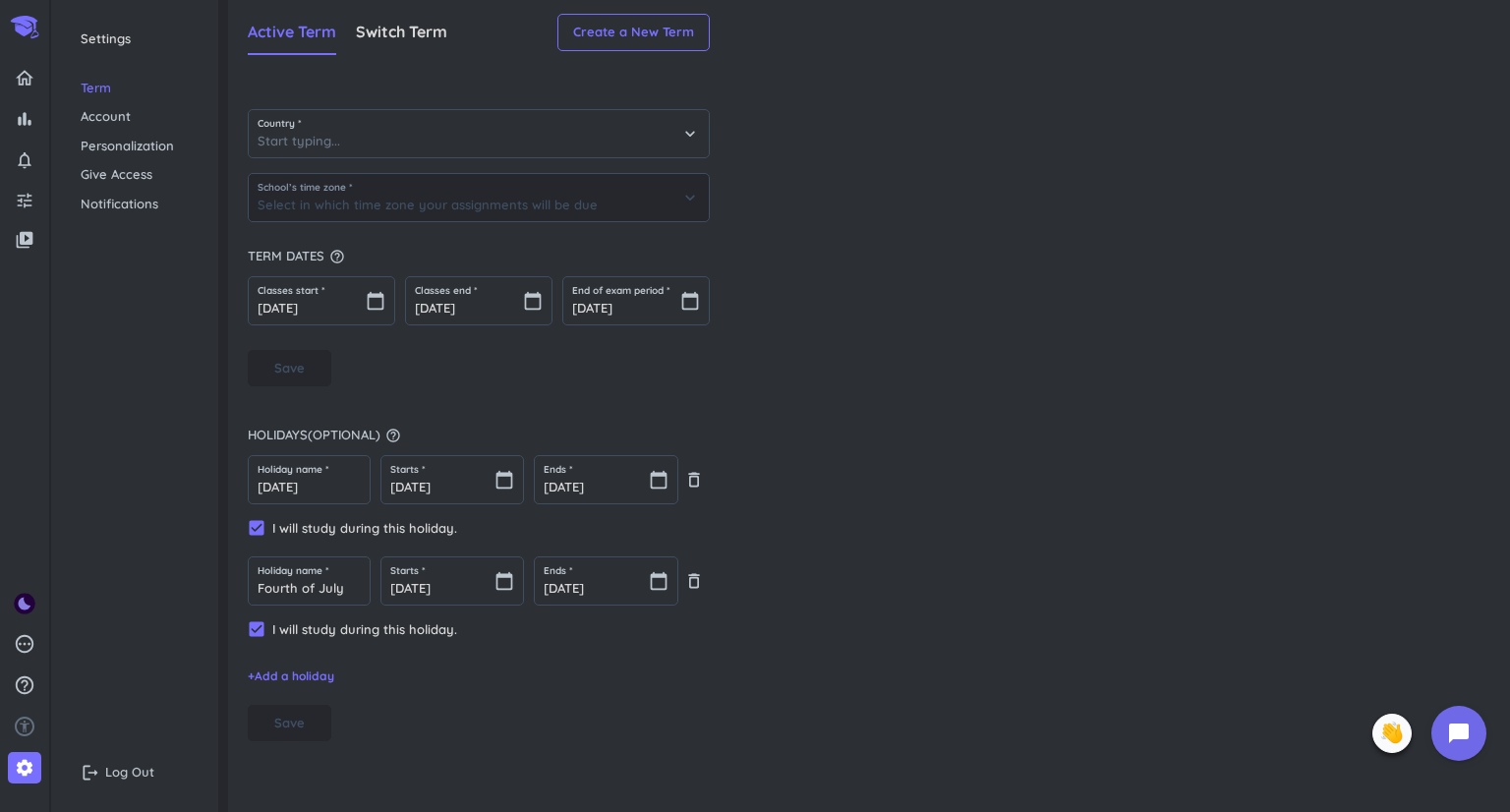 type on "[GEOGRAPHIC_DATA]" 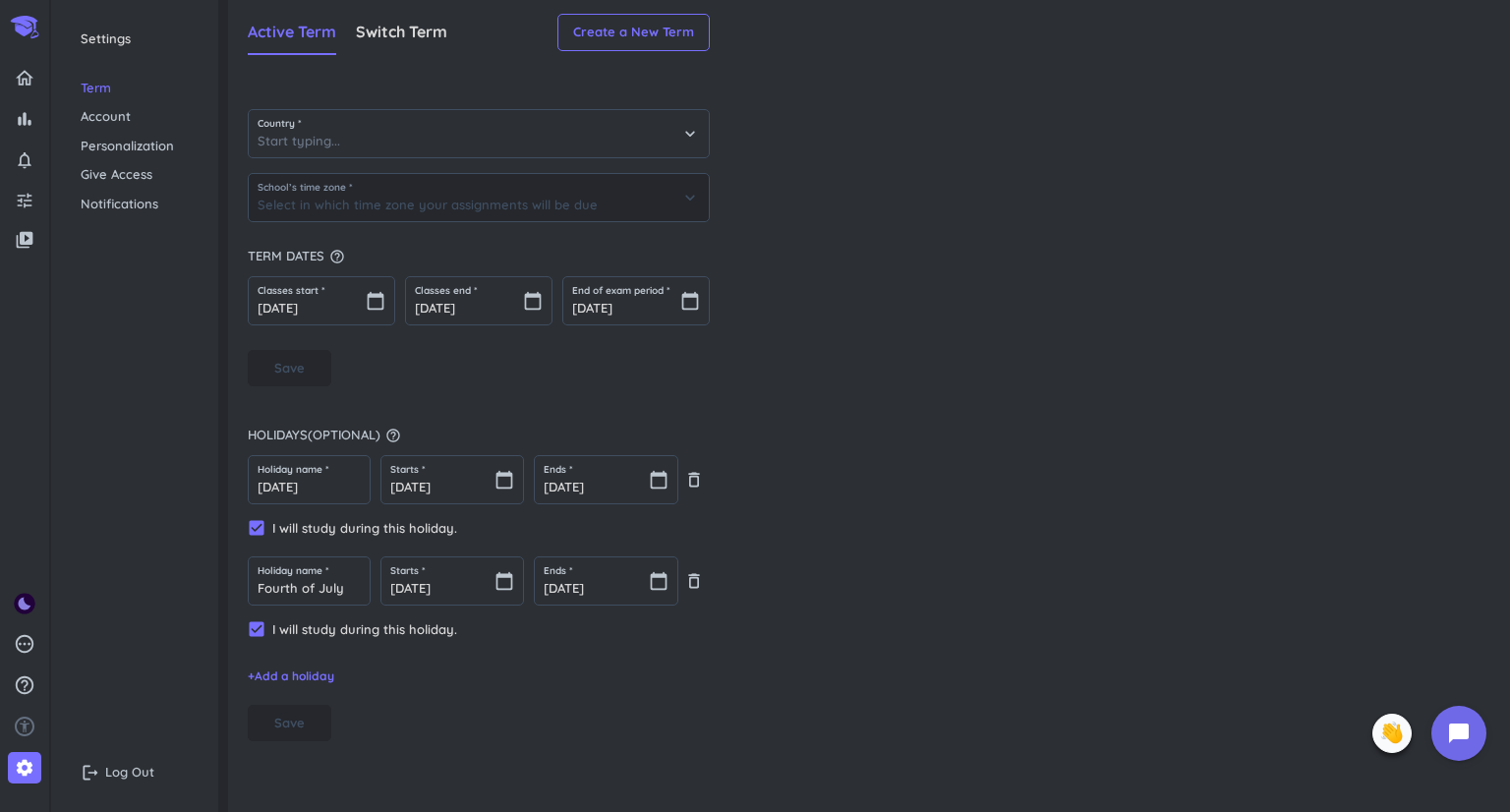 type on "(GMT-04:00) Eastern Time" 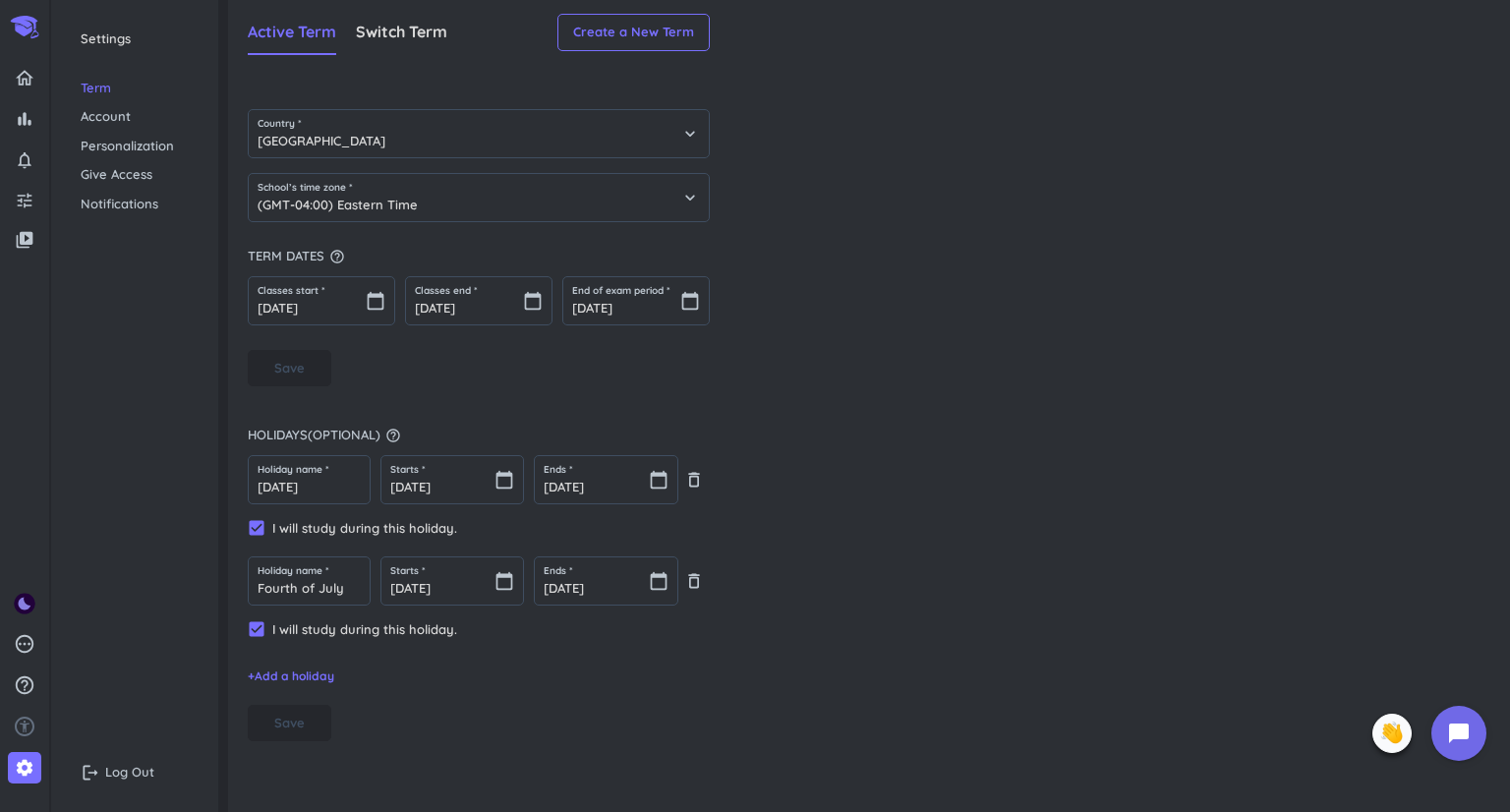 click on "Create a New Term" at bounding box center [633, 32] 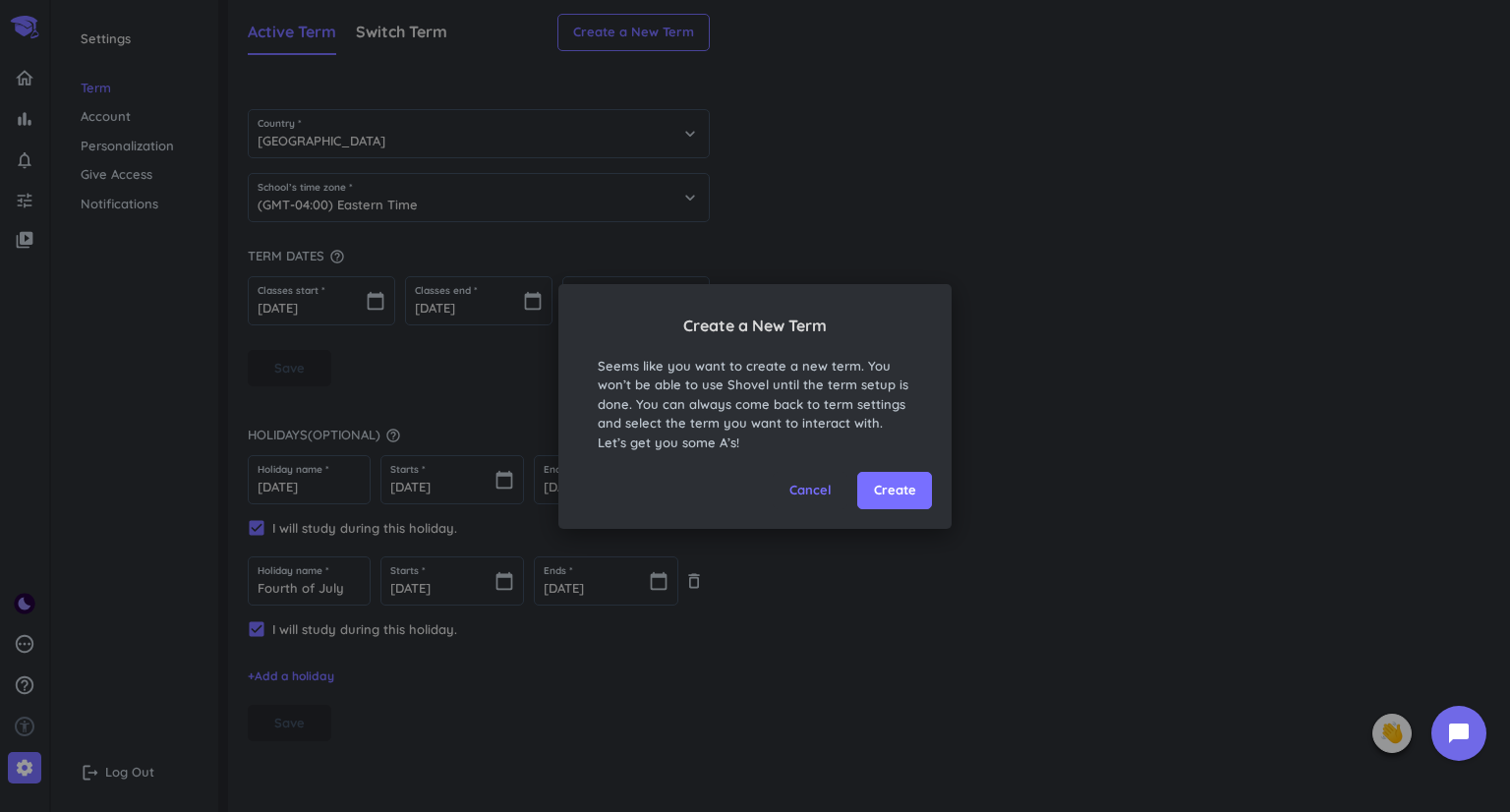 click on "Create" at bounding box center [895, 491] 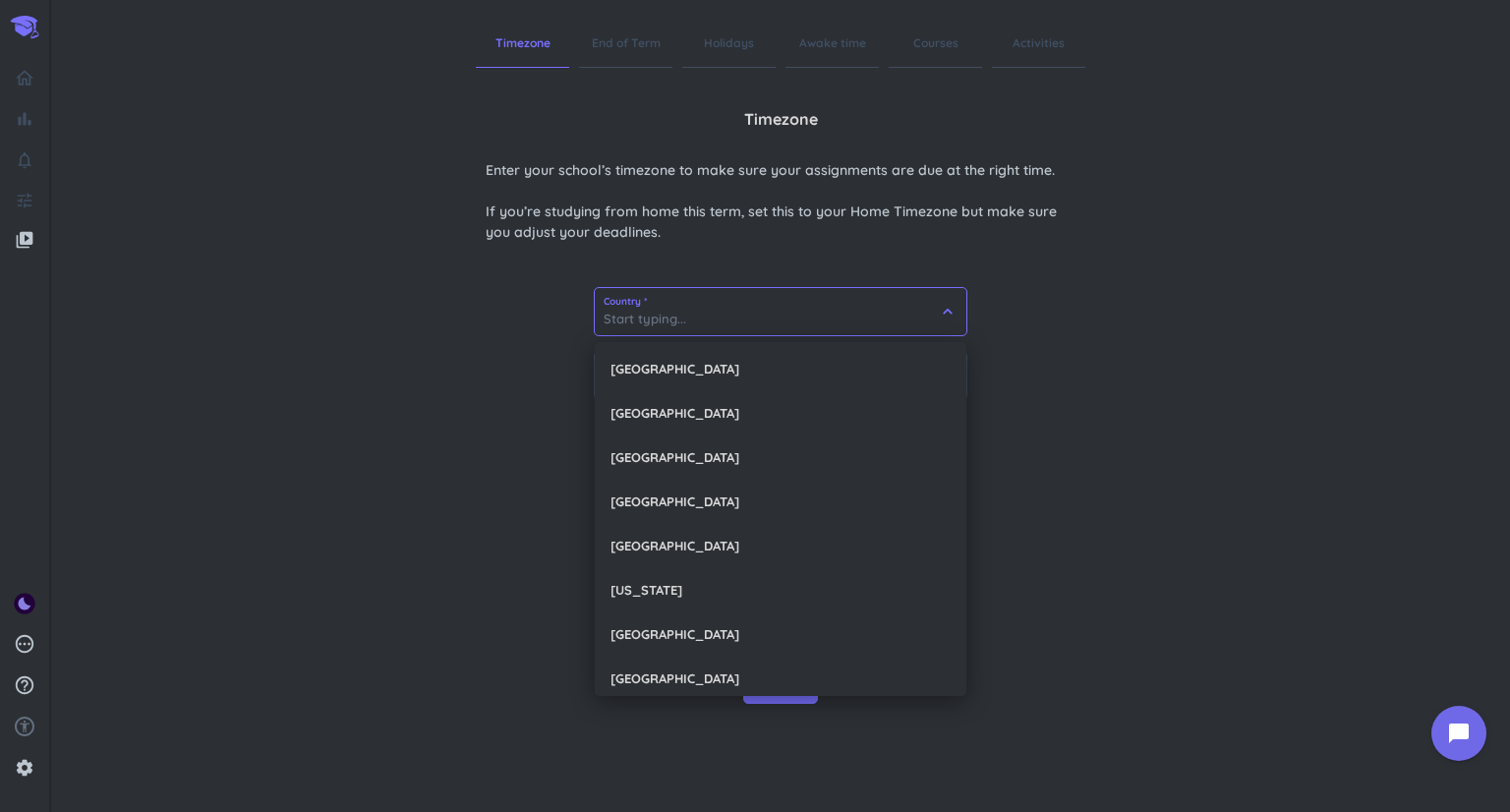 click at bounding box center [781, 312] 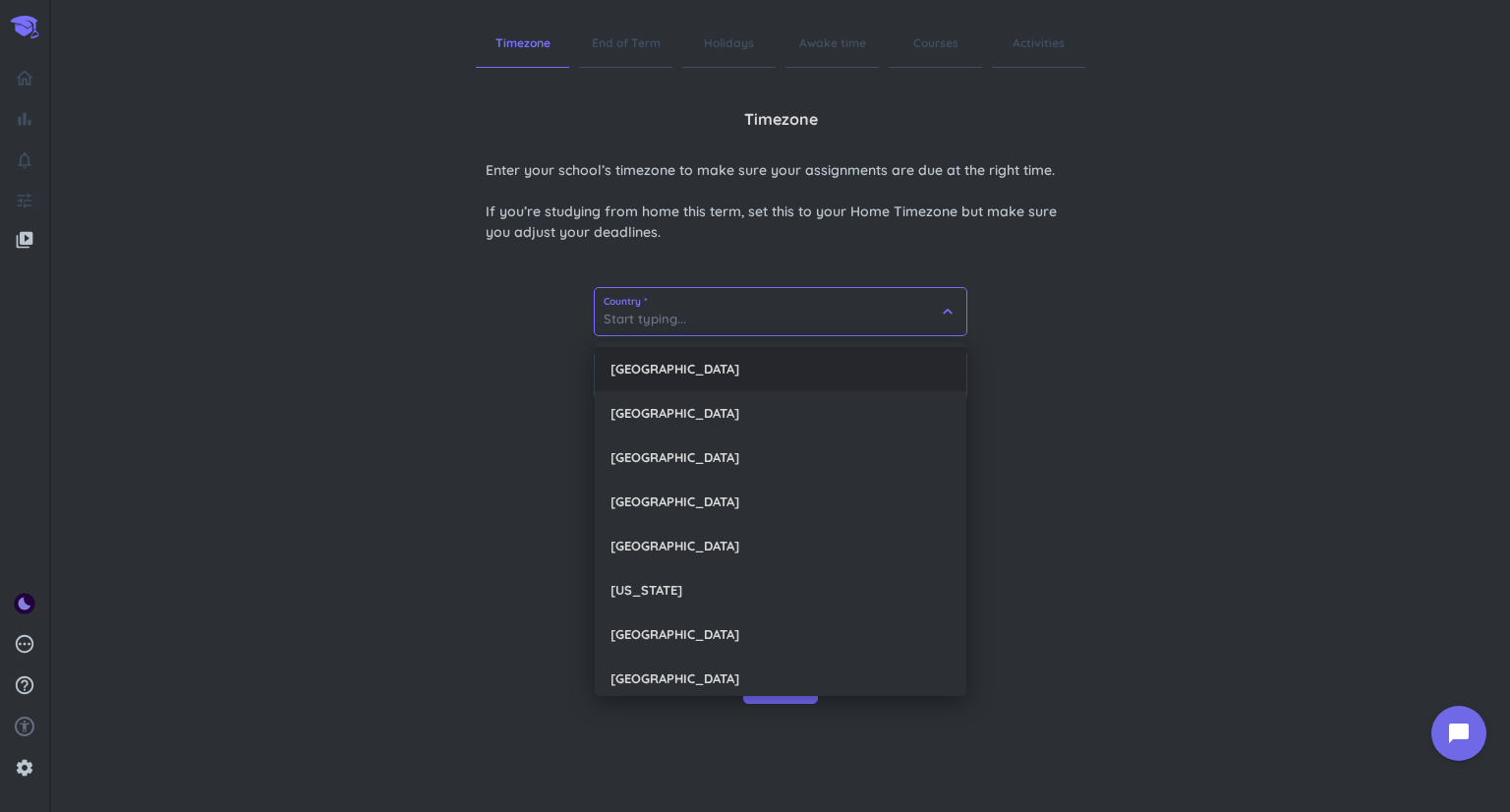 click on "[GEOGRAPHIC_DATA]" at bounding box center [781, 369] 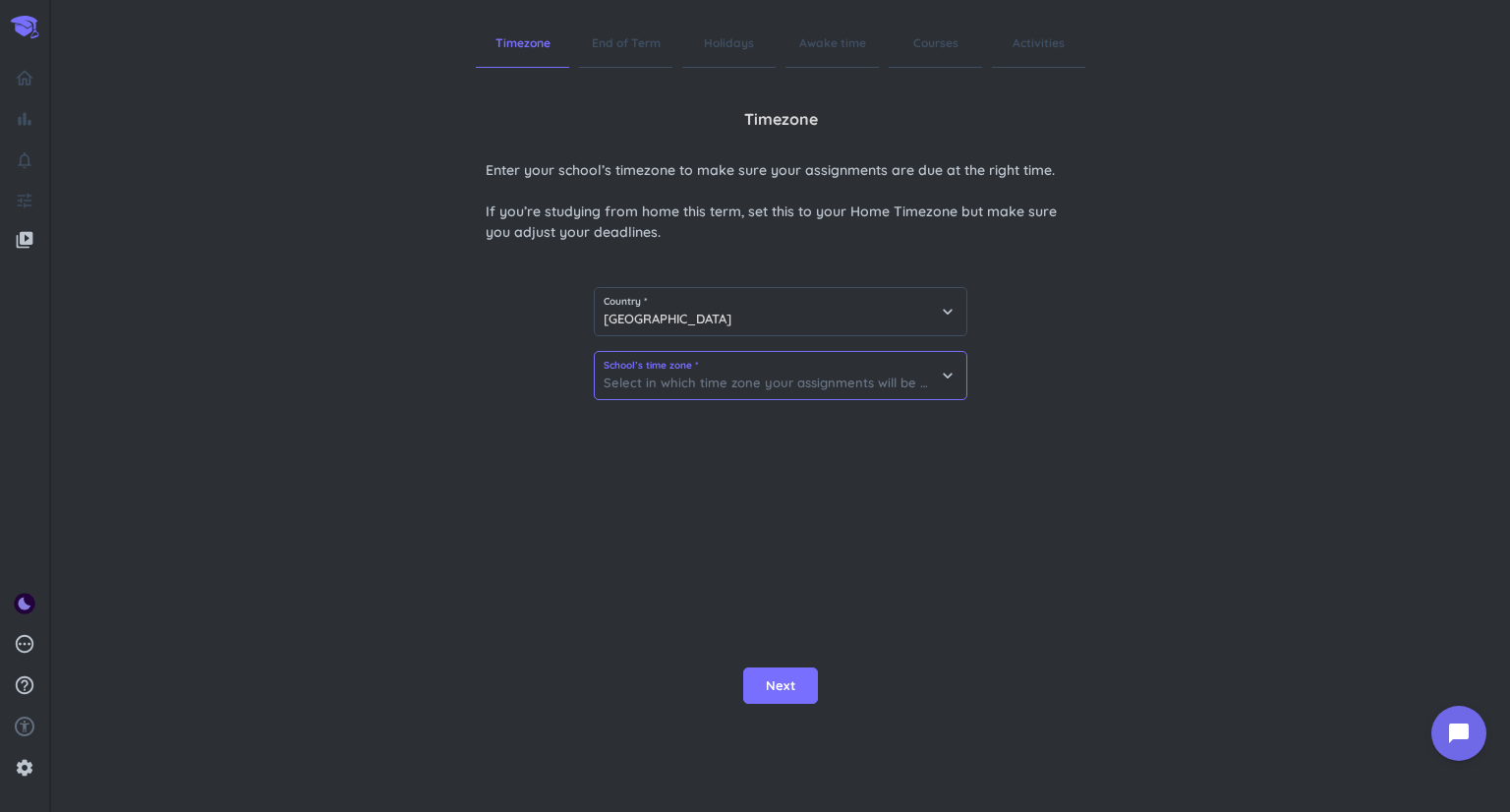 click at bounding box center (781, 376) 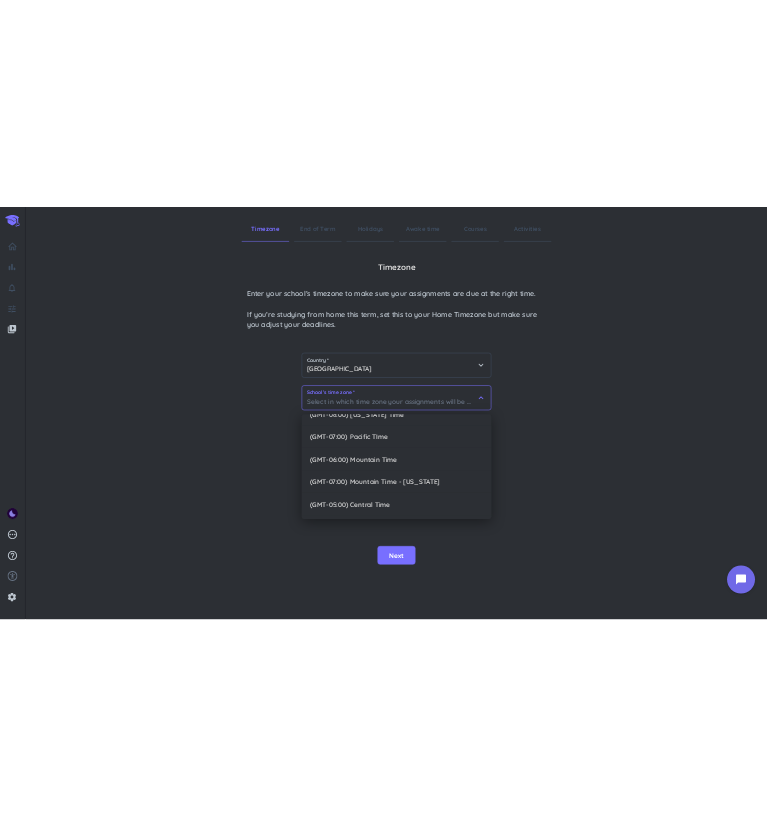 scroll, scrollTop: 114, scrollLeft: 0, axis: vertical 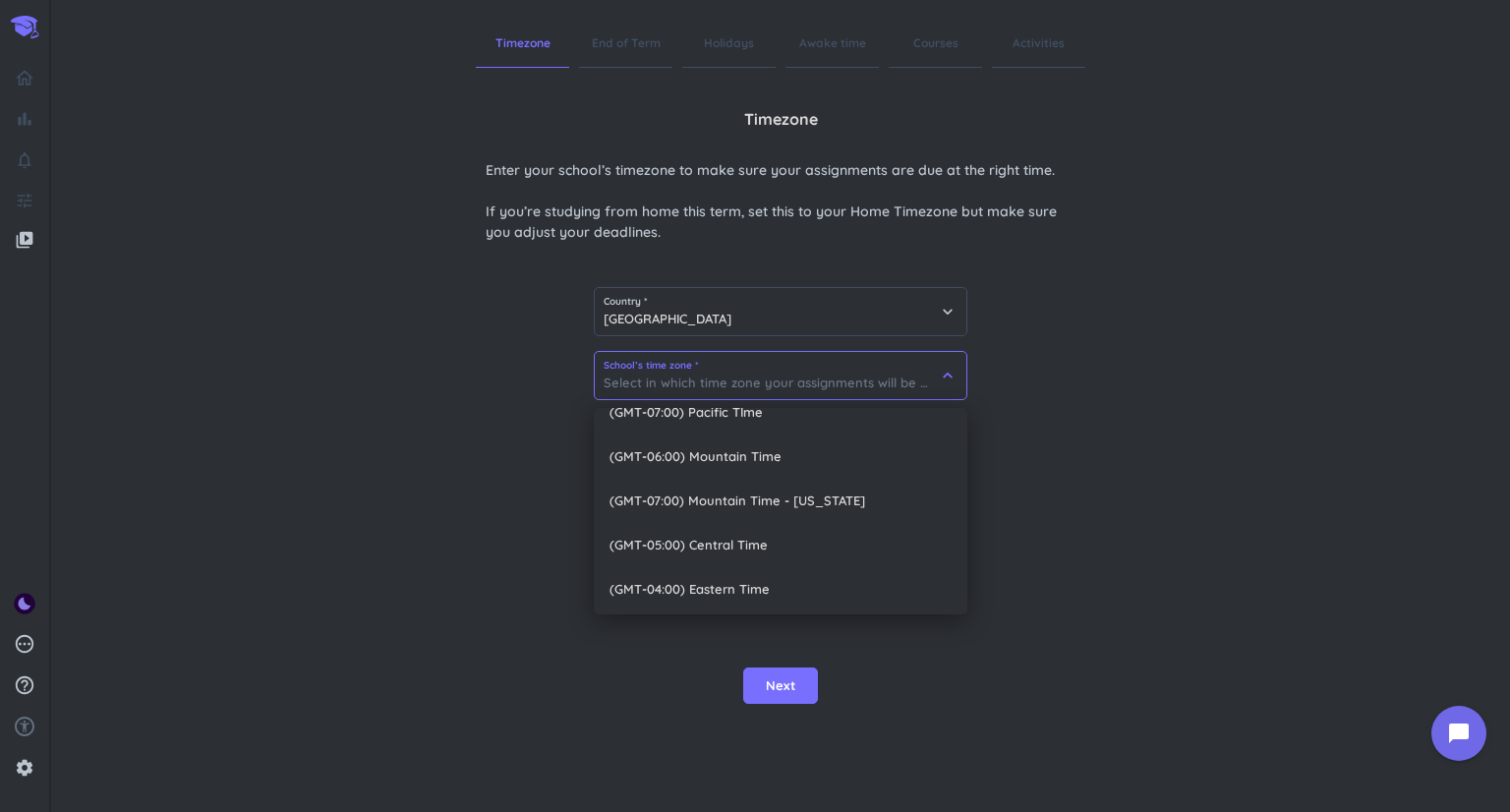 click on "(GMT-04:00) Eastern Time" at bounding box center (781, 588) 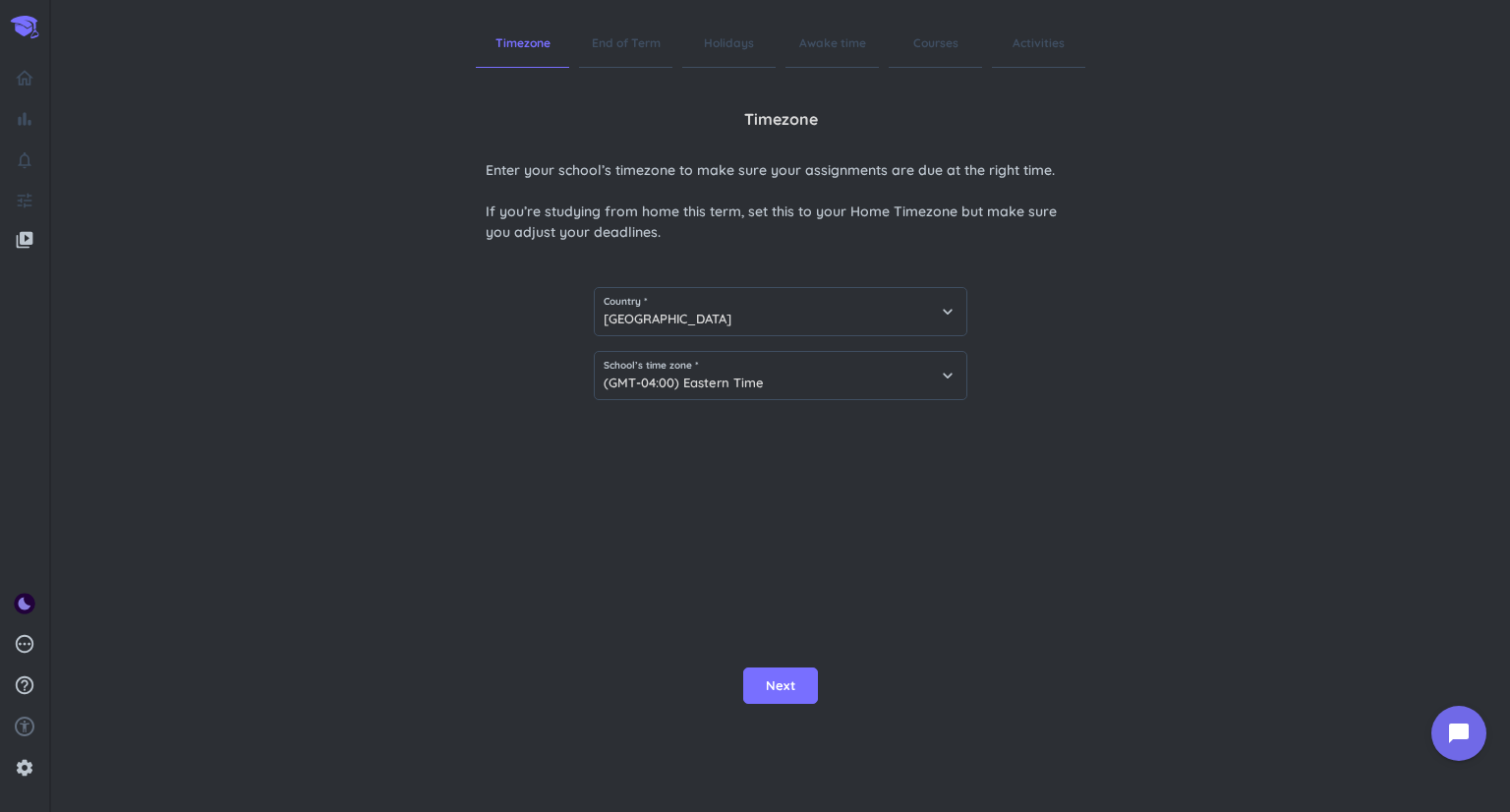 click on "Next" at bounding box center (781, 686) 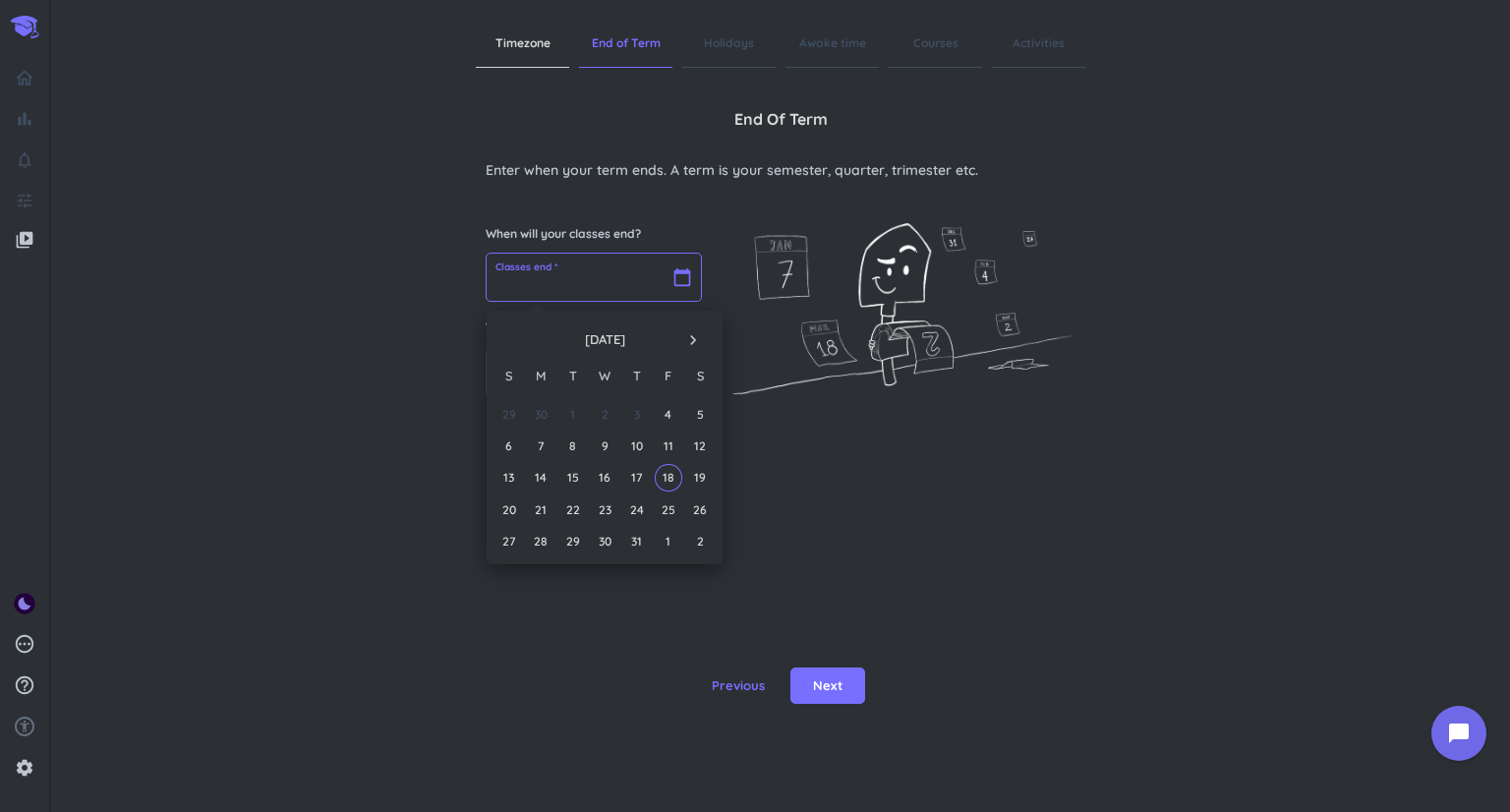 click at bounding box center (594, 277) 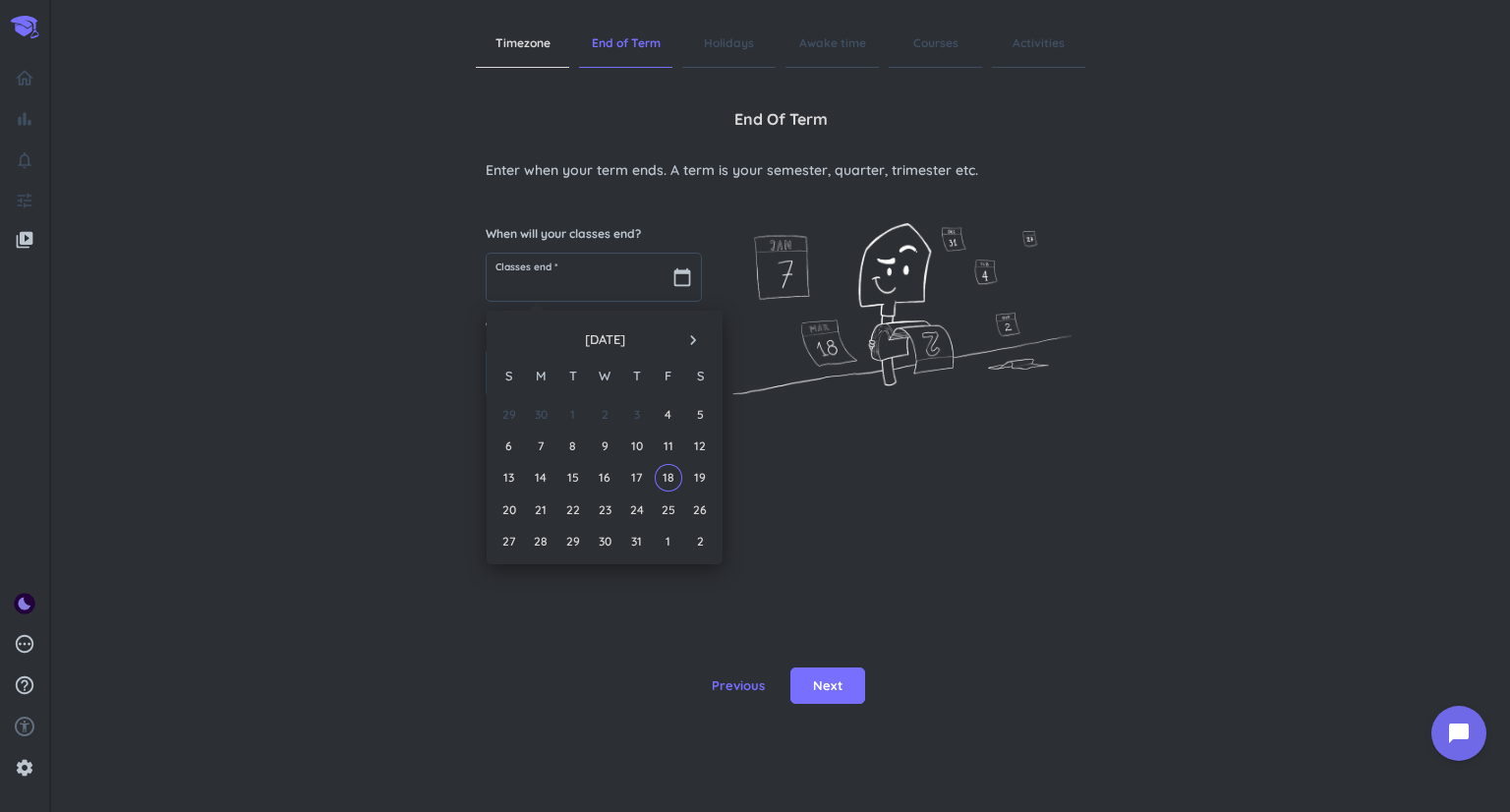 click on "Timezone End of Term Holidays Awake time Courses Activities End of Term Enter when your term ends. A term is your semester, quarter, trimester etc.  When will your classes end? Classes end * calendar_today When will your exam period end? help_outline End of exam period * calendar_today Previous Next" at bounding box center (781, 406) 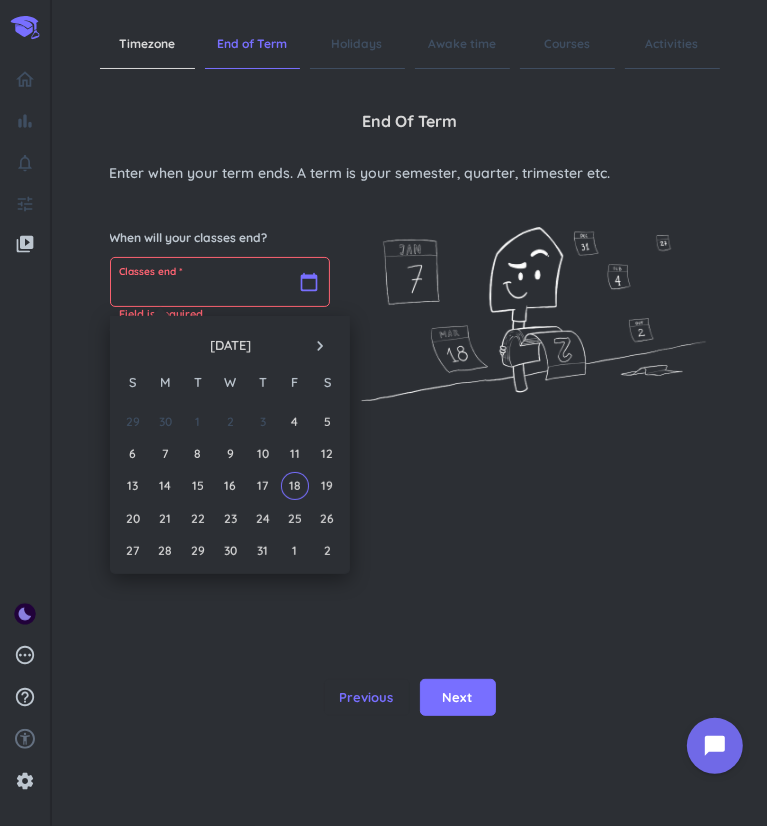 click at bounding box center (220, 282) 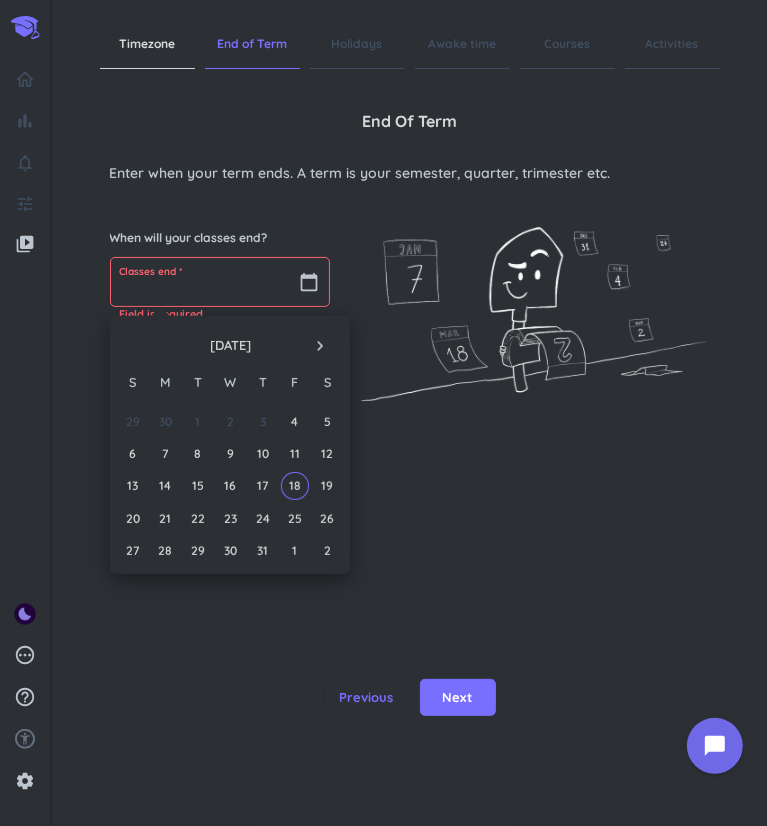 click on "navigate_next" at bounding box center (320, 346) 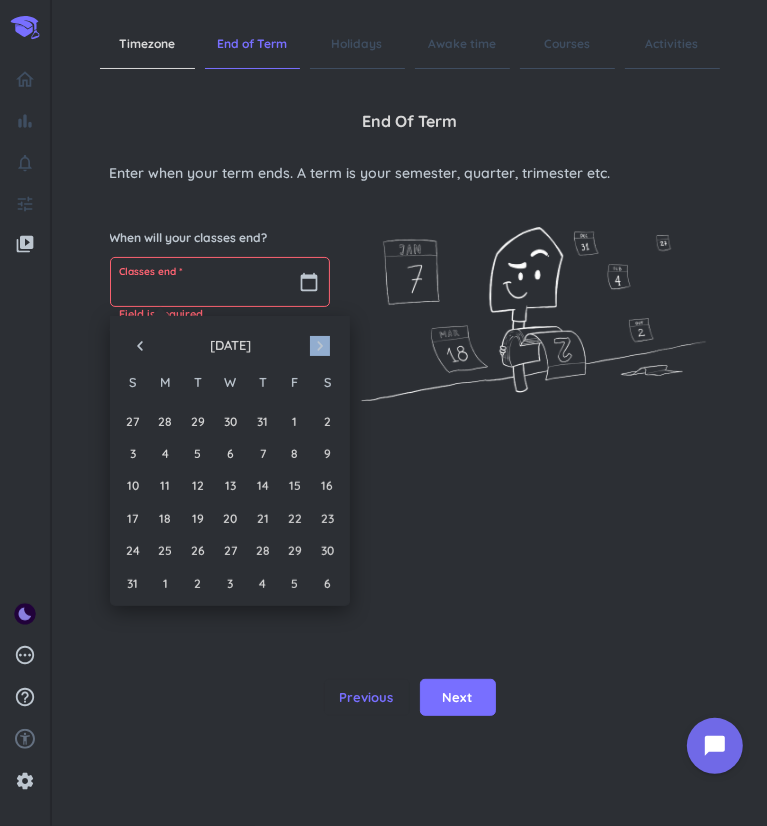 click on "navigate_next" at bounding box center (320, 346) 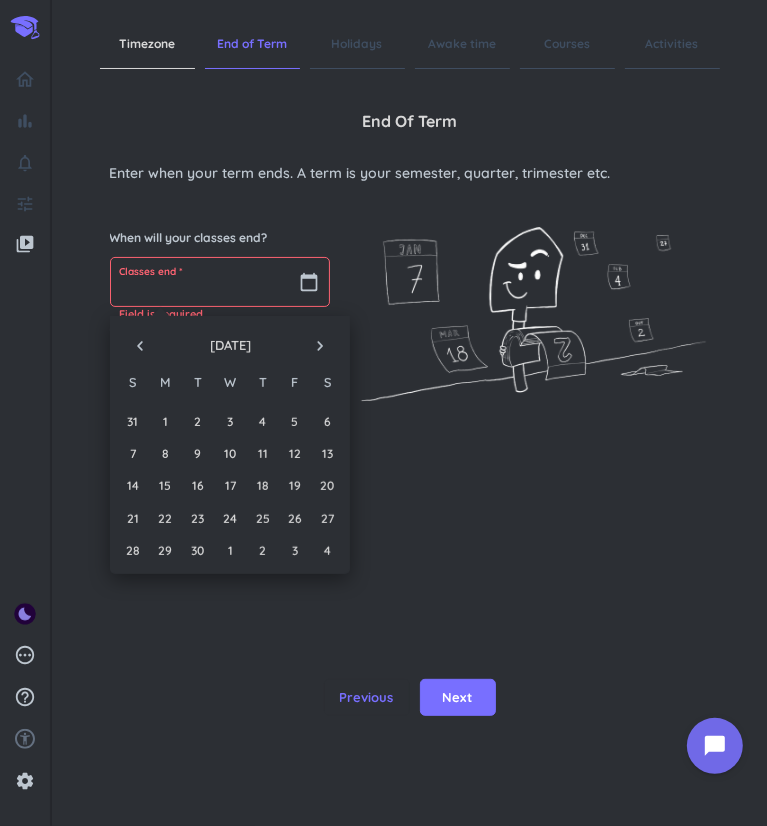 click on "navigate_next" at bounding box center (320, 346) 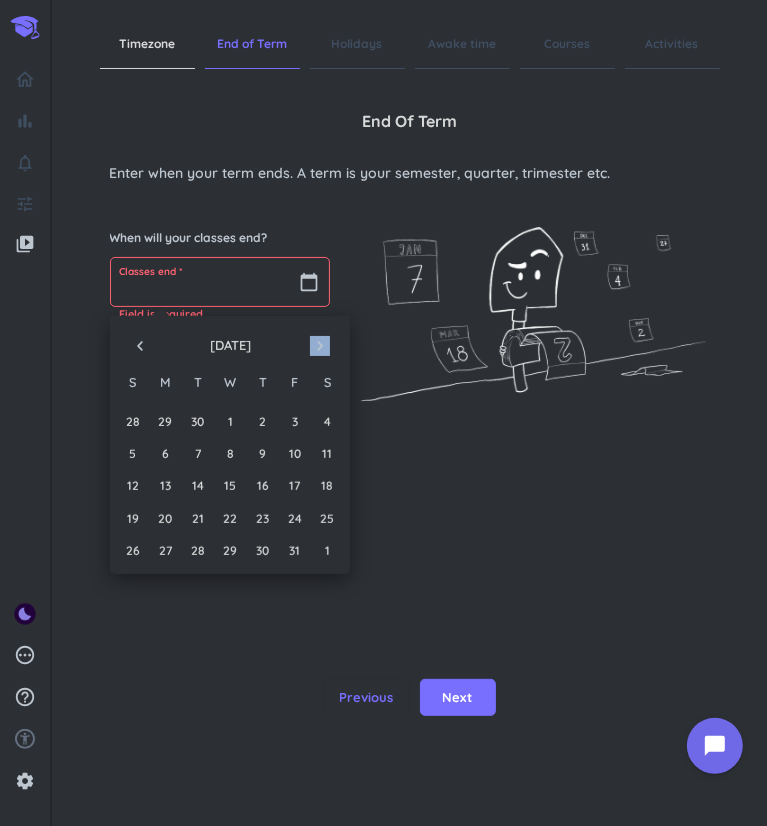 click on "navigate_next" at bounding box center (320, 346) 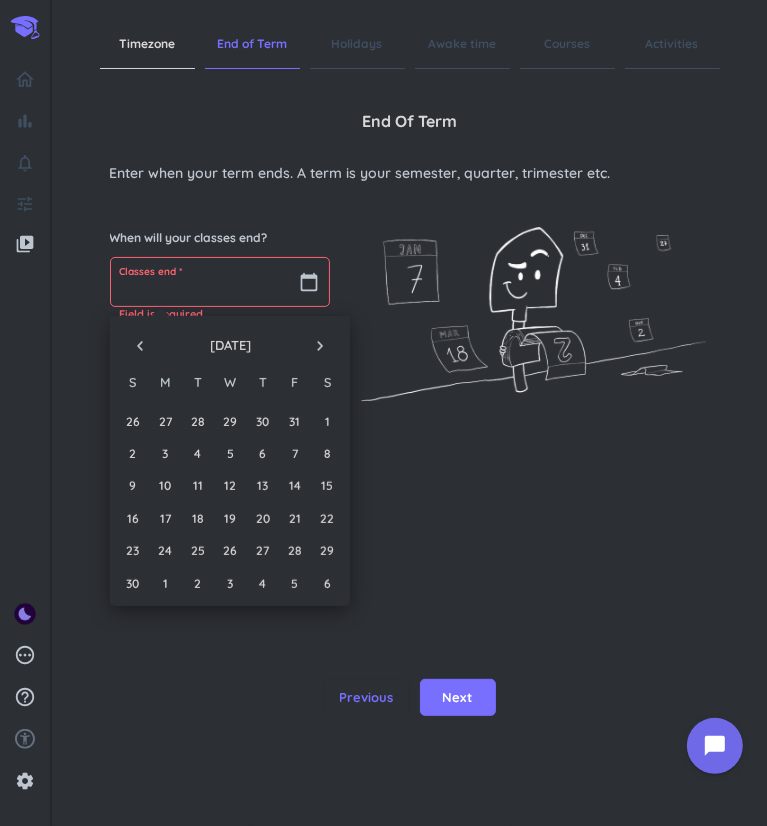 click on "navigate_next" at bounding box center (320, 346) 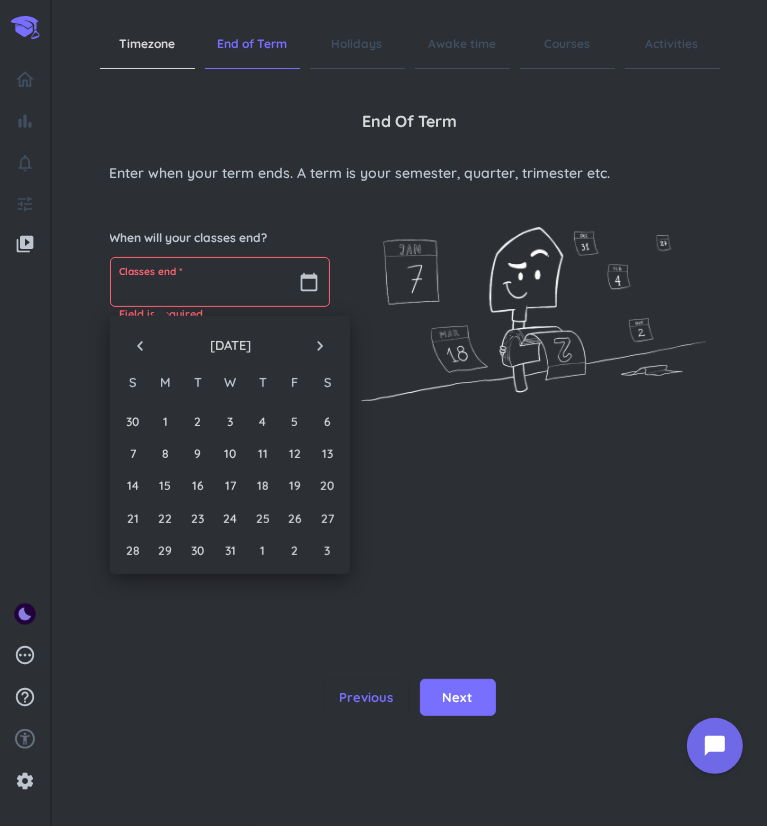click on "13" at bounding box center [327, 453] 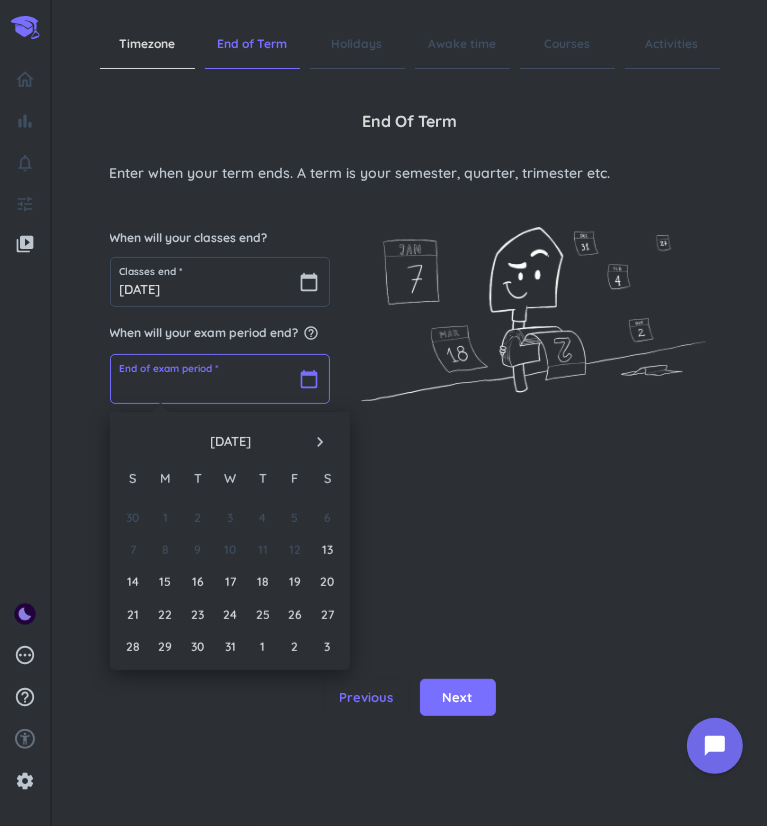 click at bounding box center (220, 379) 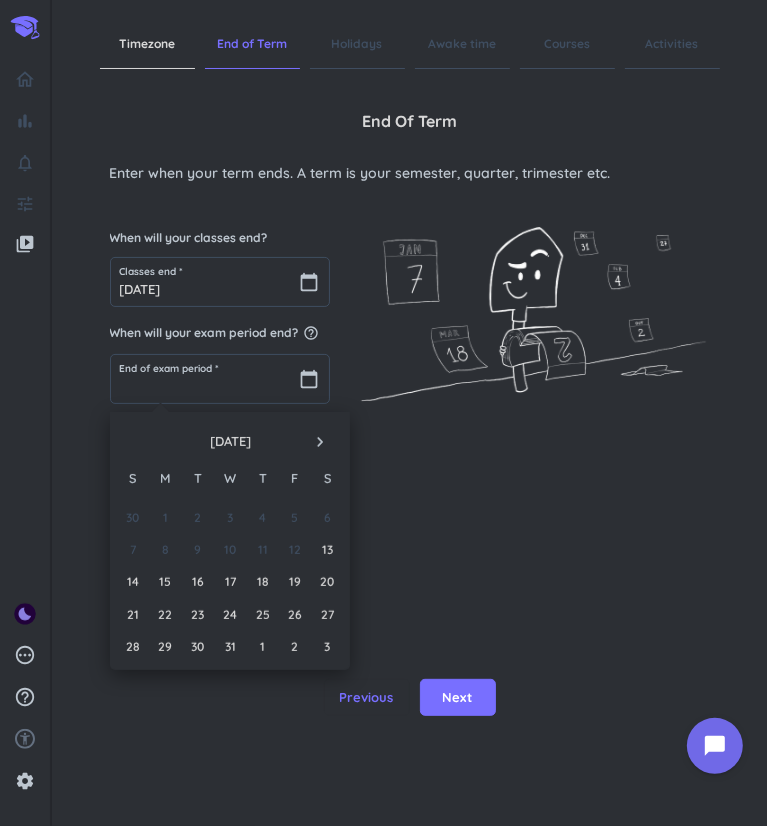 click on "25" at bounding box center [262, 614] 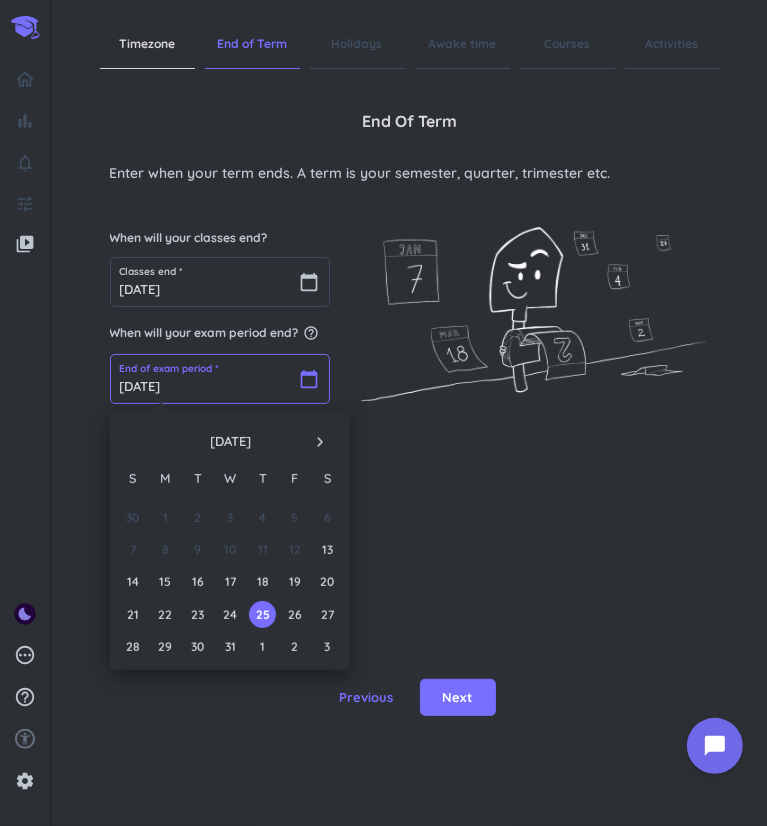 click on "[DATE]" at bounding box center [220, 379] 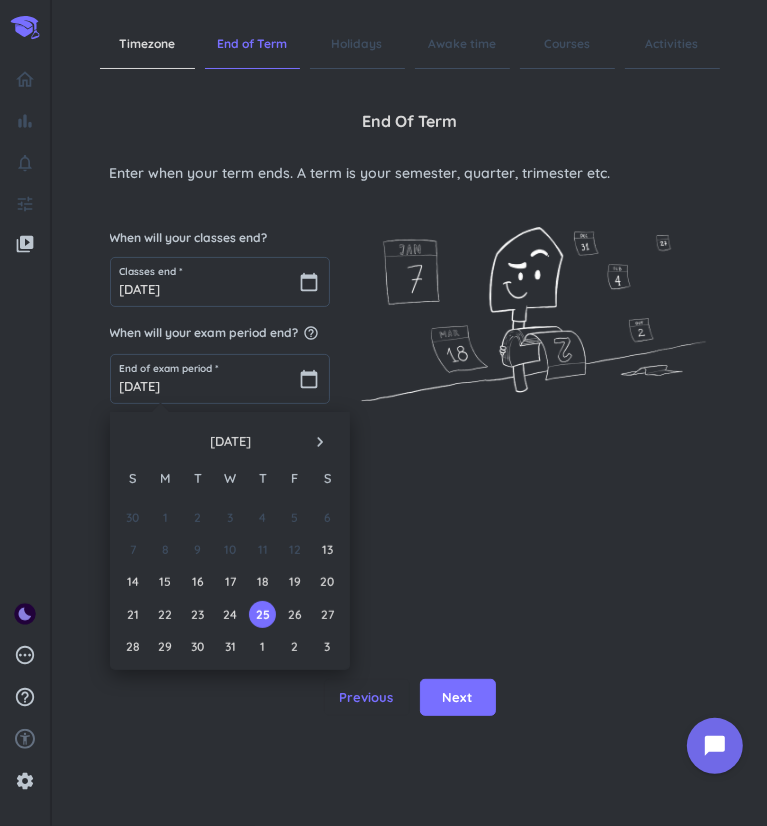 click on "20" at bounding box center [327, 581] 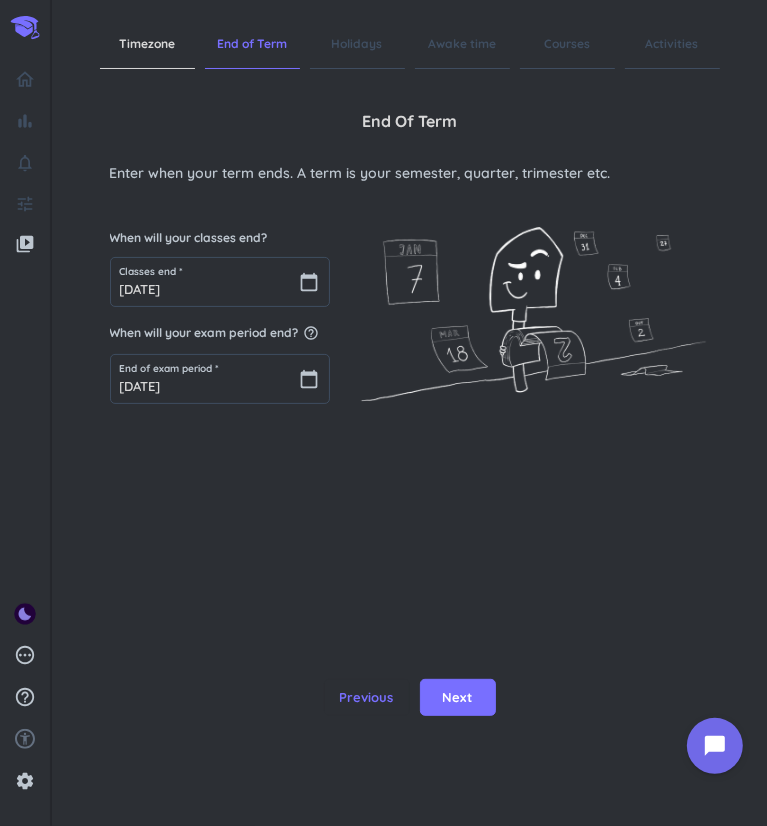 click on "Next" at bounding box center (458, 698) 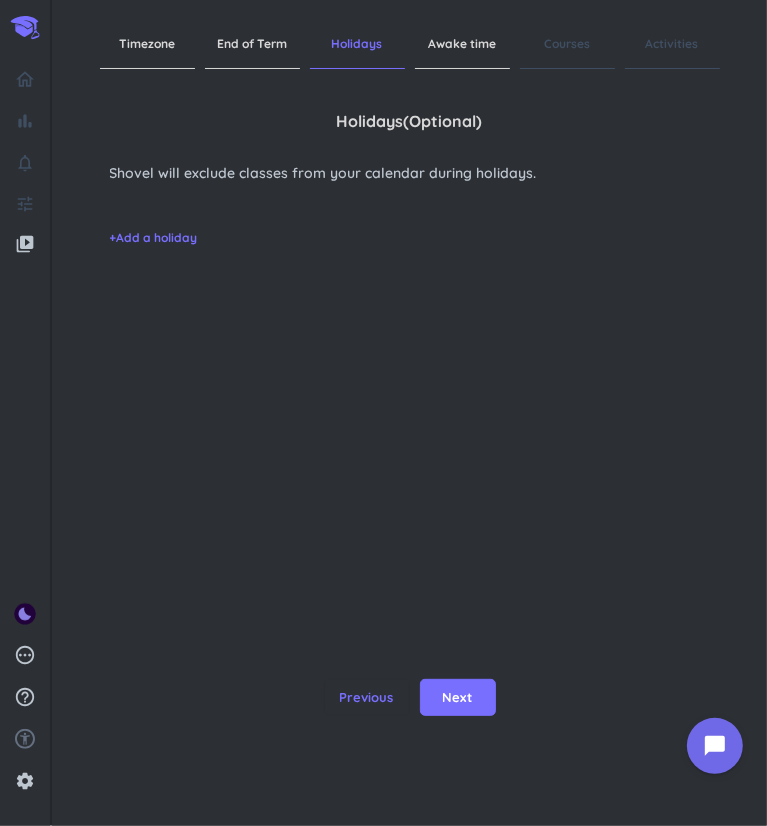 click on "+  Add a holiday" at bounding box center [154, 238] 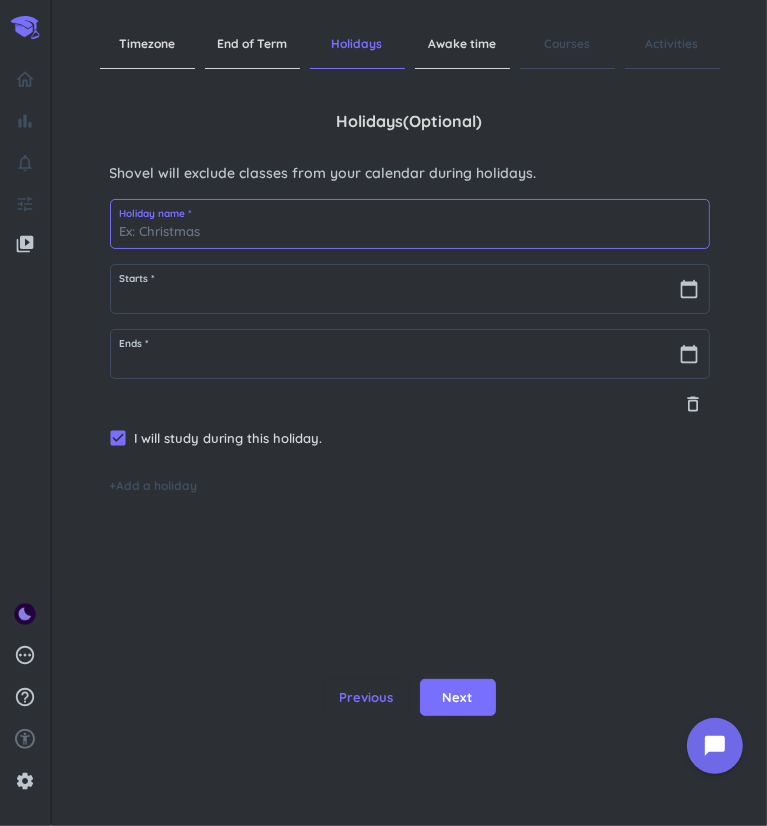 click at bounding box center (410, 224) 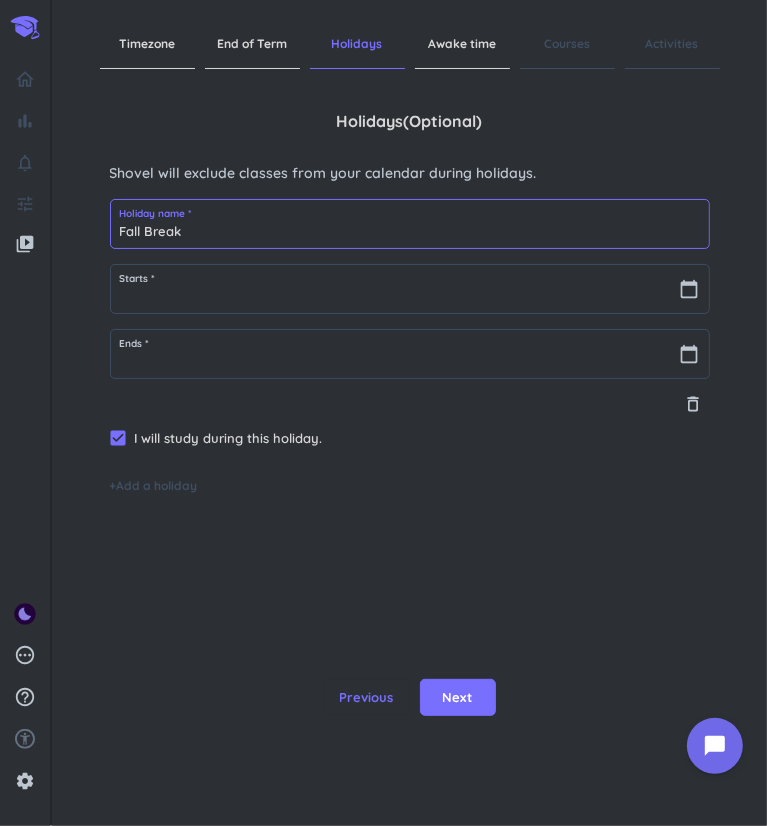 click on "Fall Break" at bounding box center [410, 224] 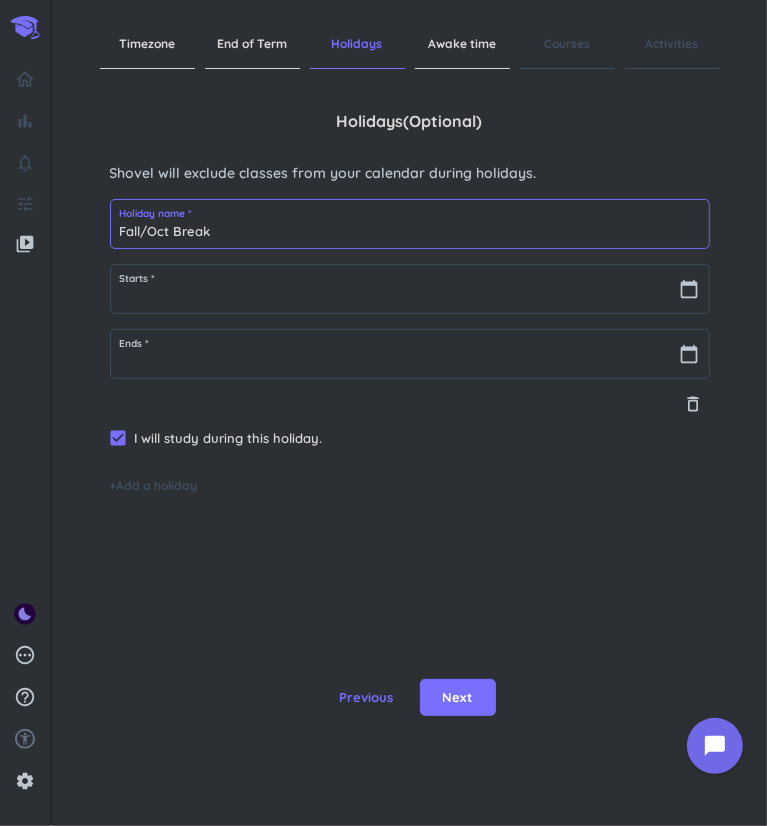 type on "Fall/Oct Break" 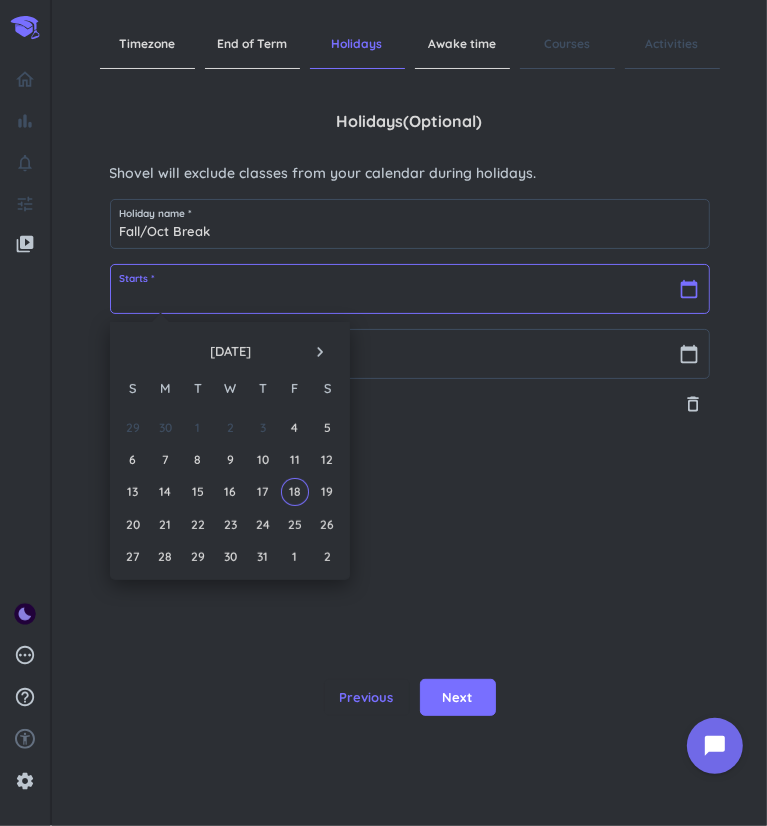 click at bounding box center [410, 289] 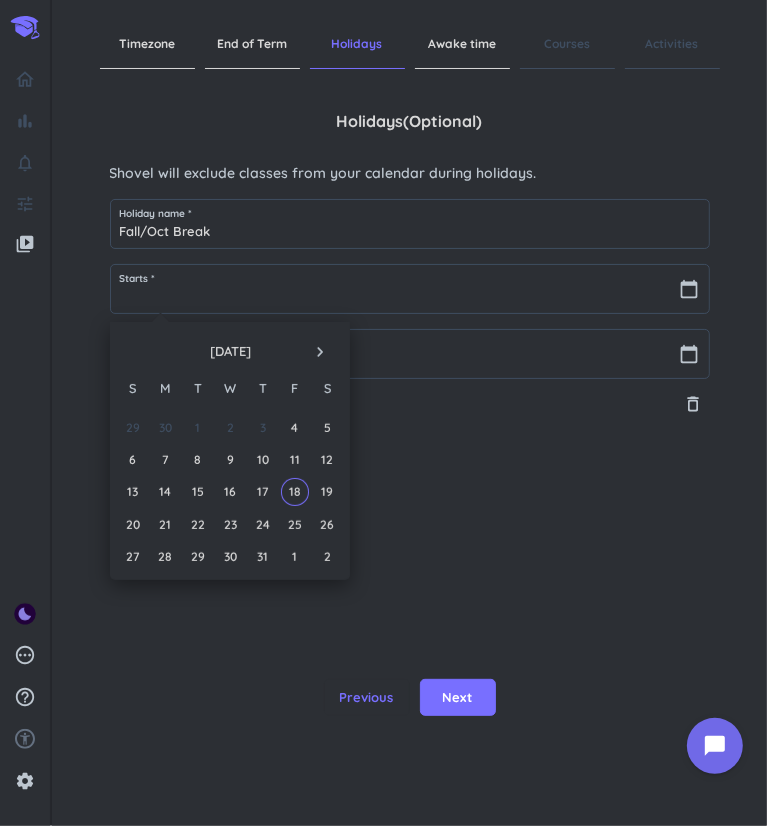 click on "navigate_next" at bounding box center (320, 352) 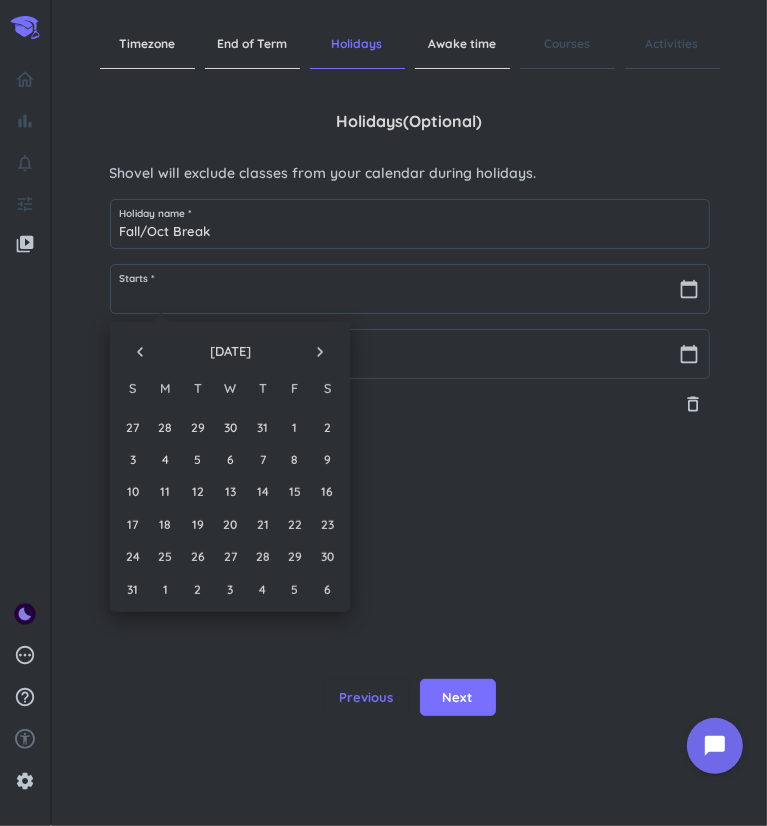 click on "navigate_next" at bounding box center (320, 352) 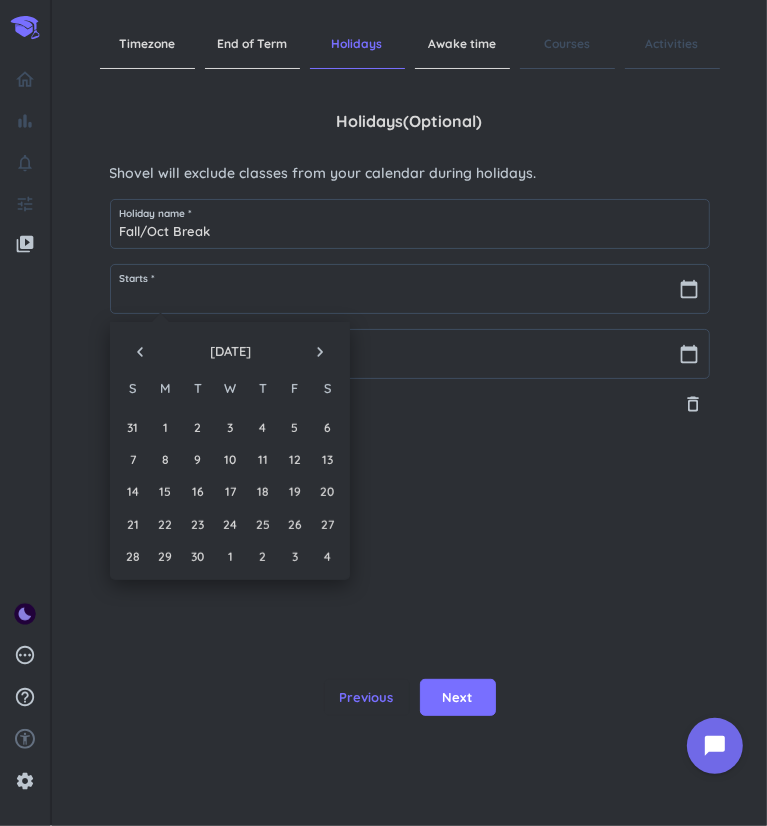 click on "navigate_next" at bounding box center (320, 352) 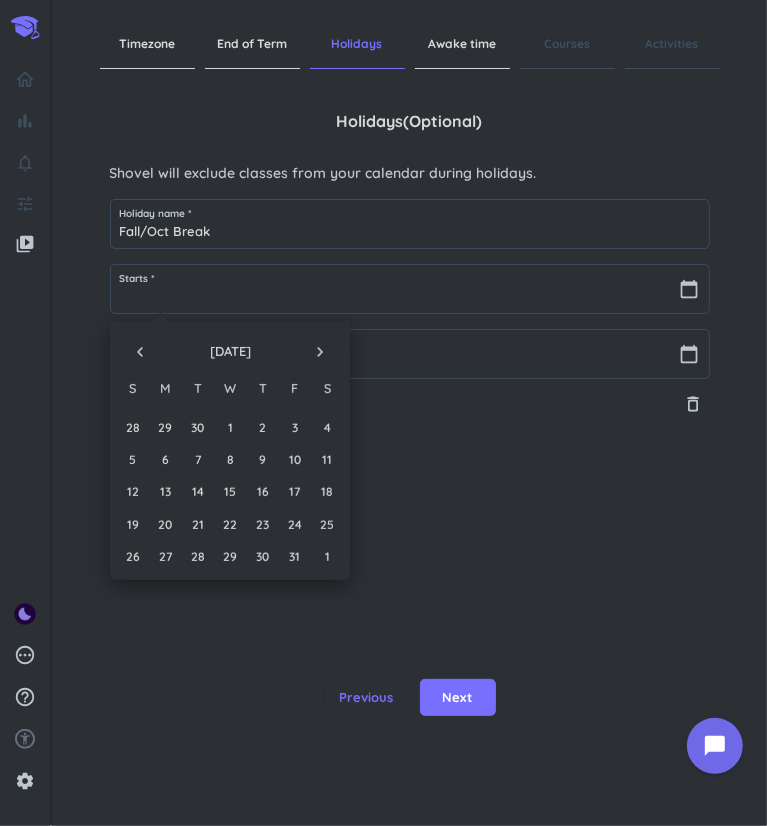 click on "11" at bounding box center (327, 459) 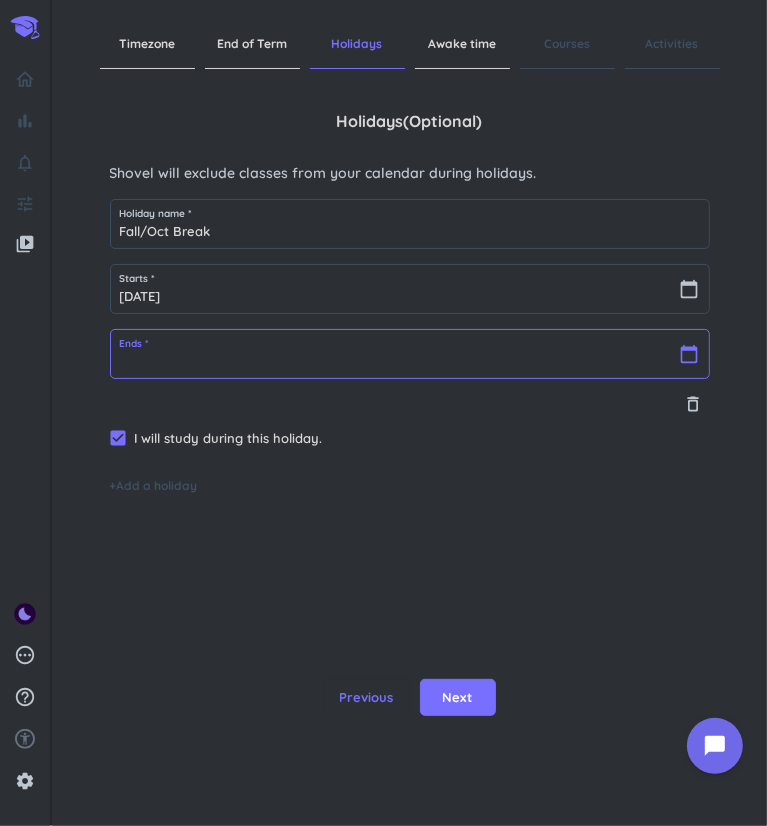 click at bounding box center (410, 354) 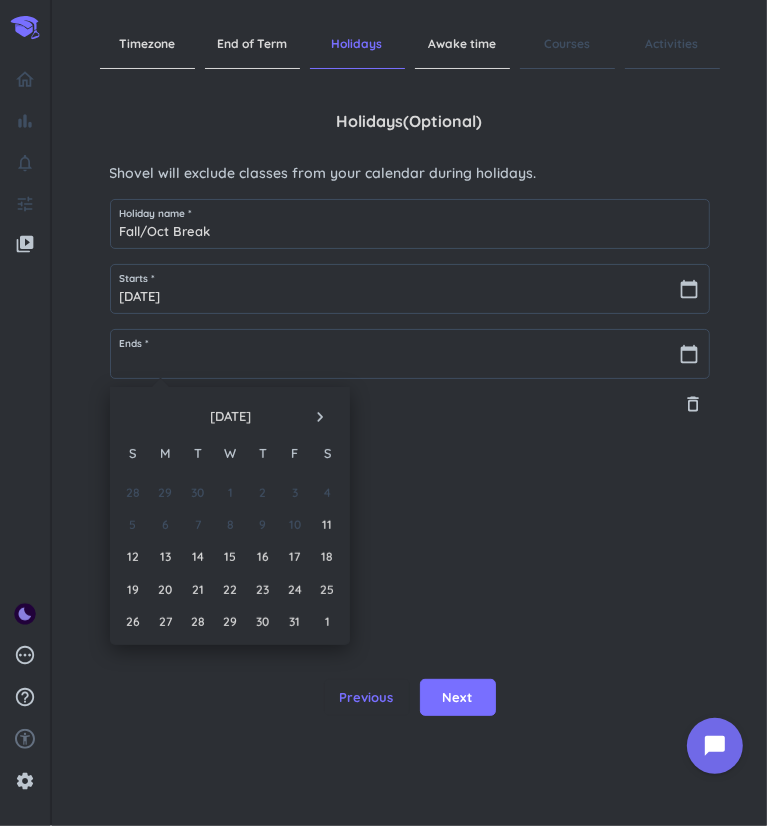 click on "14" at bounding box center [197, 556] 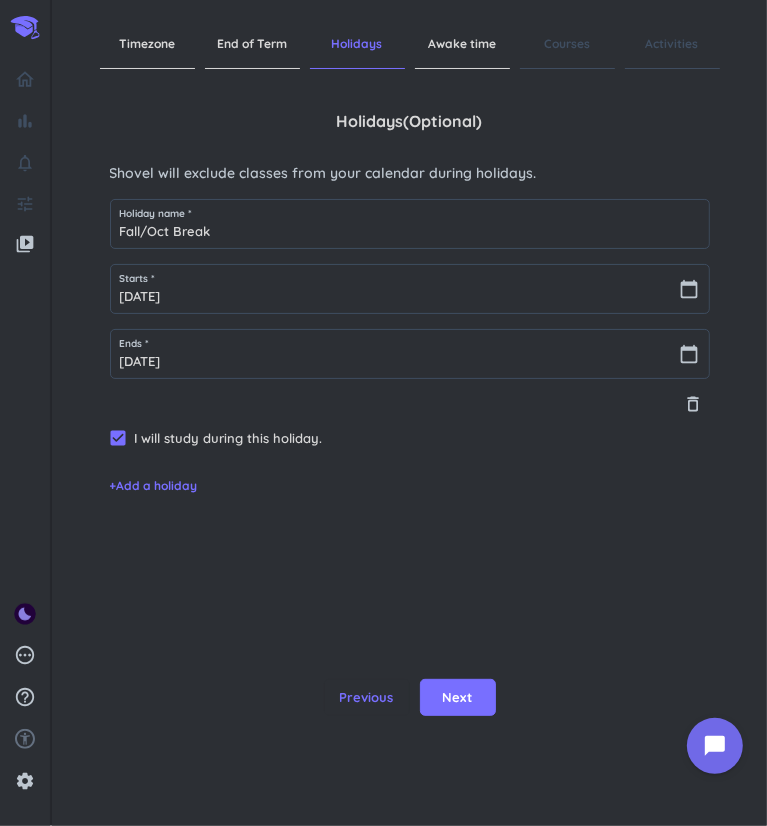 click on "+  Add a holiday" at bounding box center [154, 486] 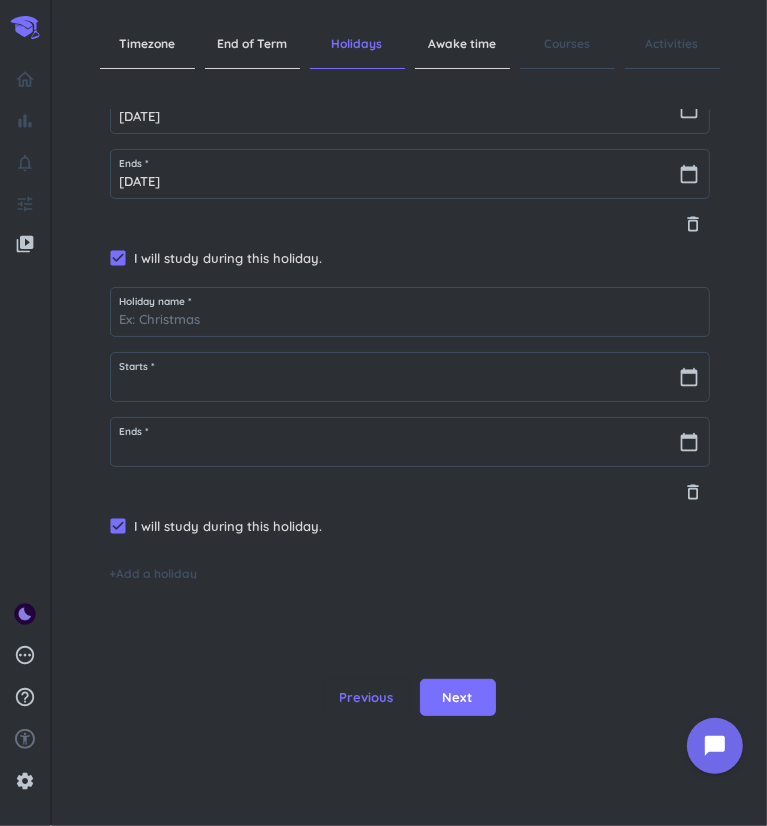 scroll, scrollTop: 181, scrollLeft: 0, axis: vertical 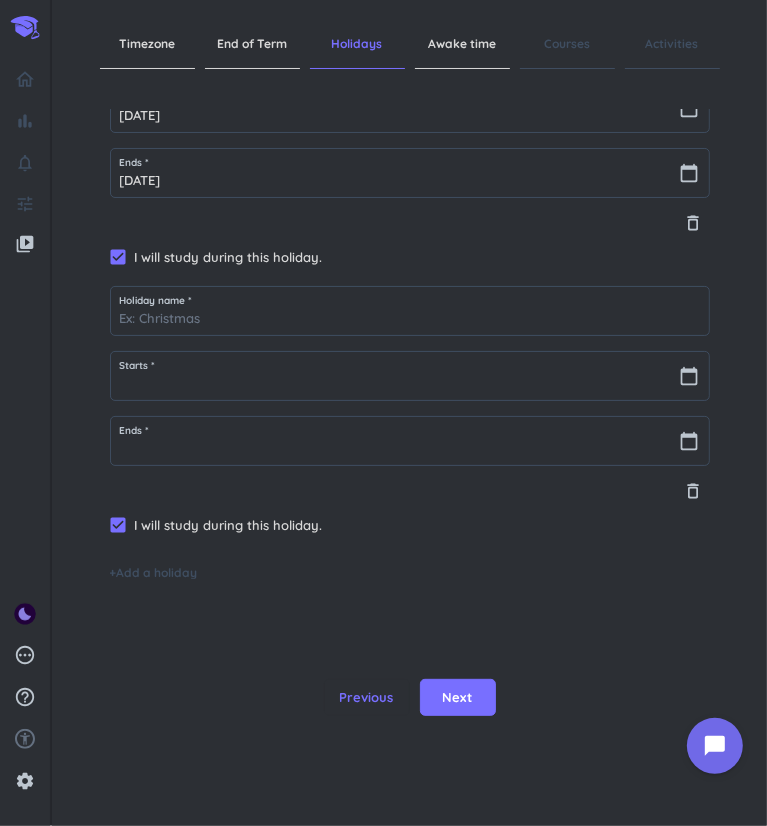 click on "check_box" at bounding box center [119, 257] 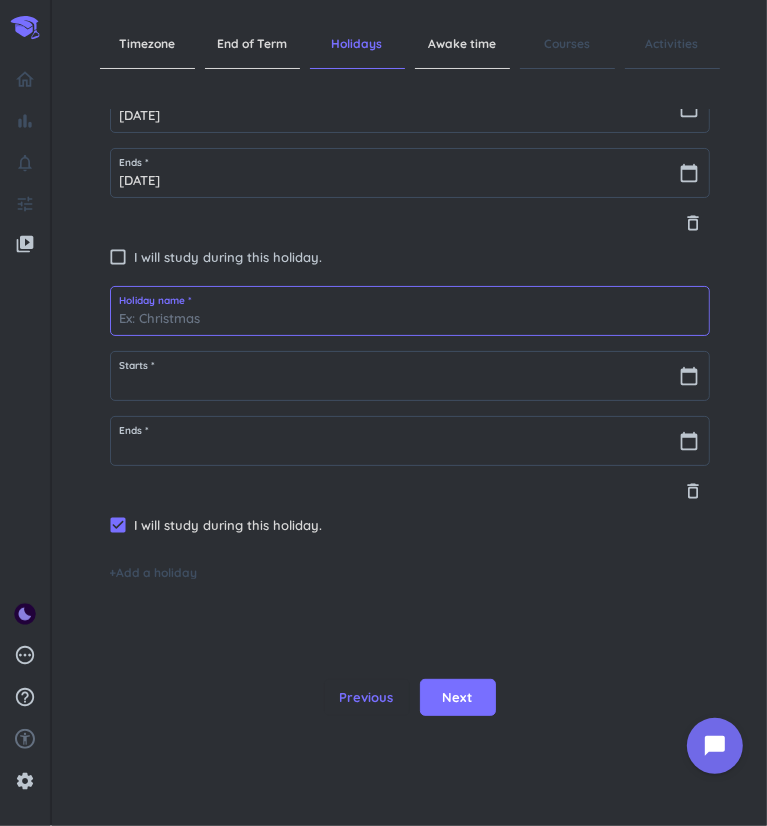 click at bounding box center [410, 311] 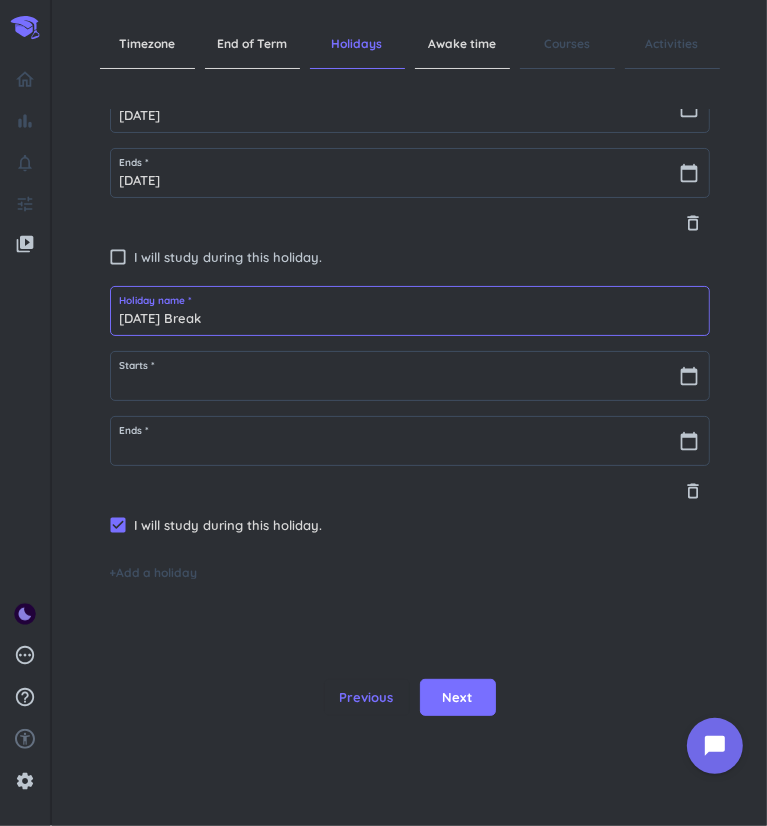 type on "[DATE] Break" 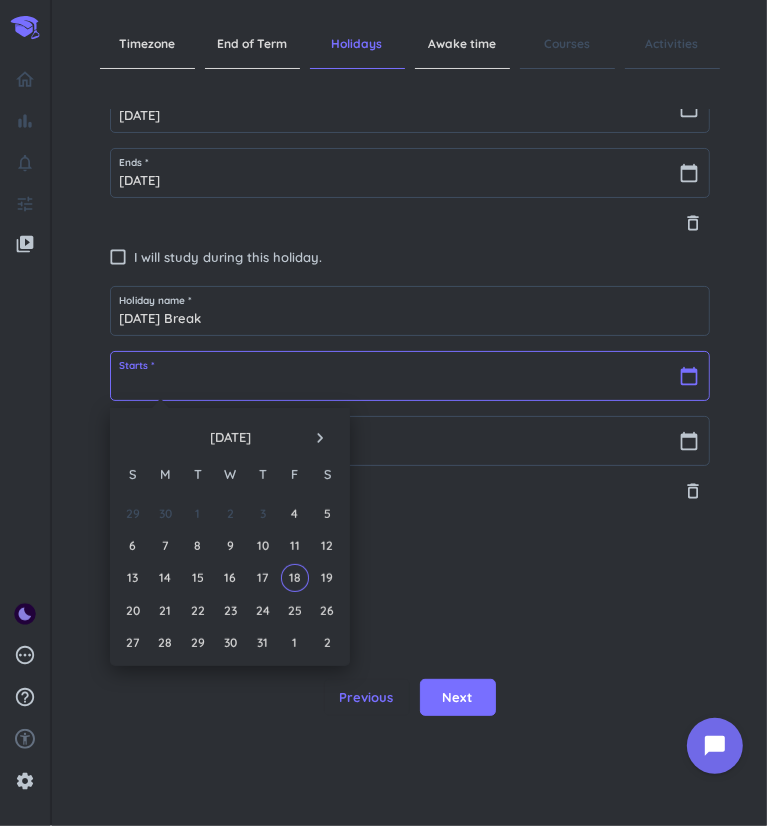 click at bounding box center [410, 376] 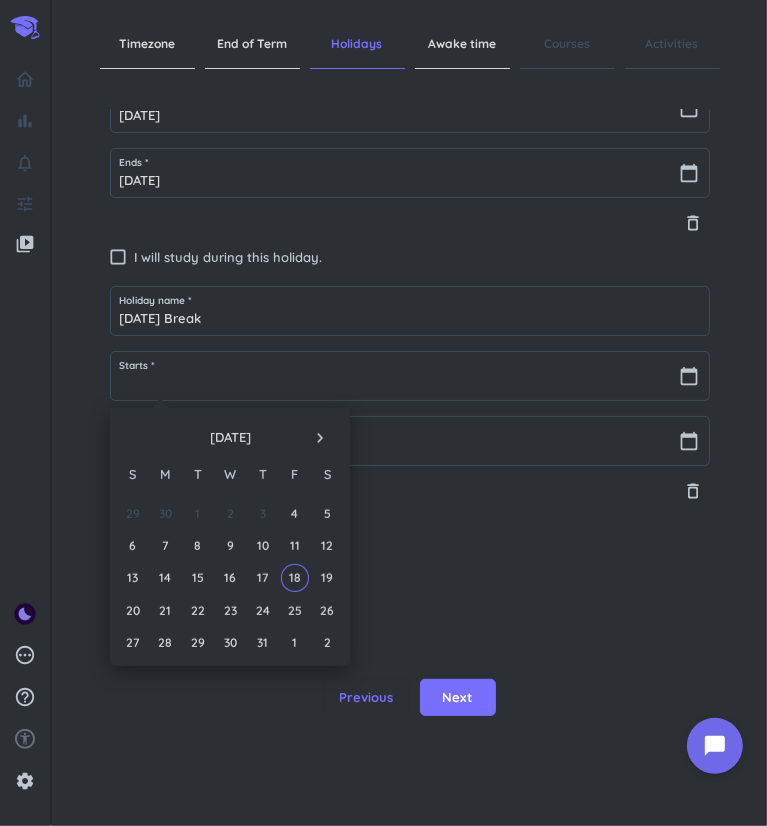 click on "navigate_next" at bounding box center [320, 438] 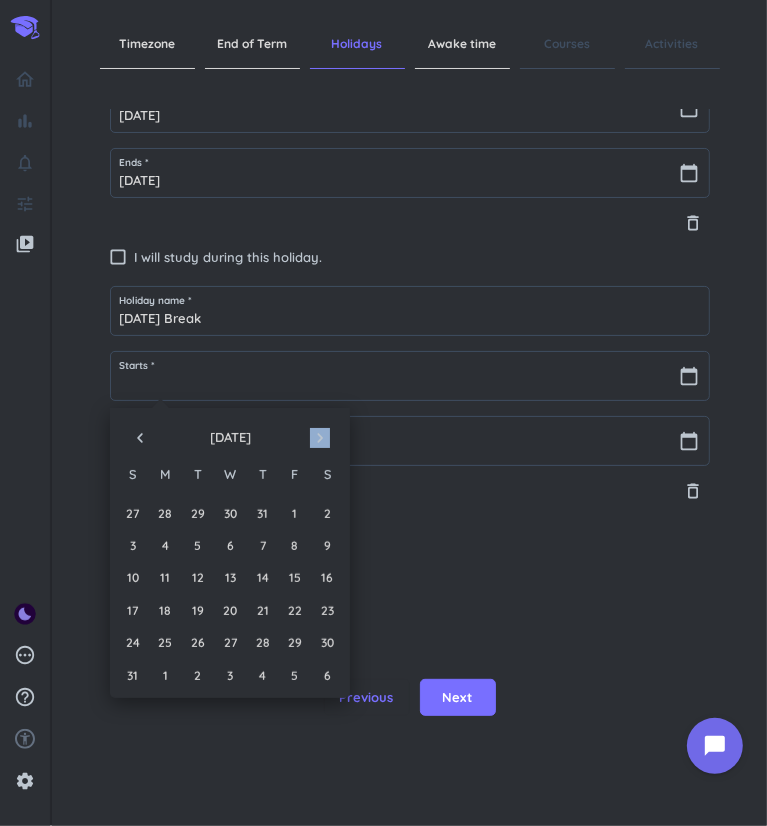 click on "navigate_next" at bounding box center (320, 438) 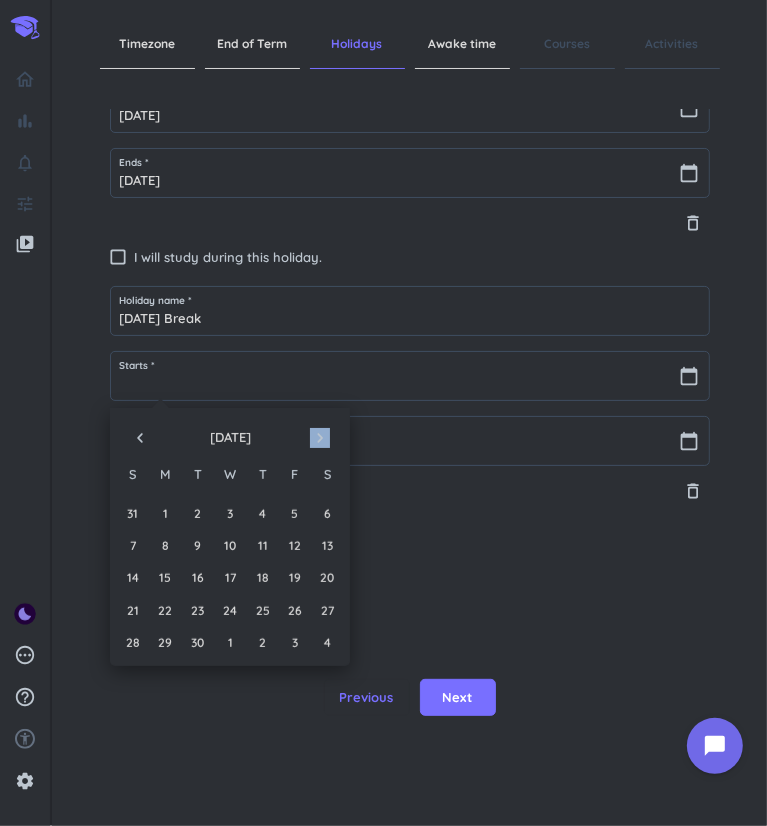 click on "navigate_next" at bounding box center (320, 438) 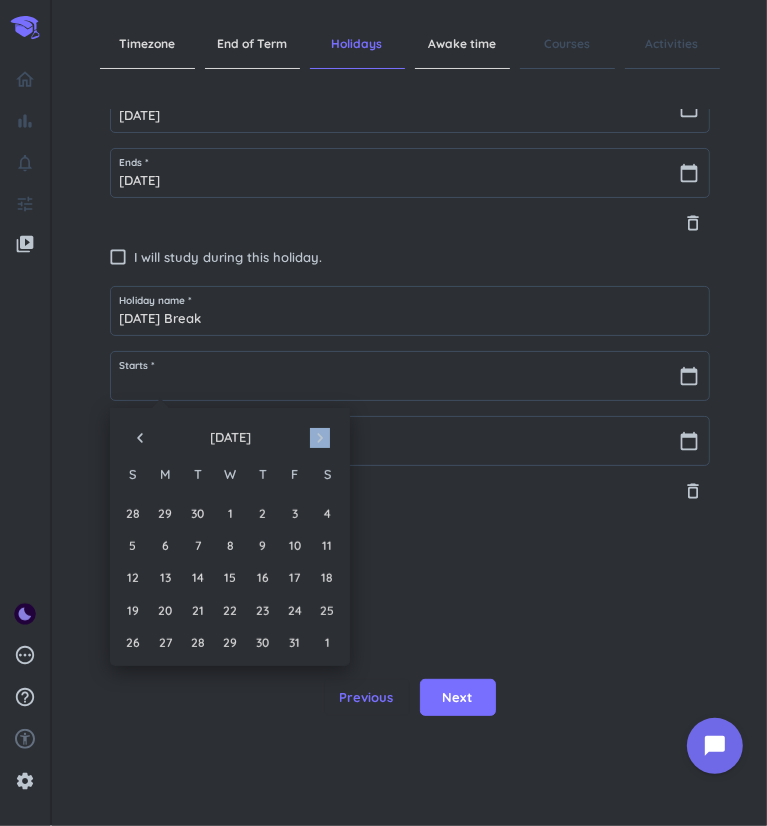 click on "navigate_next" at bounding box center [320, 438] 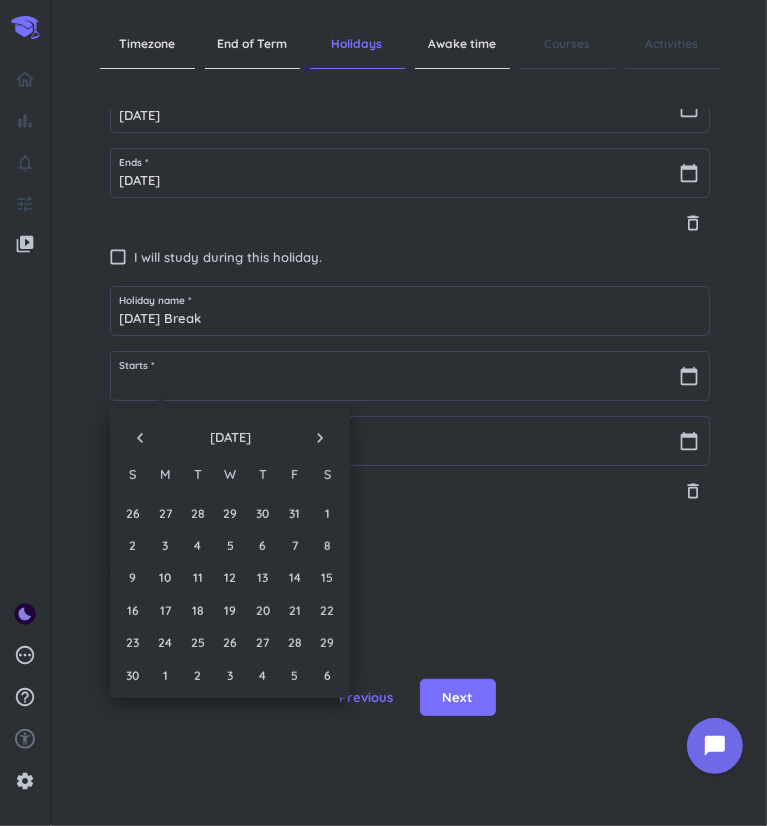 click on "26" at bounding box center (229, 642) 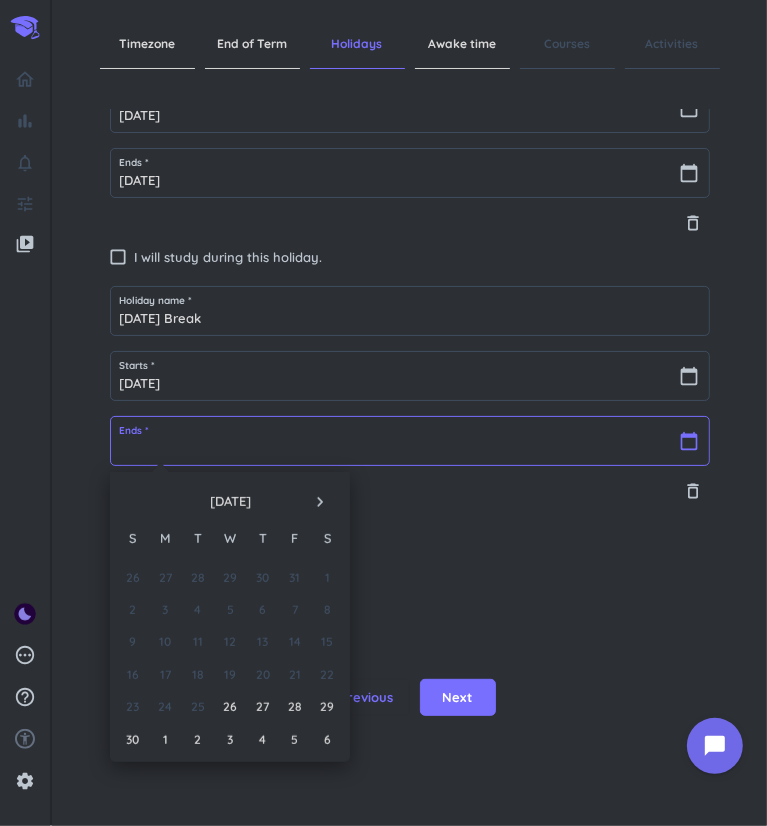 click at bounding box center [410, 441] 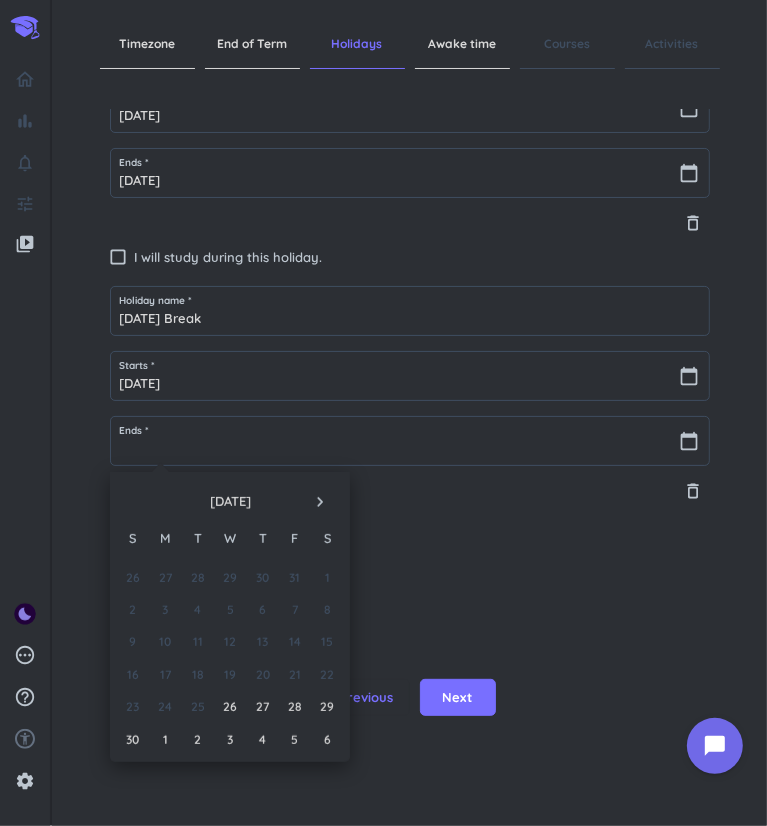 click on "30" at bounding box center (132, 739) 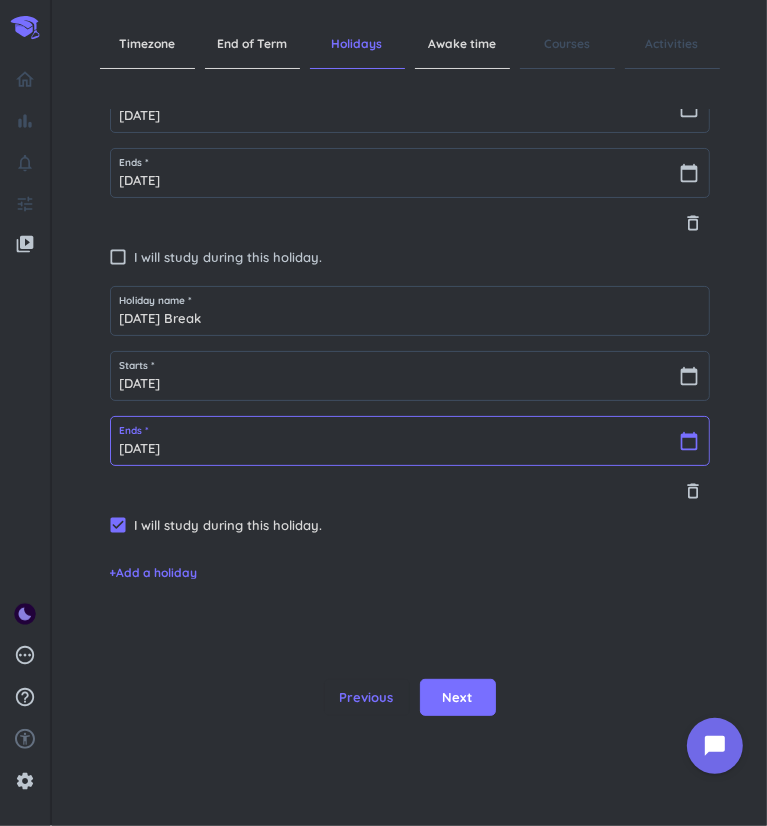 click on "[DATE]" at bounding box center (410, 441) 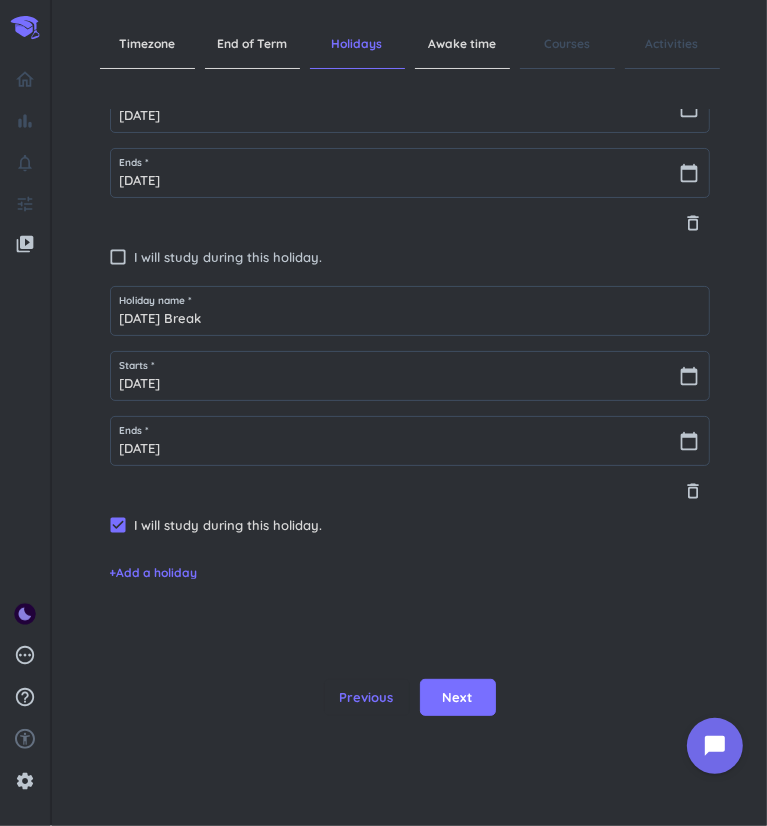 click on "+  Add a holiday" at bounding box center (410, 573) 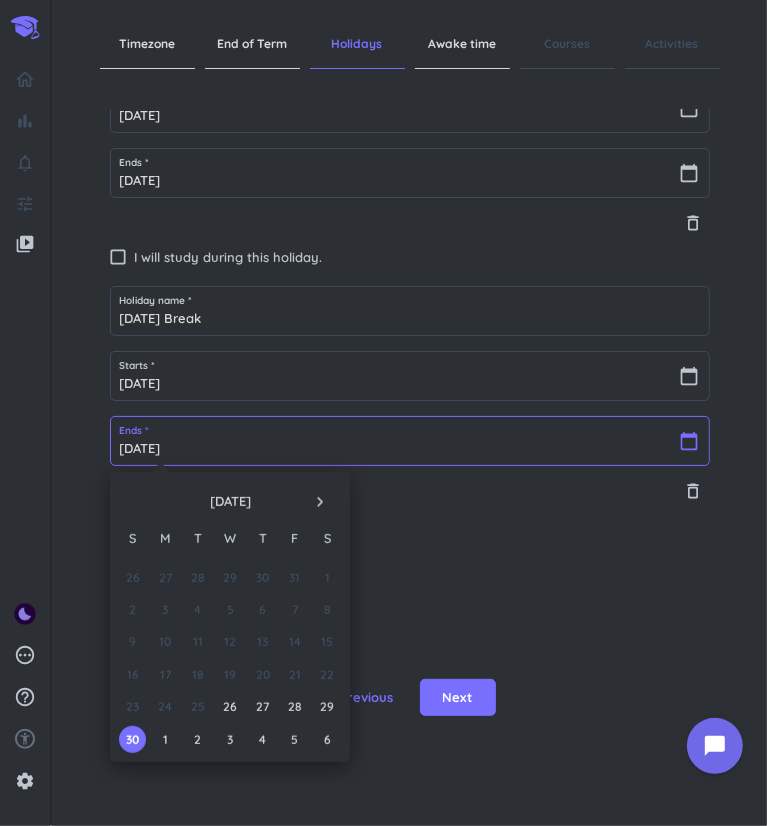 click on "[DATE]" at bounding box center [410, 441] 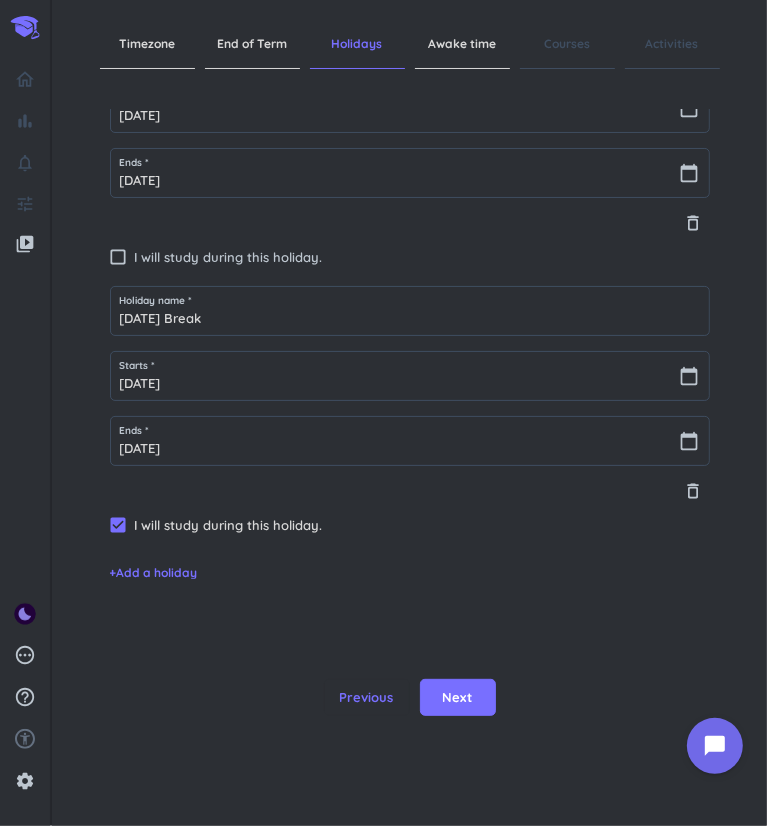 click on "delete_outline" at bounding box center [410, 491] 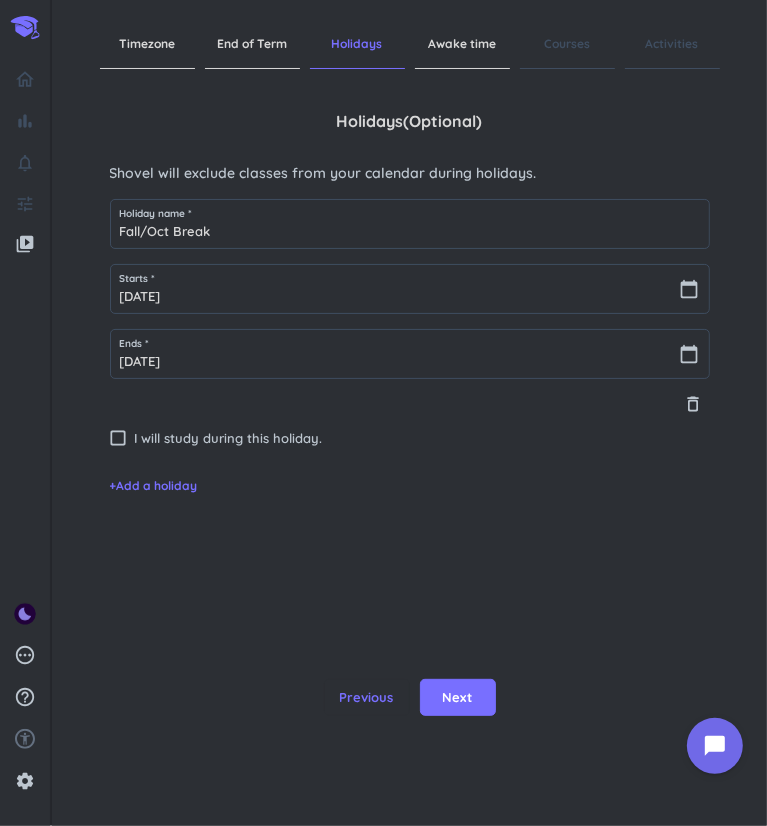 click on "+  Add a holiday" at bounding box center [154, 486] 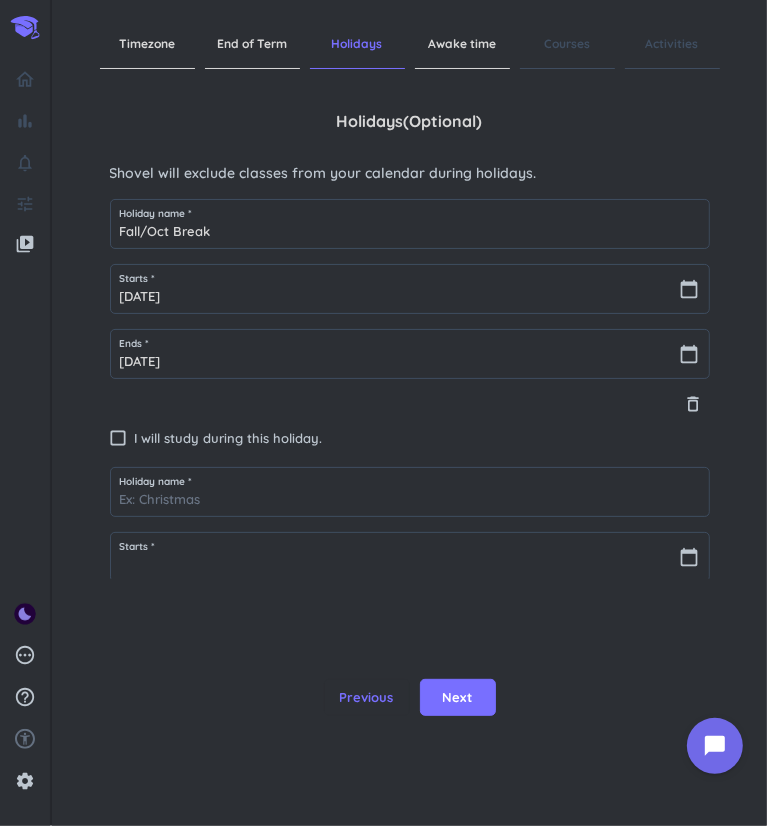 scroll, scrollTop: 181, scrollLeft: 0, axis: vertical 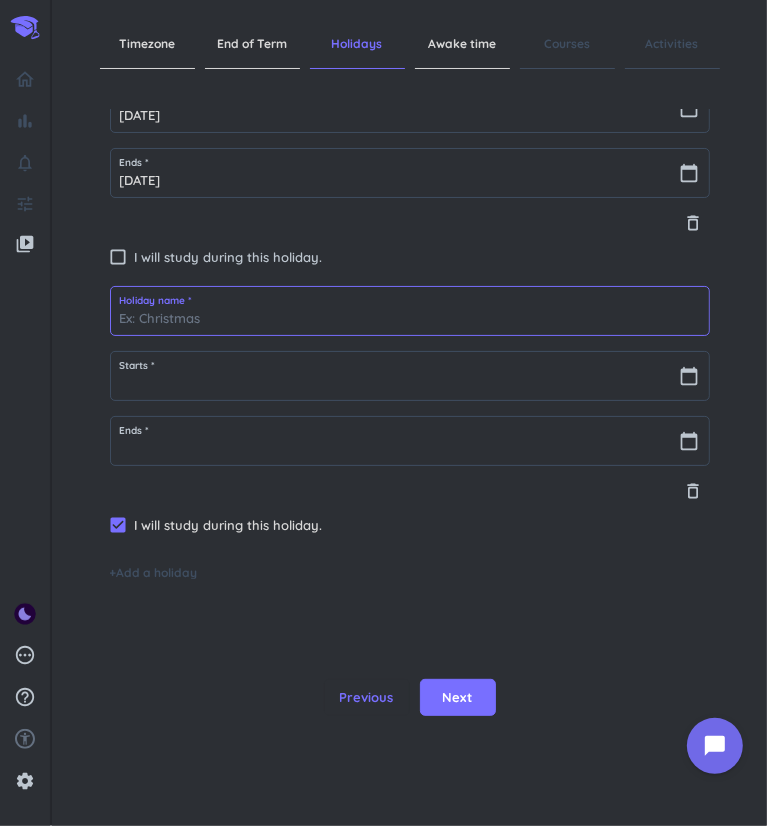 click at bounding box center [410, 311] 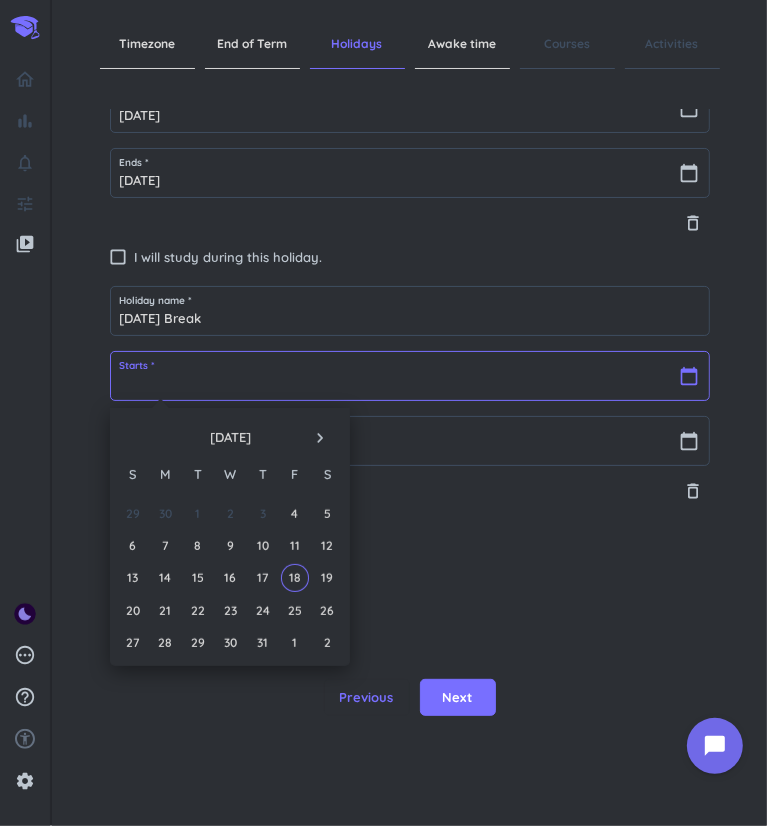 click at bounding box center [410, 376] 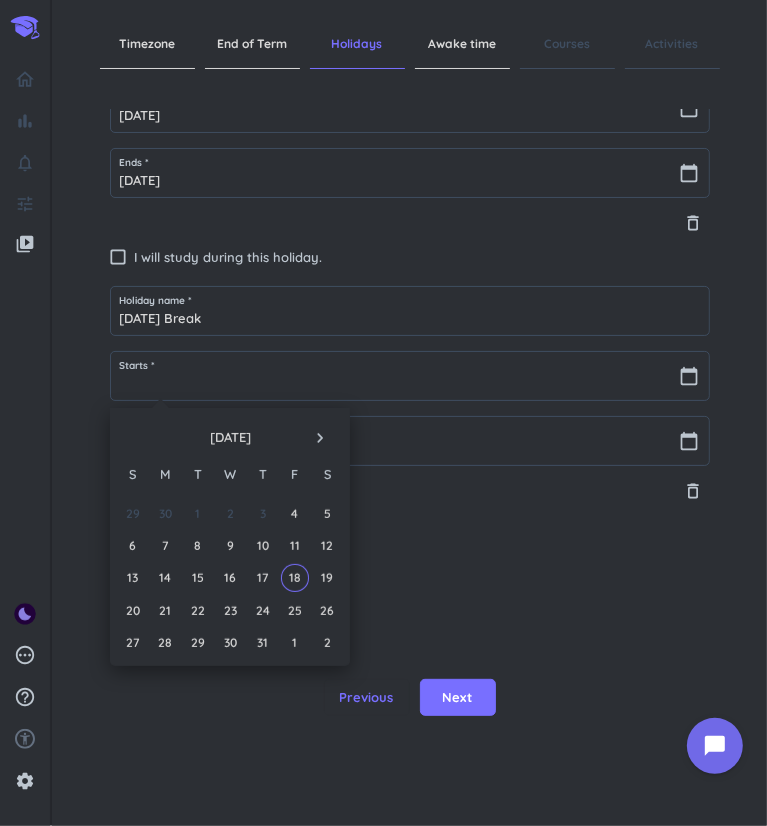 click on "navigate_next" at bounding box center [320, 438] 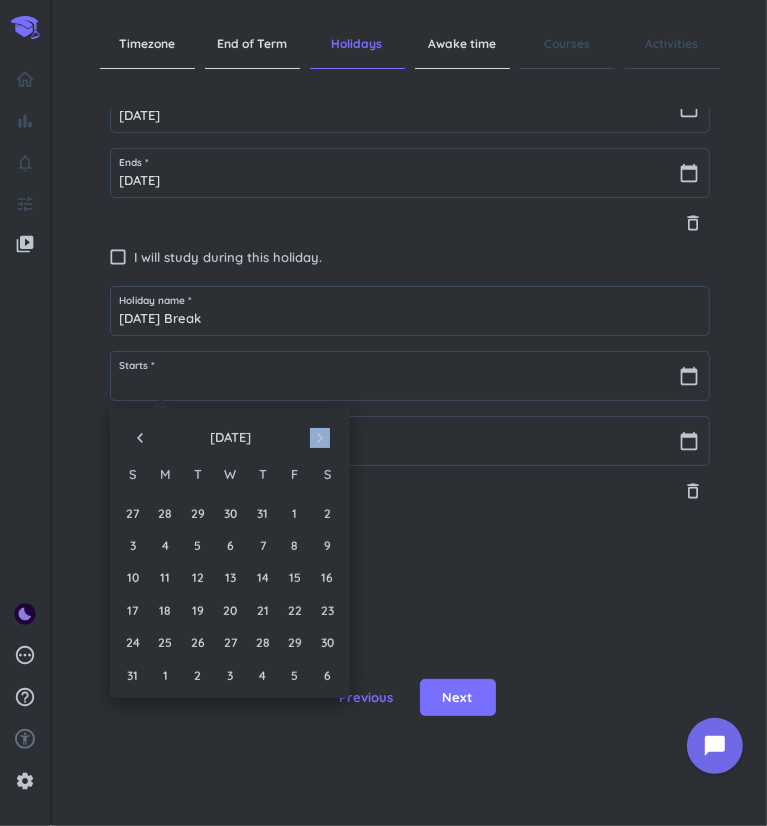 click on "navigate_next" at bounding box center [320, 438] 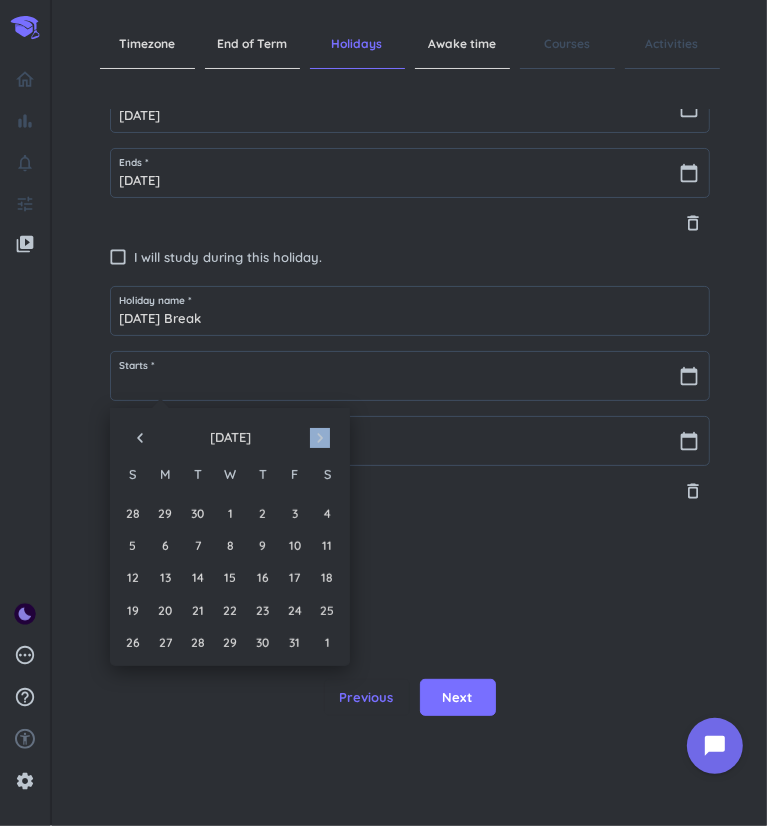 click on "navigate_next" at bounding box center (320, 438) 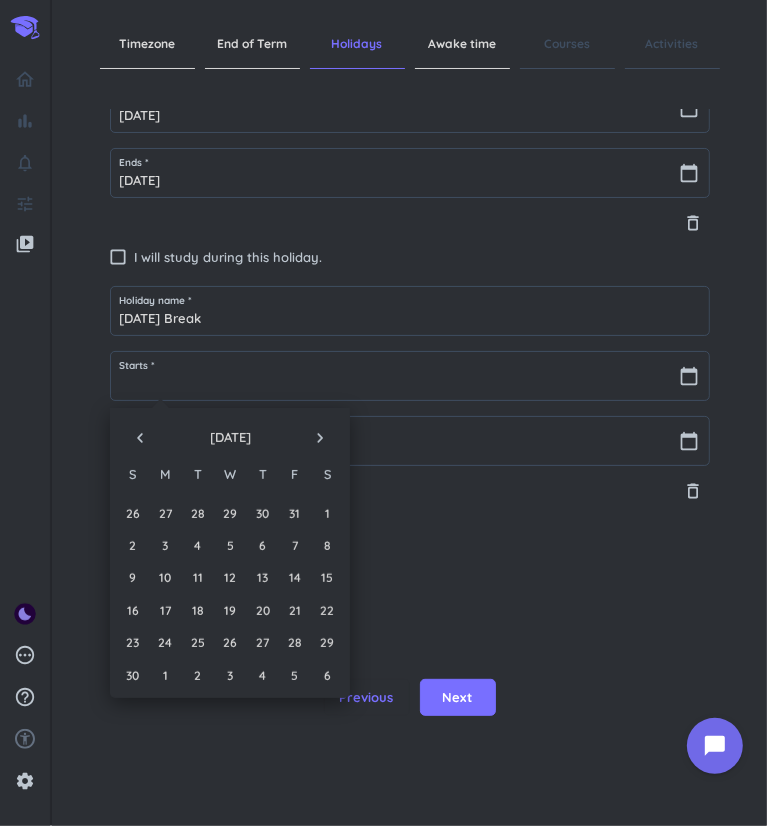 click on "26" at bounding box center (229, 642) 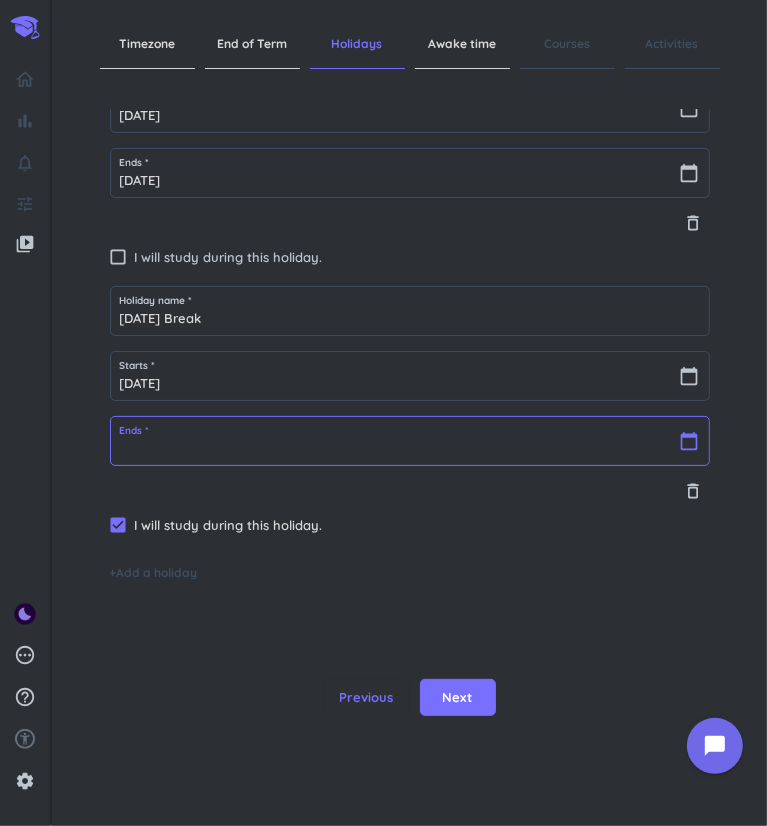 click at bounding box center (410, 441) 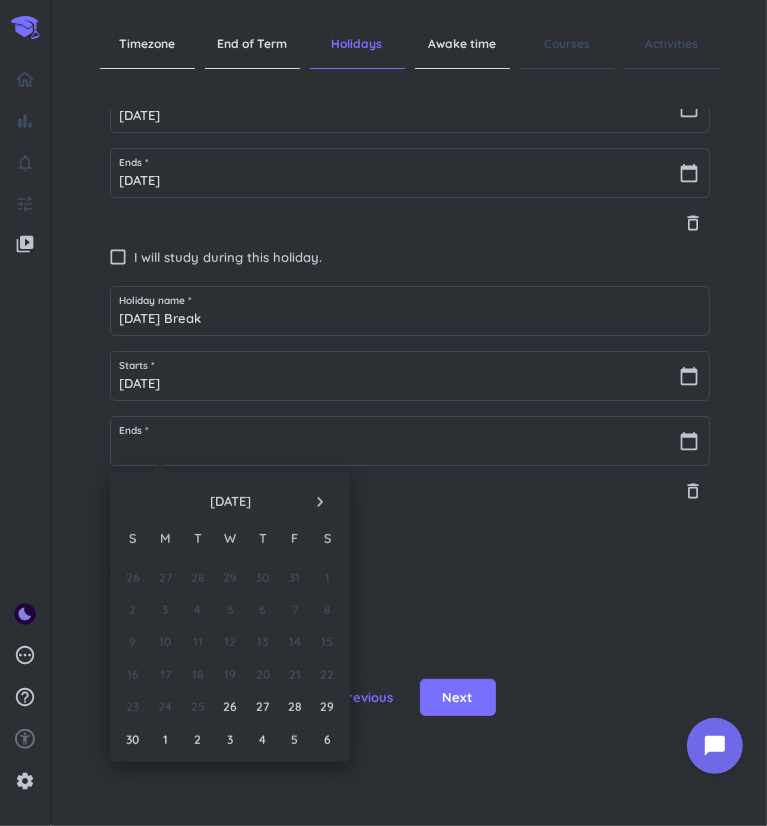 click on "30" at bounding box center [132, 739] 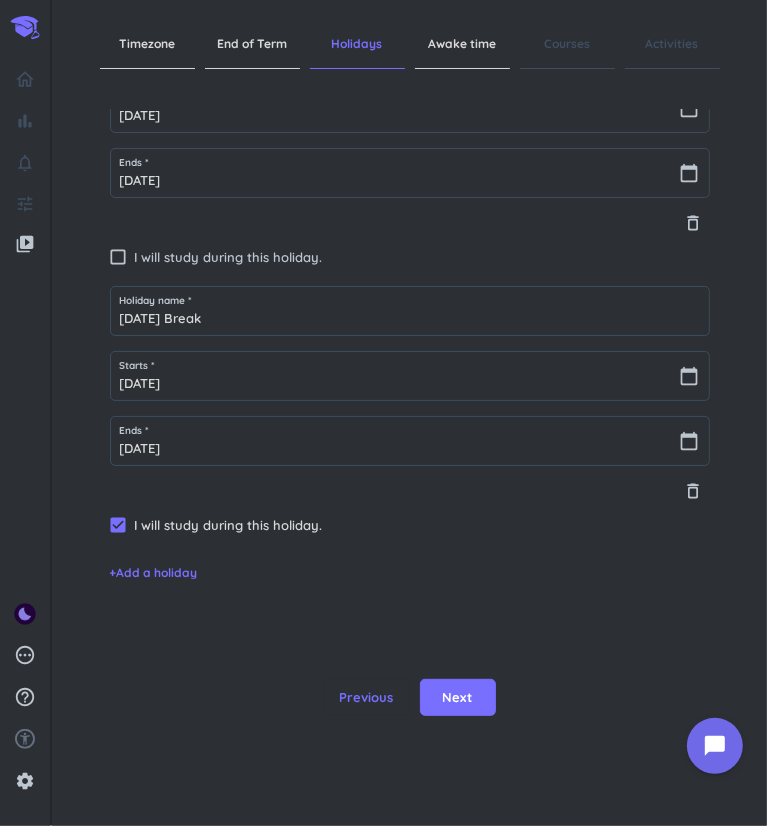 click on "+  Add a holiday" at bounding box center (154, 573) 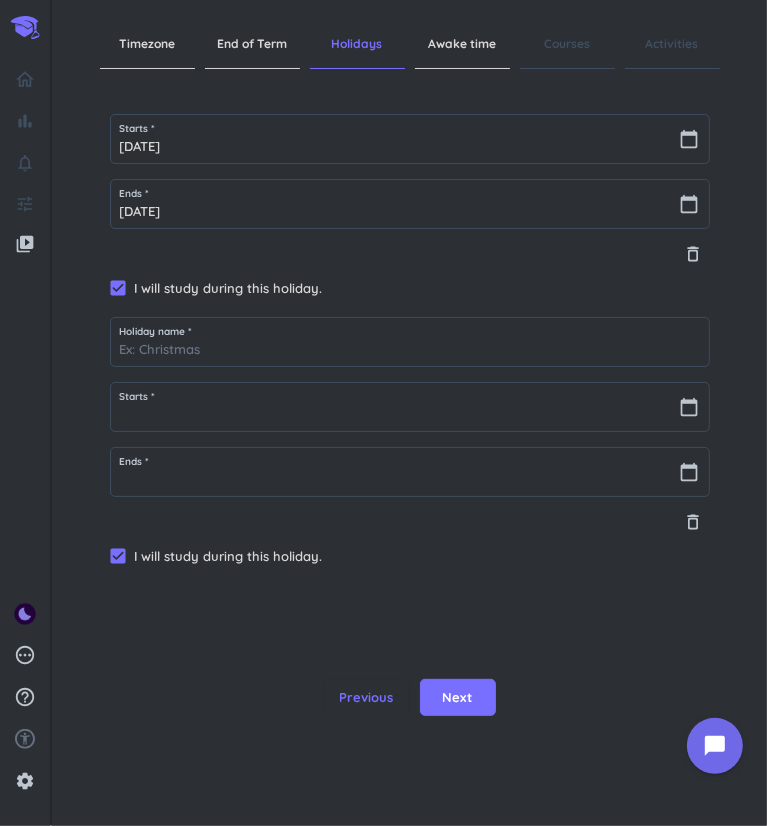 scroll, scrollTop: 448, scrollLeft: 0, axis: vertical 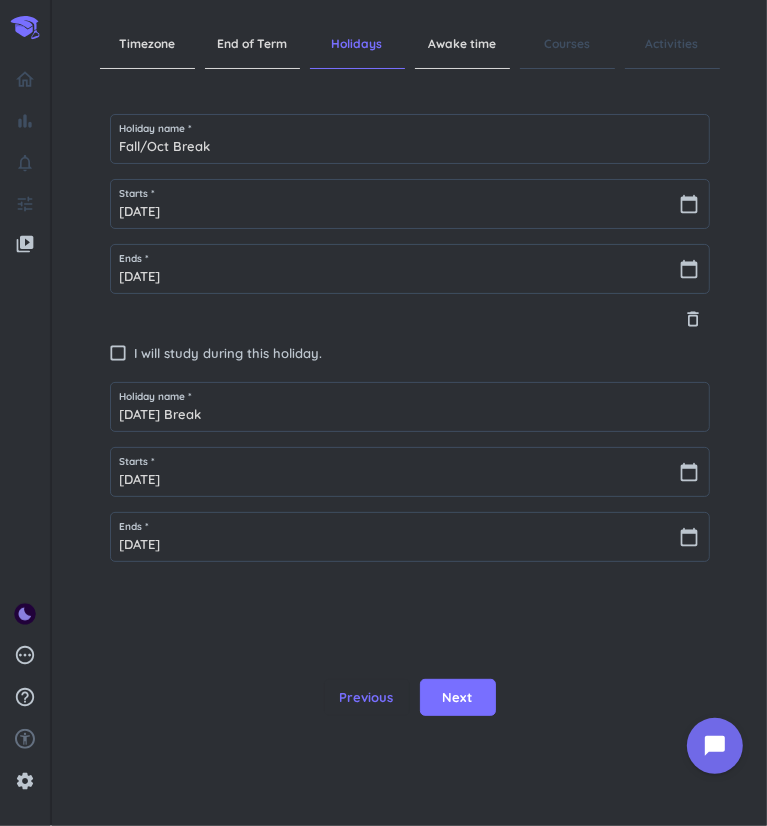 click on "Next" at bounding box center [458, 698] 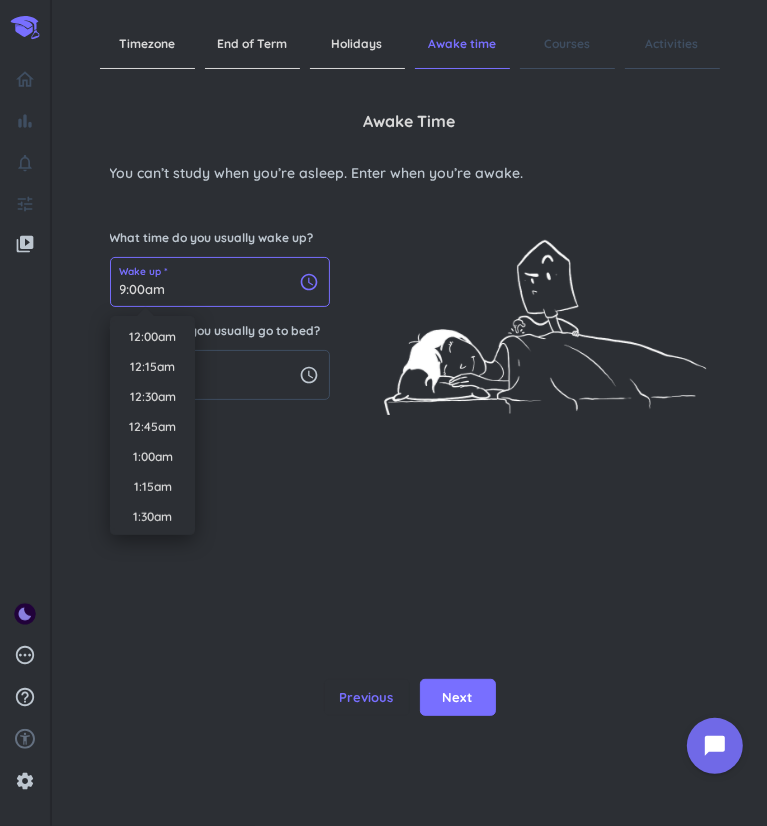 click on "9:00am" at bounding box center [220, 282] 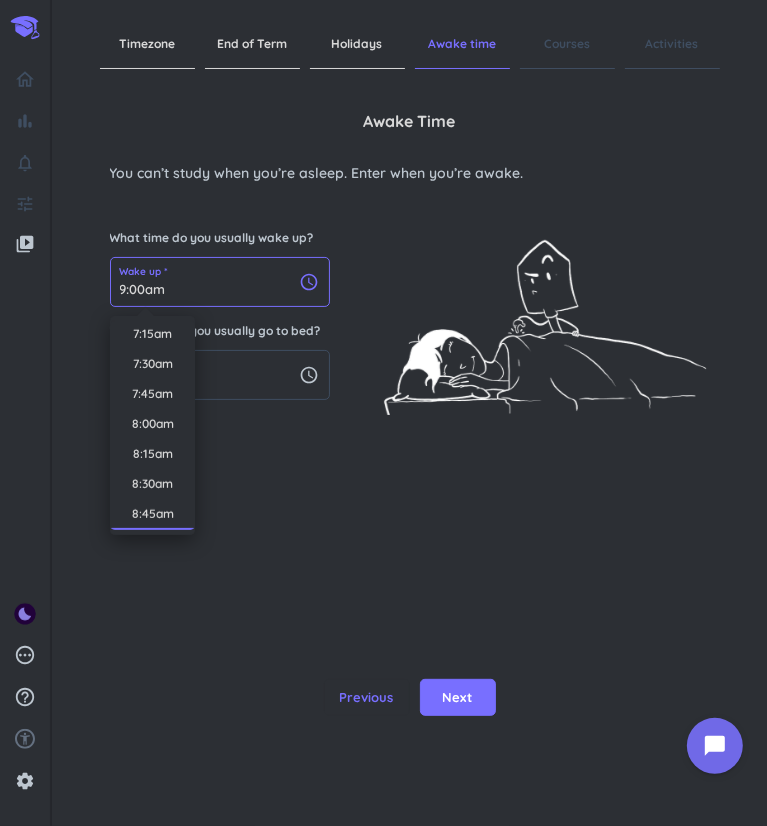 scroll, scrollTop: 872, scrollLeft: 0, axis: vertical 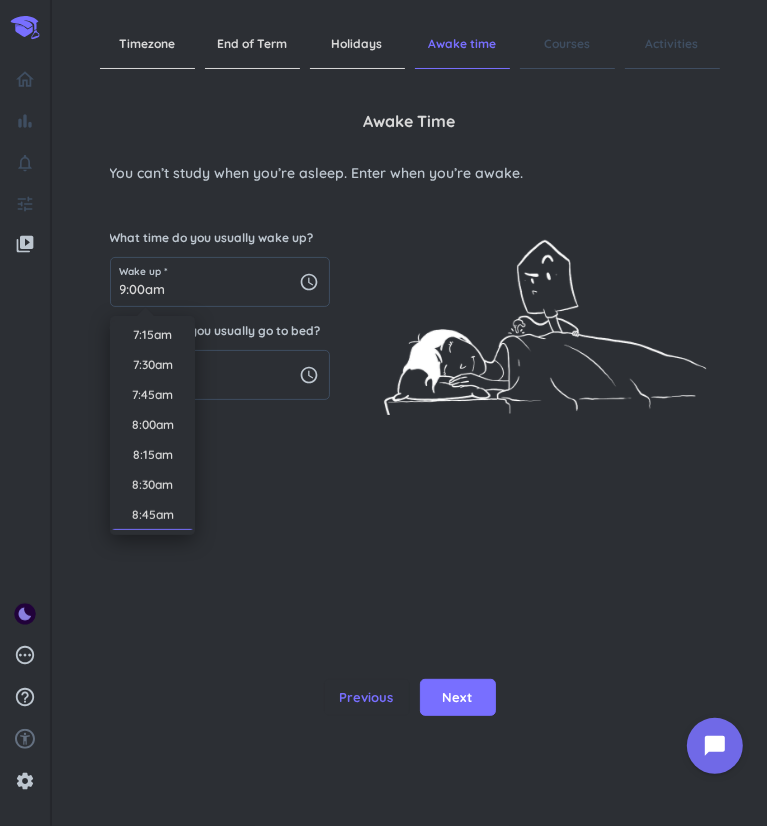 click on "8:00am" at bounding box center (152, 424) 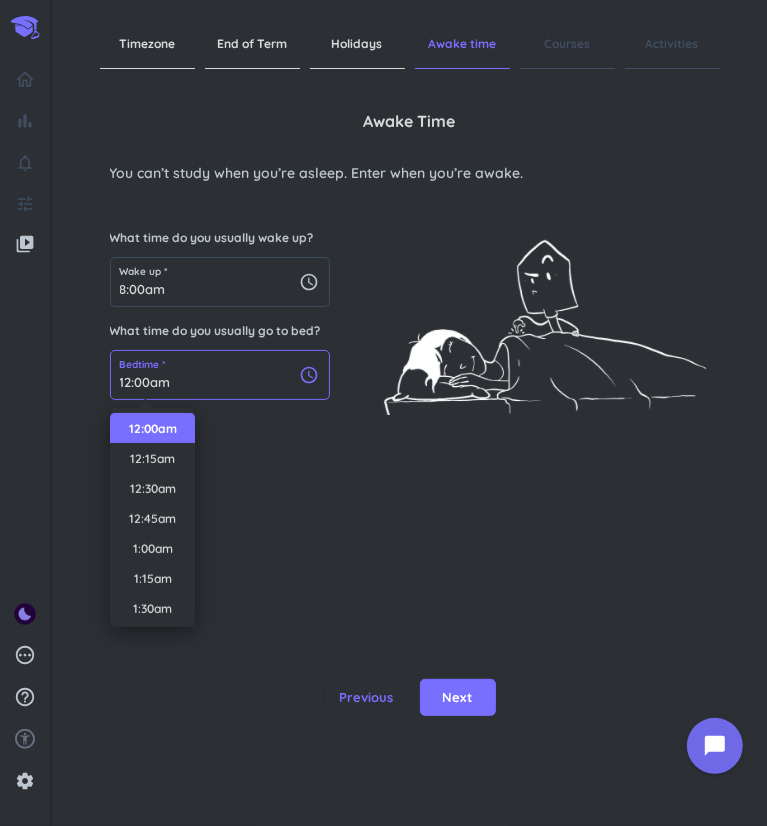 click on "12:00am" at bounding box center (220, 375) 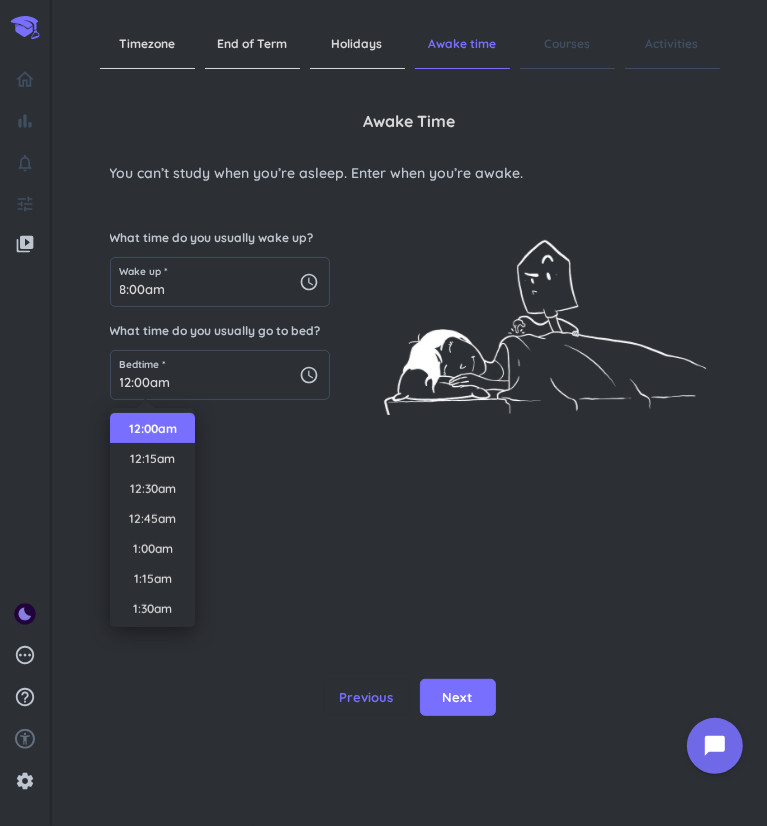 click on "Awake time You can’t study when you’re asleep. Enter when you’re awake. What time do you usually wake up? Wake up * 8:00am schedule What time do you usually go to bed? Bedtime * 12:00am schedule" at bounding box center (410, 344) 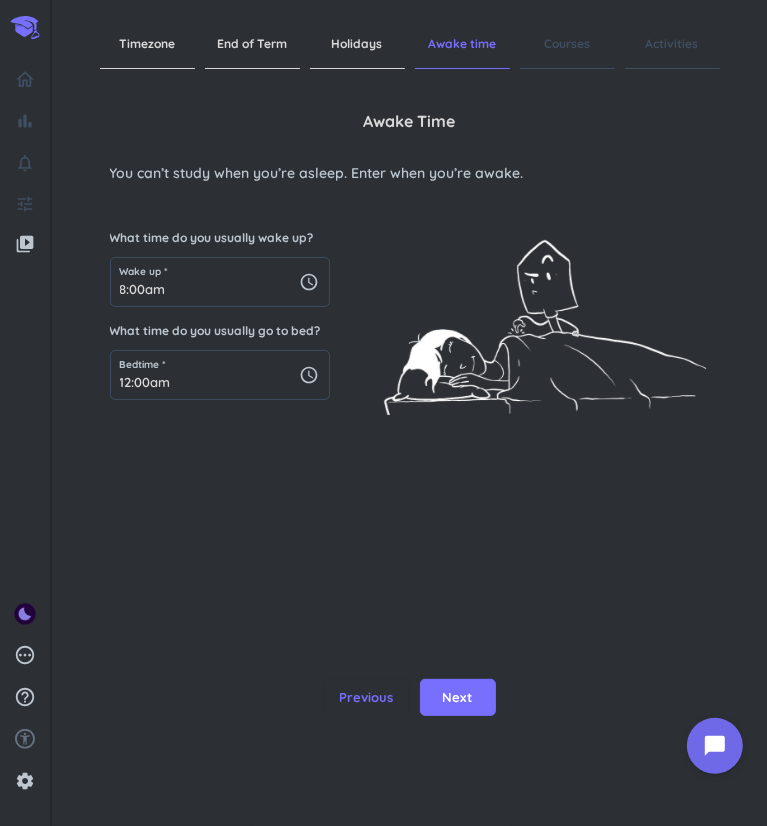 click on "Next" at bounding box center (458, 698) 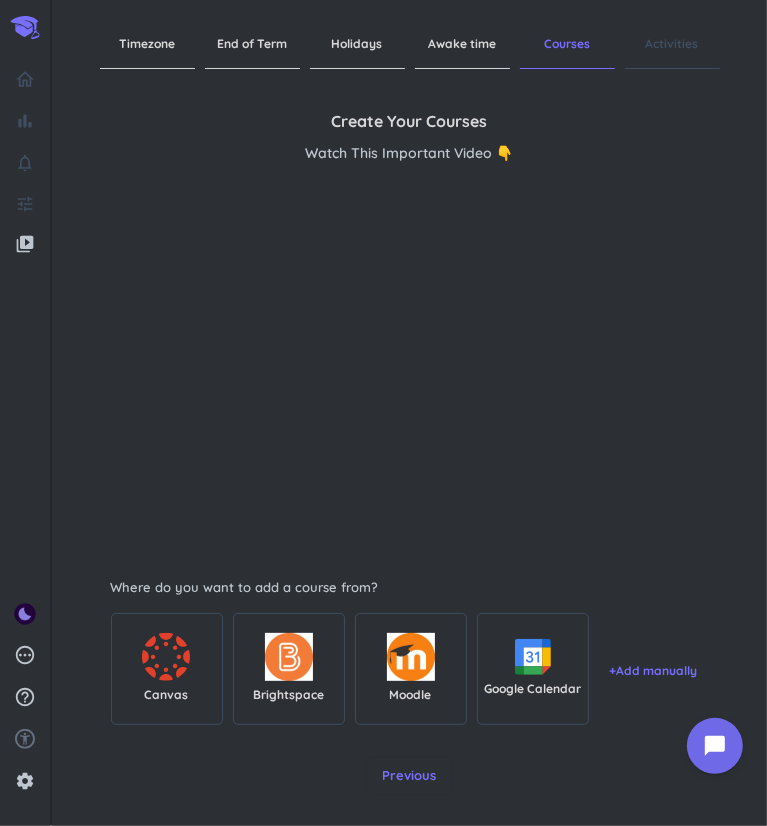 click on "Brightspace" at bounding box center (288, 695) 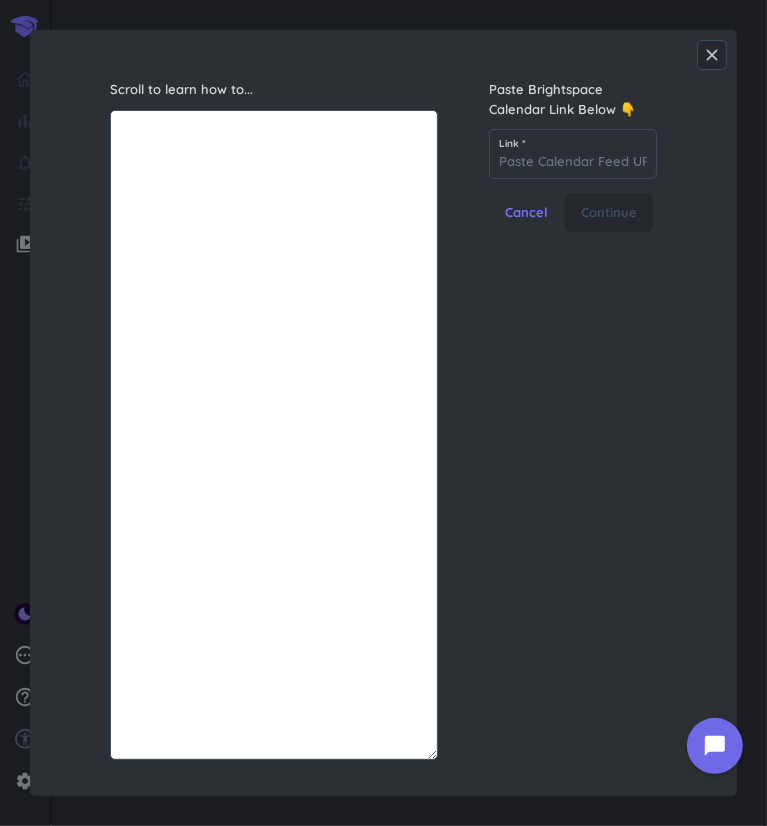 scroll, scrollTop: 8, scrollLeft: 8, axis: both 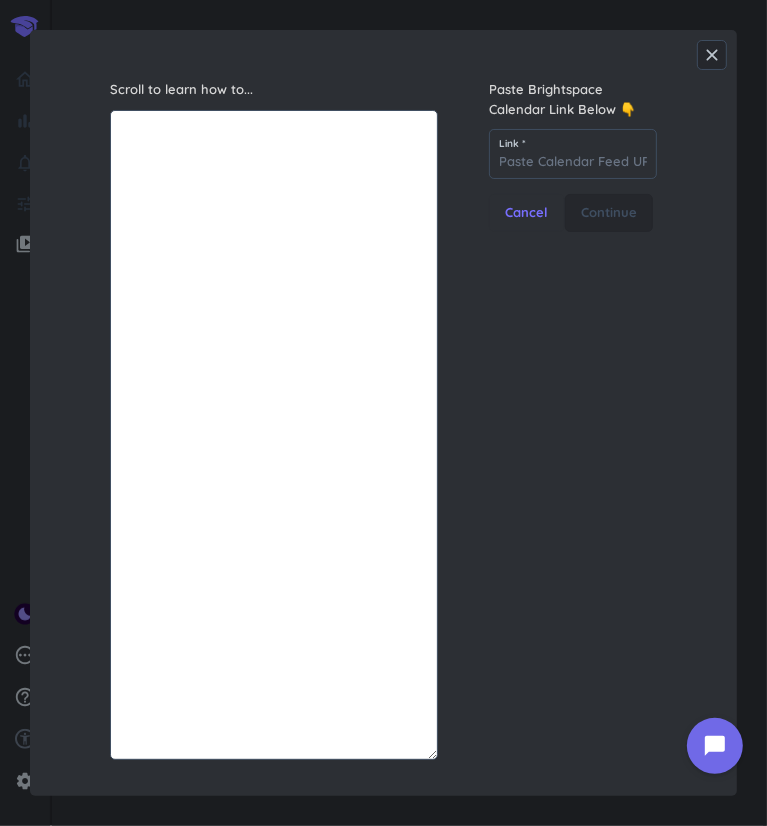 click on "close" at bounding box center [712, 55] 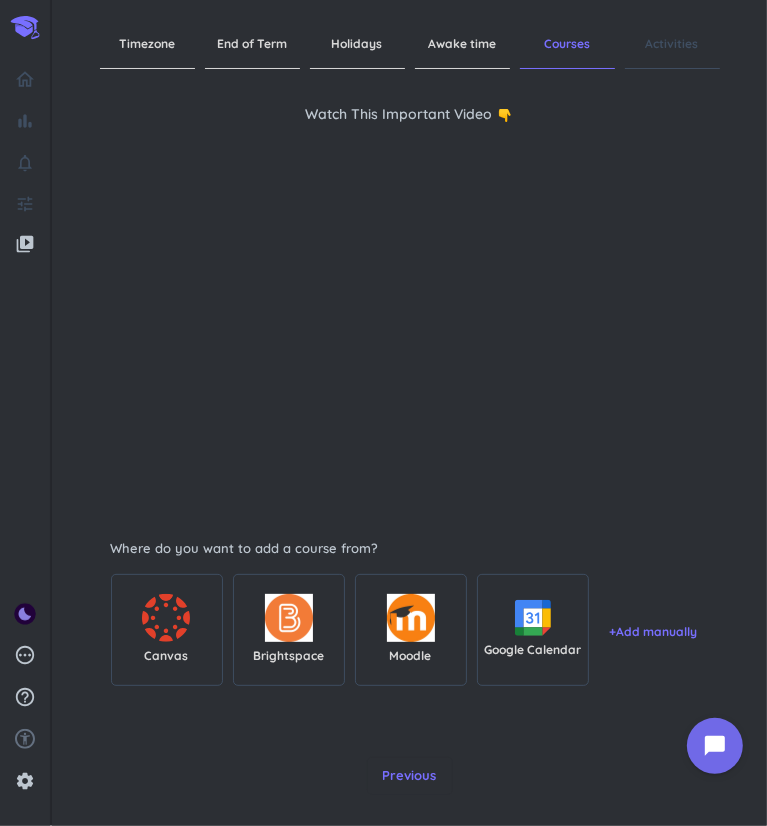 scroll, scrollTop: 88, scrollLeft: 0, axis: vertical 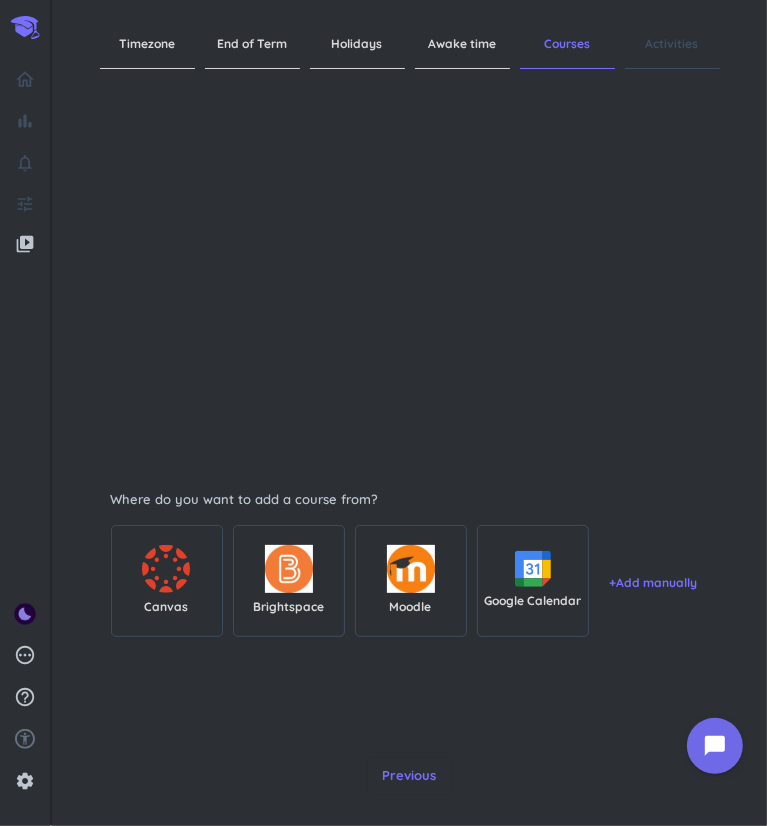 click on "+  Add manually" at bounding box center [654, 583] 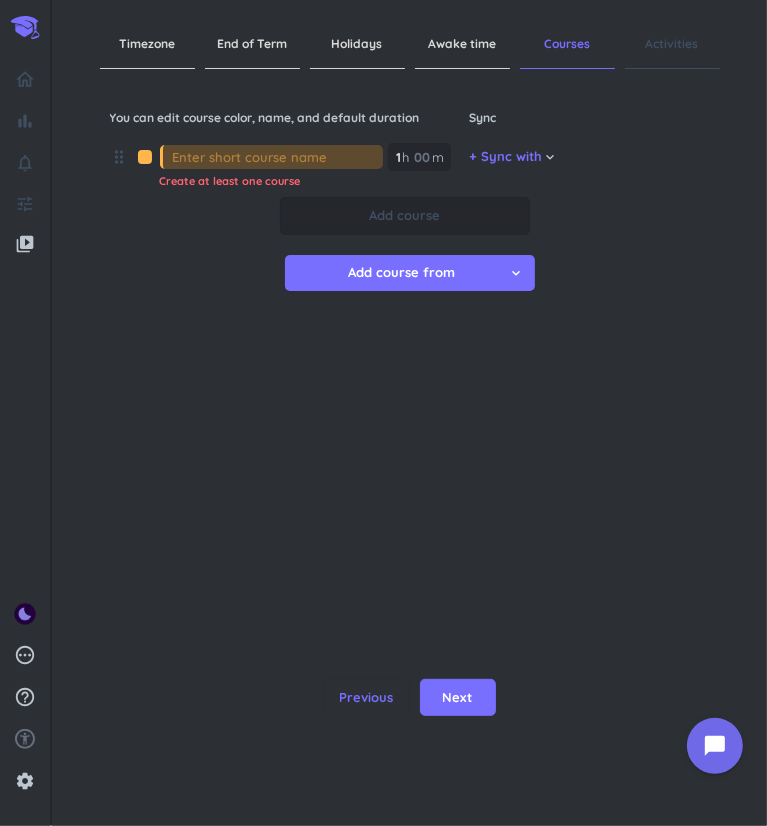 click on "Next" at bounding box center [458, 698] 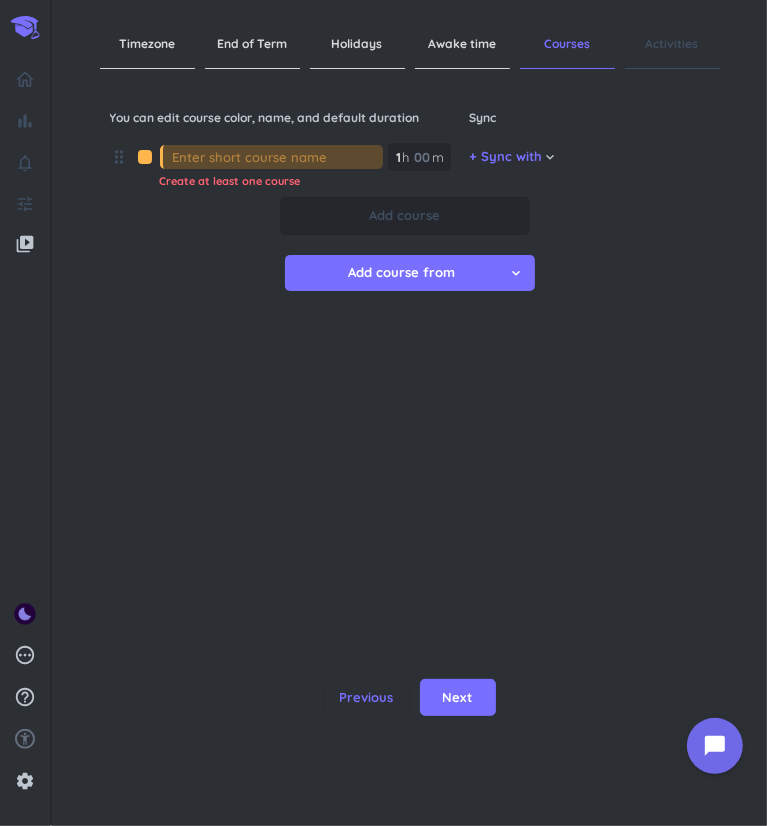click at bounding box center [278, 157] 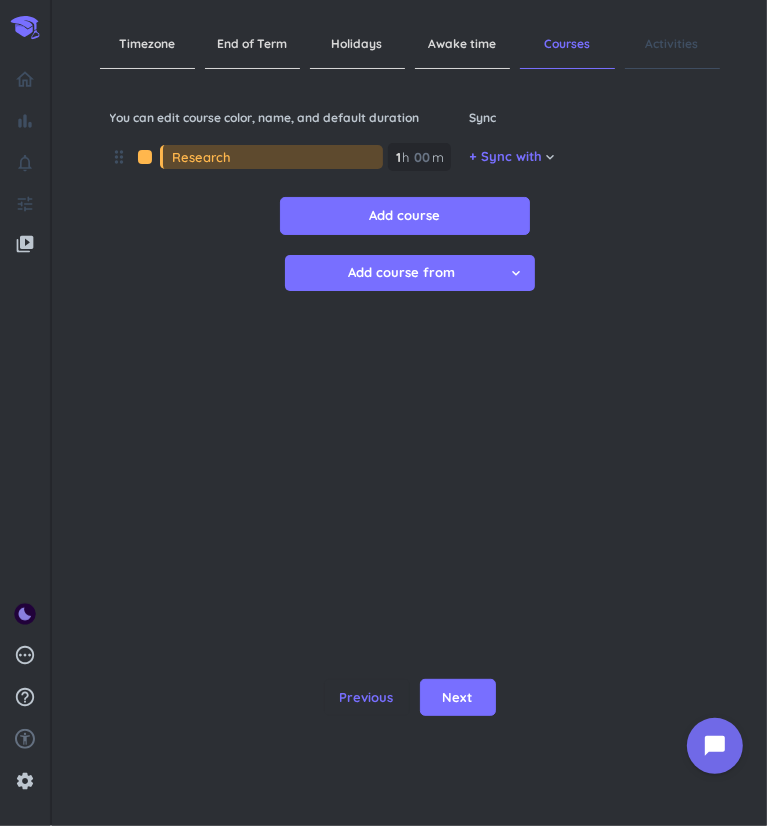 type on "Research" 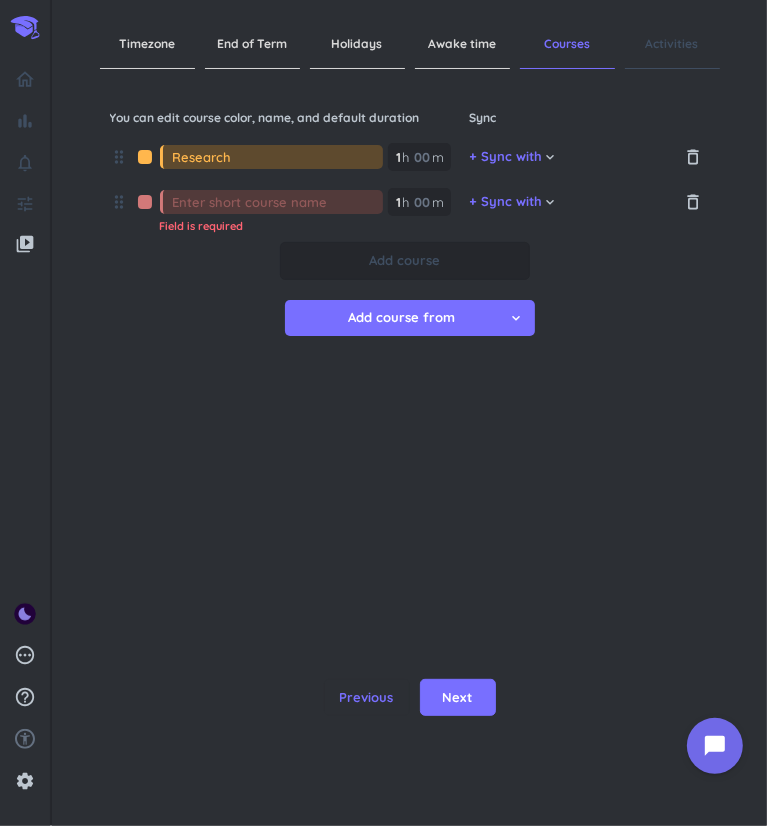 click on "Next" at bounding box center (458, 698) 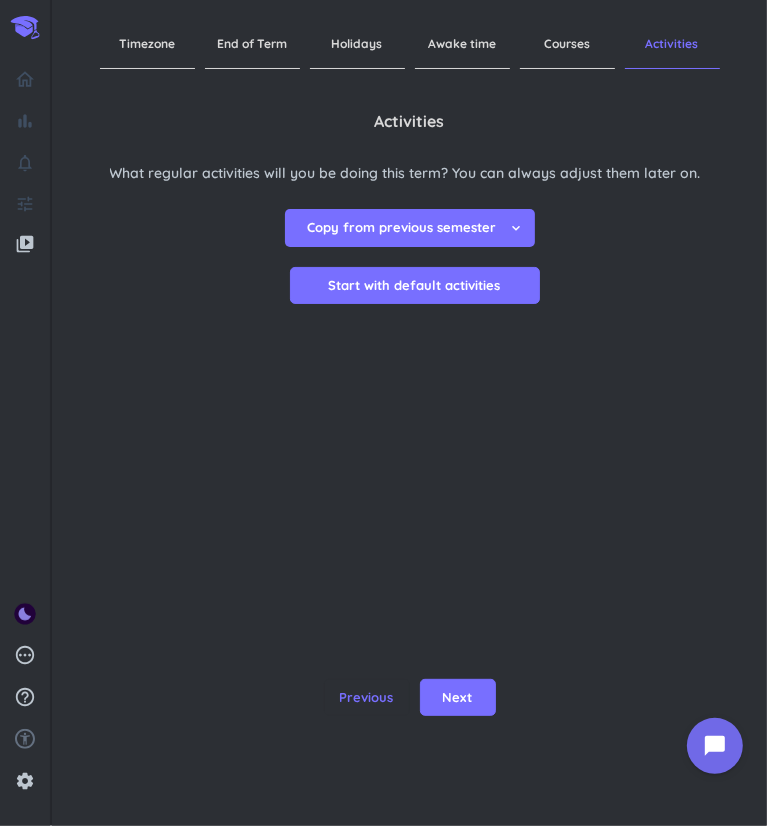 click on "Copy from previous semester cancel keyboard_arrow_down" at bounding box center [410, 228] 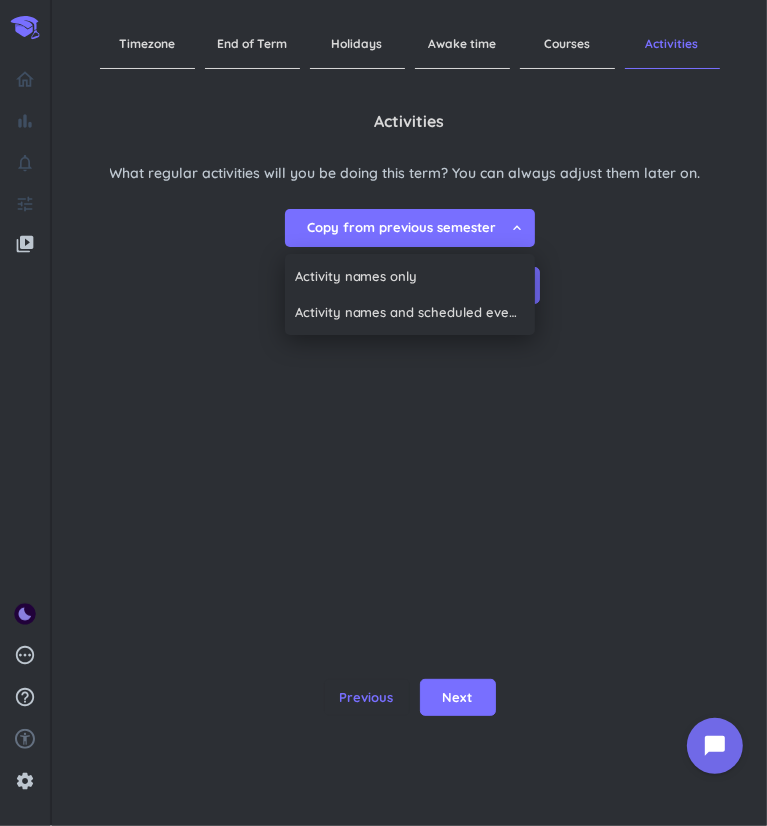 click on "Activity names only" at bounding box center (356, 277) 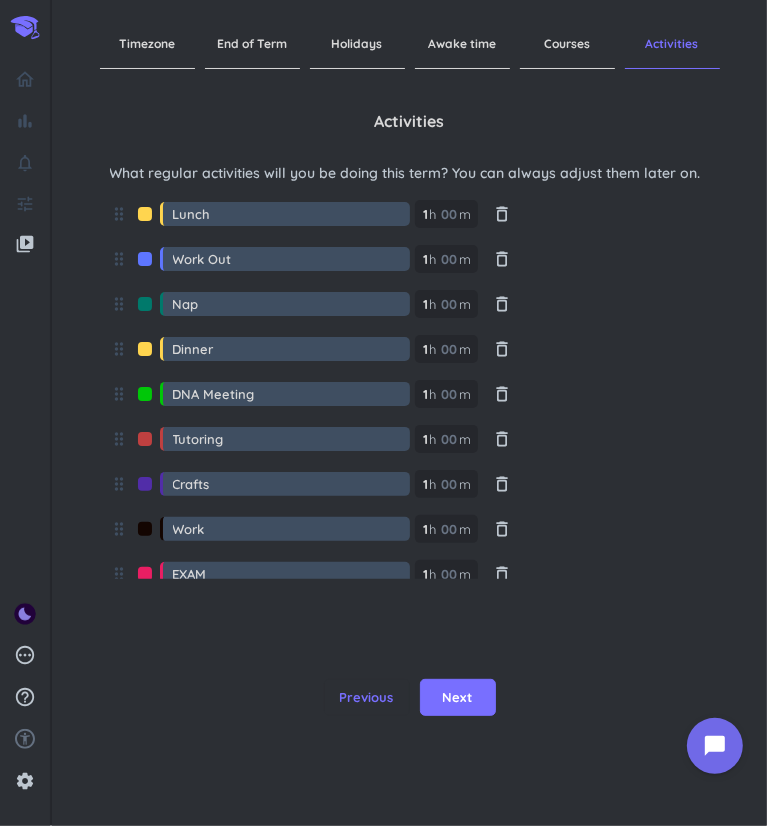 scroll, scrollTop: 172, scrollLeft: 0, axis: vertical 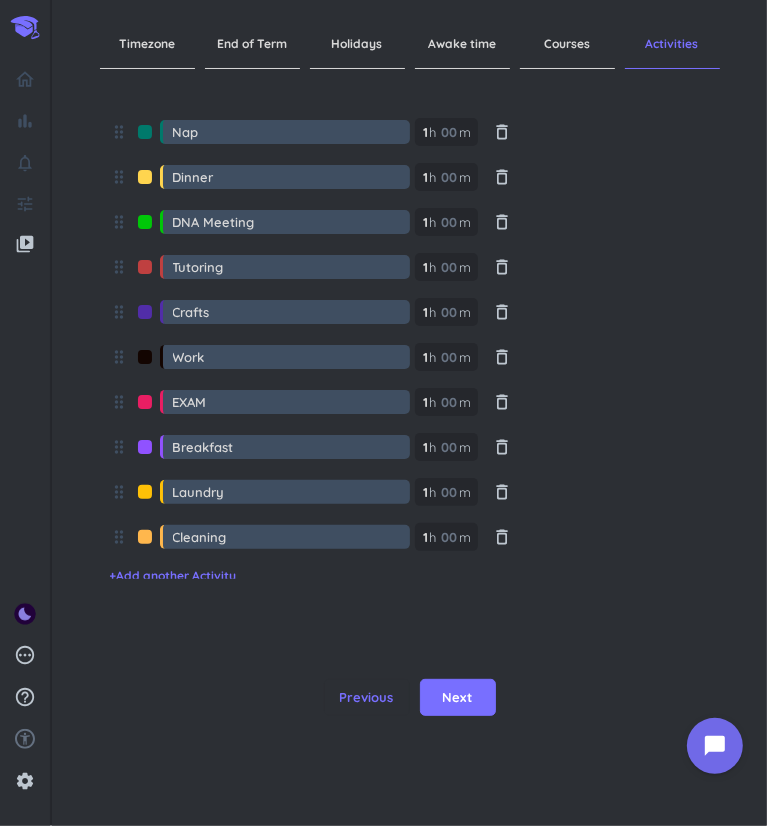 click on "Tutoring" at bounding box center [291, 267] 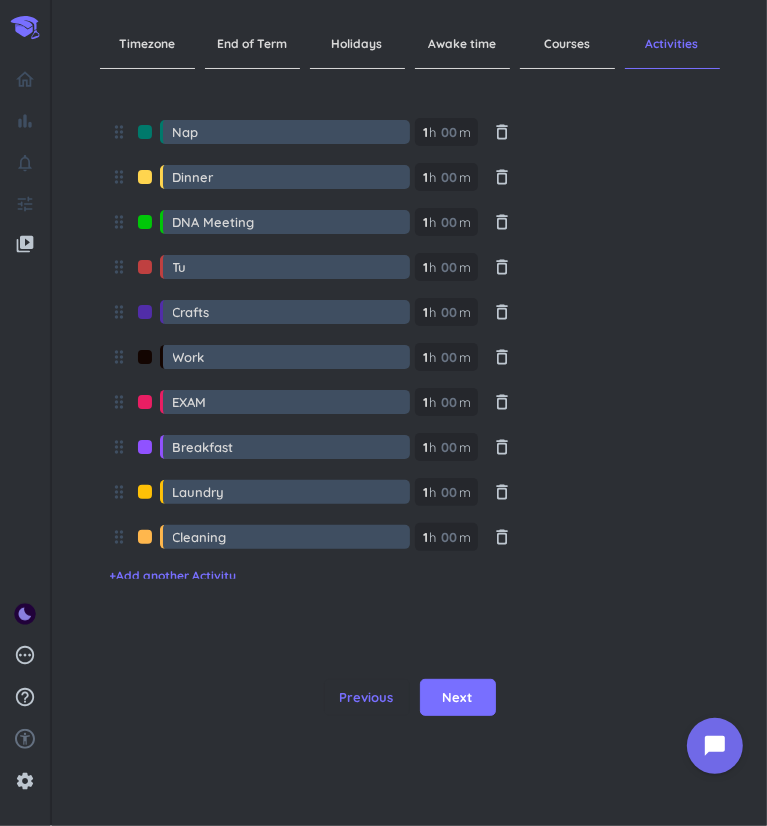 type on "T" 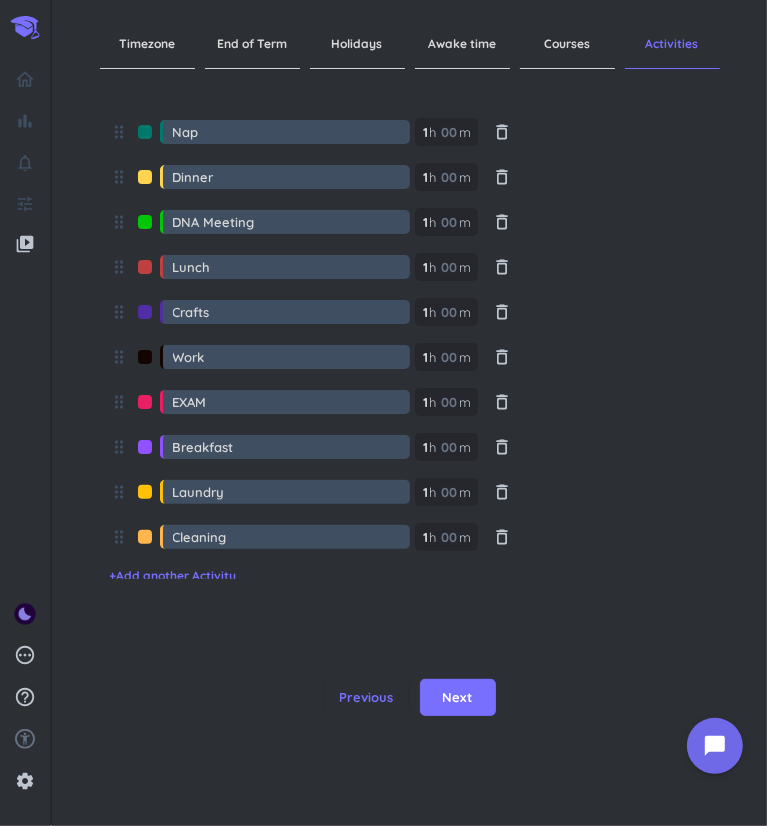 click on "+  Add another Activity" at bounding box center (173, 576) 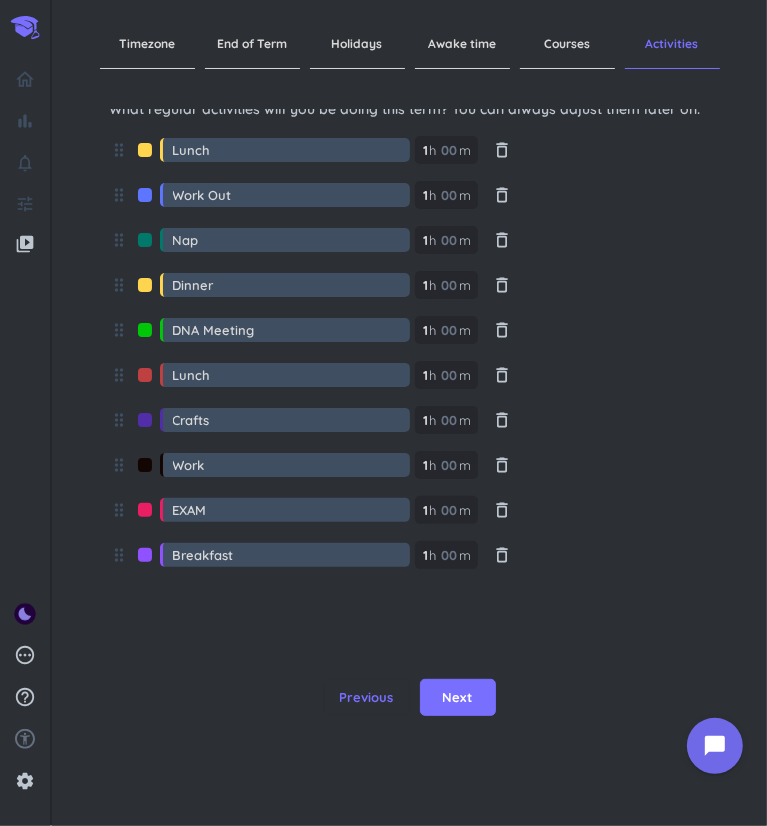 scroll, scrollTop: 0, scrollLeft: 0, axis: both 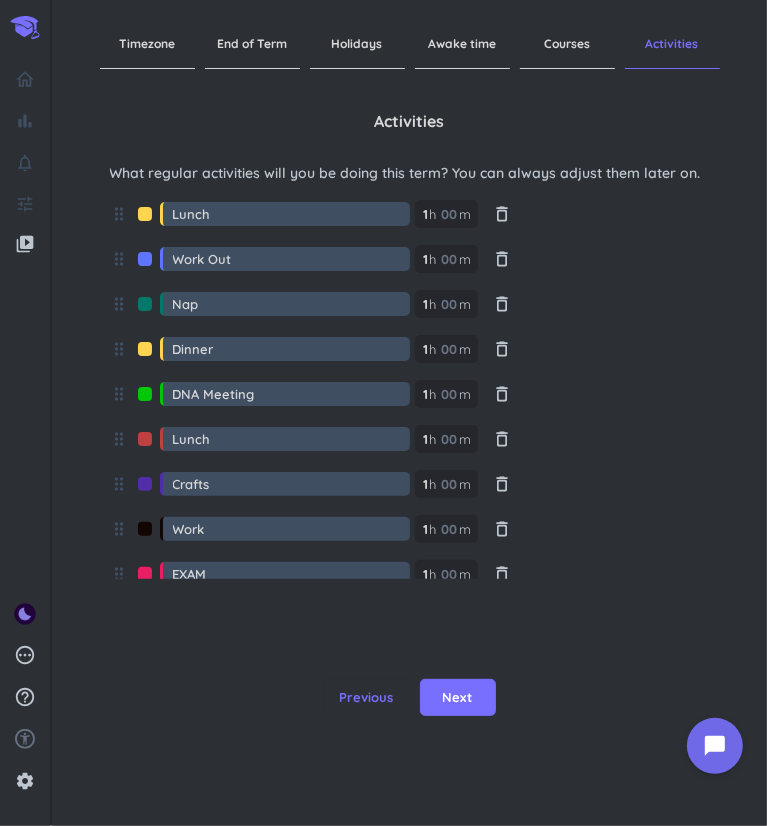 click on "Lunch" at bounding box center (291, 439) 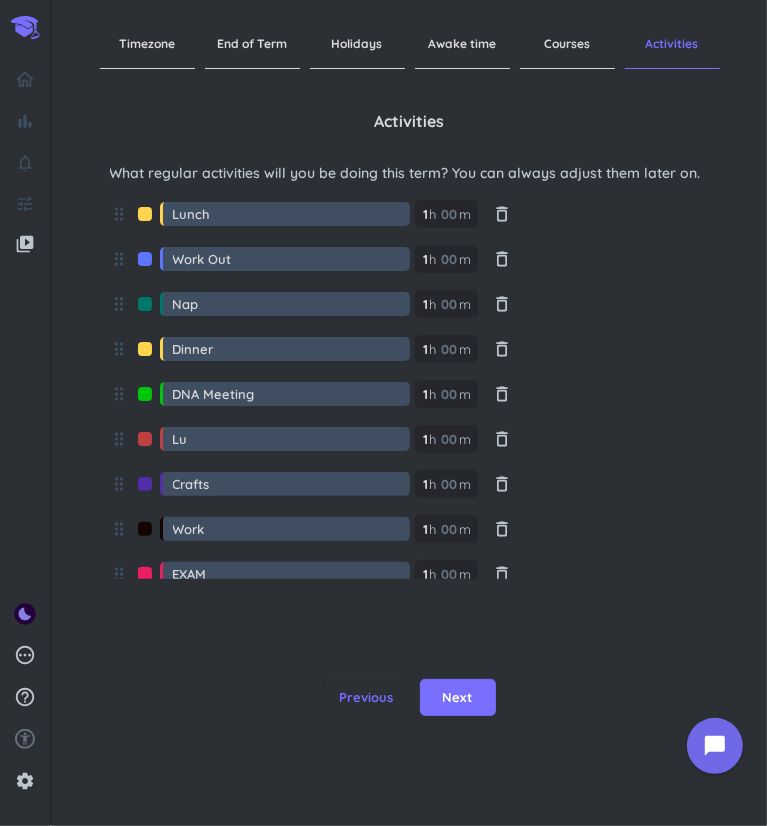 type on "L" 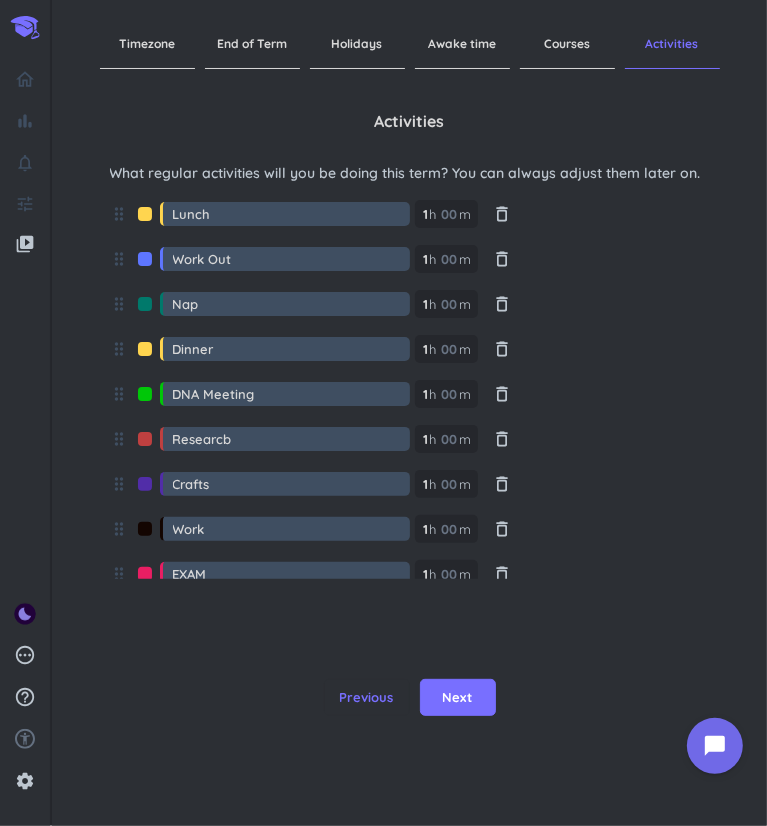 type on "Researcb" 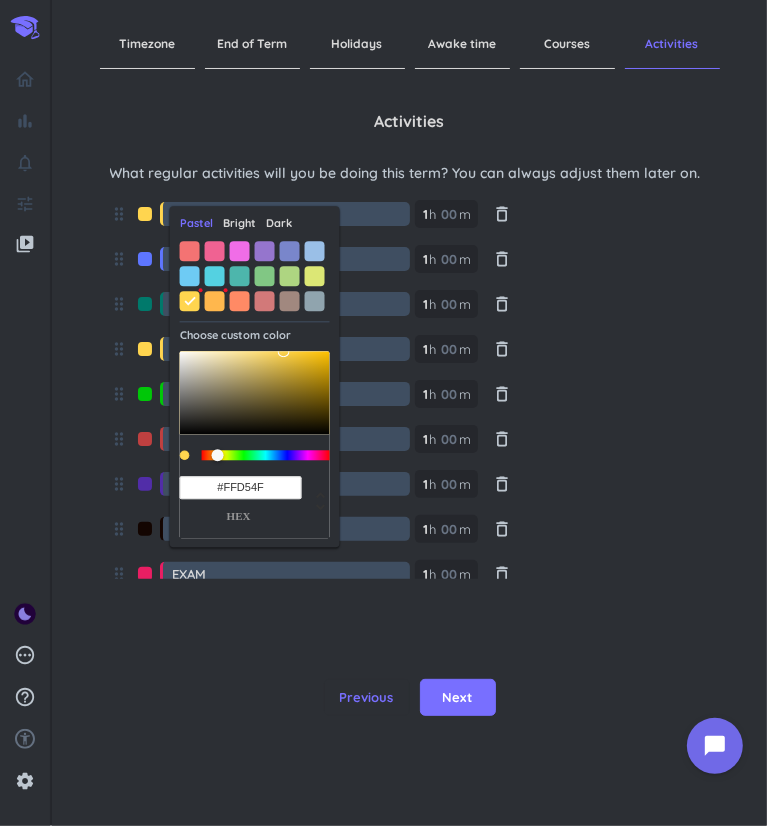 click at bounding box center (290, 276) 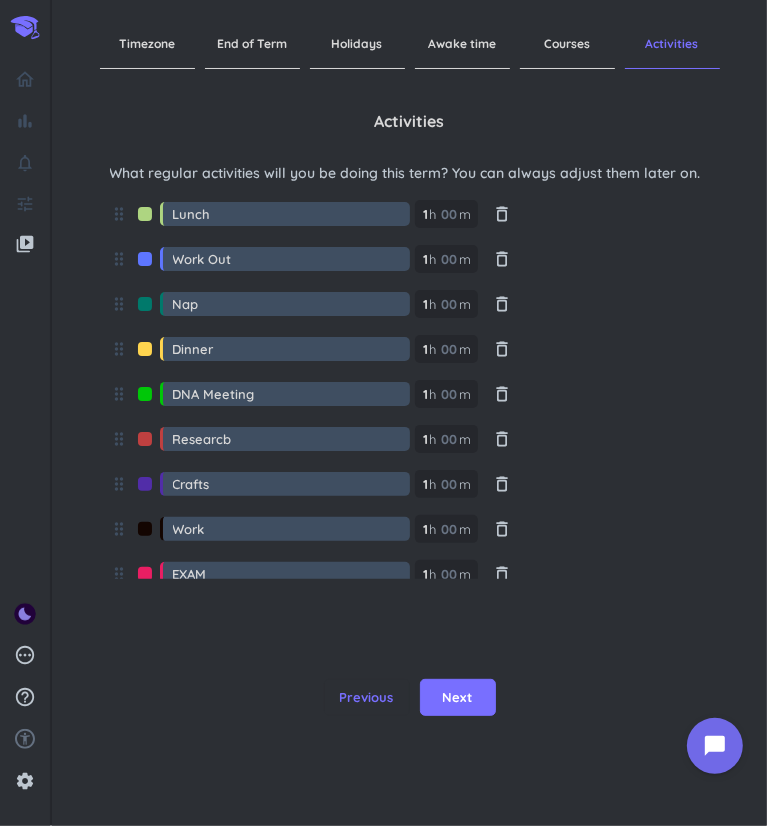 click at bounding box center [145, 354] 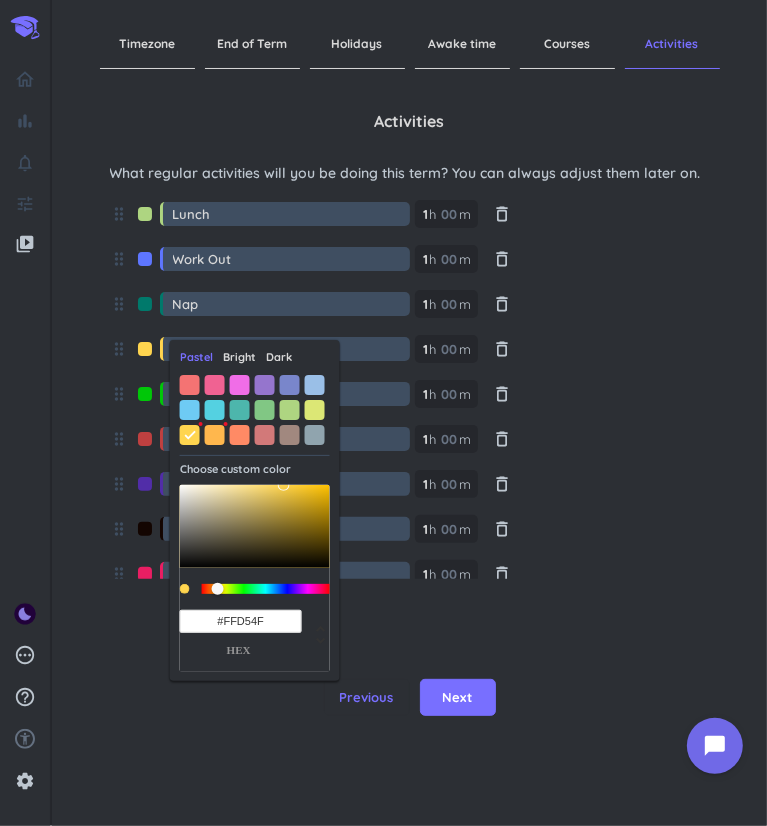 click at bounding box center [290, 410] 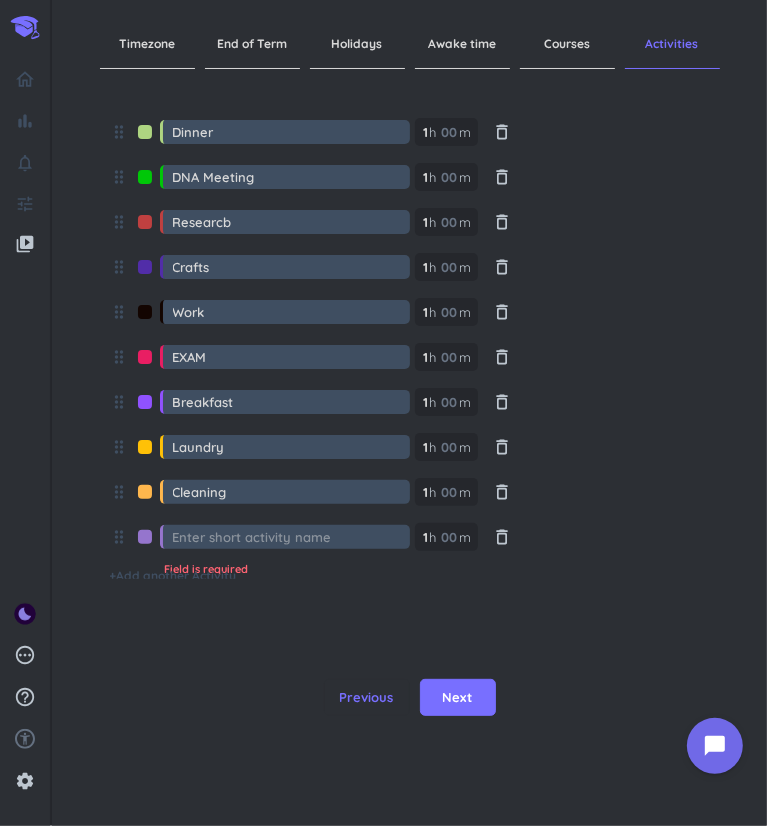scroll, scrollTop: 180, scrollLeft: 0, axis: vertical 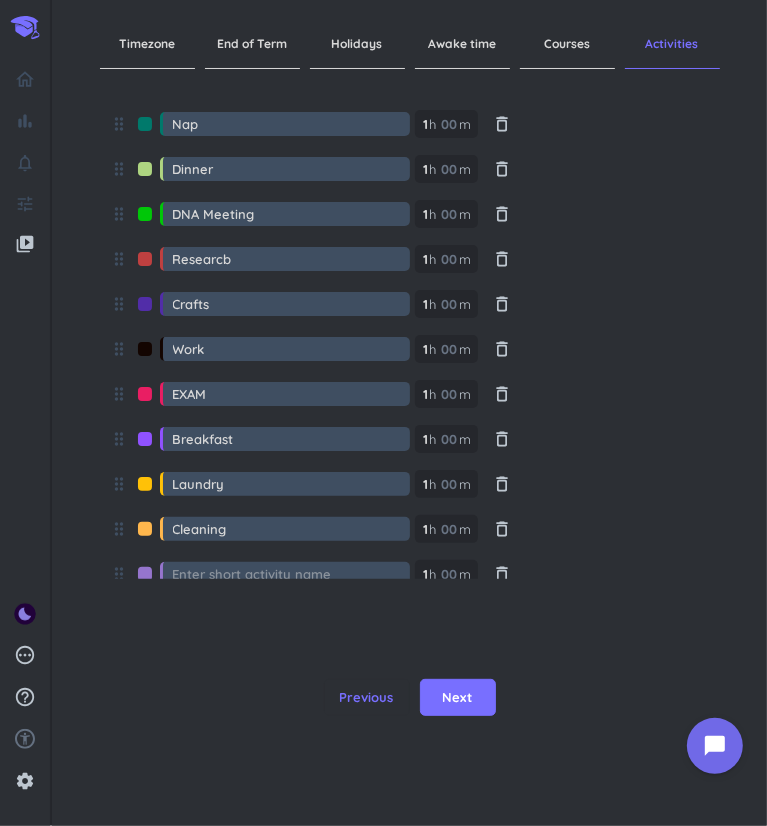 click at bounding box center (145, 444) 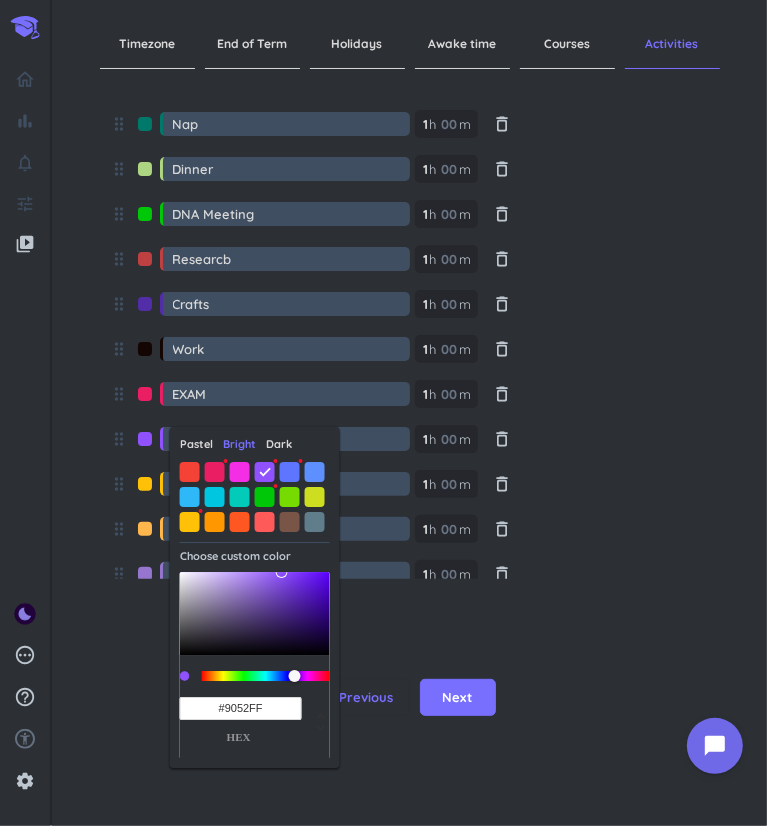 click on "Pastel" at bounding box center (196, 444) 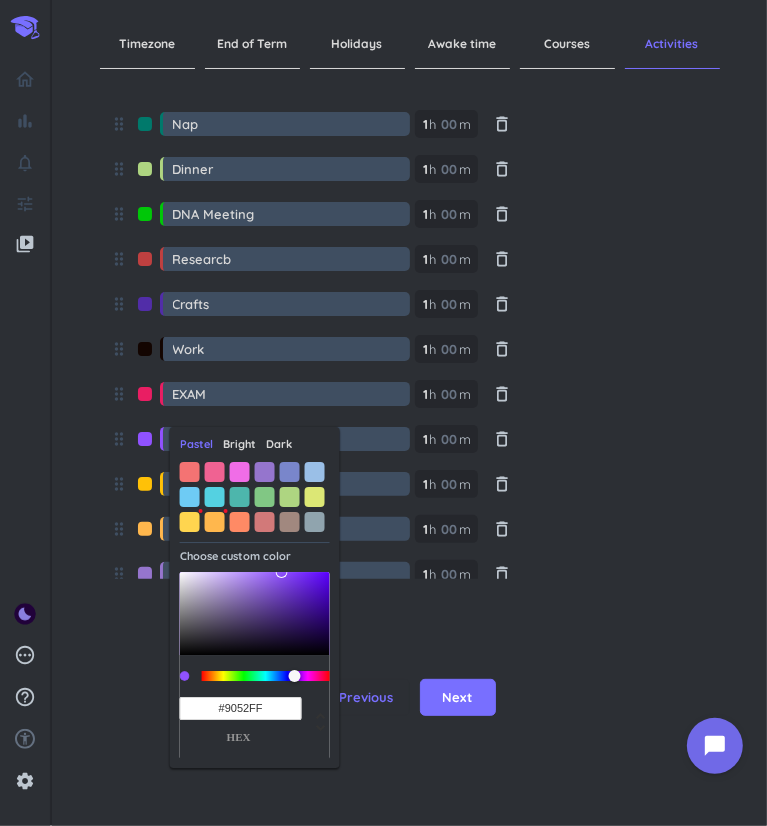 click at bounding box center [290, 497] 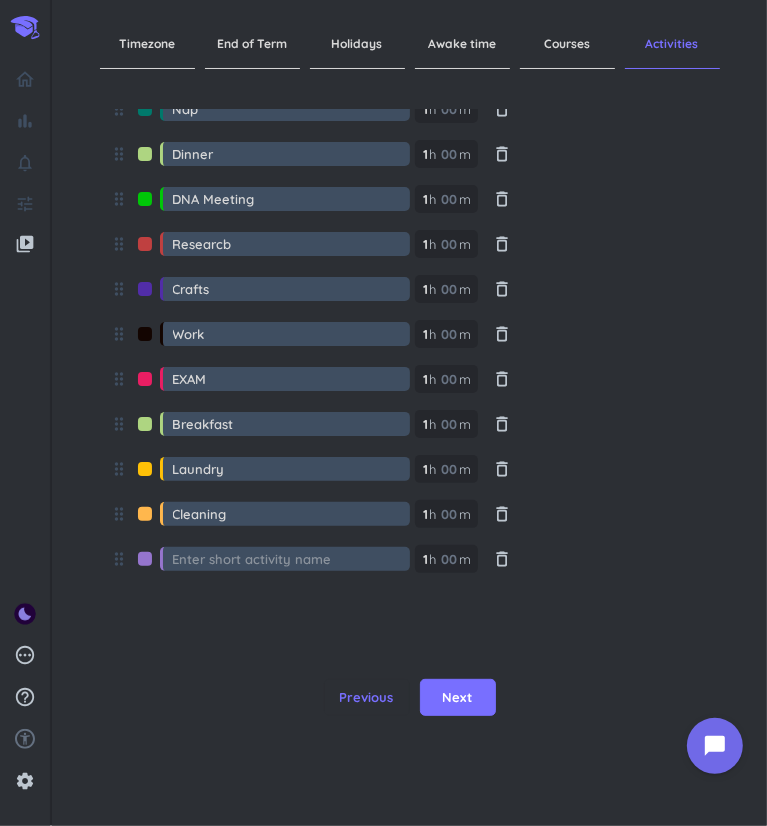scroll, scrollTop: 217, scrollLeft: 0, axis: vertical 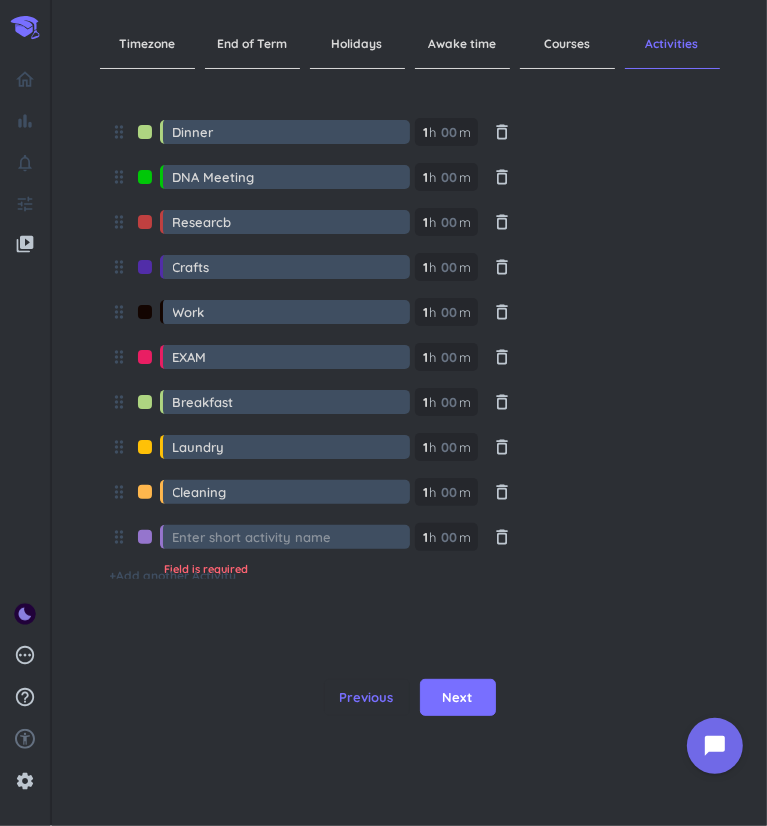 click at bounding box center (291, 537) 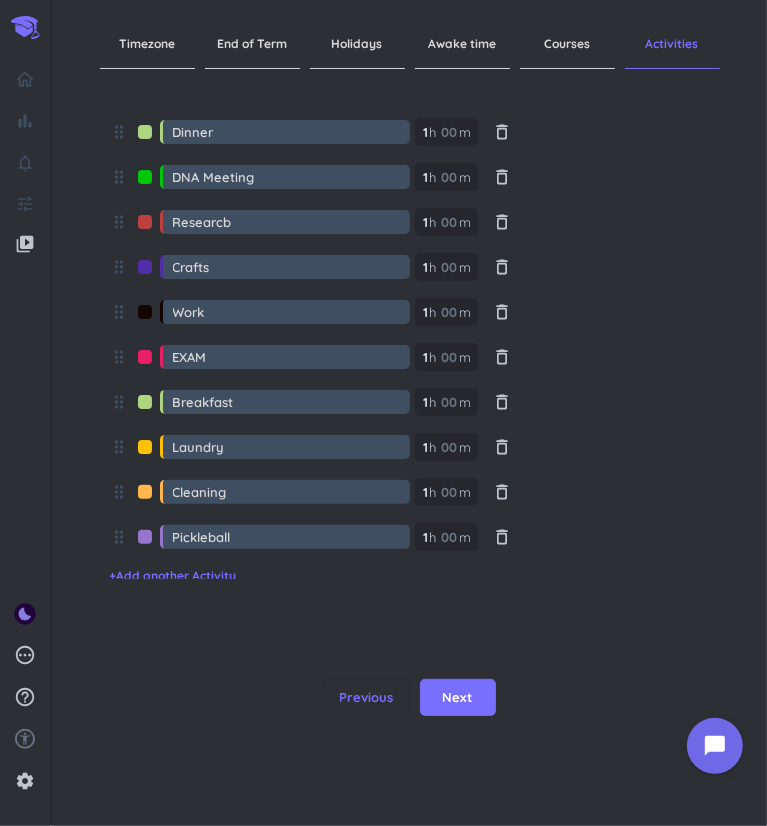 type on "Pickleball" 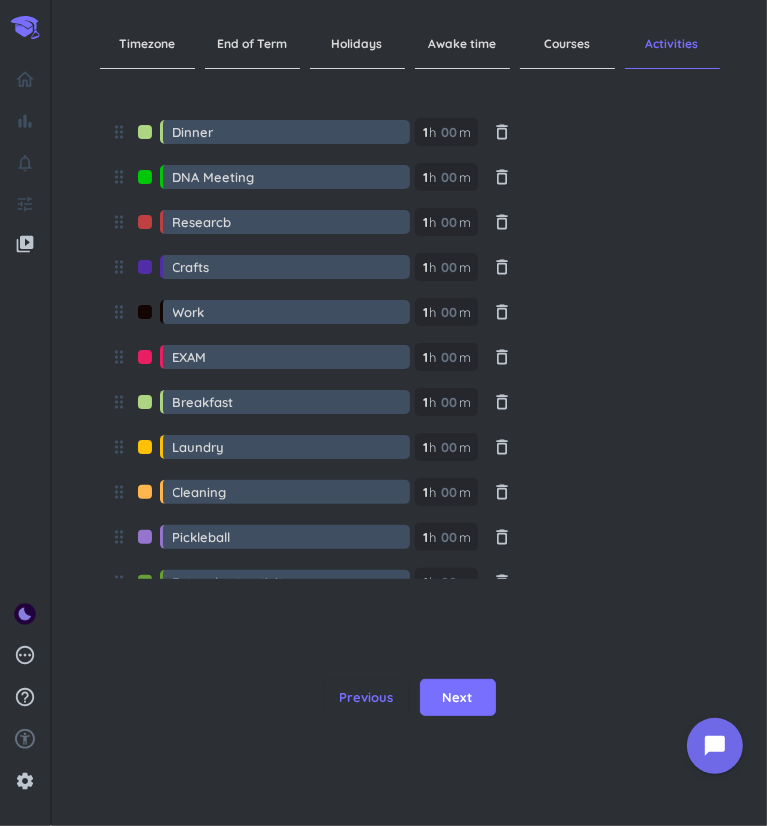 scroll, scrollTop: 262, scrollLeft: 0, axis: vertical 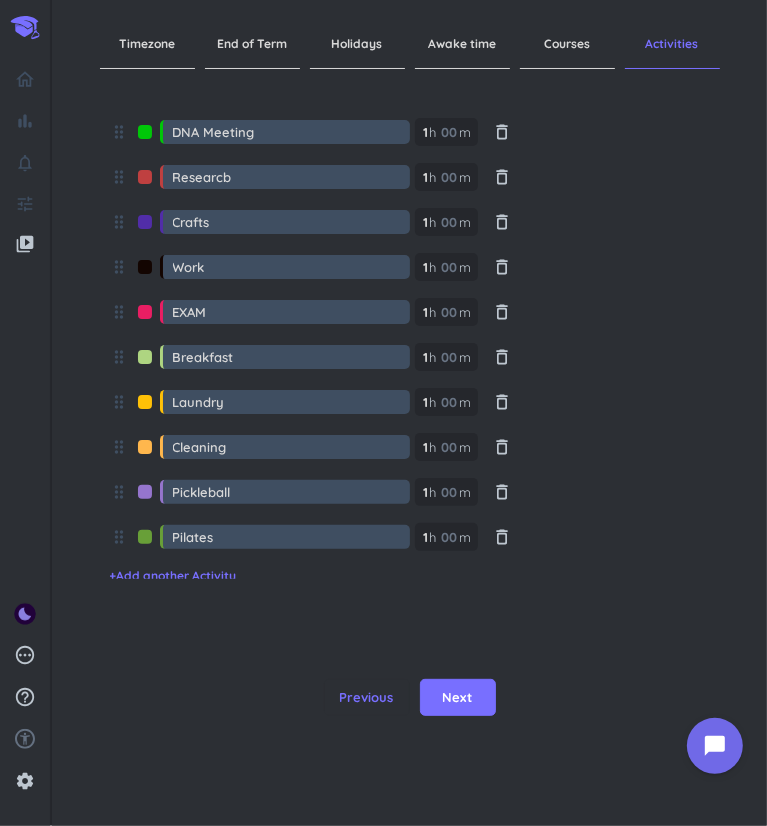 type on "Pilates" 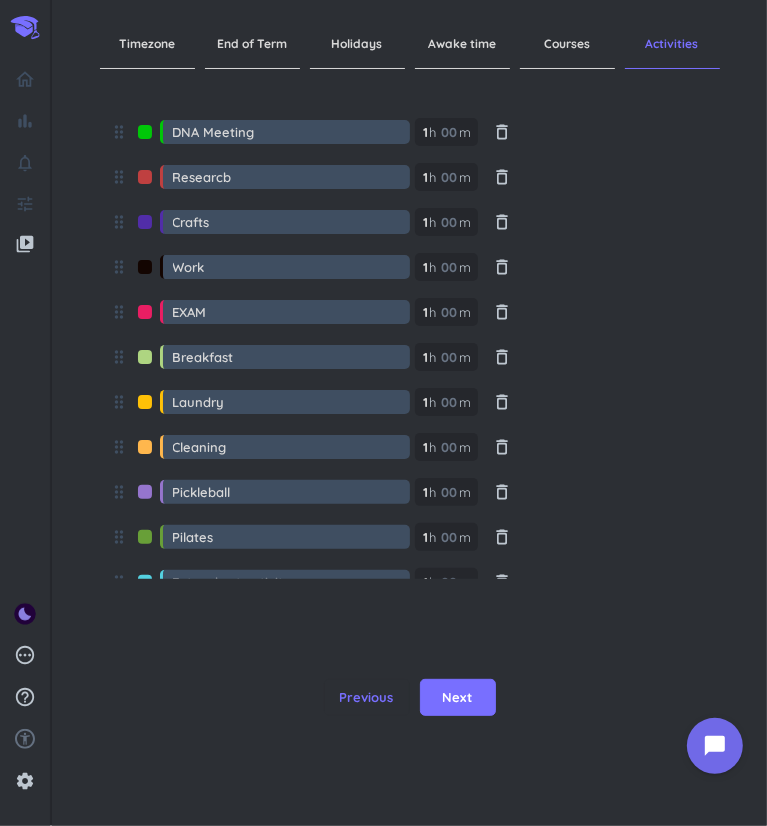 scroll, scrollTop: 306, scrollLeft: 0, axis: vertical 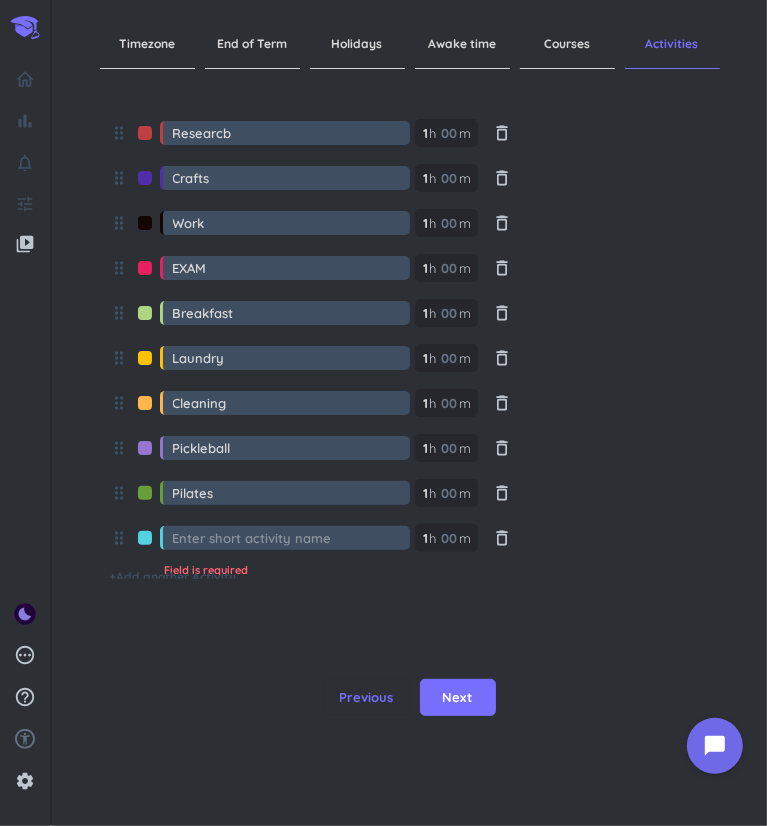 click on "Pilates" at bounding box center (291, 493) 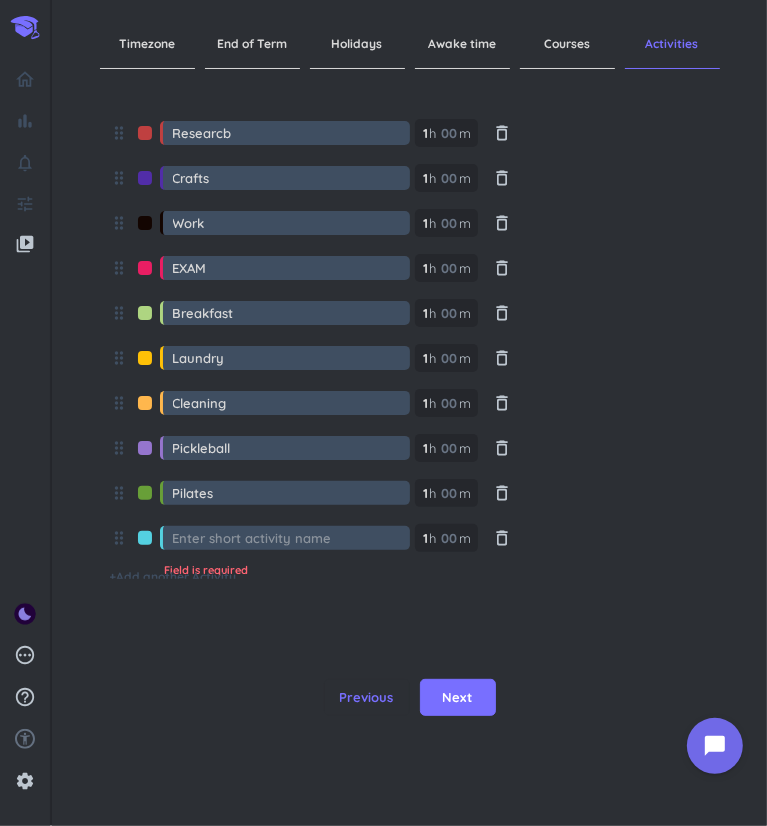 click at bounding box center [291, 538] 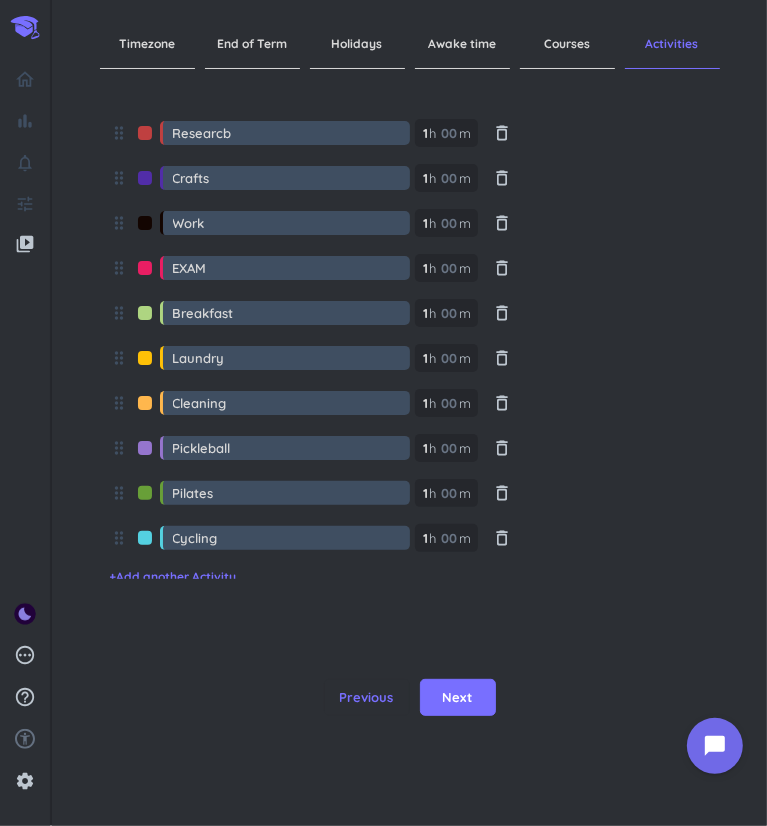 type on "Cycling" 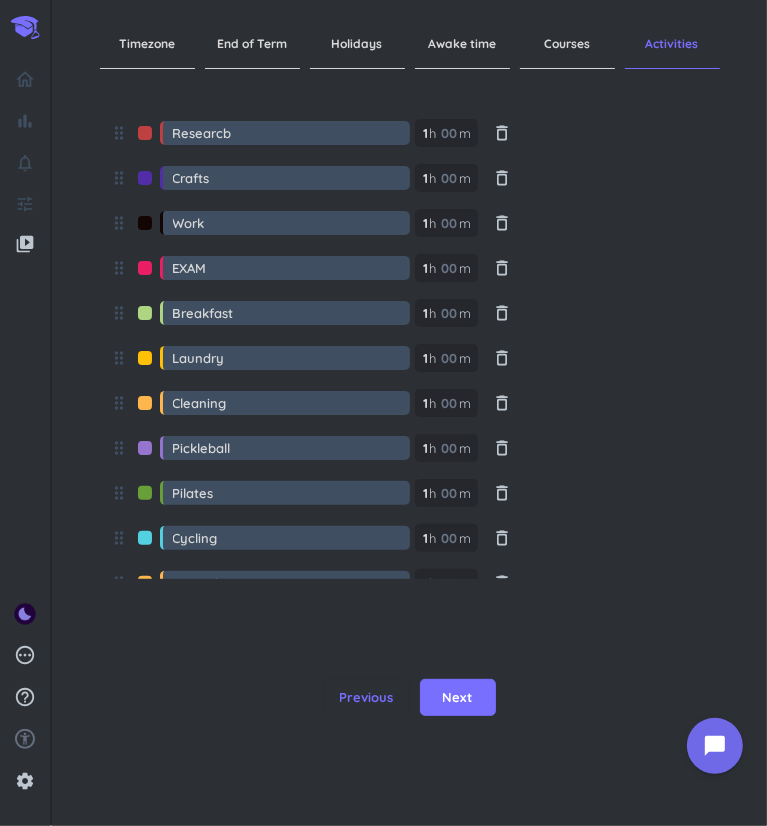 scroll, scrollTop: 351, scrollLeft: 0, axis: vertical 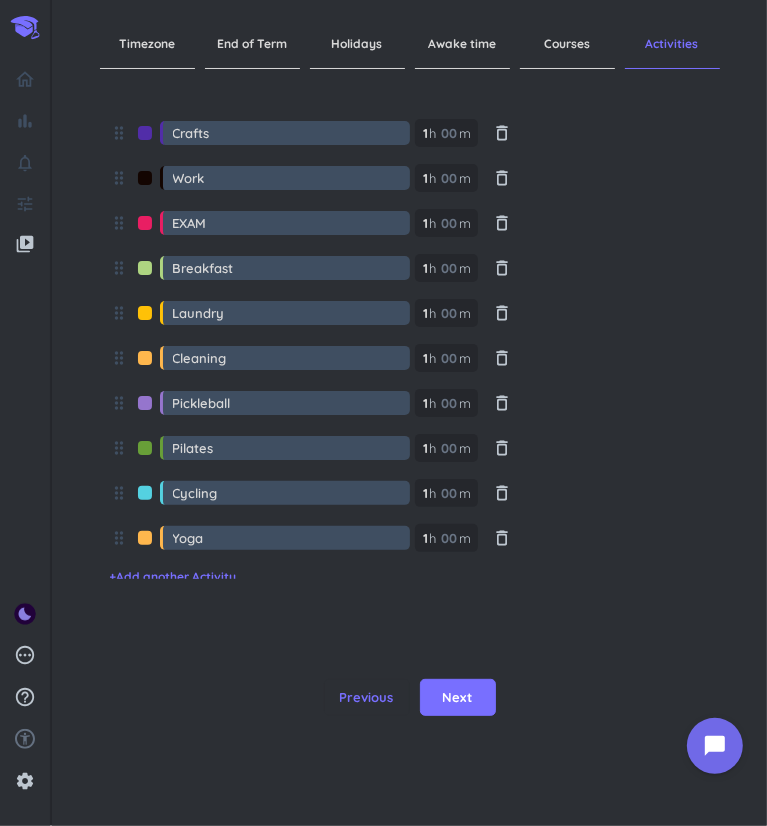 type on "Yoga" 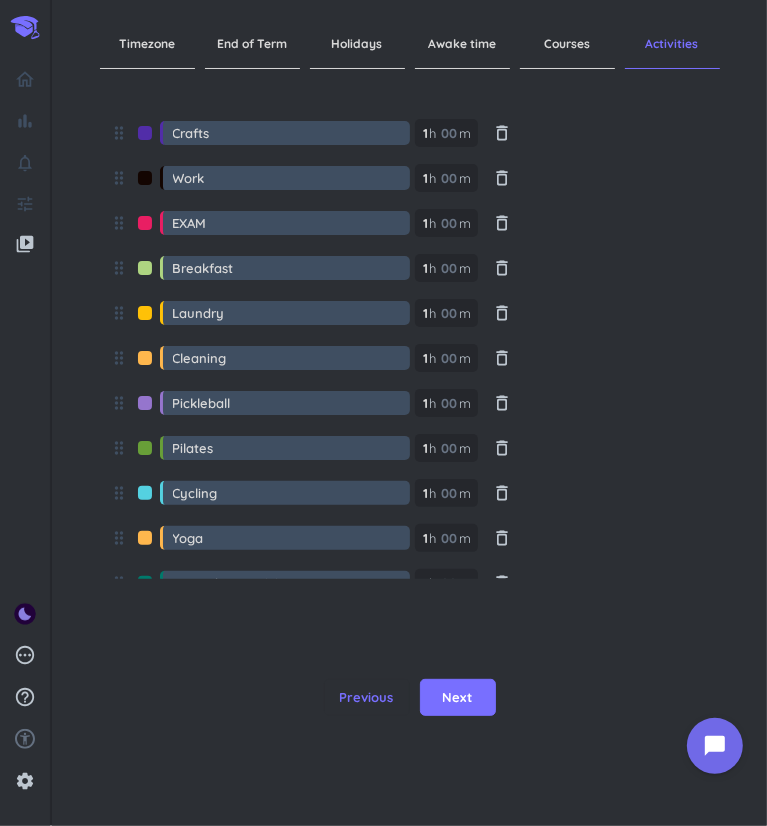 scroll, scrollTop: 395, scrollLeft: 0, axis: vertical 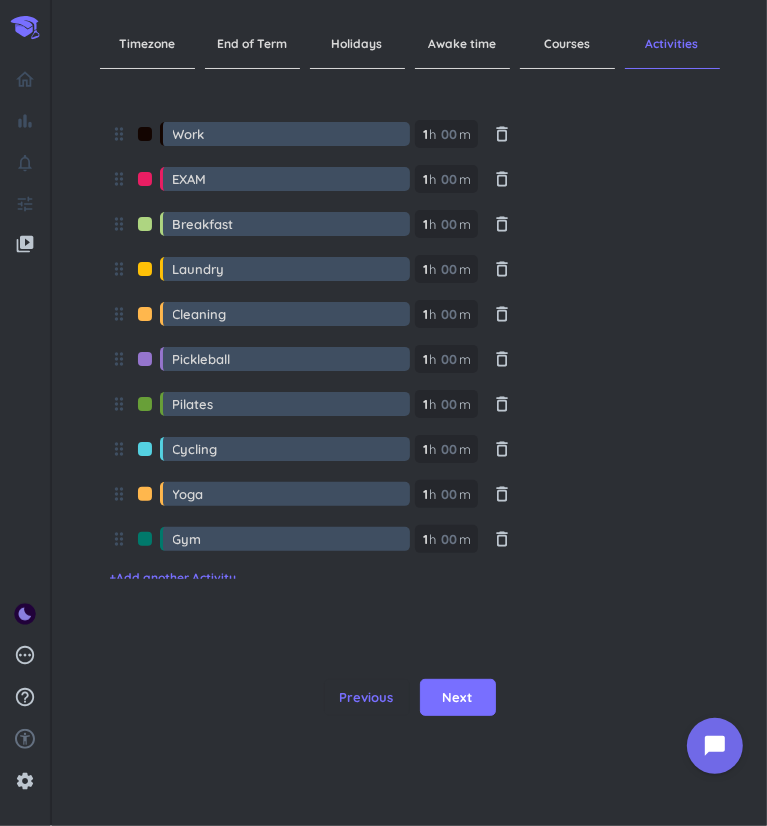 type on "Gym" 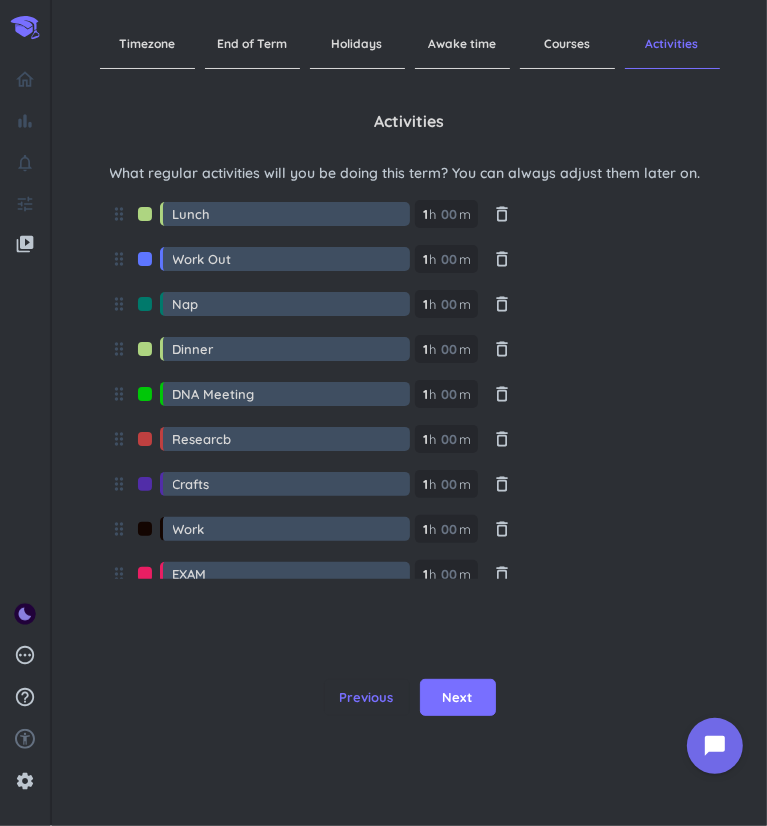 scroll, scrollTop: 206, scrollLeft: 0, axis: vertical 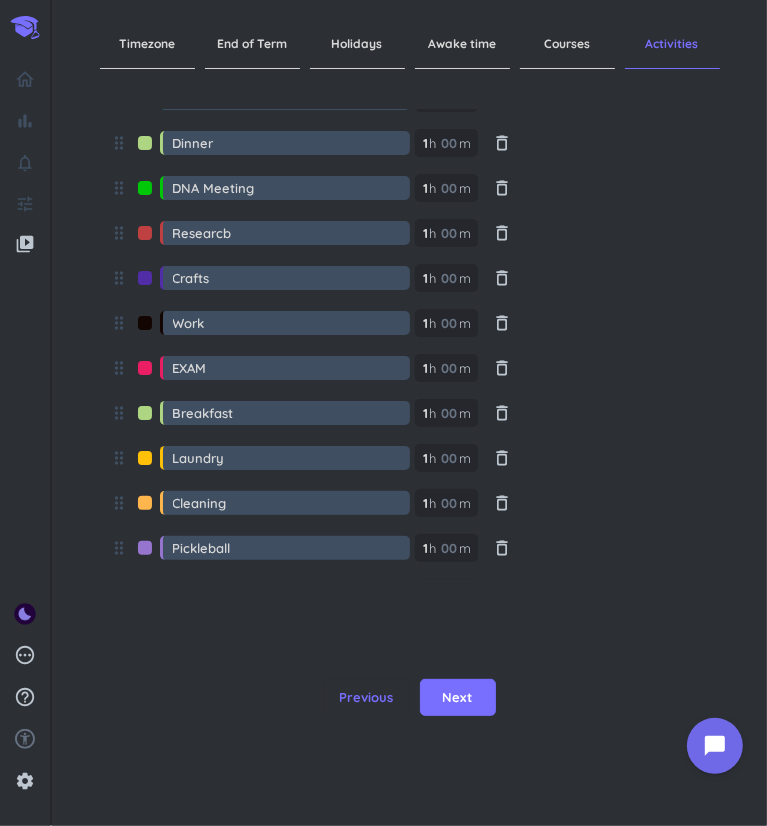 click on "Crafts" at bounding box center [291, 278] 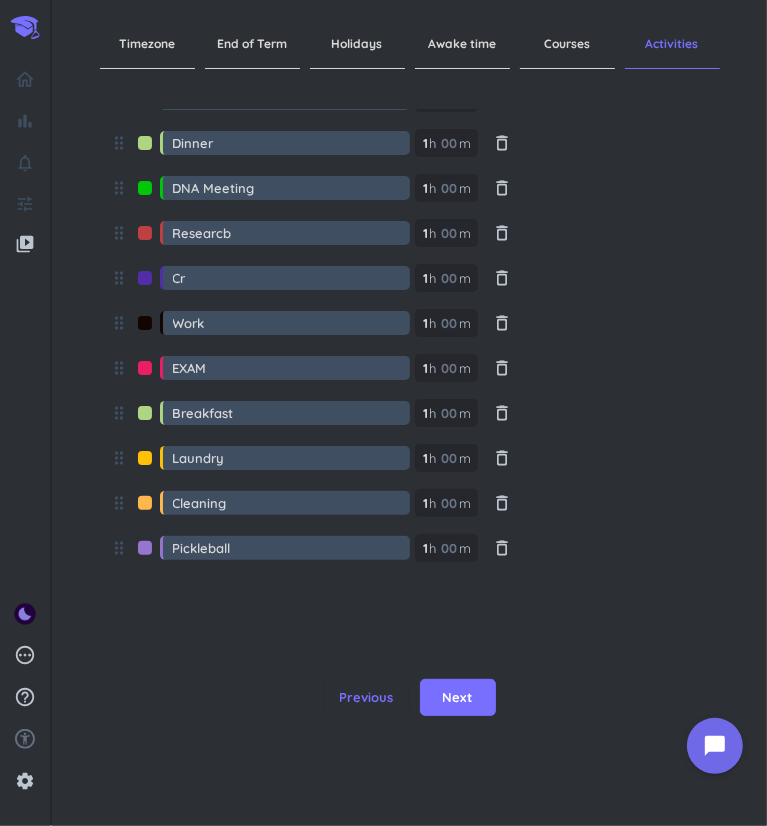 type on "C" 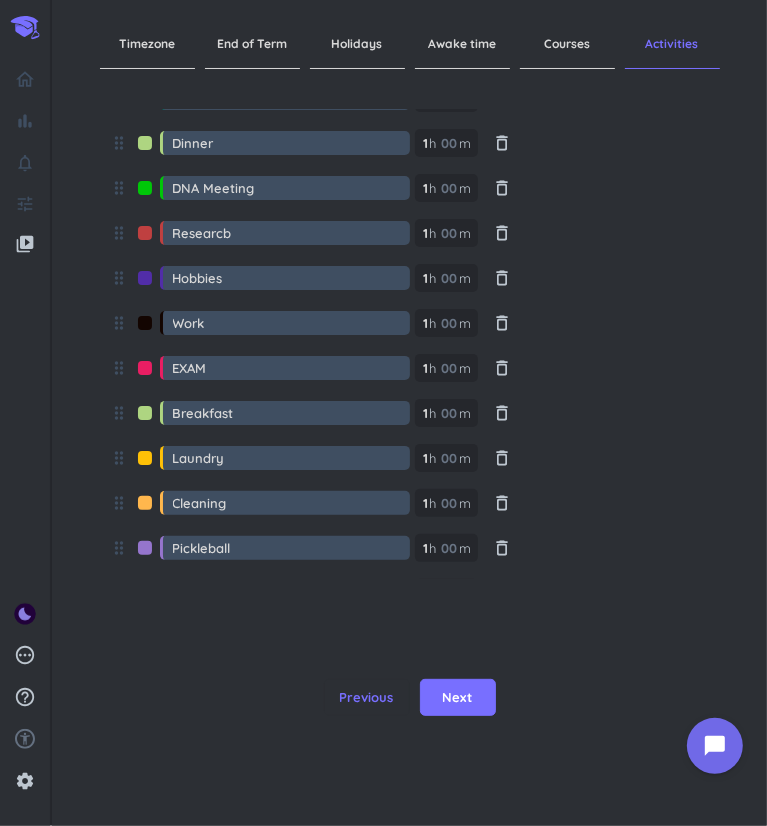 scroll, scrollTop: 440, scrollLeft: 0, axis: vertical 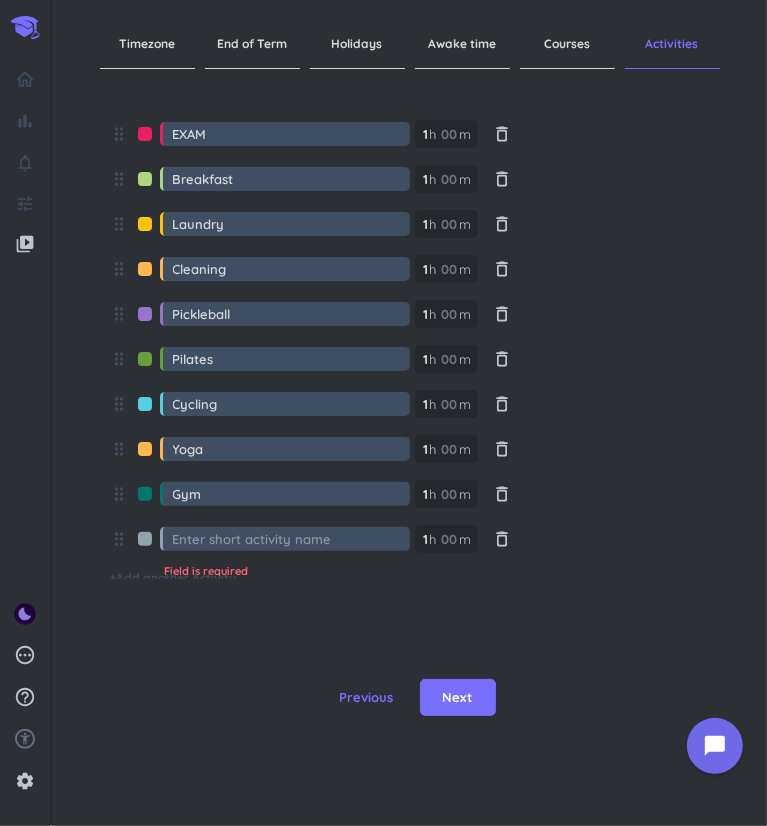 type on "Hobbies" 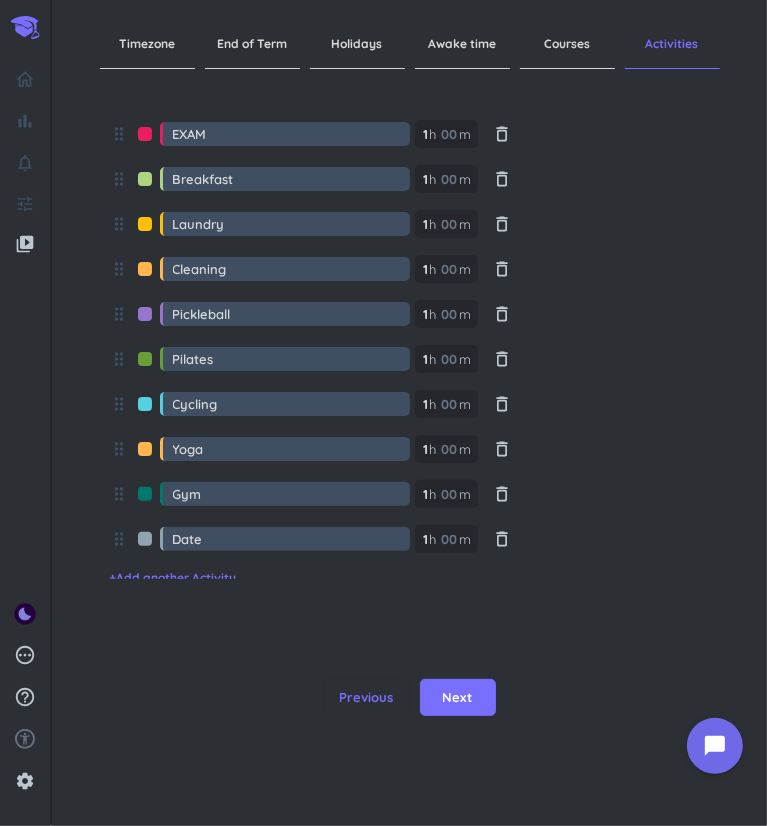 type on "Date" 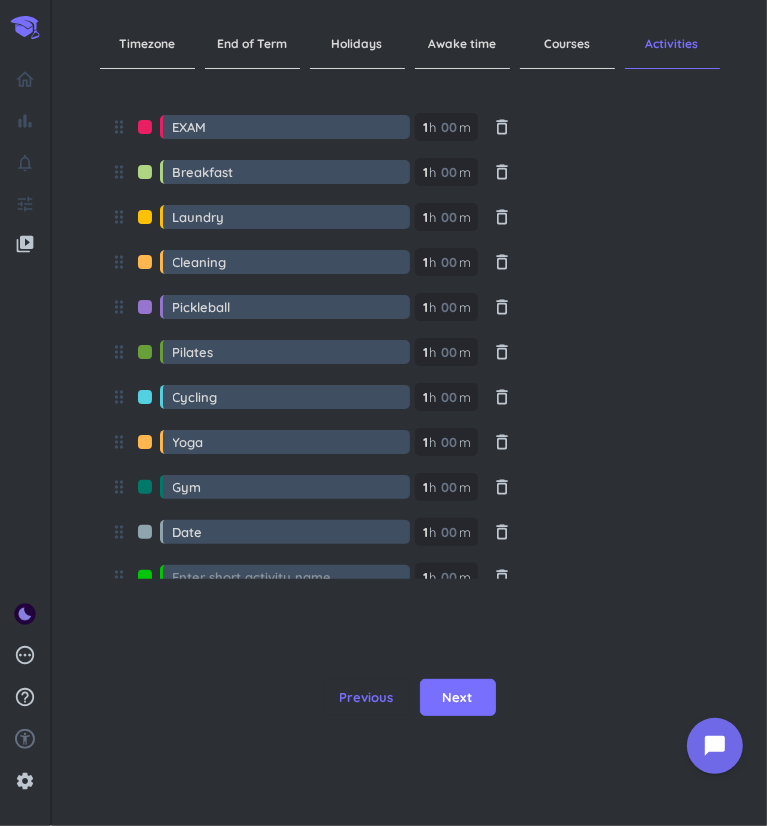 scroll, scrollTop: 484, scrollLeft: 0, axis: vertical 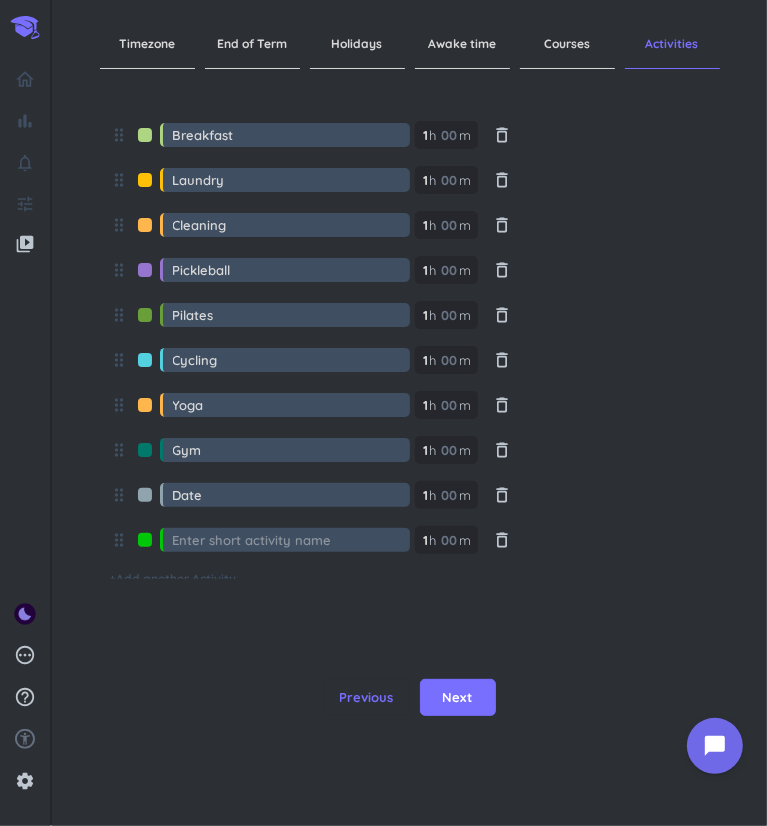 click at bounding box center [145, 275] 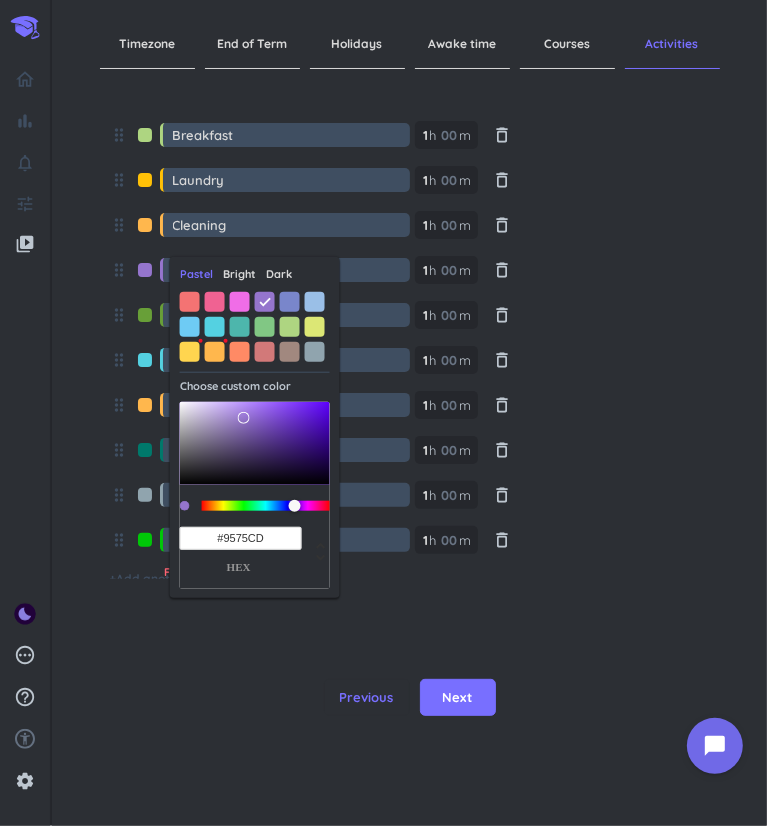 click on "Bright" at bounding box center (239, 274) 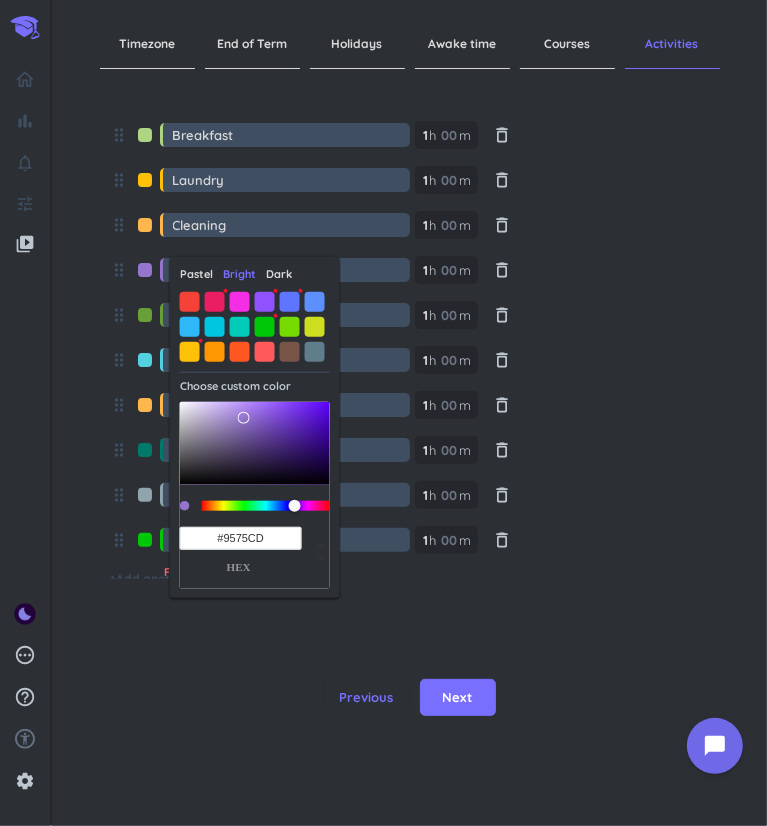 click at bounding box center (290, 326) 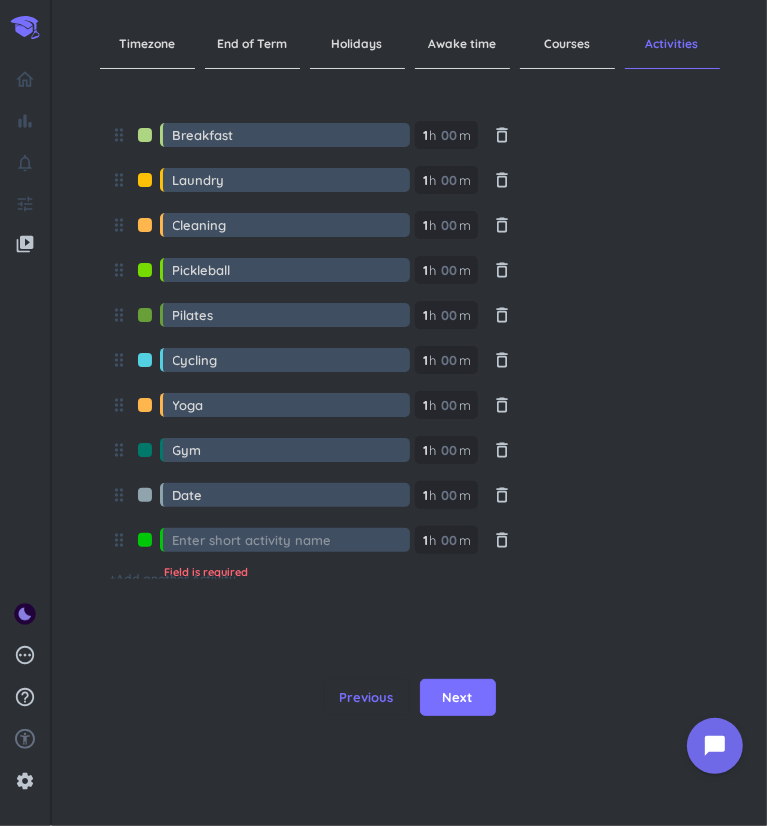 click at bounding box center (145, 320) 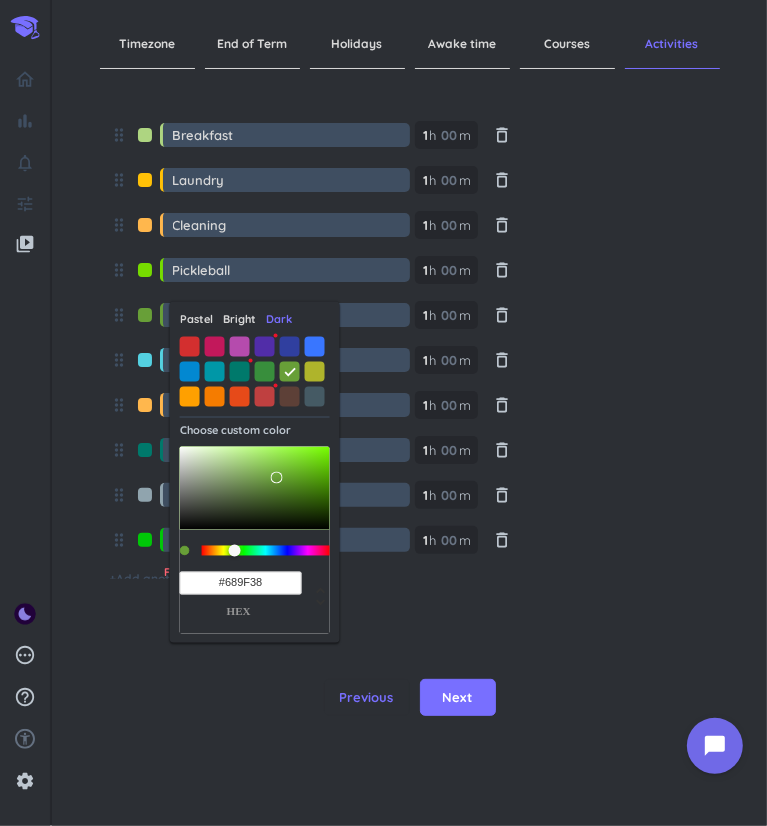 click on "Bright" at bounding box center [239, 319] 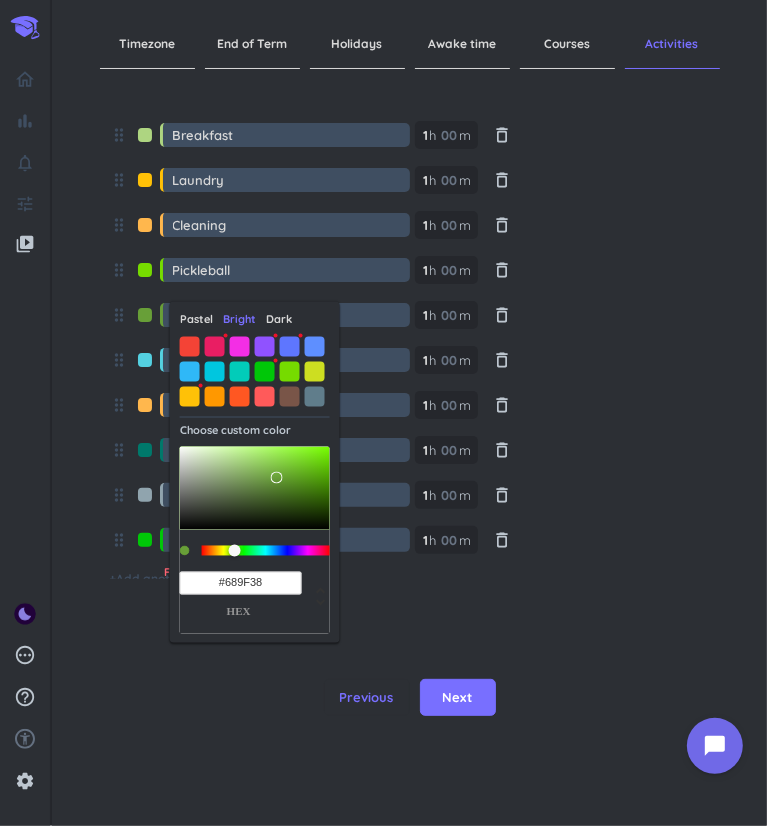 click at bounding box center (240, 346) 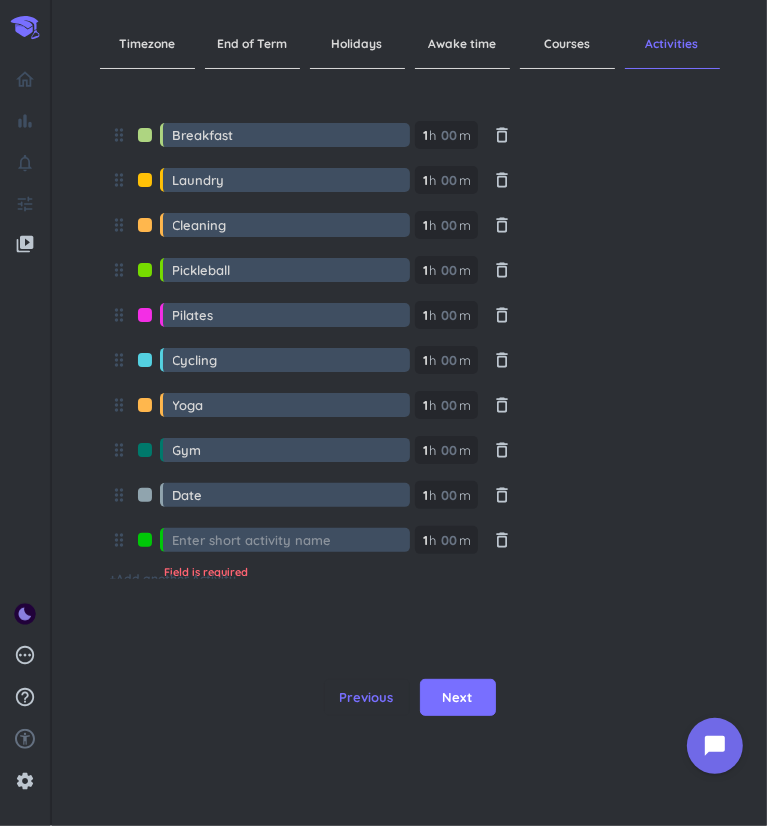 click at bounding box center (145, 275) 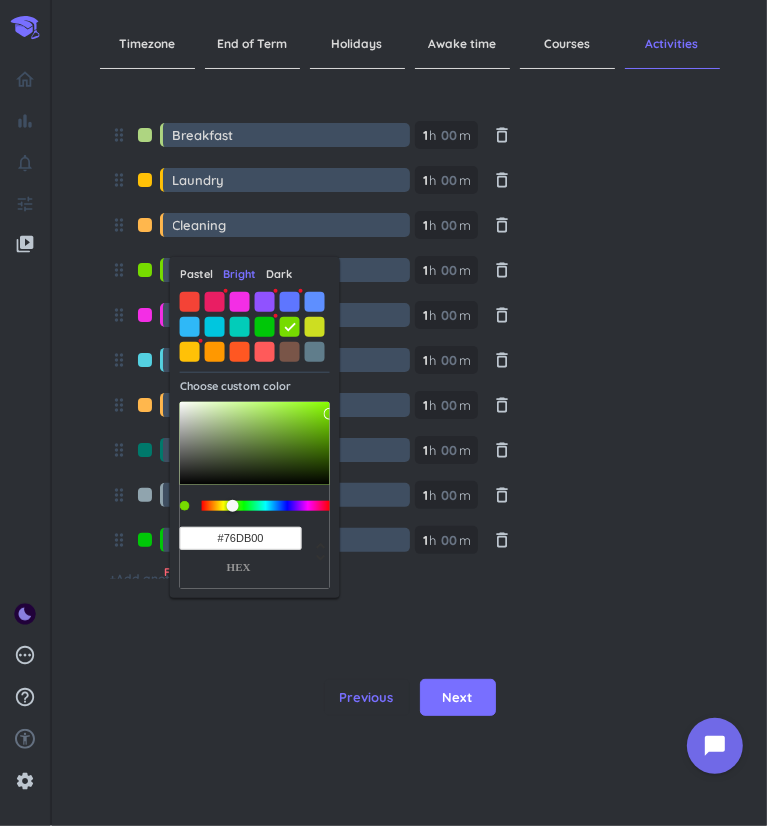 click at bounding box center (255, 326) 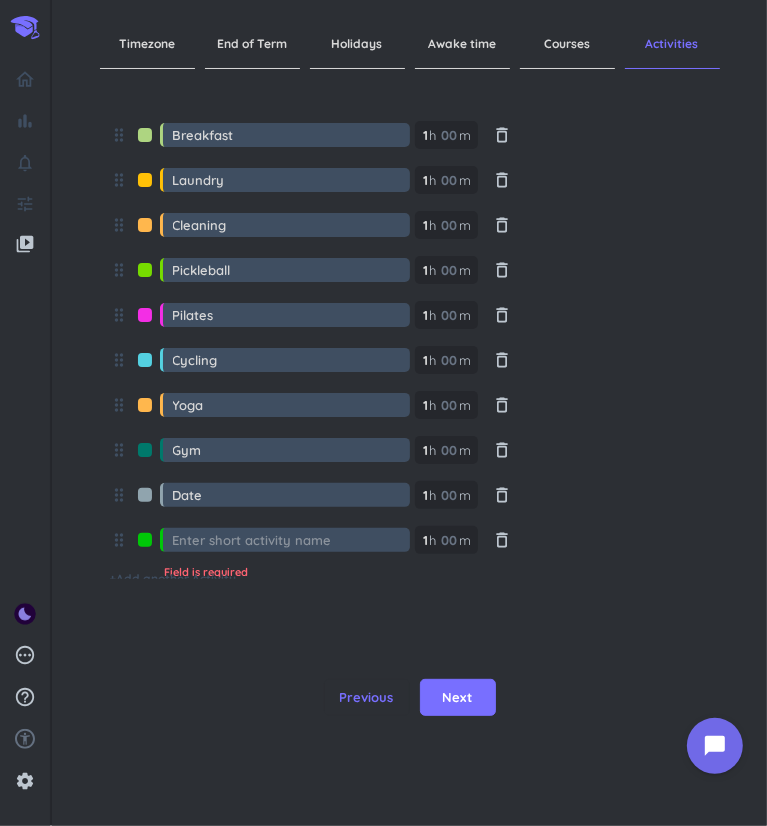 click at bounding box center [145, 365] 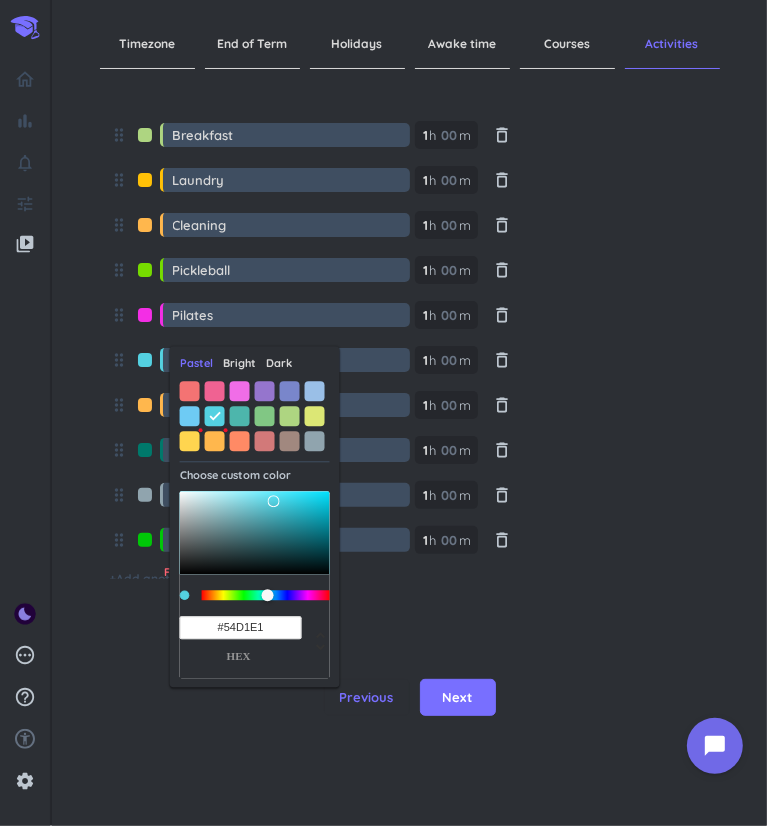 click at bounding box center (240, 391) 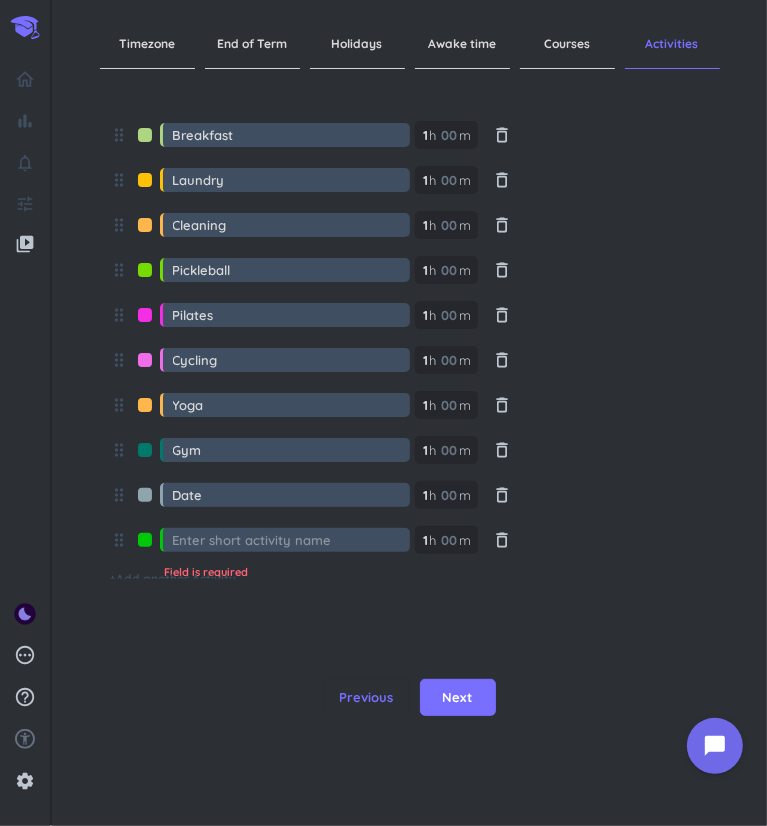 click at bounding box center [145, 410] 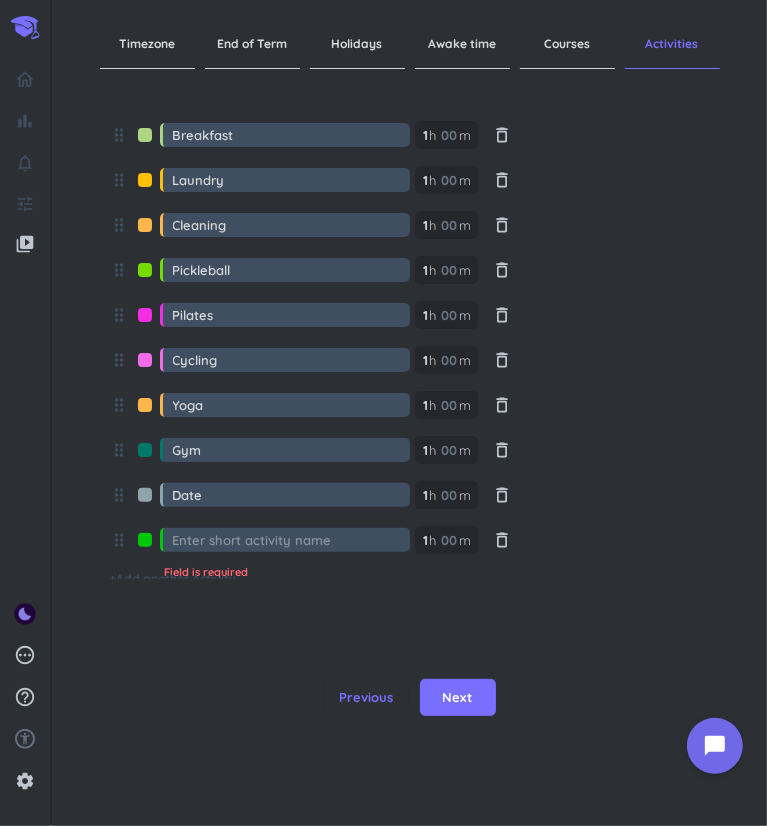 click at bounding box center [291, 540] 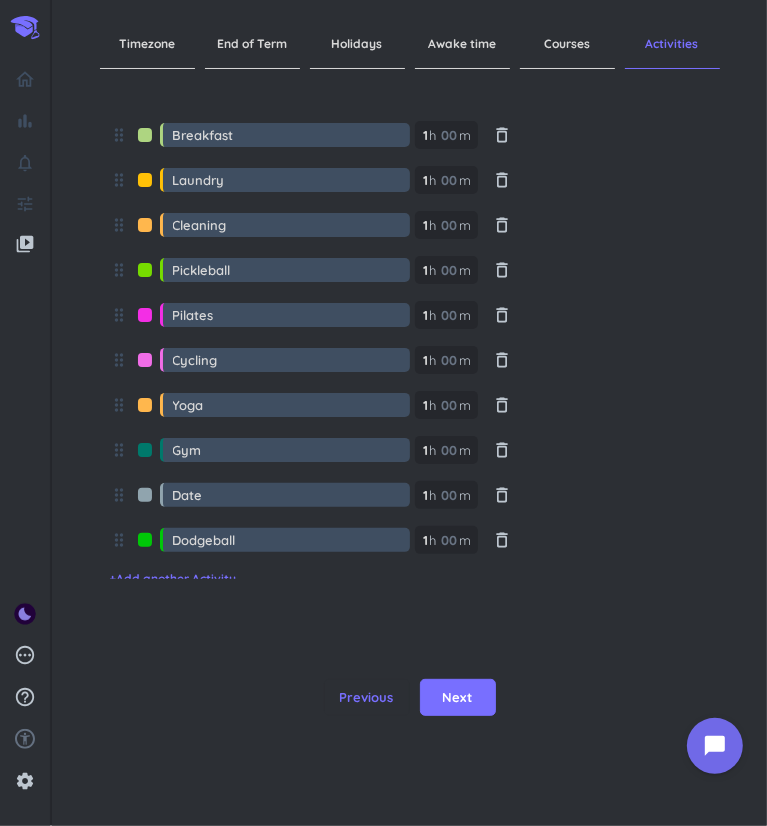 type on "Dodgeball" 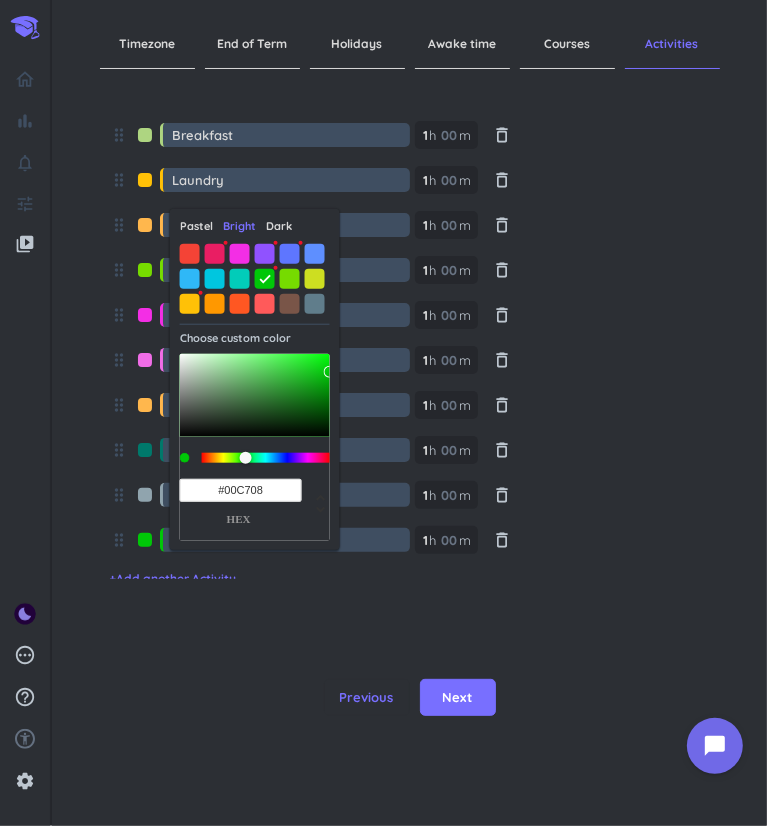 click at bounding box center [290, 278] 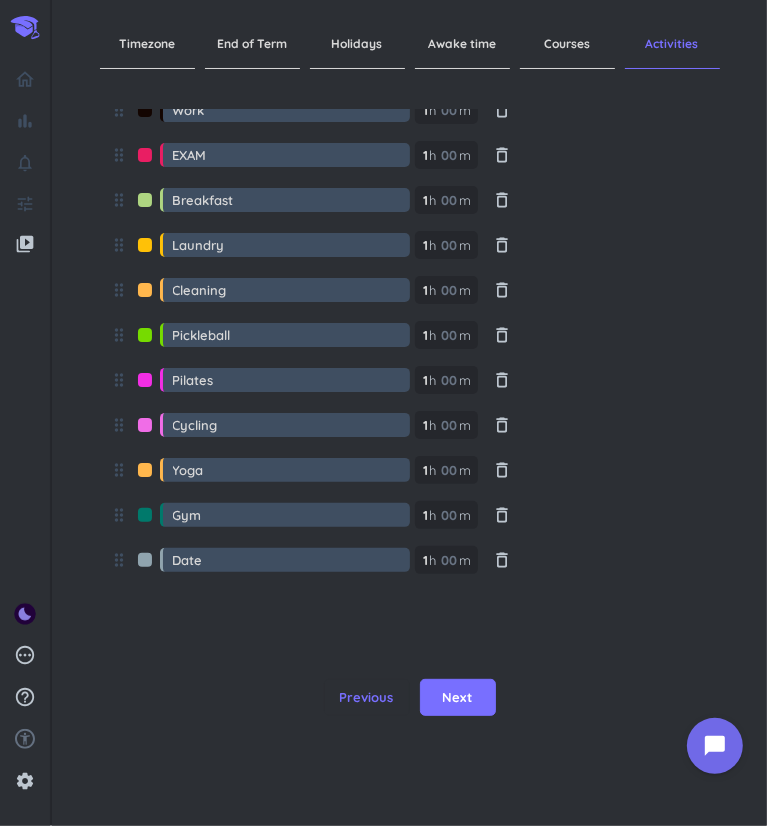 scroll, scrollTop: 484, scrollLeft: 0, axis: vertical 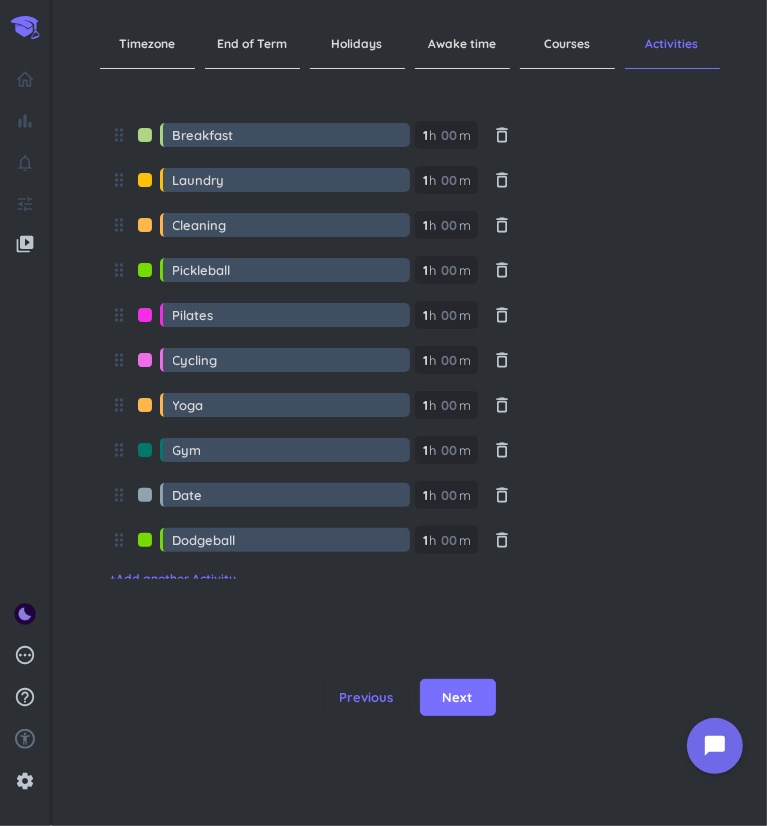 click at bounding box center [145, 410] 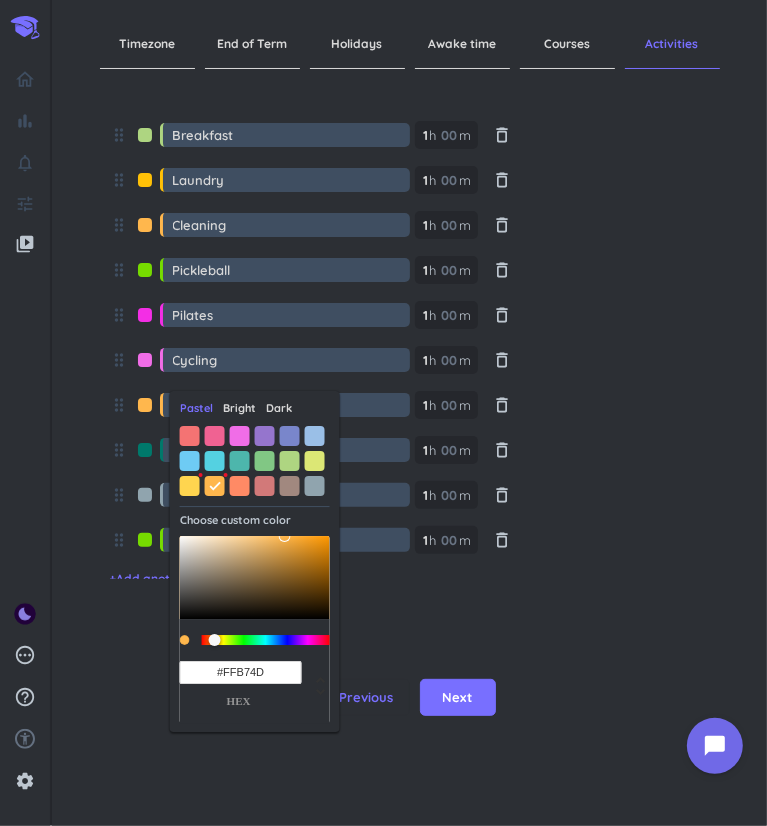click at bounding box center (240, 436) 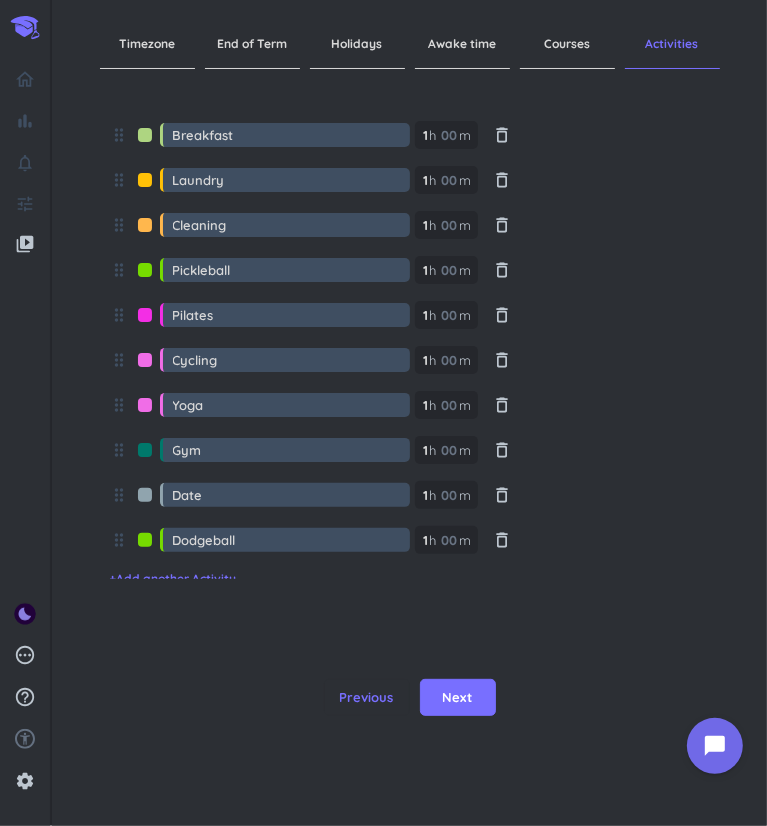 click at bounding box center (145, 320) 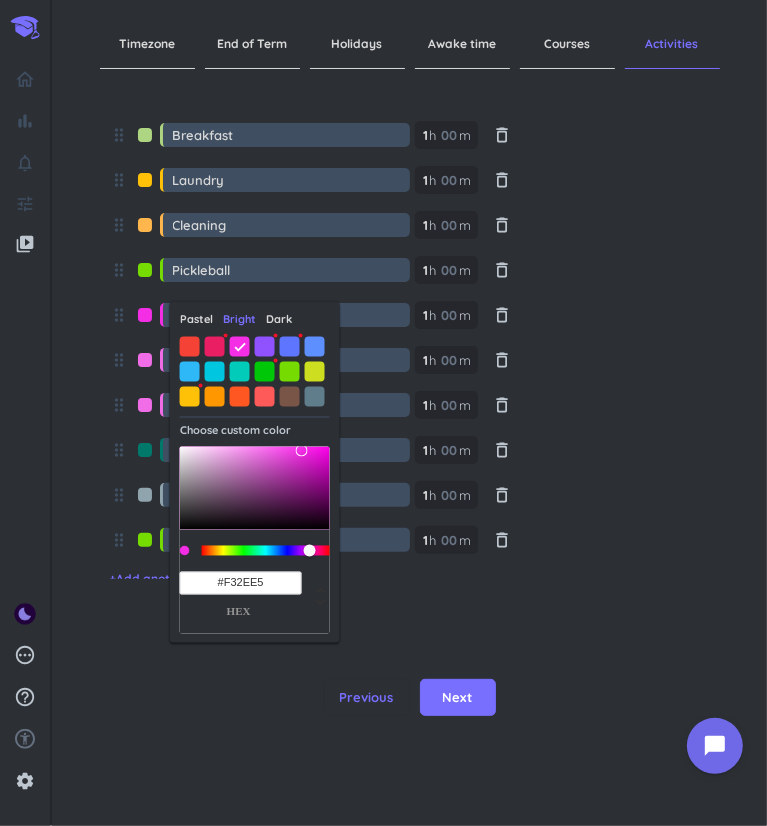 click on "Pastel" at bounding box center [196, 319] 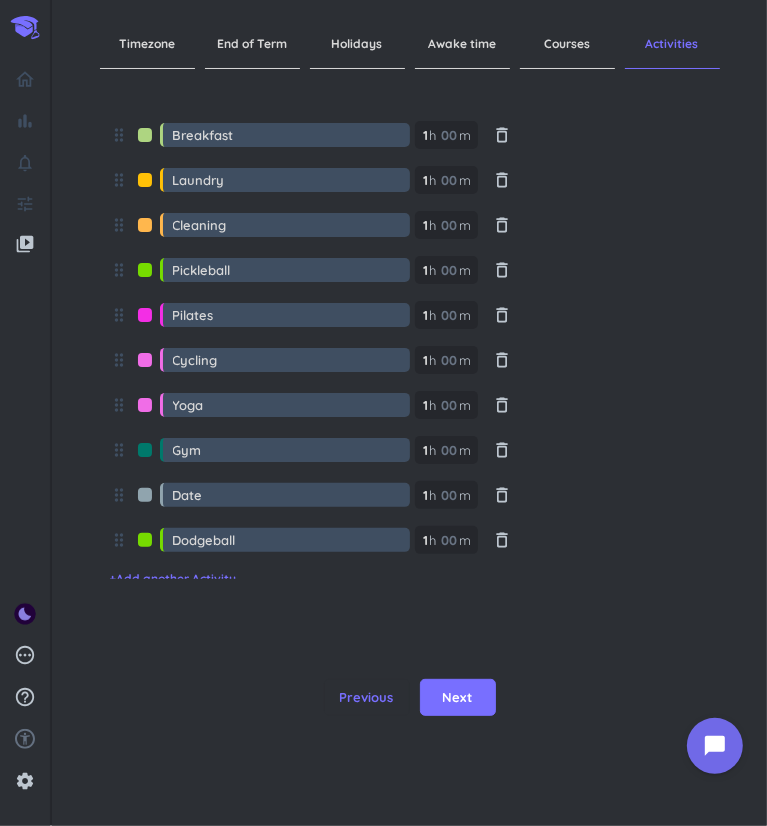 click at bounding box center [145, 365] 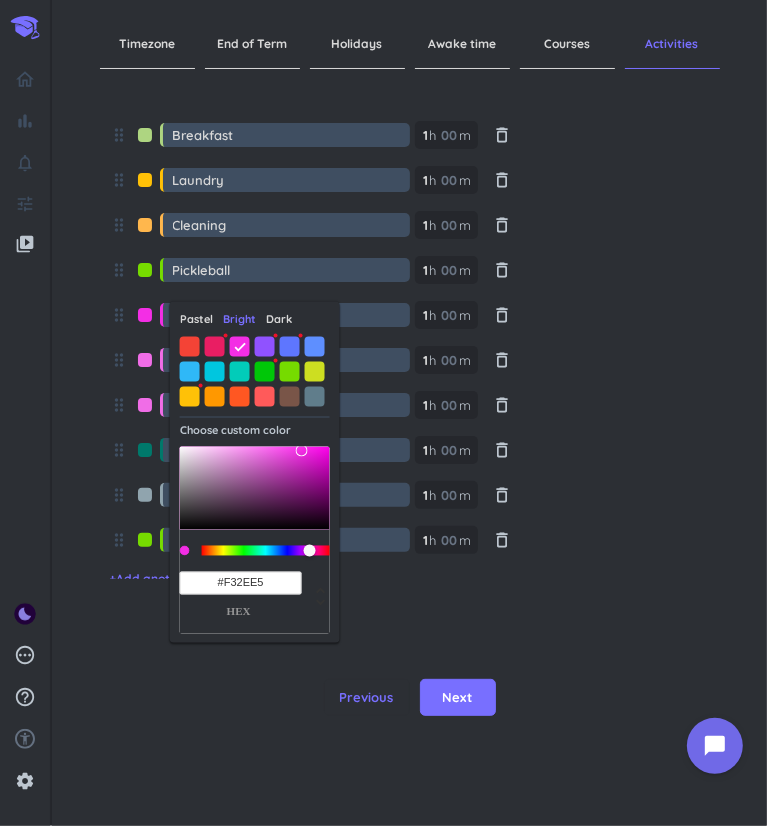 click on "Pastel" at bounding box center [196, 319] 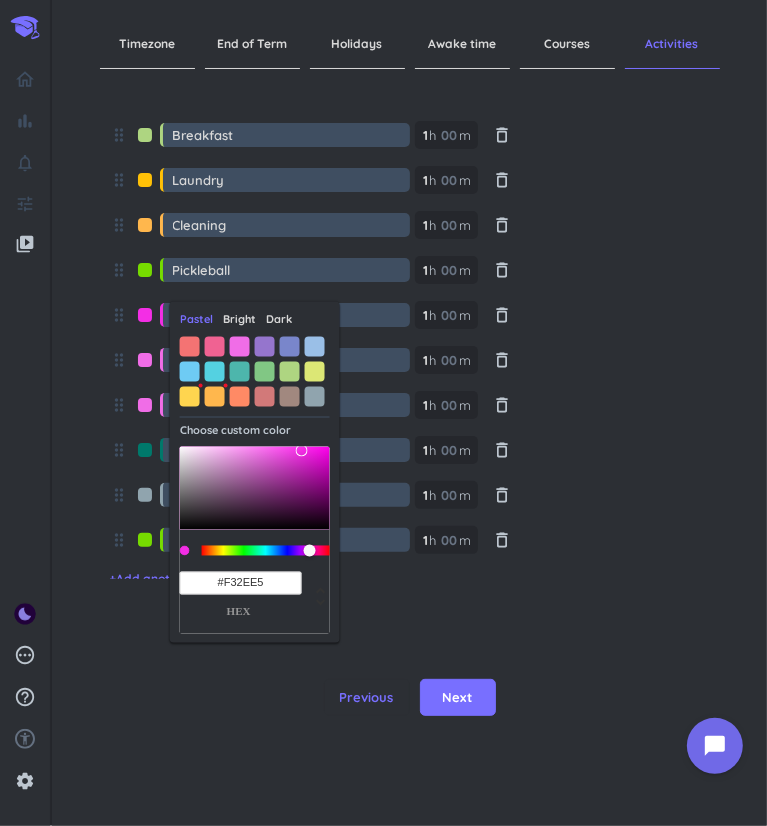 click at bounding box center [240, 346] 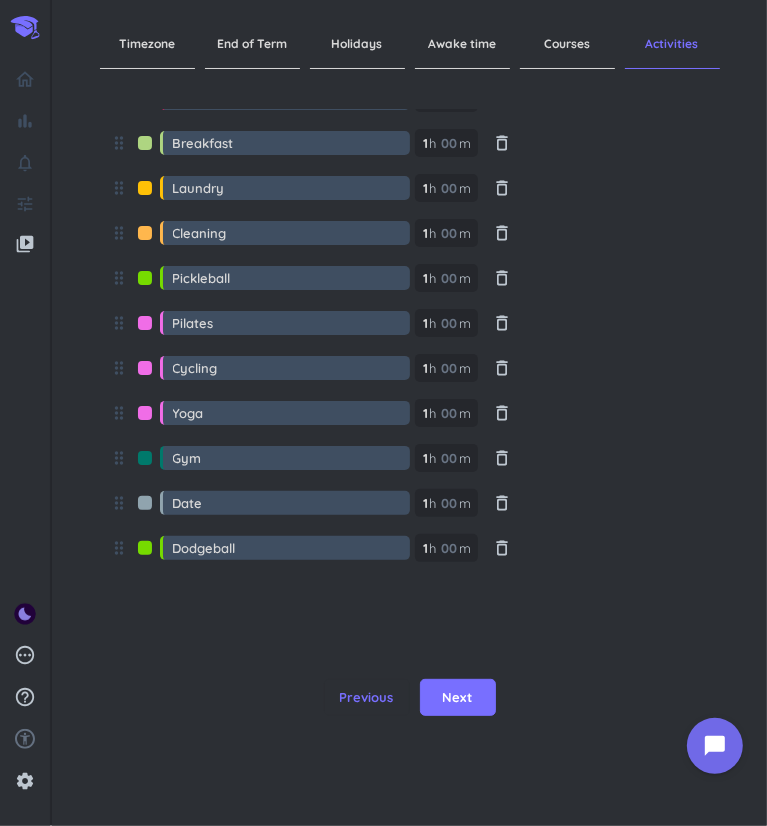 scroll, scrollTop: 484, scrollLeft: 0, axis: vertical 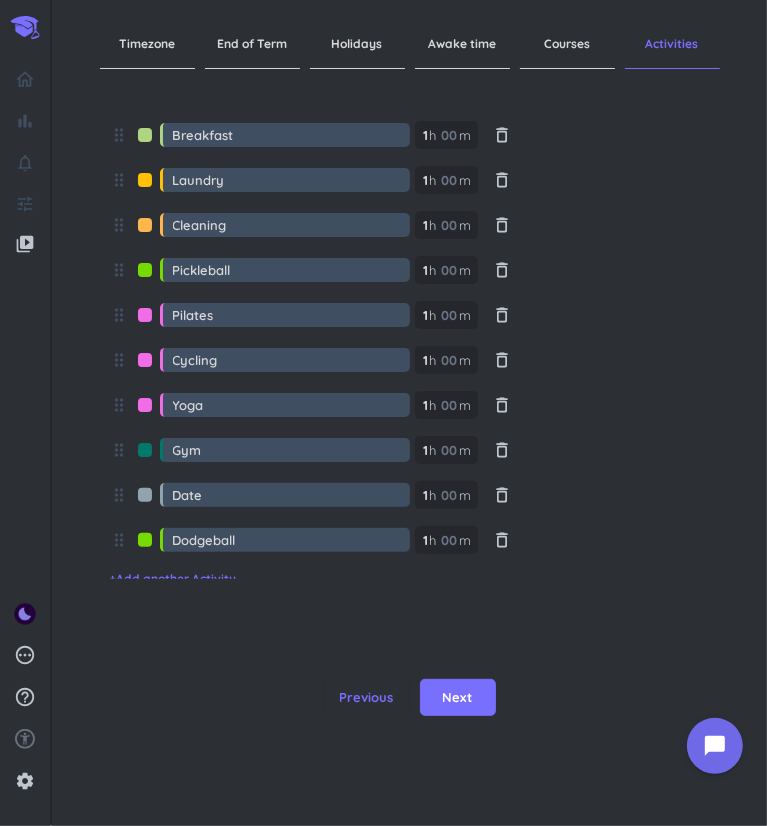 click at bounding box center (145, 500) 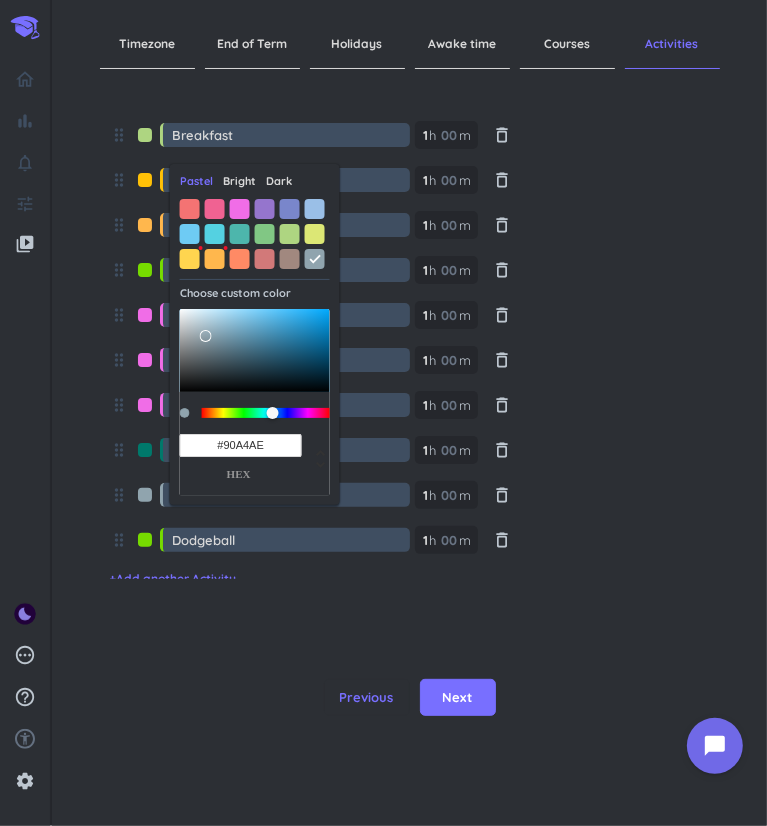 click on "Dark" at bounding box center (279, 181) 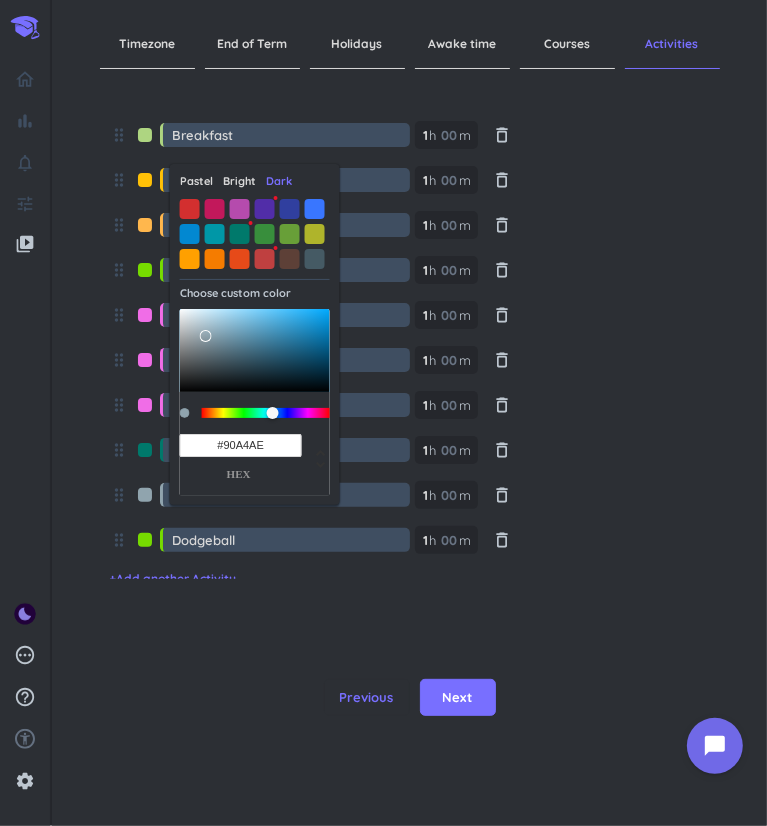 click at bounding box center (240, 209) 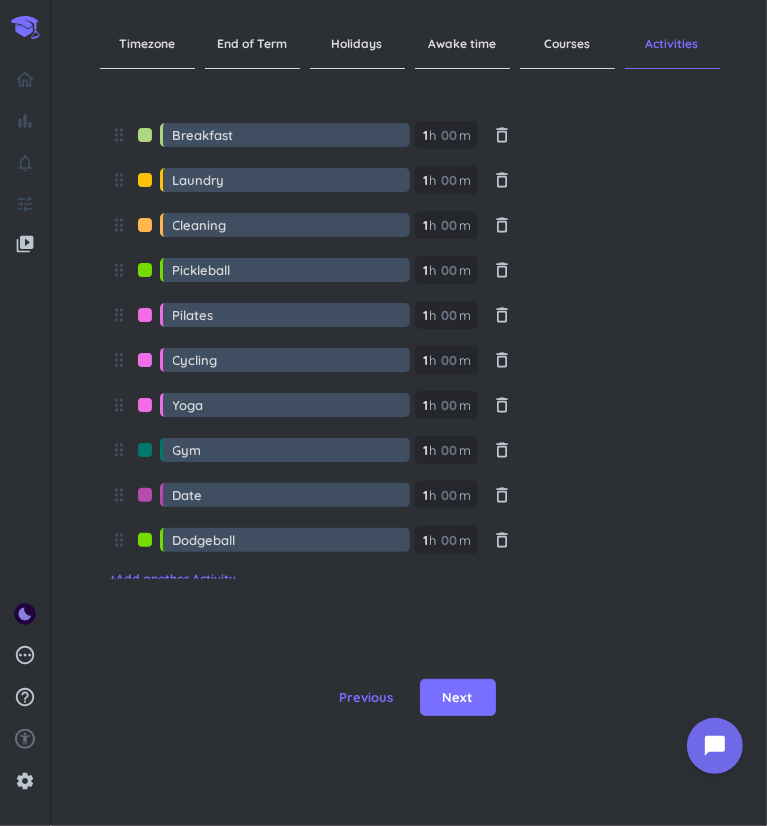 click at bounding box center (145, 500) 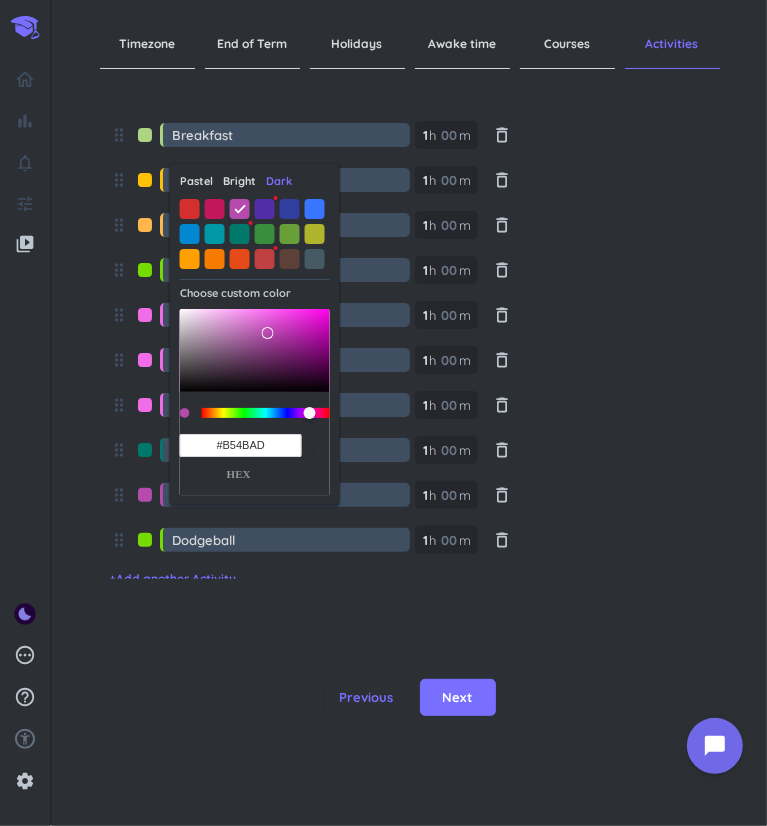 click at bounding box center [265, 209] 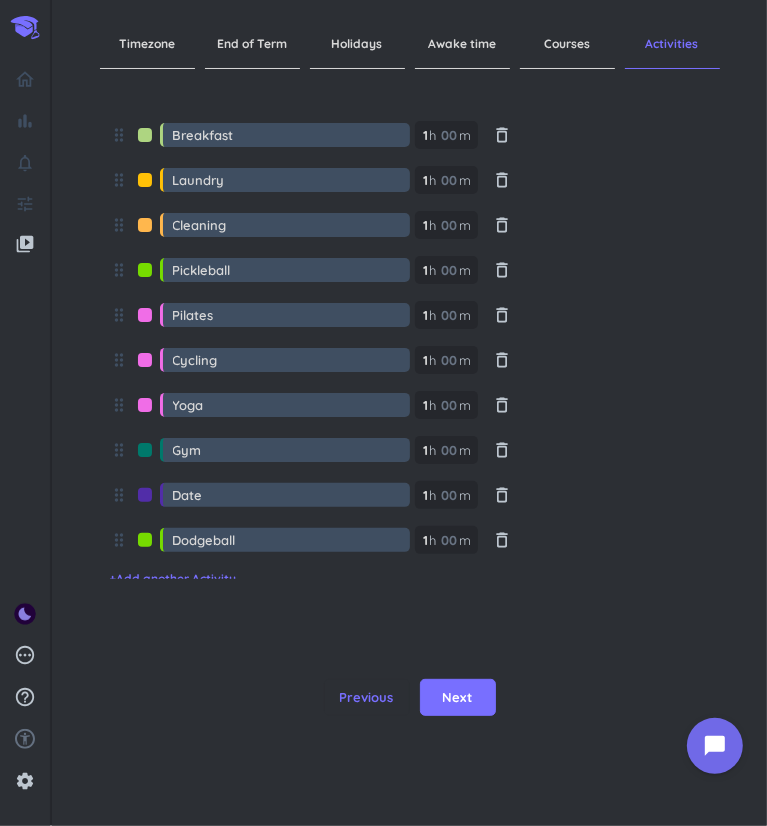 click at bounding box center (145, 500) 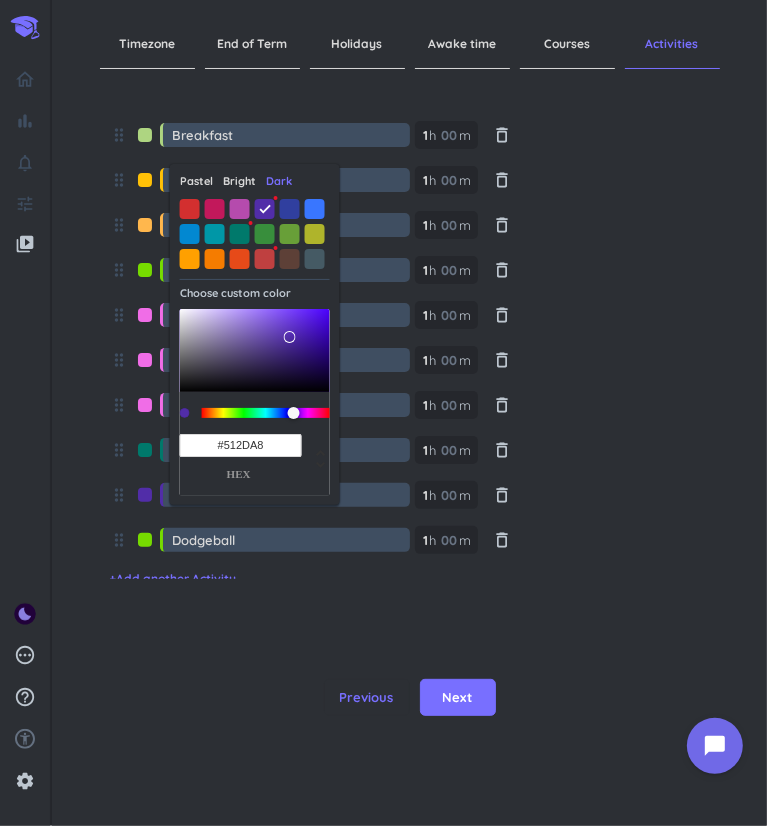 click at bounding box center (215, 209) 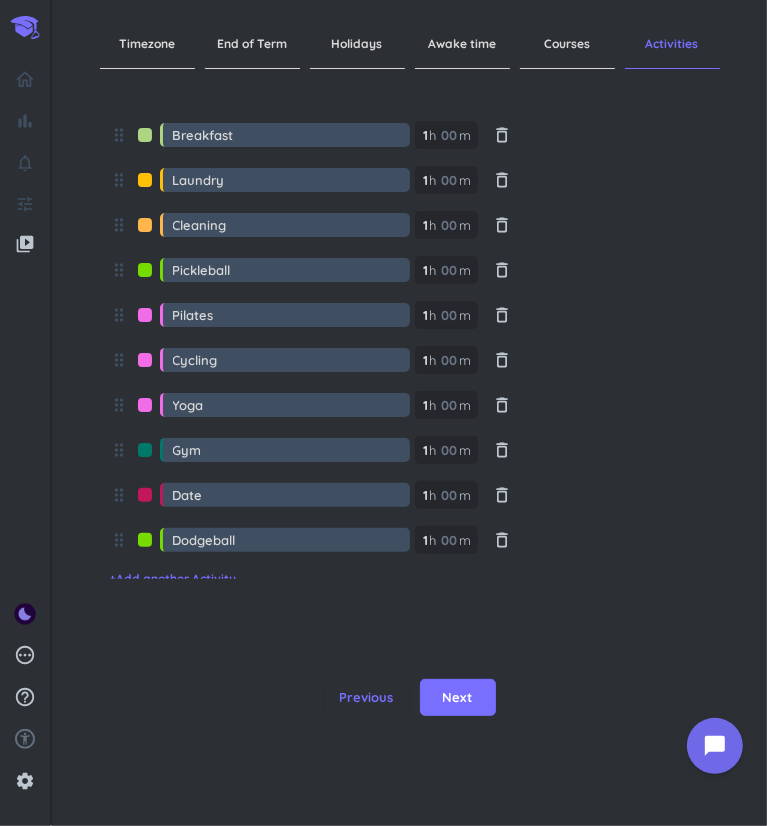 click at bounding box center (145, 500) 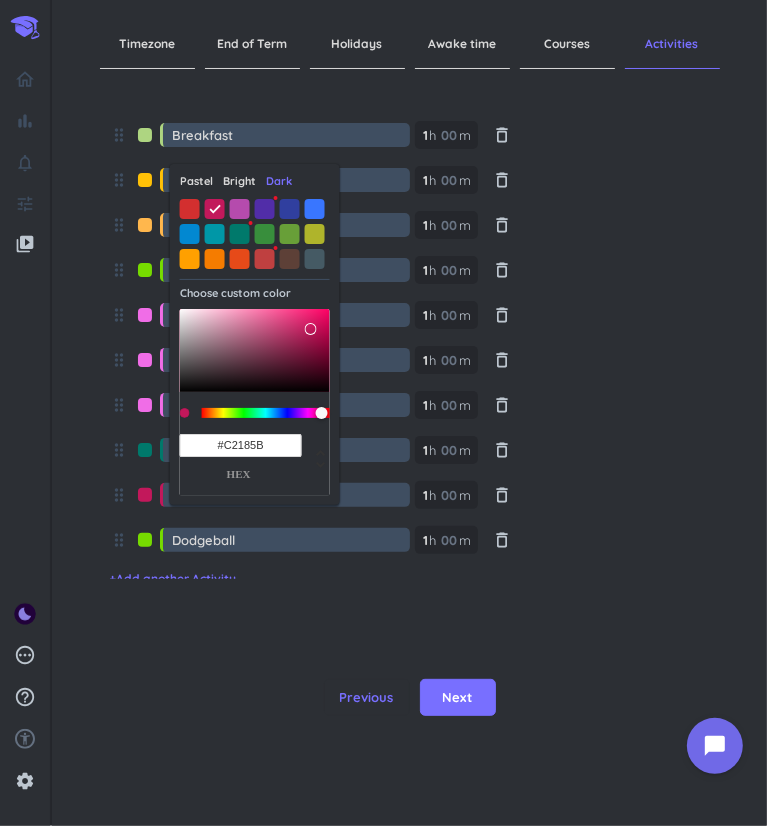 click at bounding box center [240, 209] 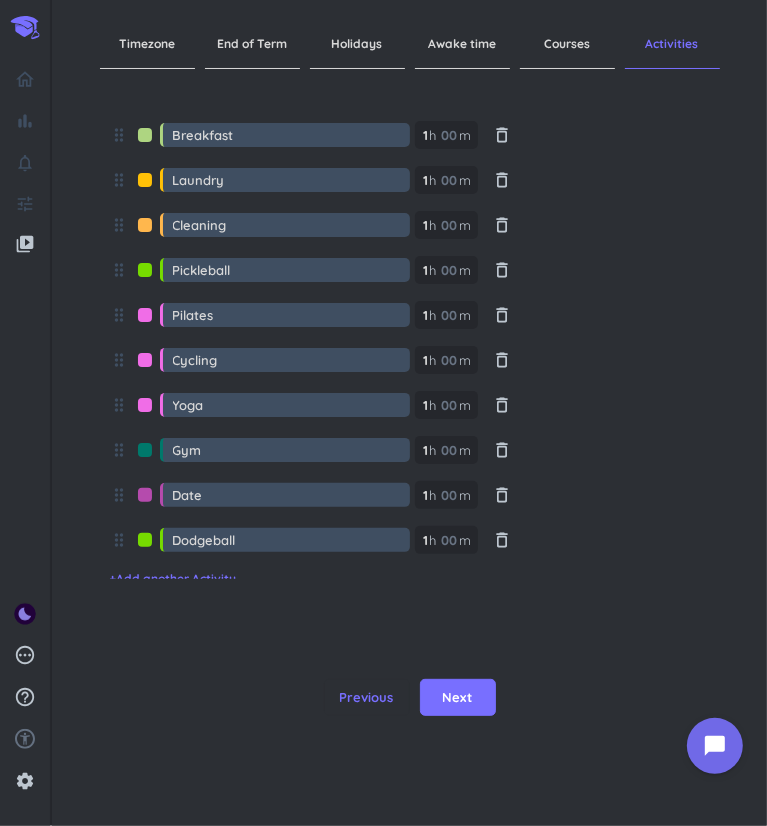 click at bounding box center [145, 500] 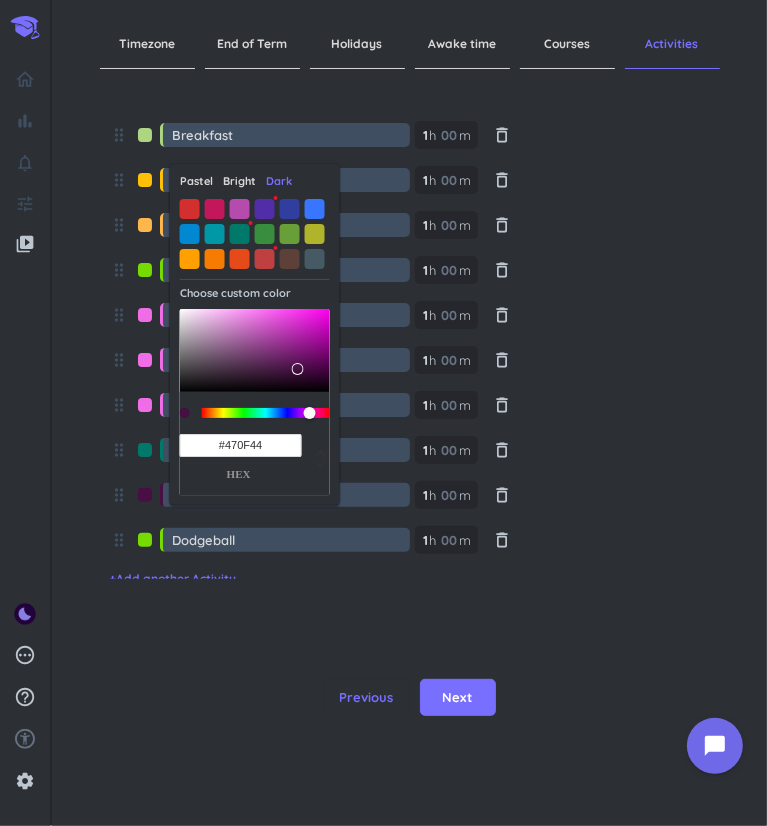 drag, startPoint x: 271, startPoint y: 336, endPoint x: 299, endPoint y: 369, distance: 43.27817 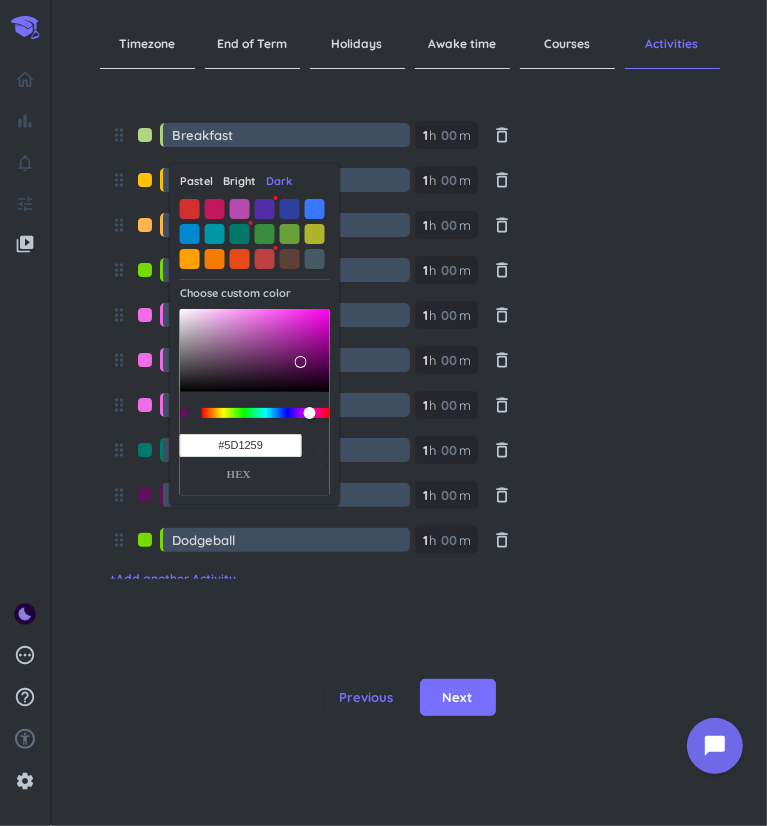 type on "#571153" 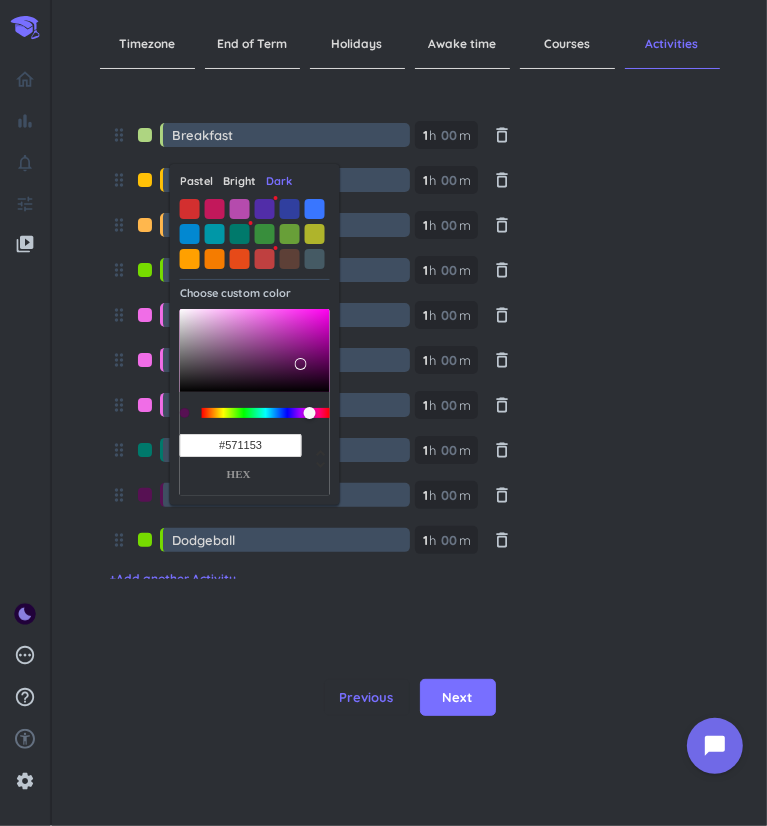 click at bounding box center [300, 364] 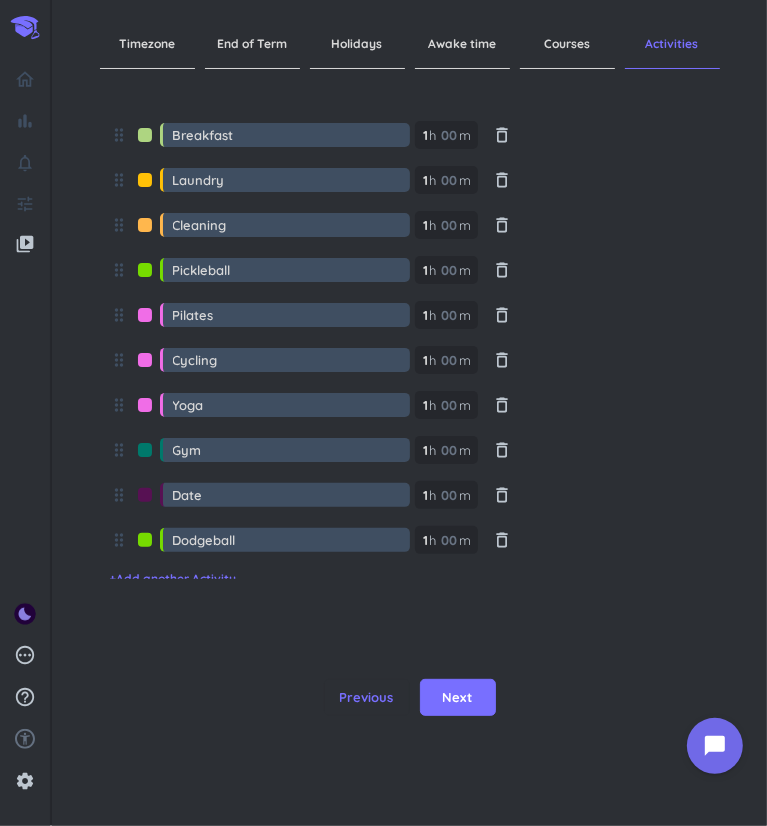click on "drag_indicator Gym 1 1 00 h 00 m delete_outline" at bounding box center [314, 457] 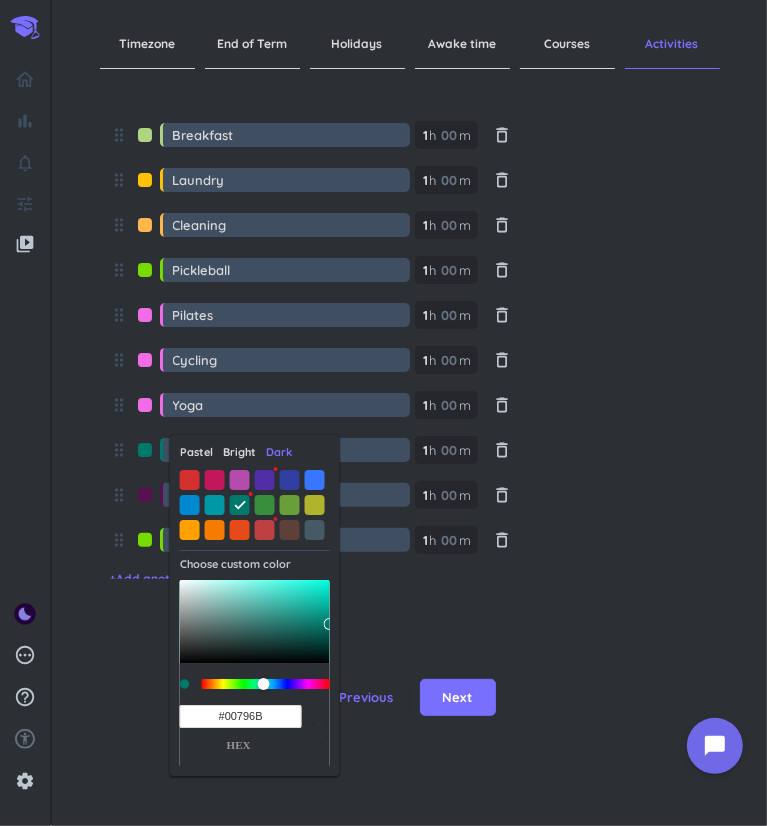 click on "Pastel" at bounding box center [196, 452] 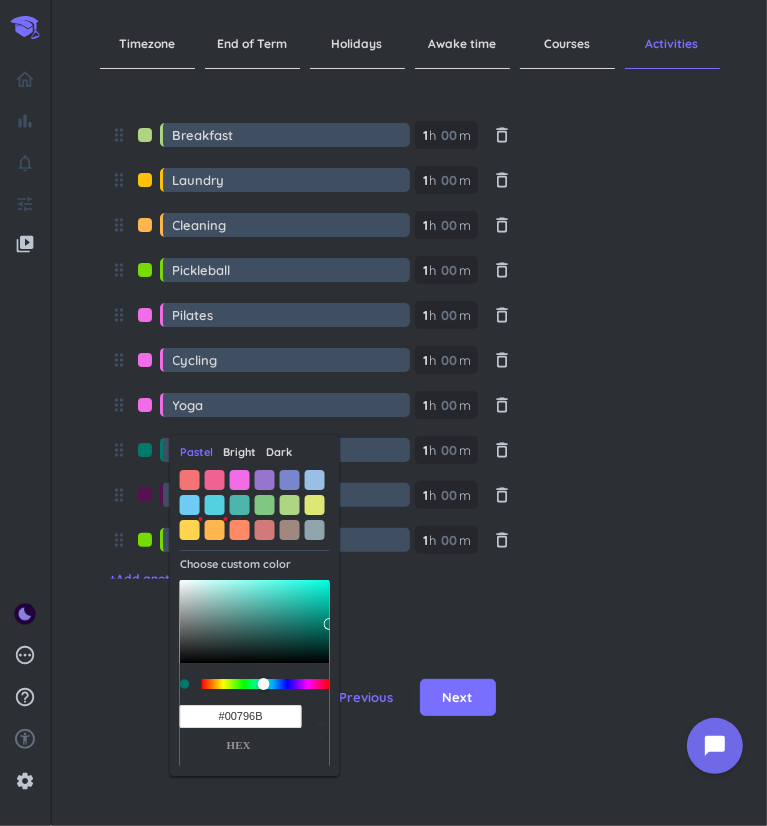 click at bounding box center [240, 505] 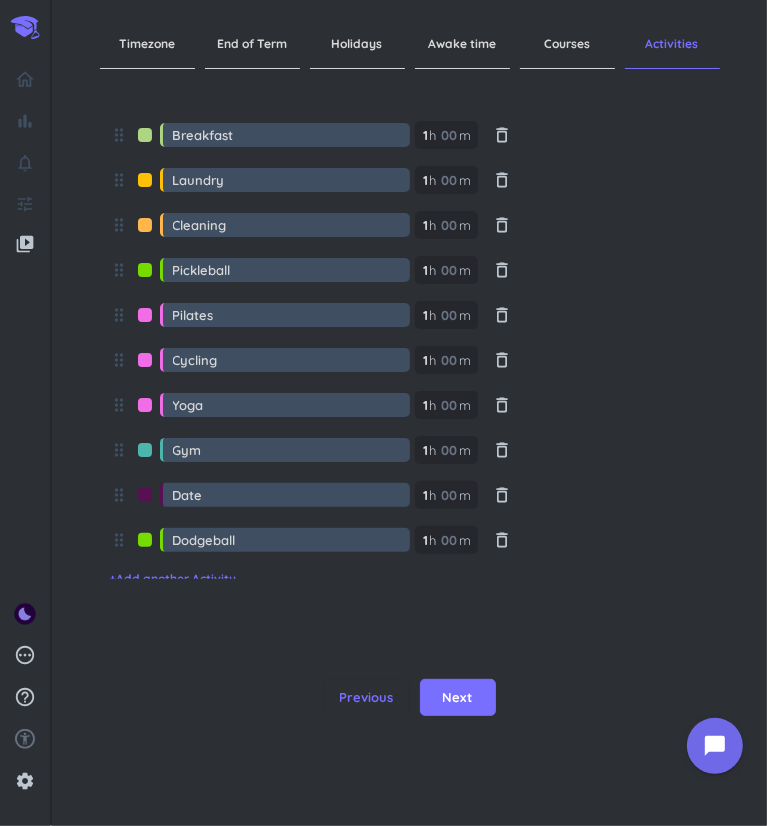 click at bounding box center (145, 455) 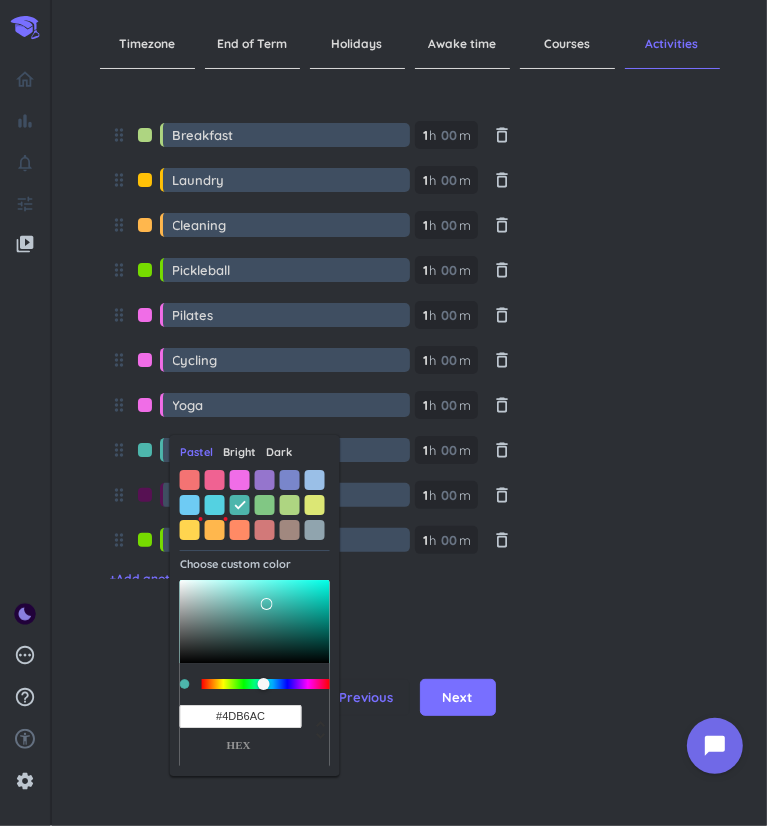 click at bounding box center [315, 530] 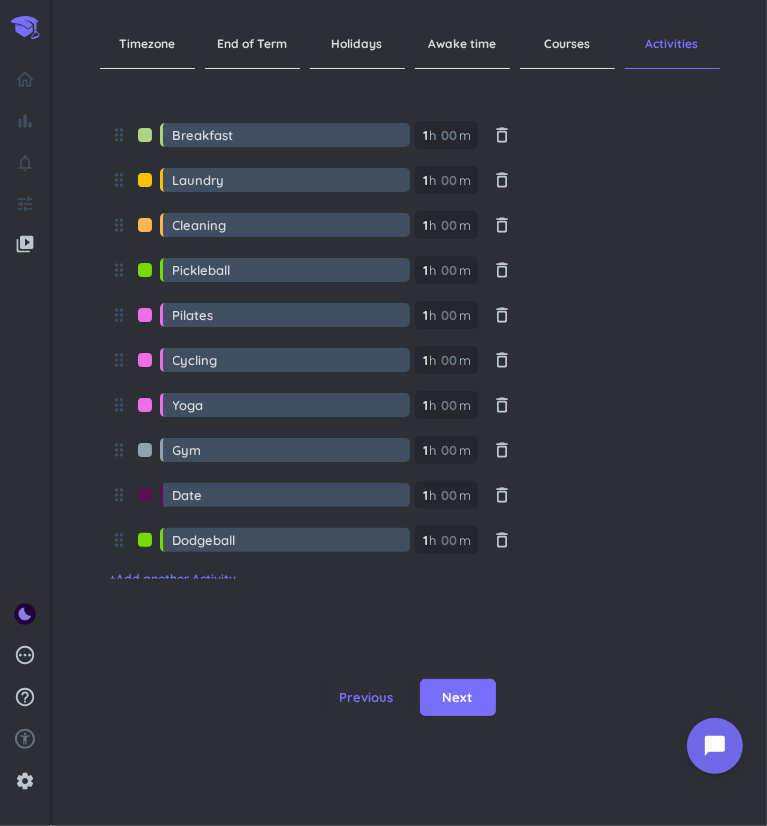 click at bounding box center [145, 455] 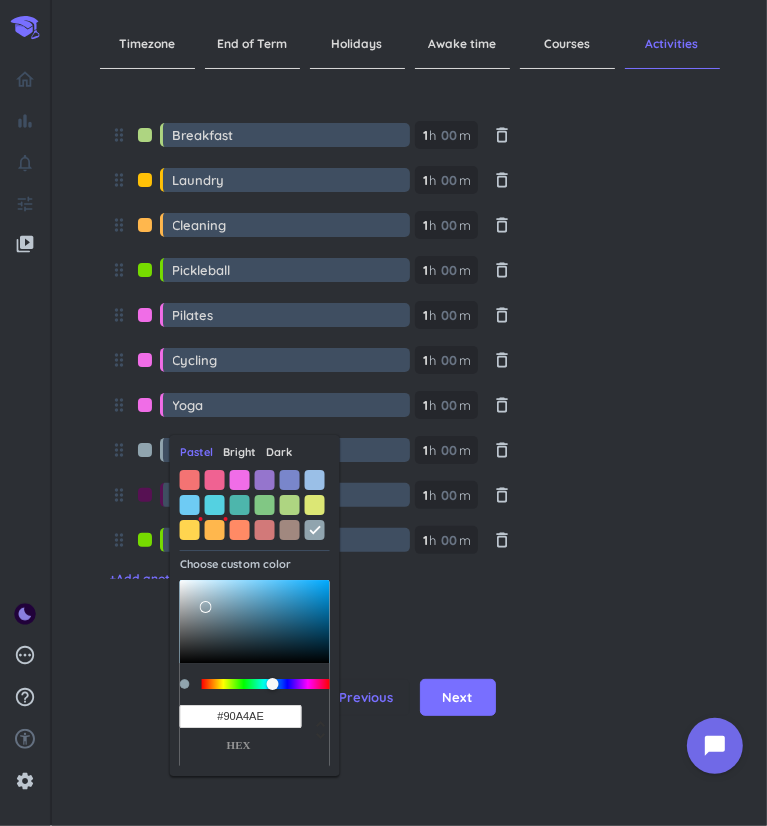 click at bounding box center (215, 505) 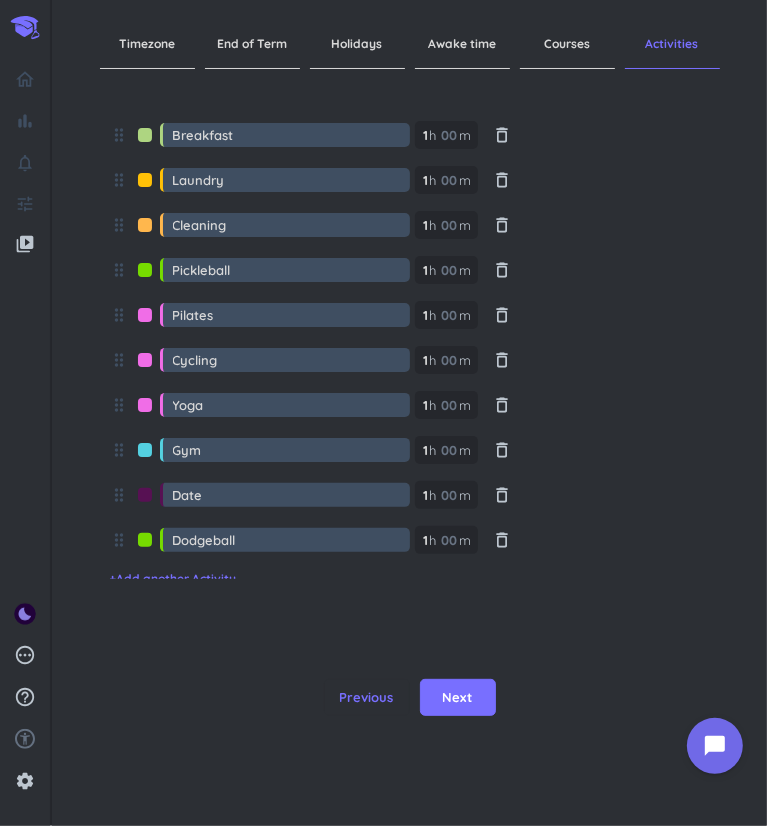 click at bounding box center [145, 455] 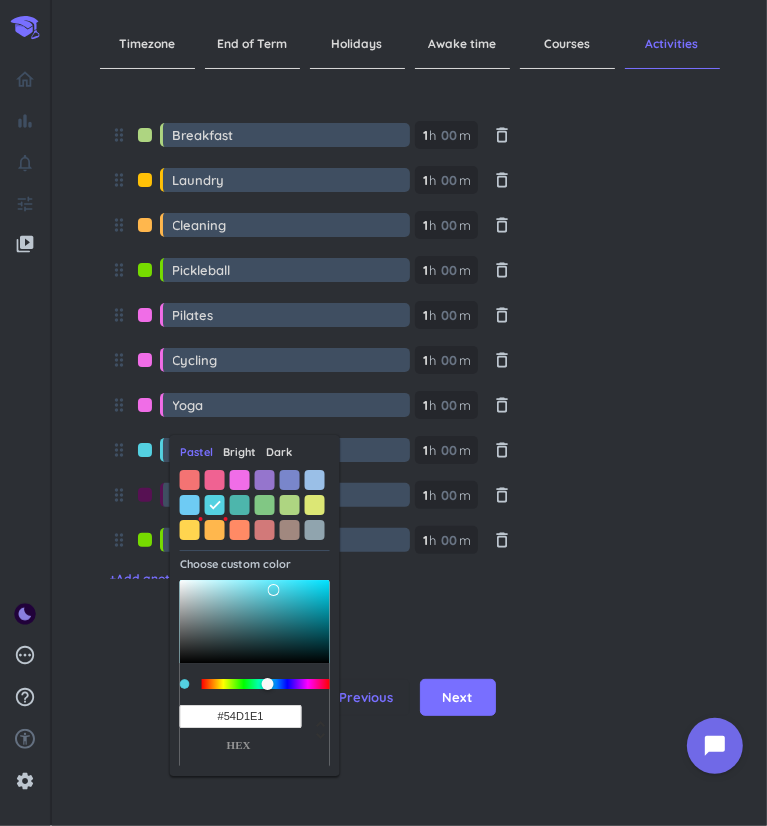 click on "Pastel" at bounding box center (196, 452) 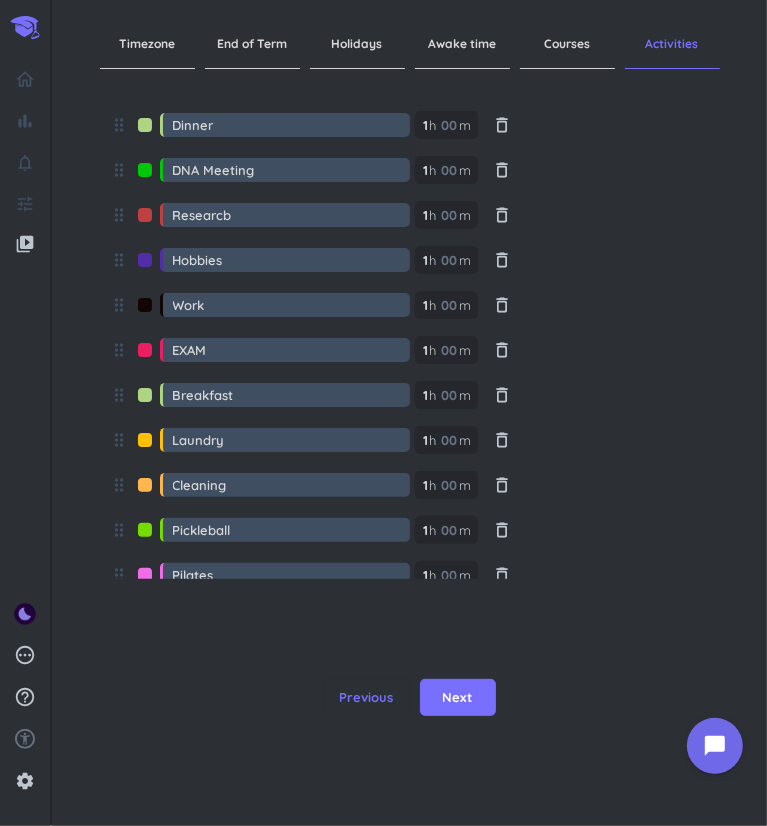 scroll, scrollTop: 223, scrollLeft: 0, axis: vertical 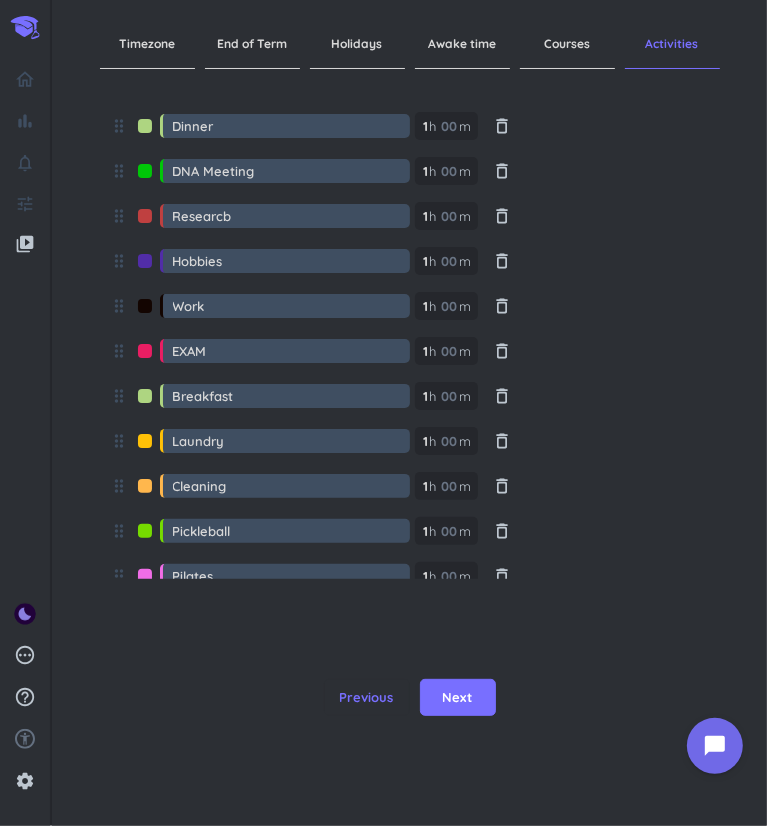 click at bounding box center [145, 491] 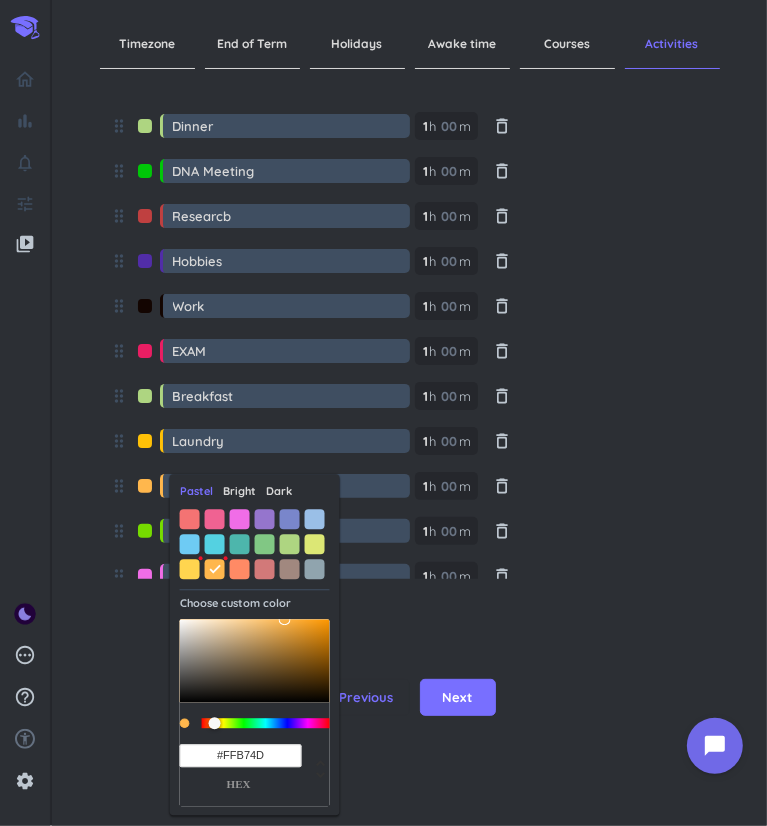 click on "Bright" at bounding box center (239, 491) 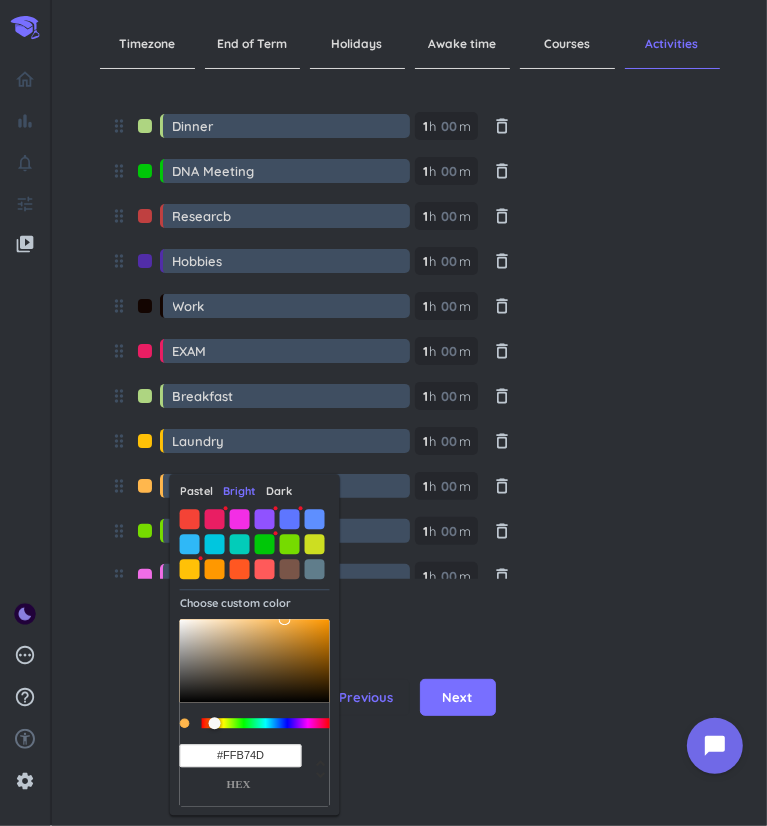 click at bounding box center (315, 544) 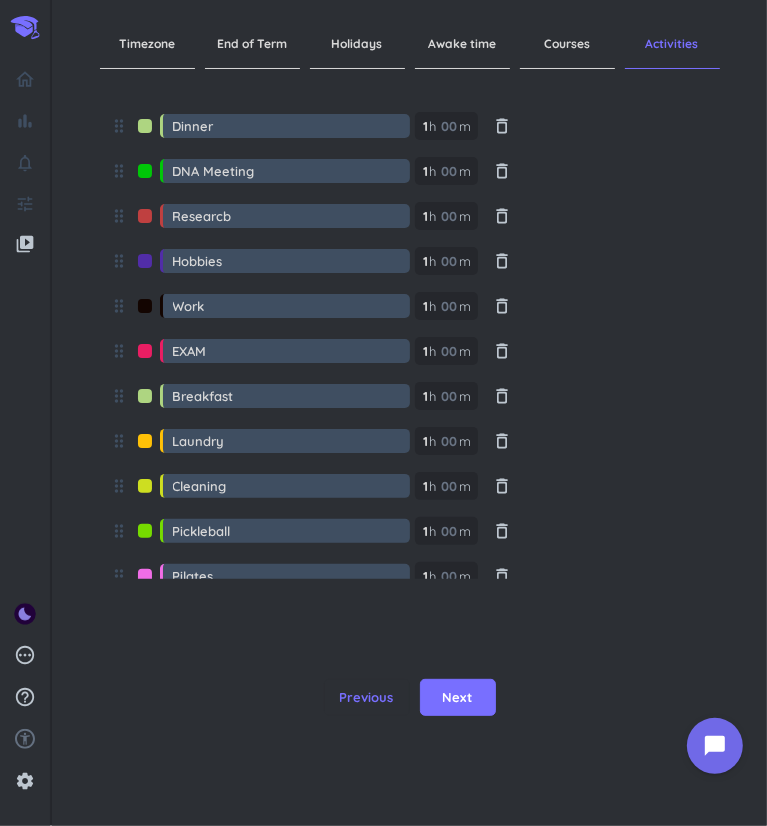 click at bounding box center [145, 446] 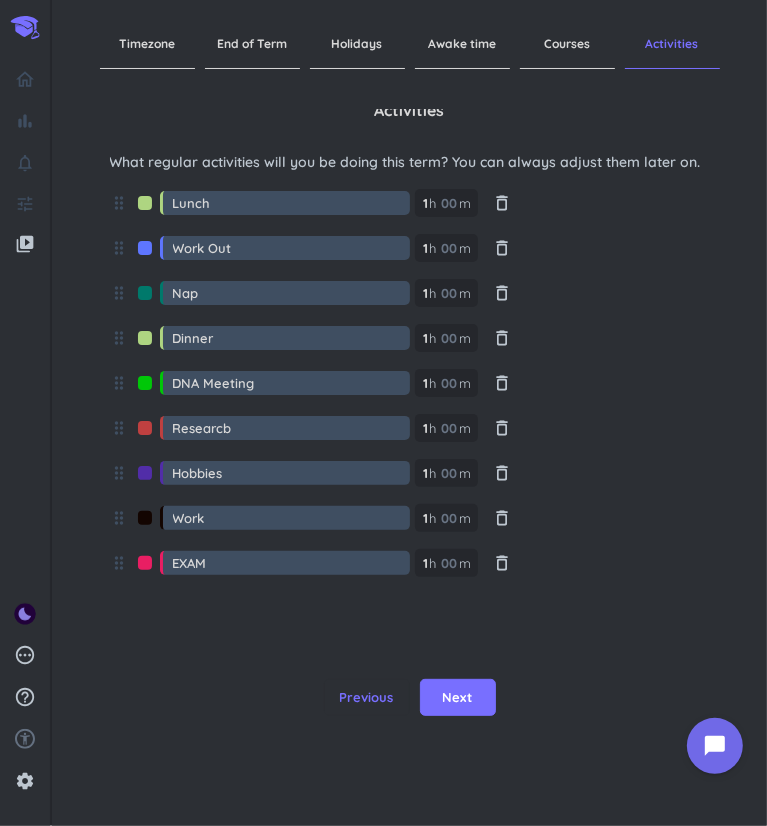 scroll, scrollTop: 0, scrollLeft: 0, axis: both 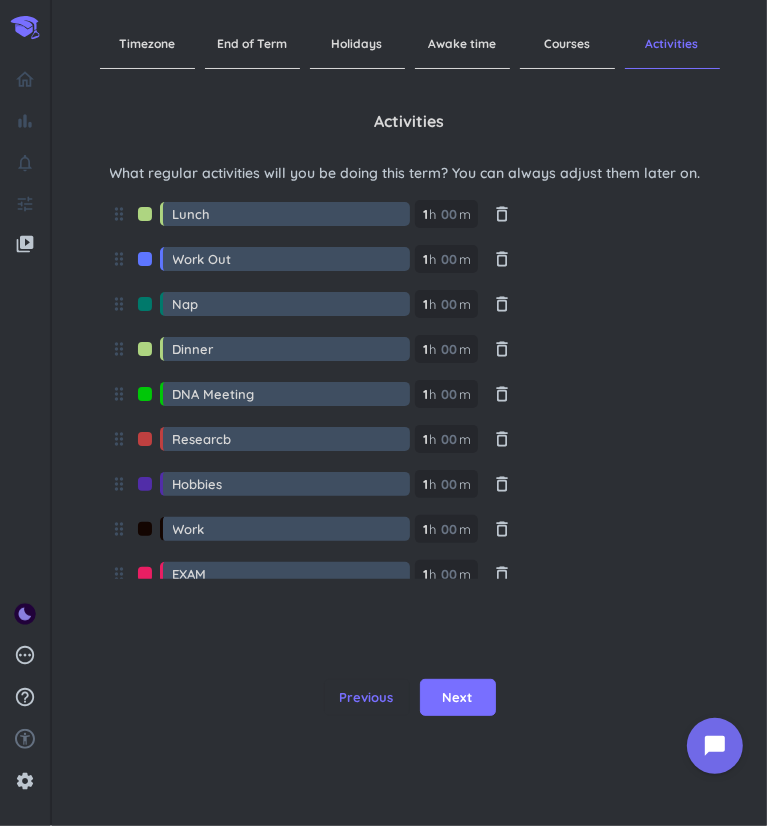 click at bounding box center (145, 579) 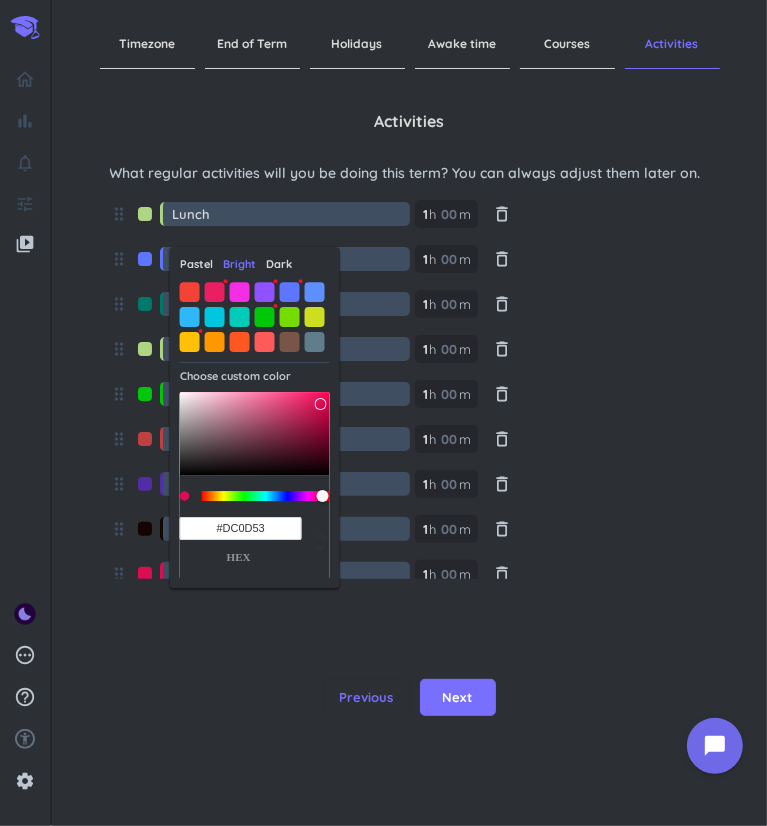 click at bounding box center (327, 410) 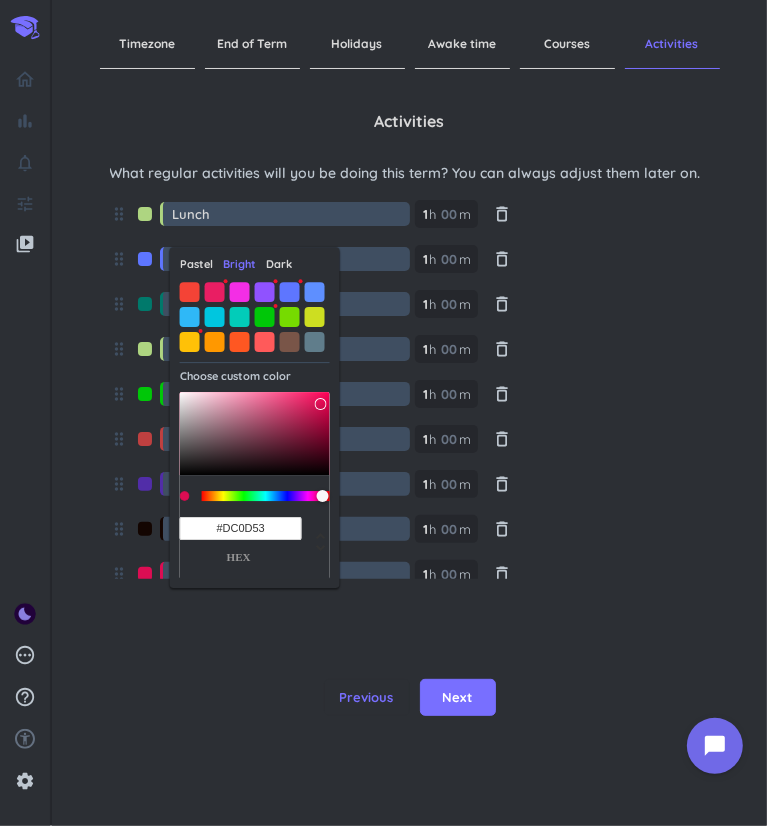 type on "#F20958" 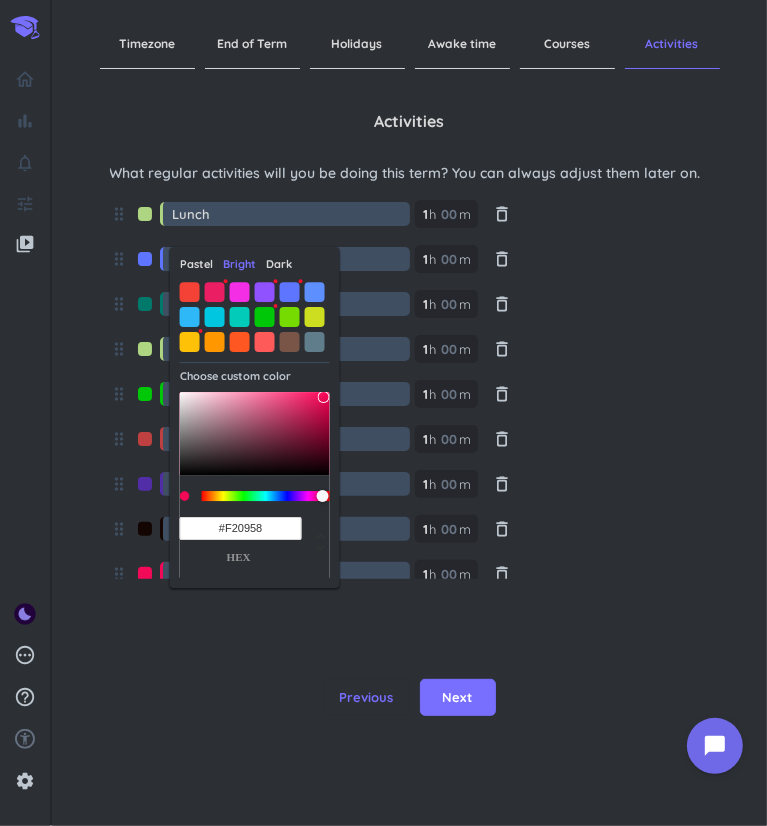 click at bounding box center [255, 433] 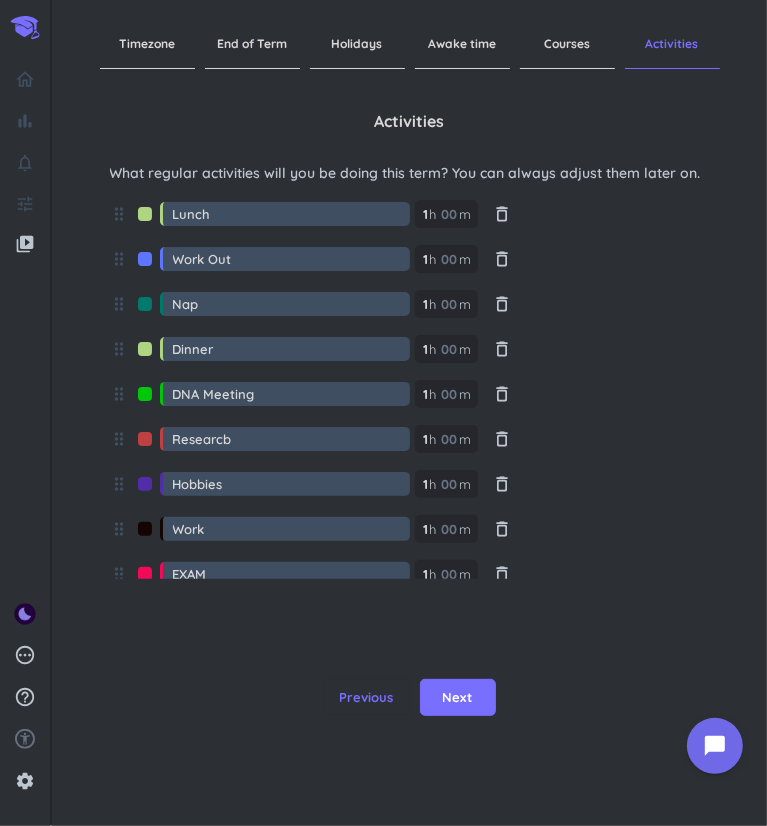 click on "drag_indicator Work 1 1 00 h 00 m delete_outline" at bounding box center [314, 536] 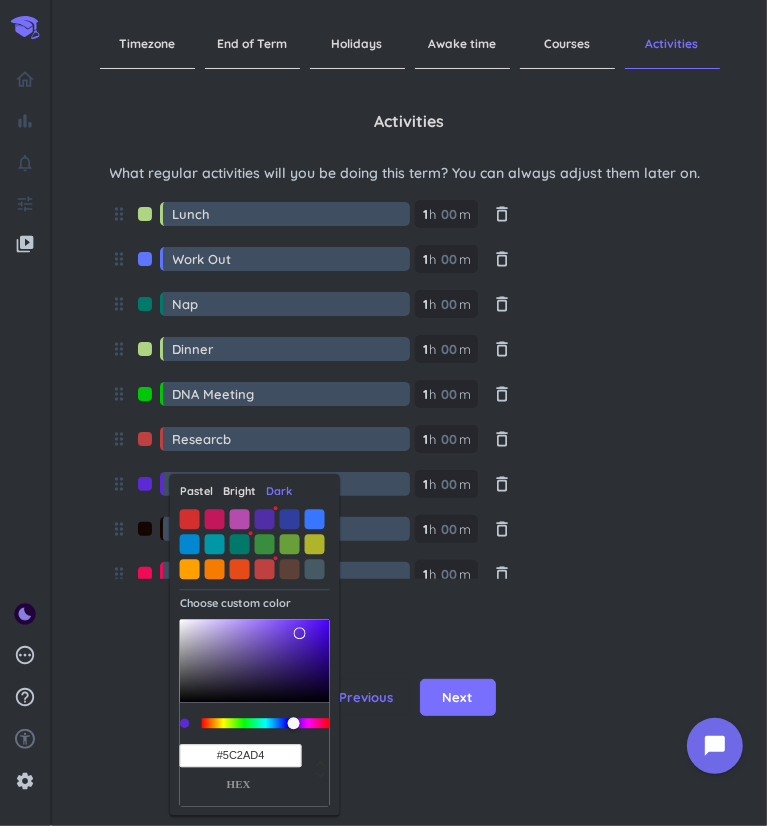 click at bounding box center [255, 661] 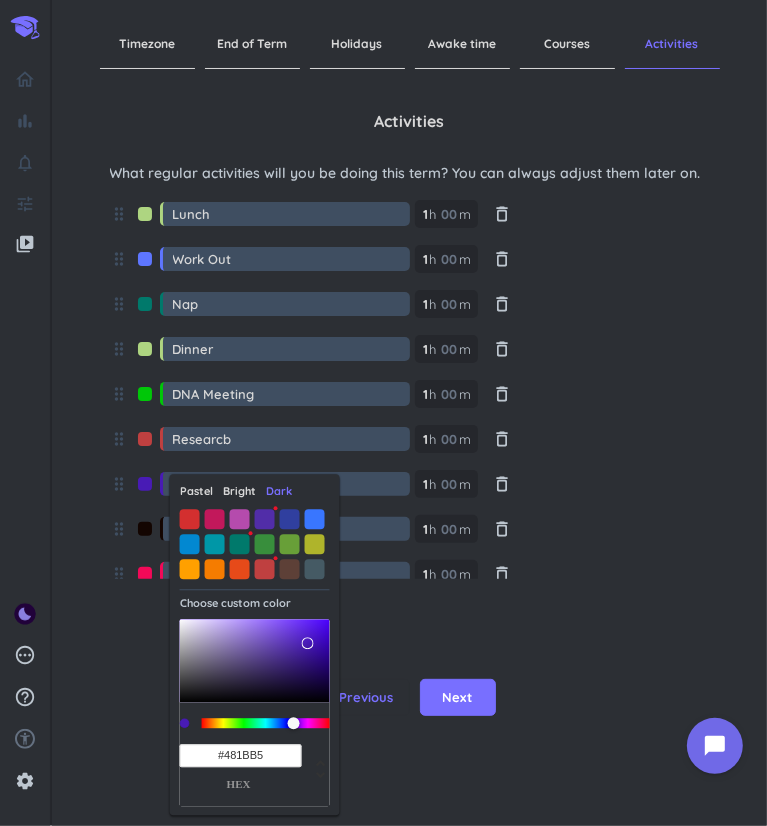 click at bounding box center [313, 650] 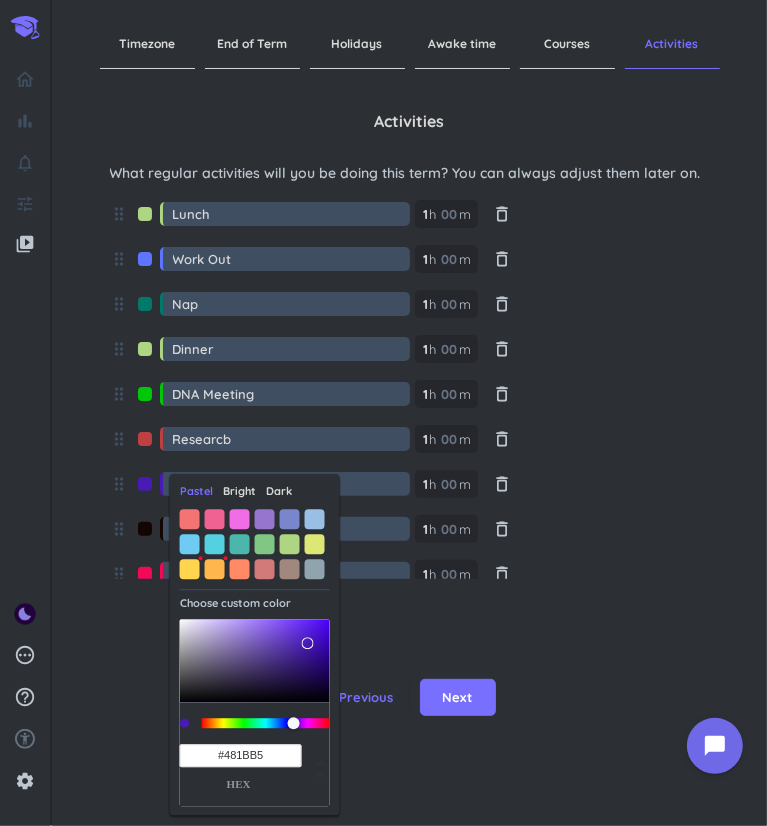 click on "Bright" at bounding box center [239, 491] 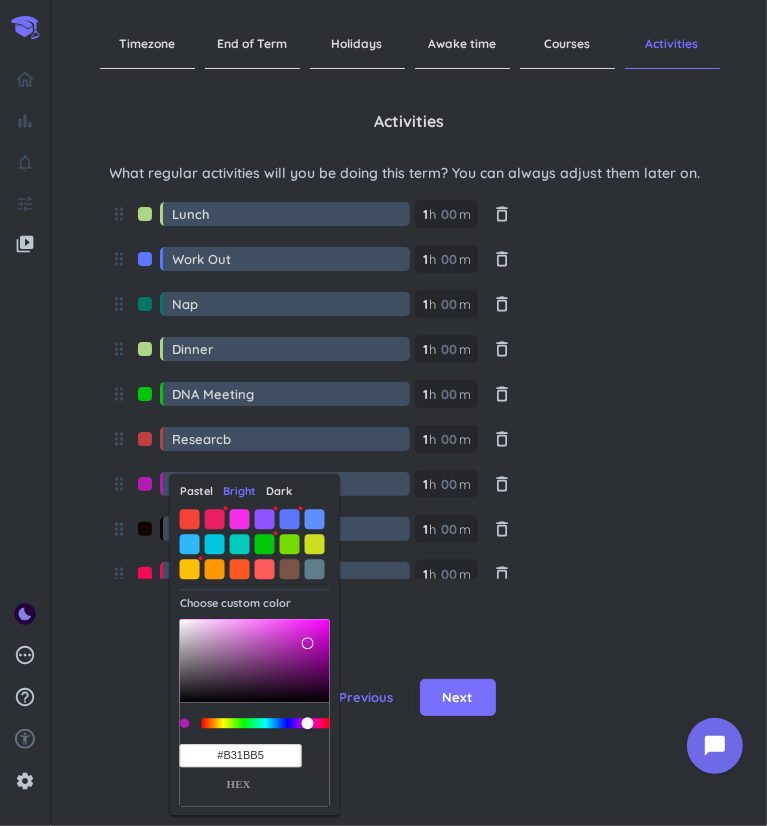 click at bounding box center (266, 723) 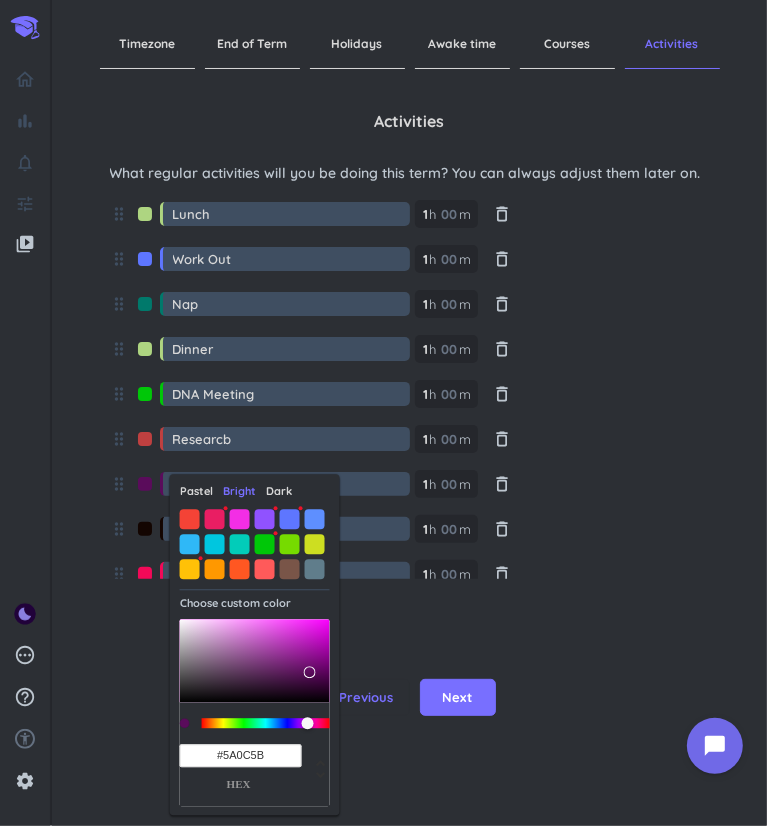 click at bounding box center [255, 661] 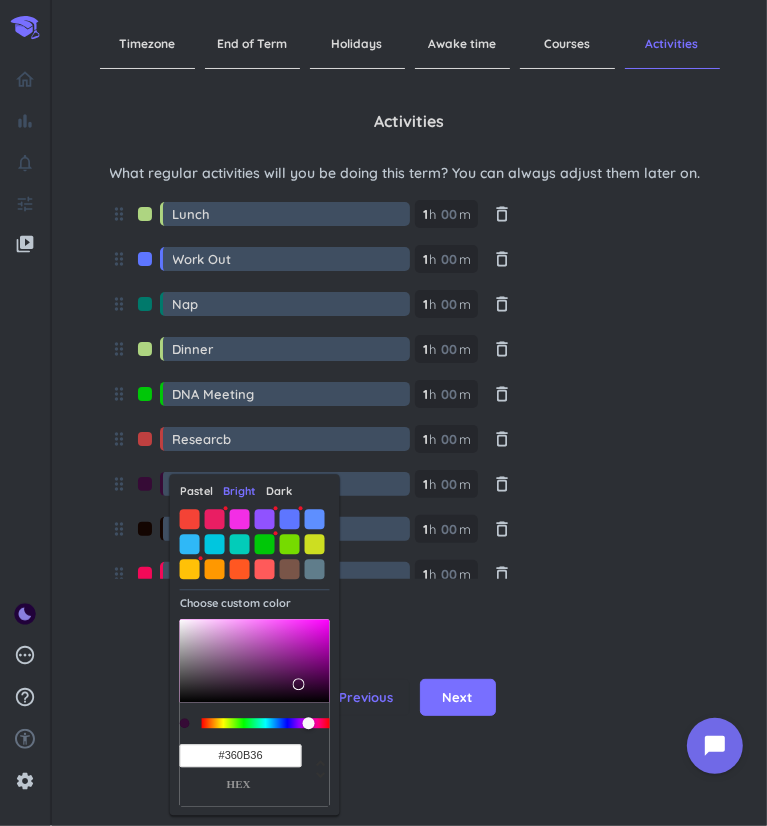 click at bounding box center (255, 661) 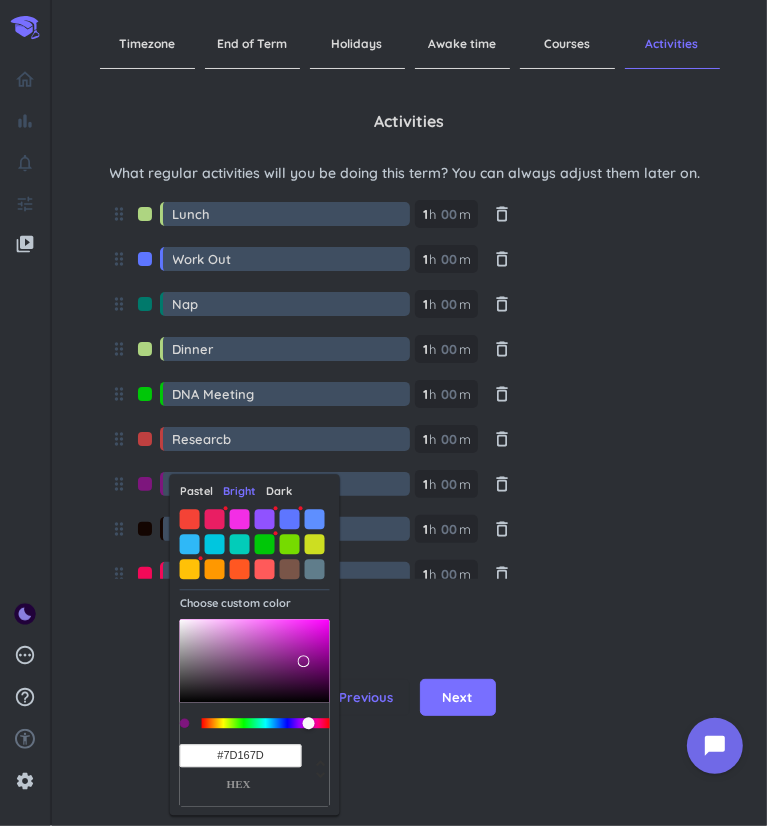 click at bounding box center [255, 661] 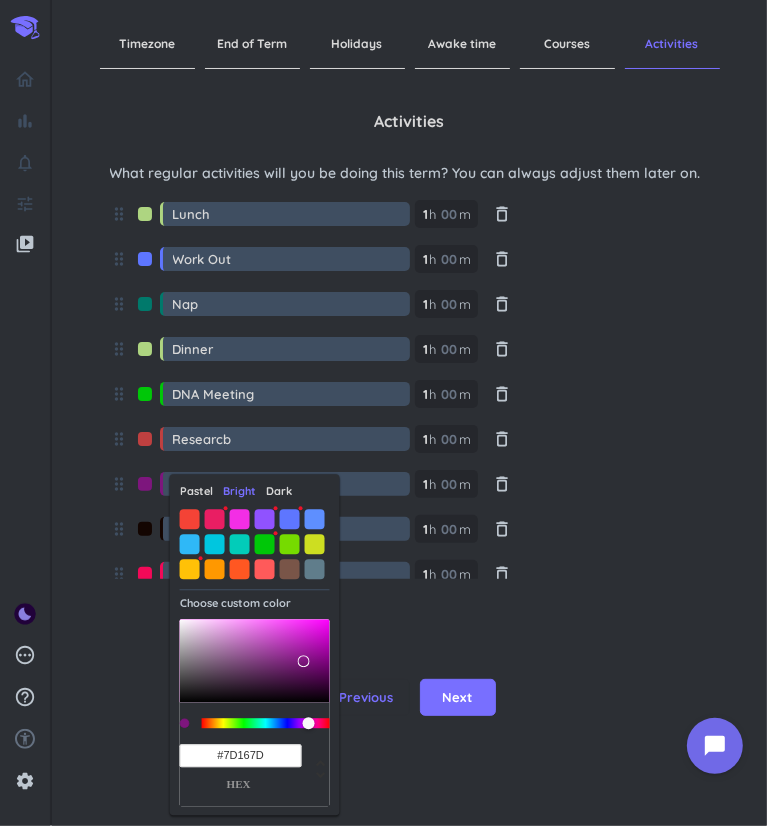 click at bounding box center (145, 489) 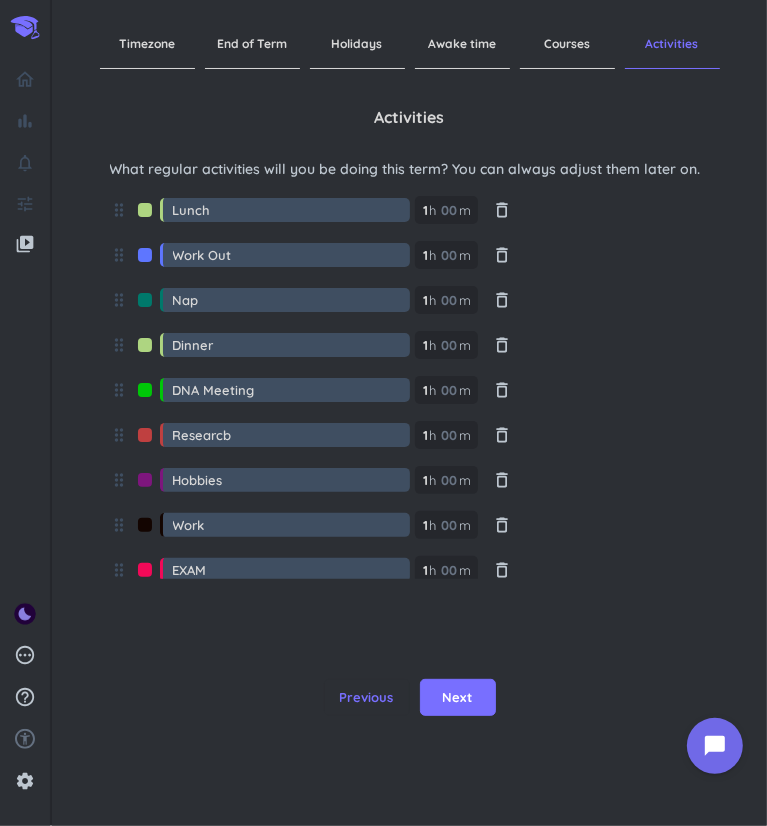 scroll, scrollTop: 0, scrollLeft: 0, axis: both 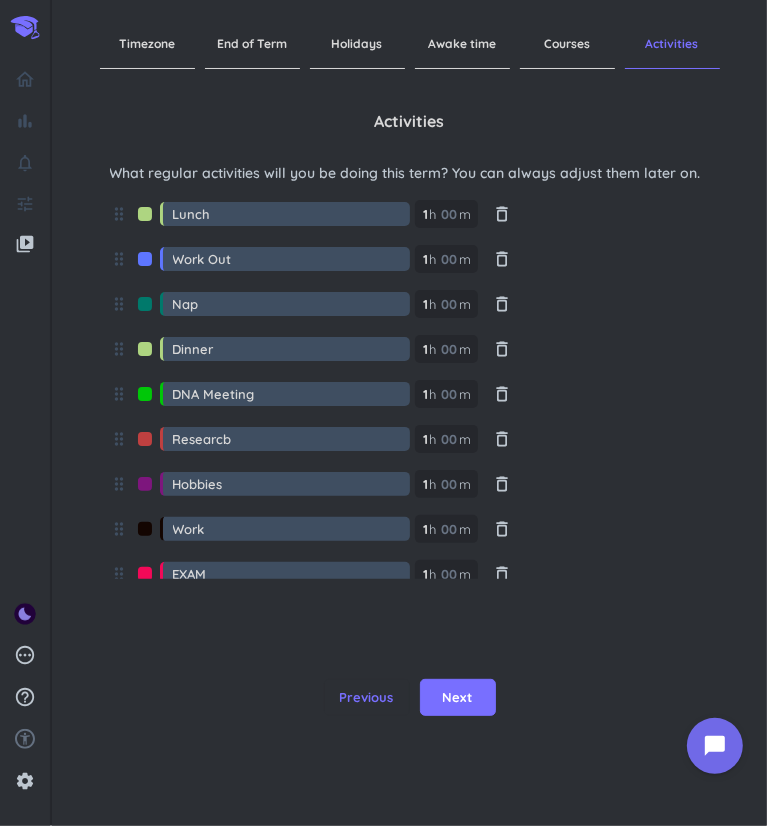 click at bounding box center [145, 444] 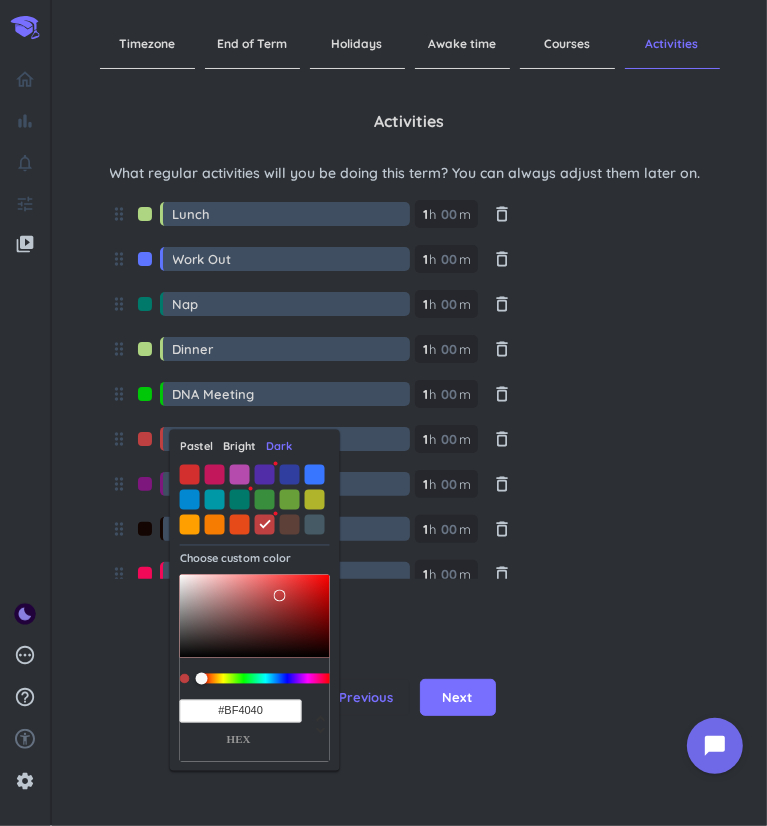 click on "Pastel" at bounding box center (196, 447) 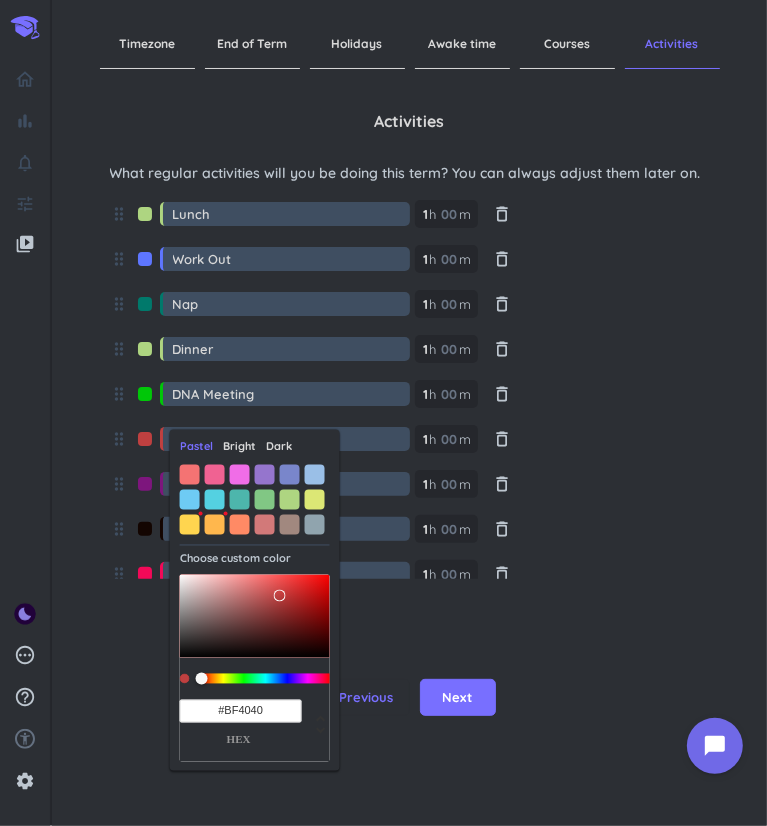 click on "Bright" at bounding box center [239, 447] 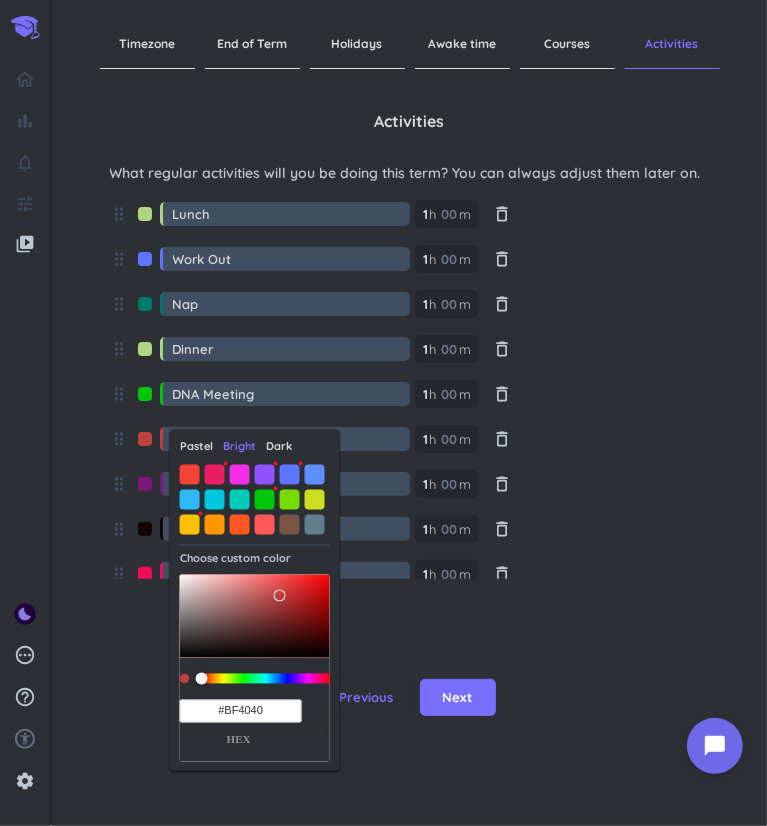 click on "Dark" at bounding box center [279, 447] 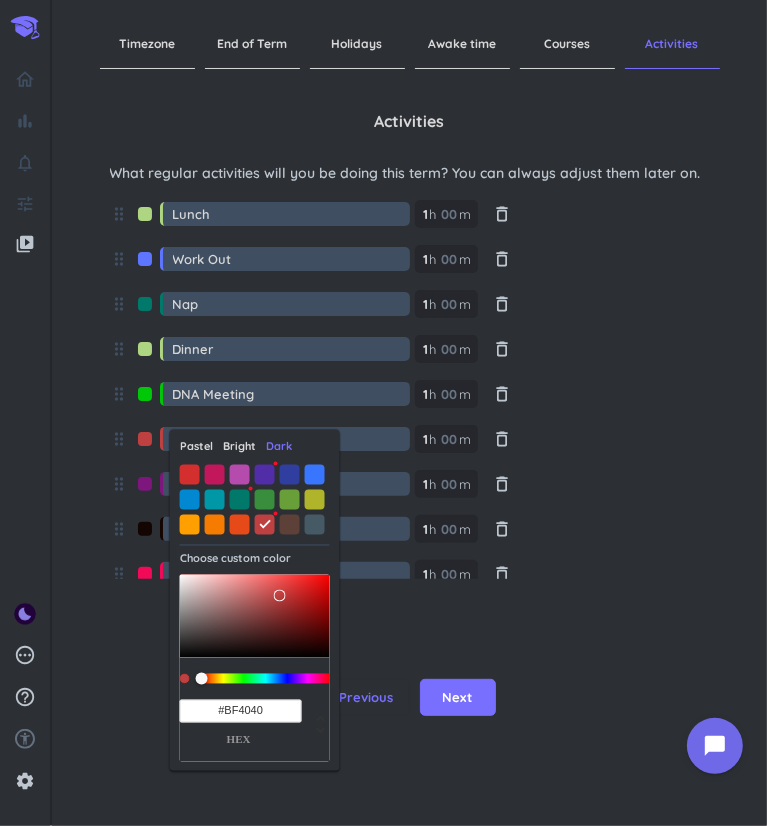 click at bounding box center [240, 524] 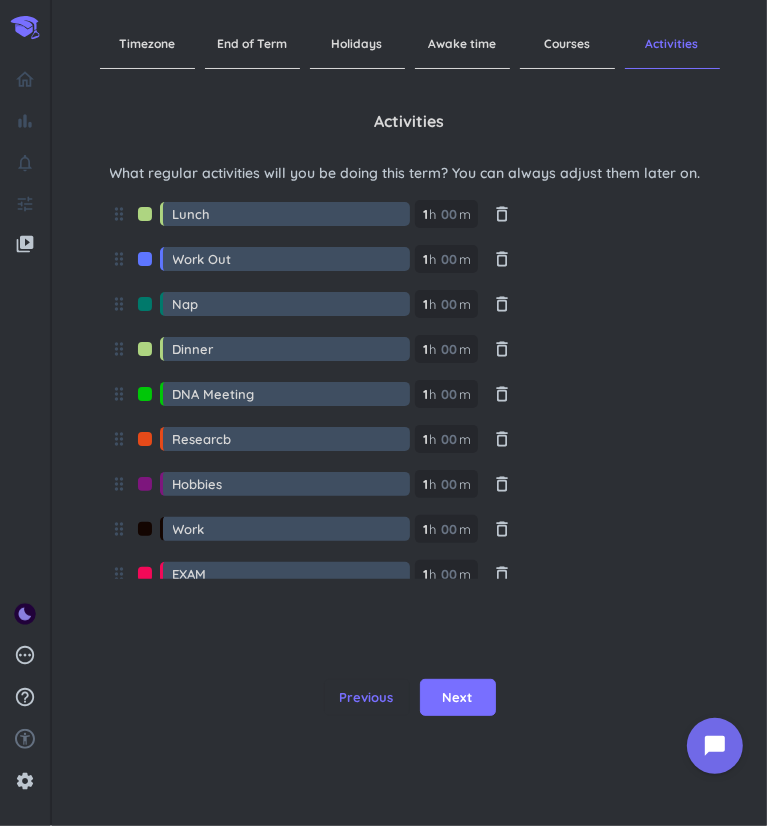 click at bounding box center [145, 399] 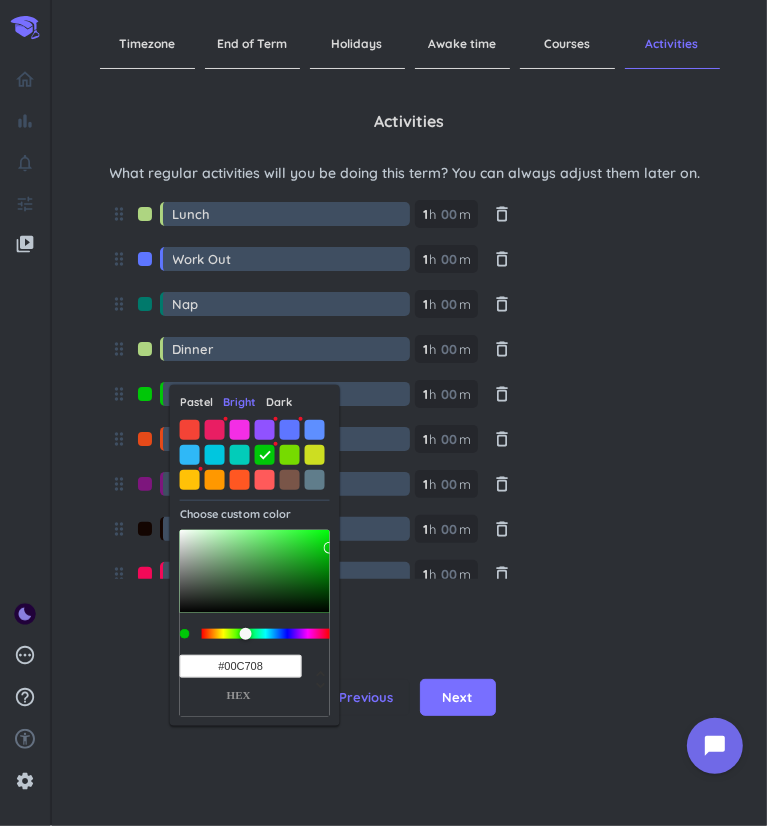 click at bounding box center (145, 399) 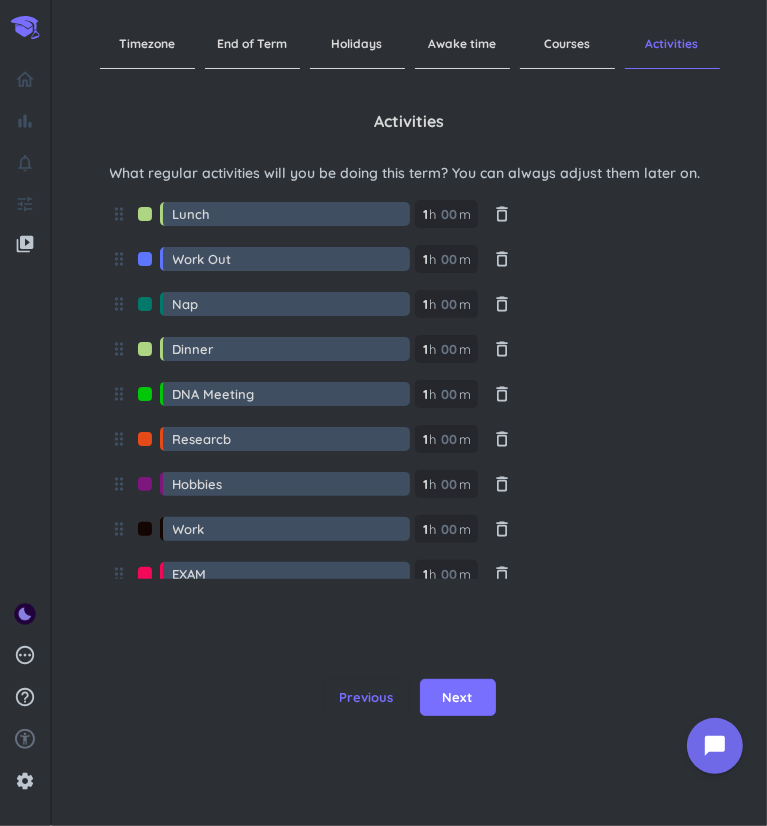 click at bounding box center (145, 399) 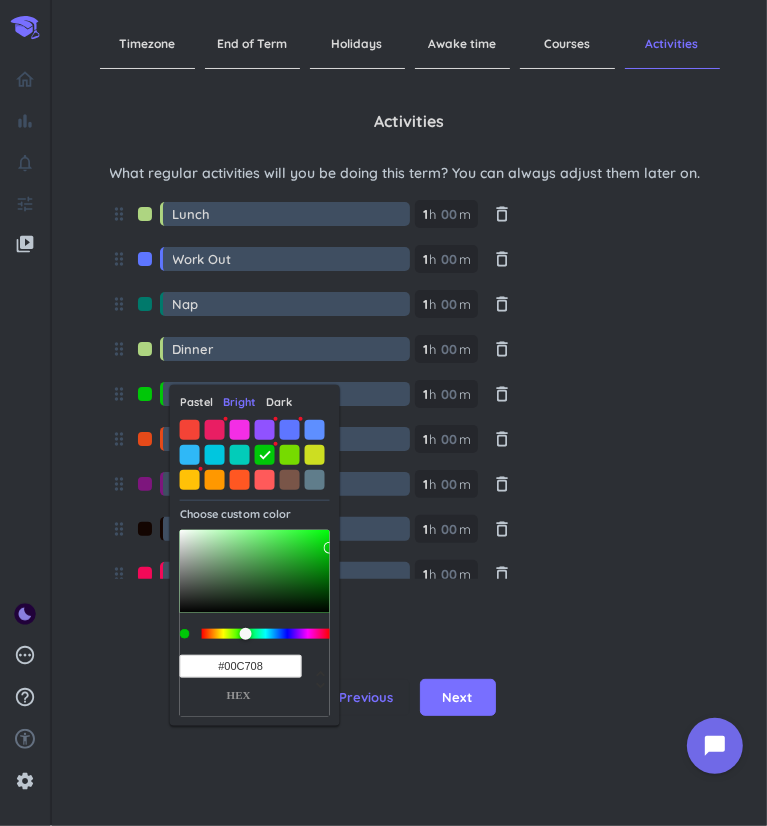 click on "Pastel" at bounding box center [196, 402] 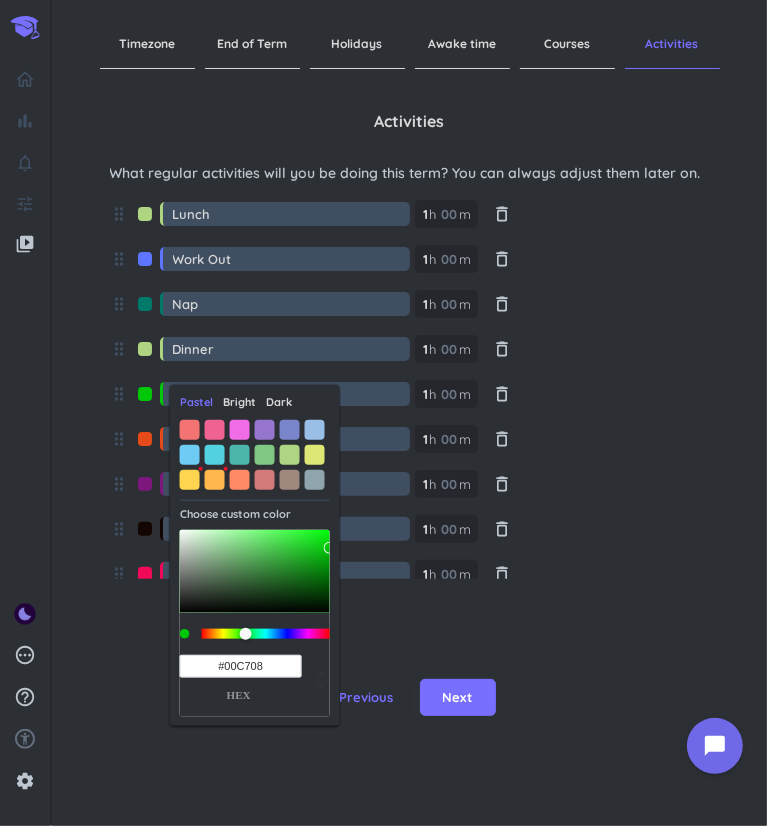 click on "Bright" at bounding box center (239, 402) 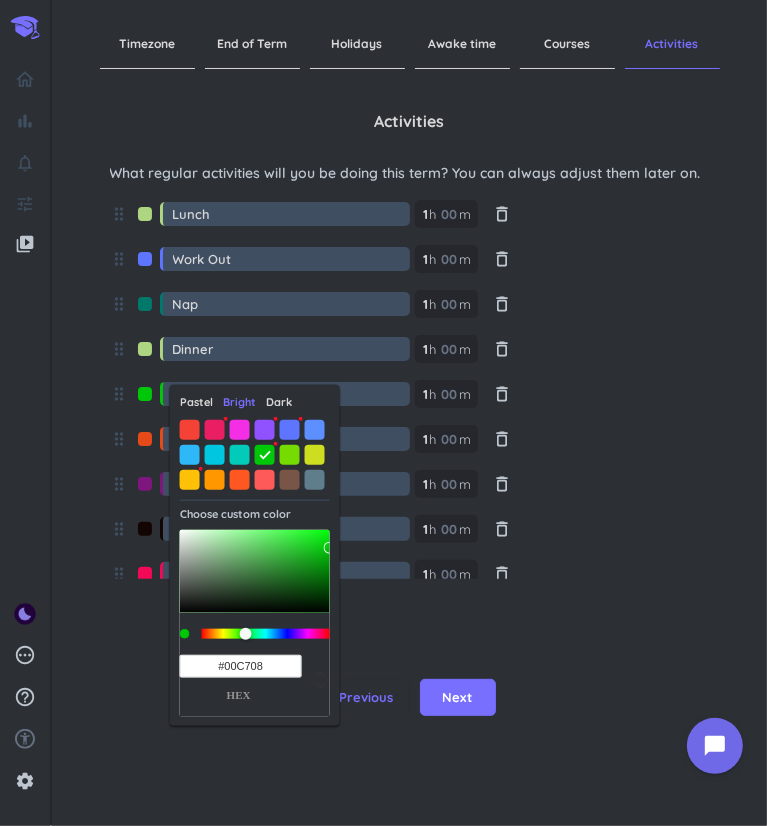 click on "Dark" at bounding box center [279, 402] 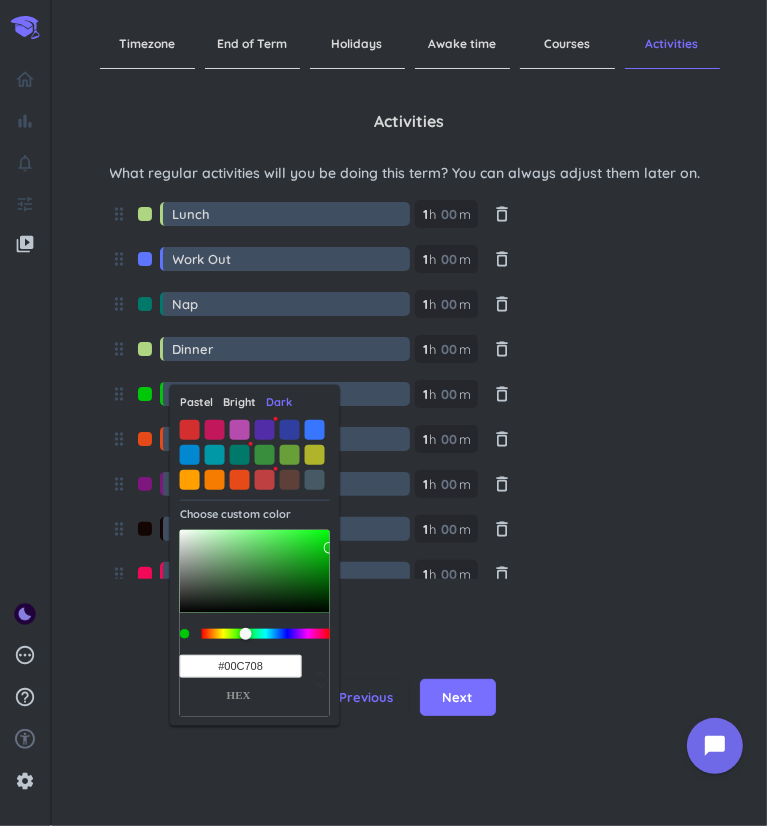 click at bounding box center [290, 429] 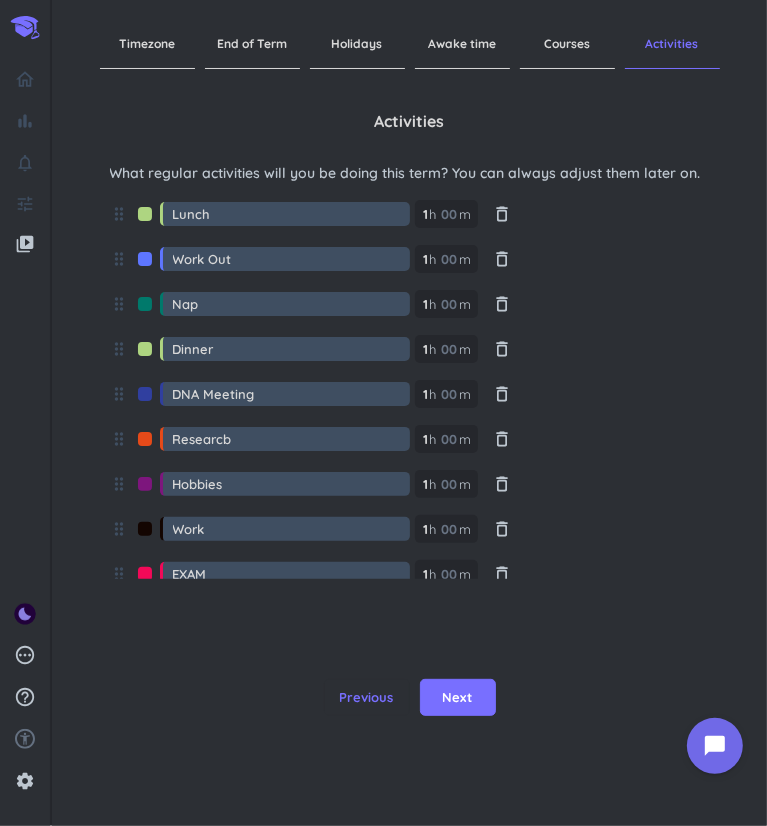 click at bounding box center [145, 309] 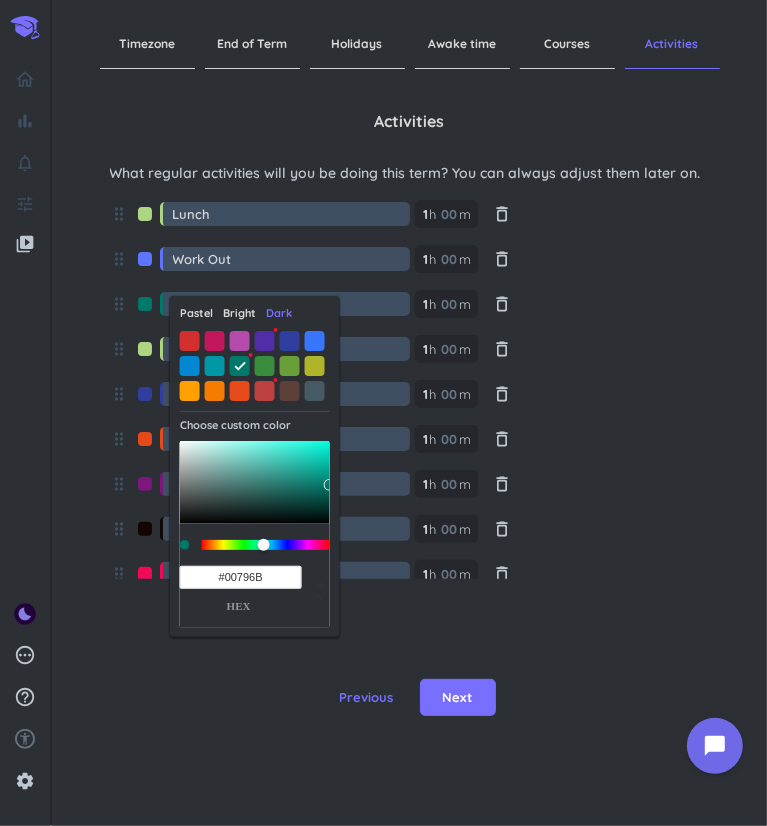 click at bounding box center [145, 309] 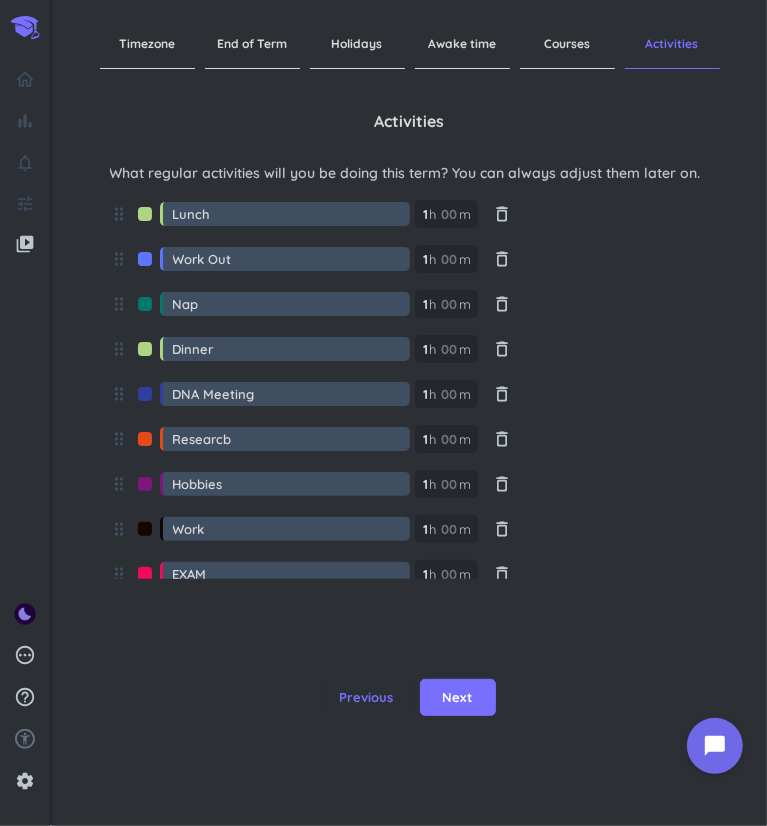 click at bounding box center [145, 264] 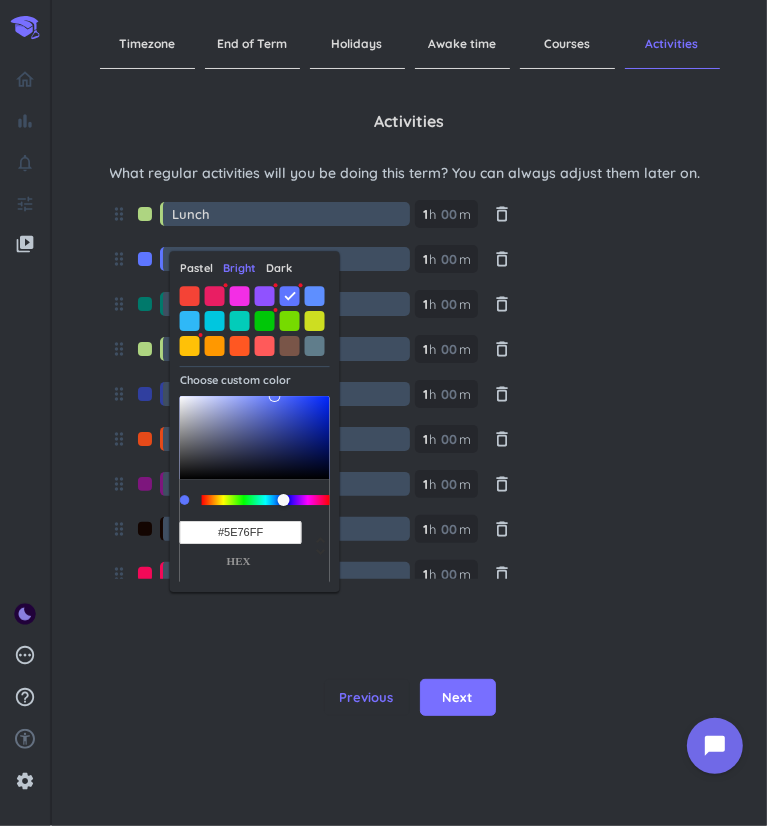 click at bounding box center (145, 264) 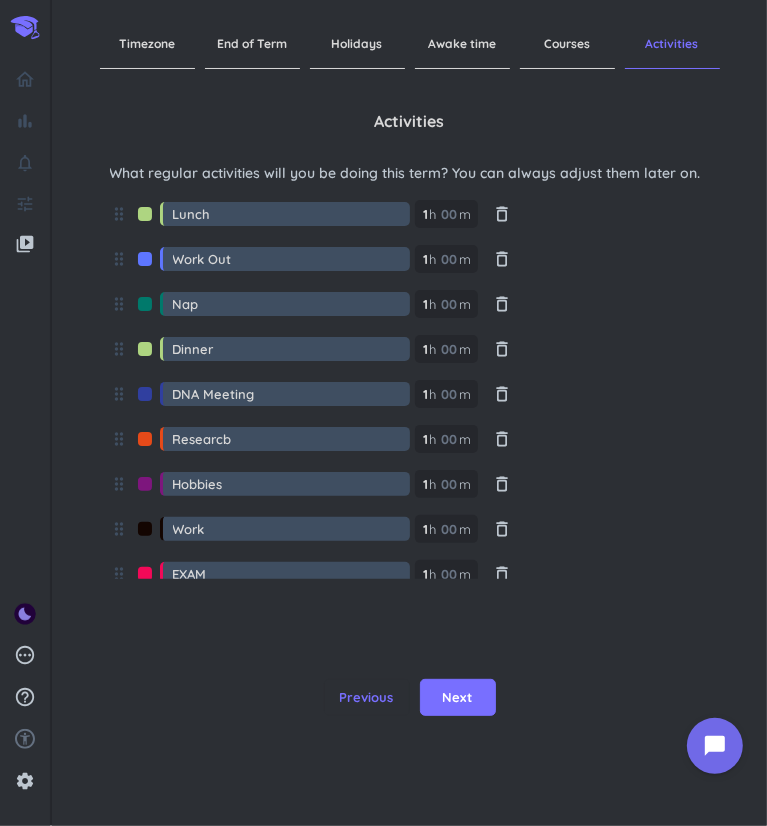 click on "delete_outline" at bounding box center [503, 259] 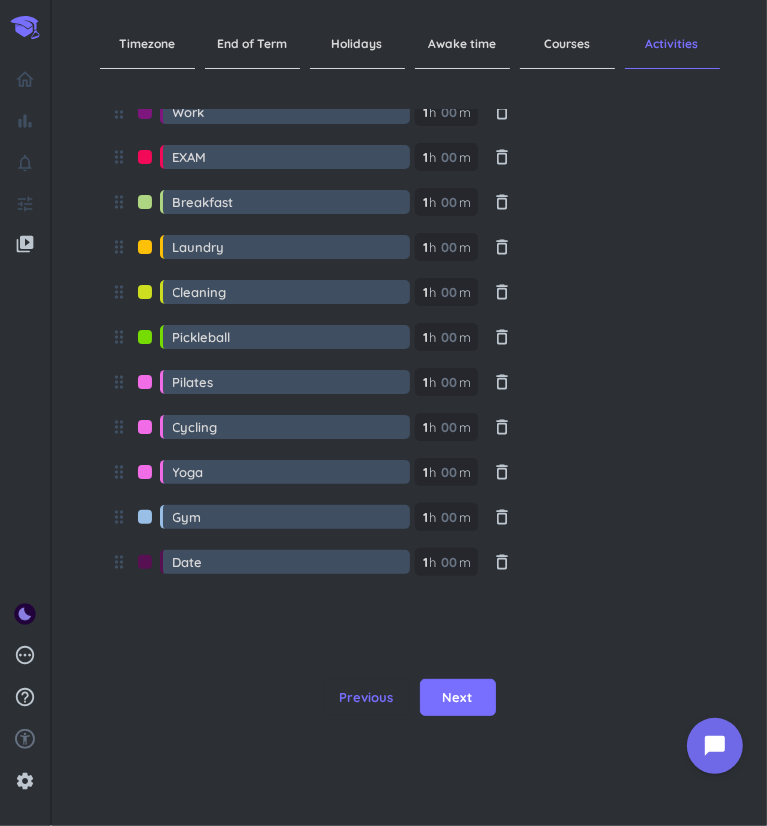 scroll, scrollTop: 440, scrollLeft: 0, axis: vertical 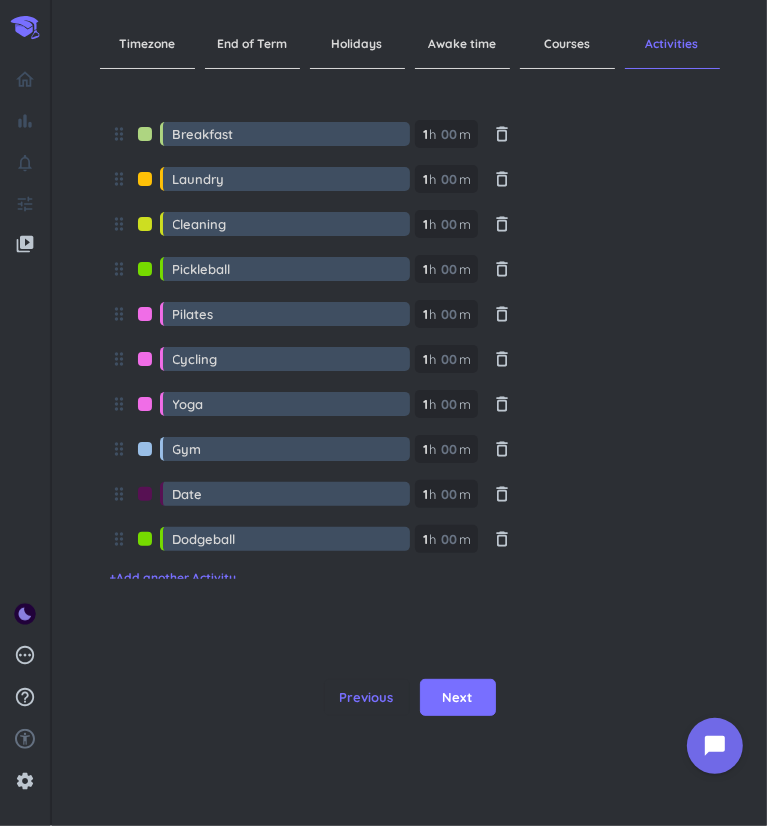 click on "Next" at bounding box center (458, 698) 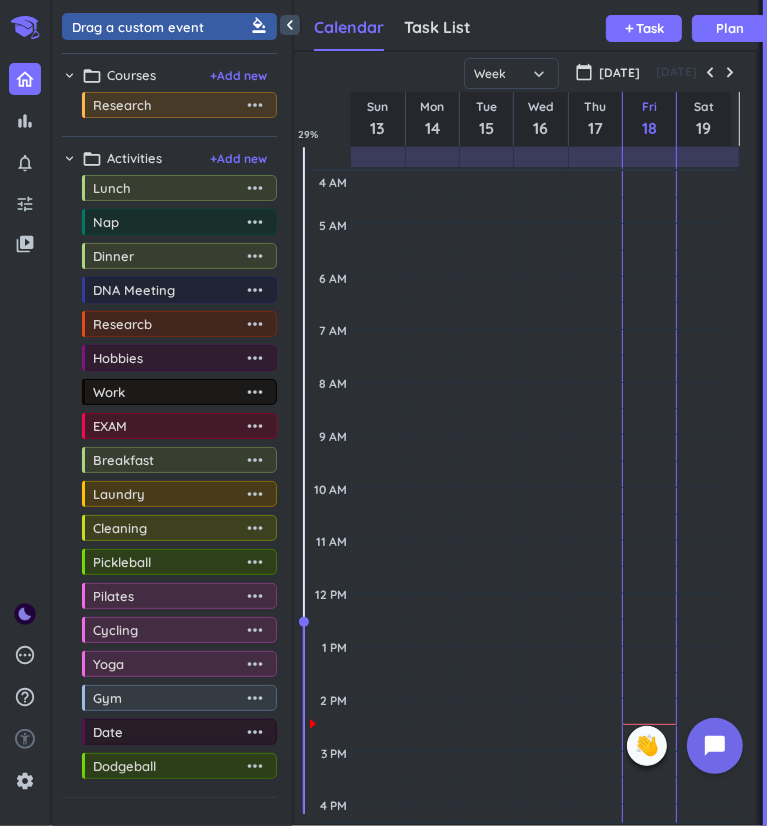 scroll, scrollTop: 8, scrollLeft: 8, axis: both 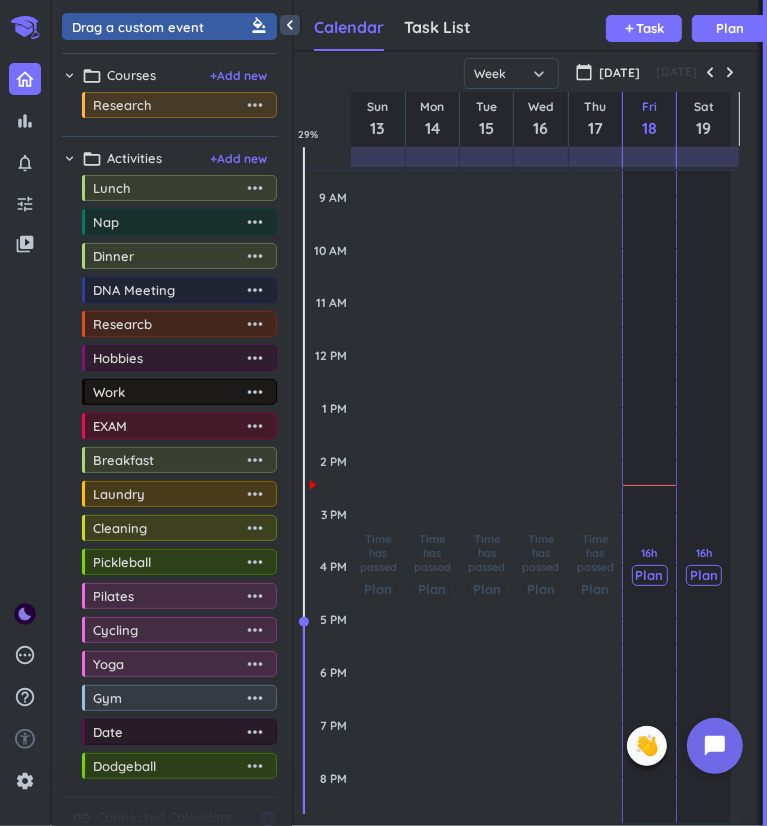 click on "more_horiz" at bounding box center [255, 105] 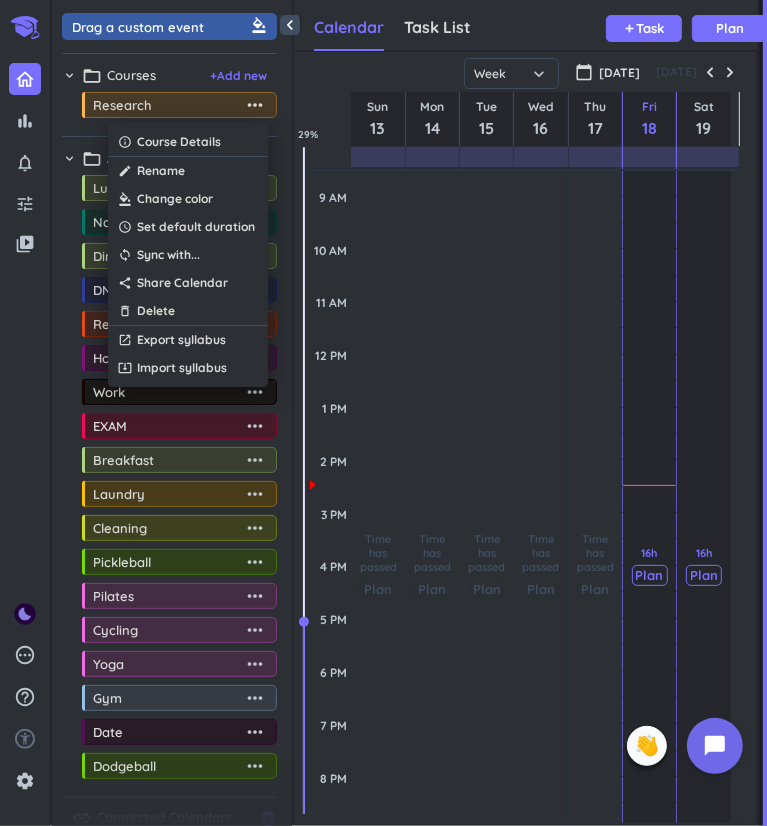 click at bounding box center [383, 413] 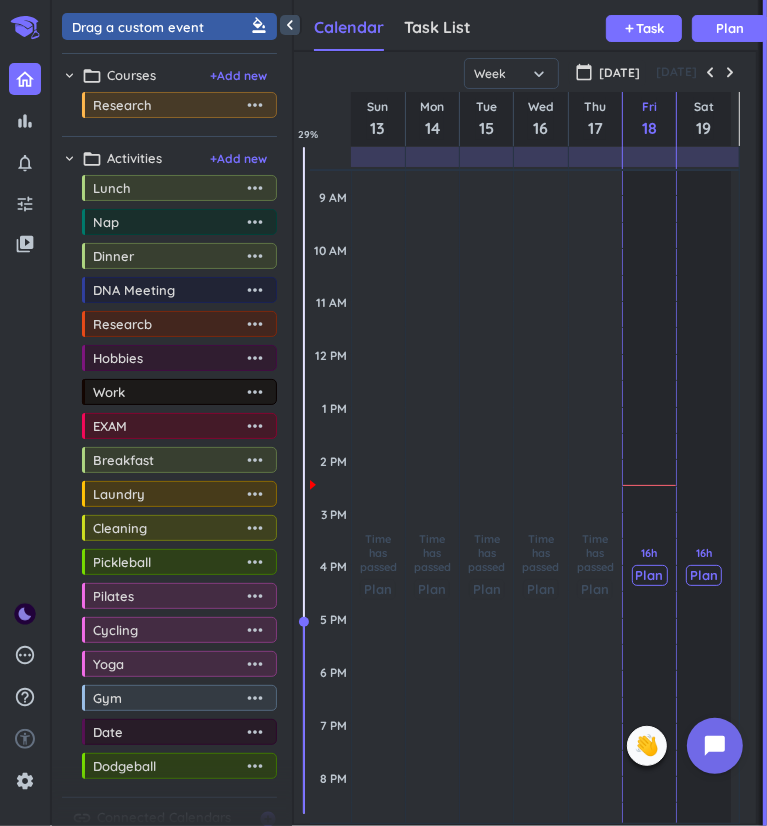 click on "Research" at bounding box center [168, 105] 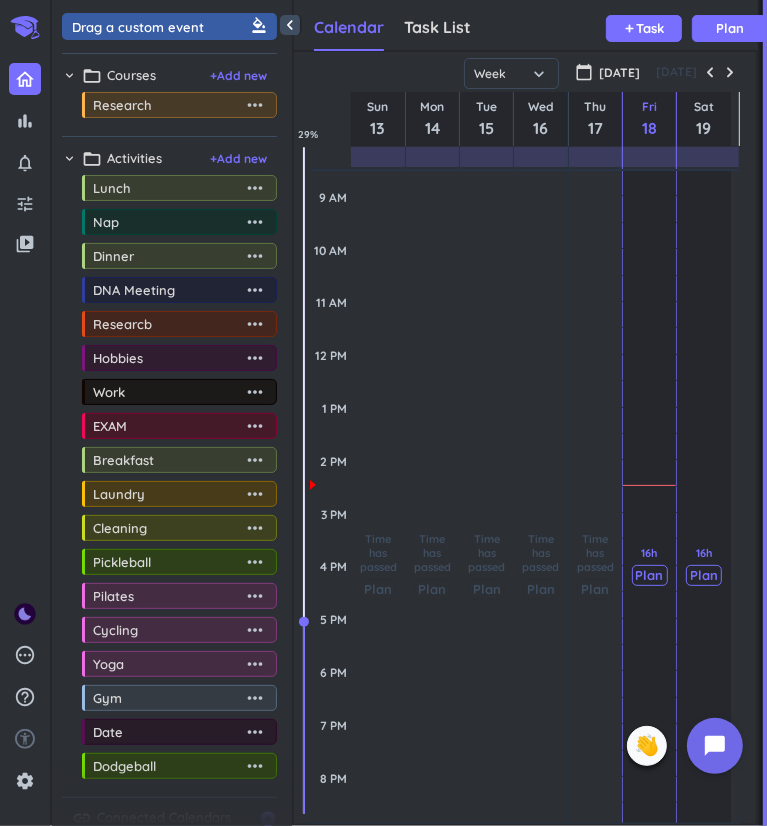 click on "Research" at bounding box center (168, 105) 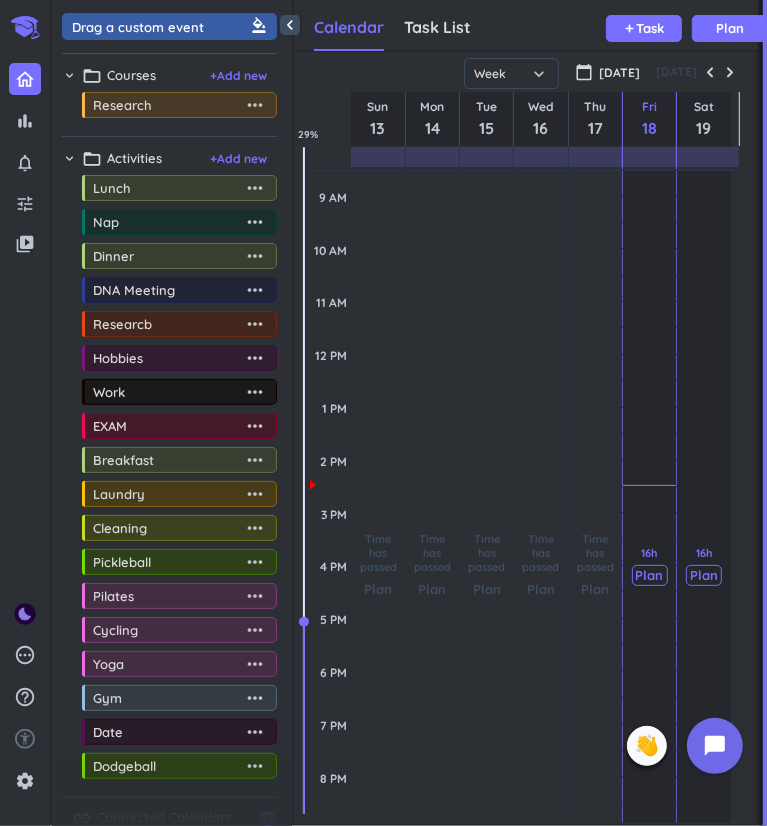 click on "more_horiz" at bounding box center [255, 105] 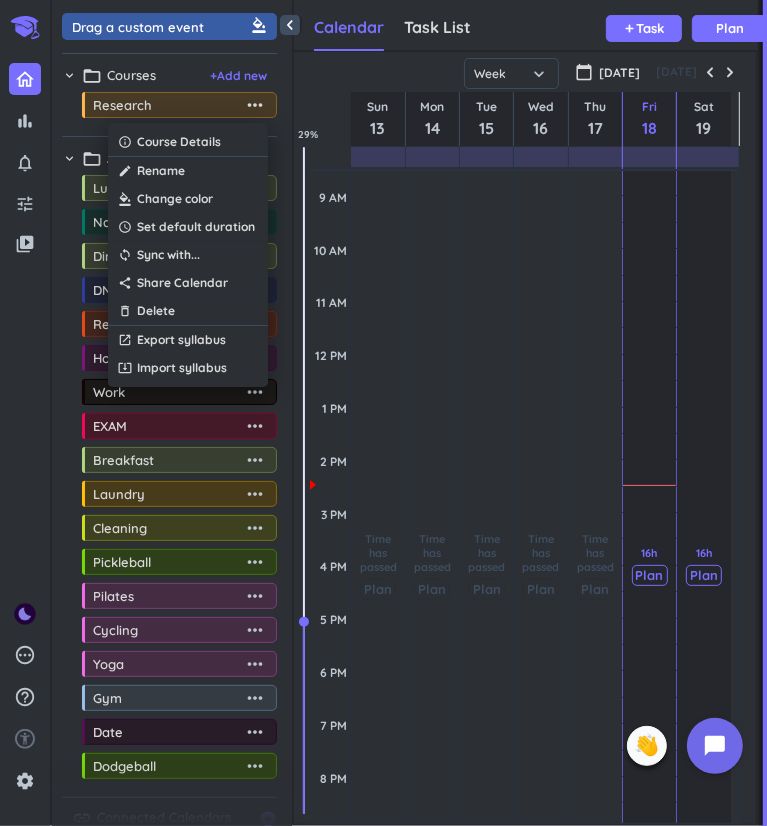 click on "Rename" at bounding box center (161, 171) 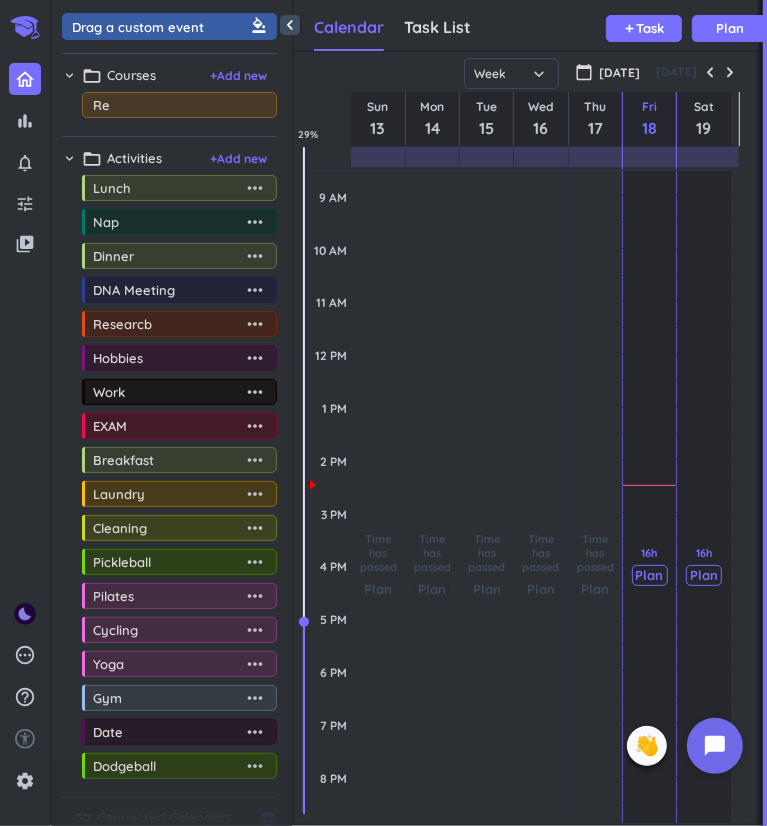 type on "R" 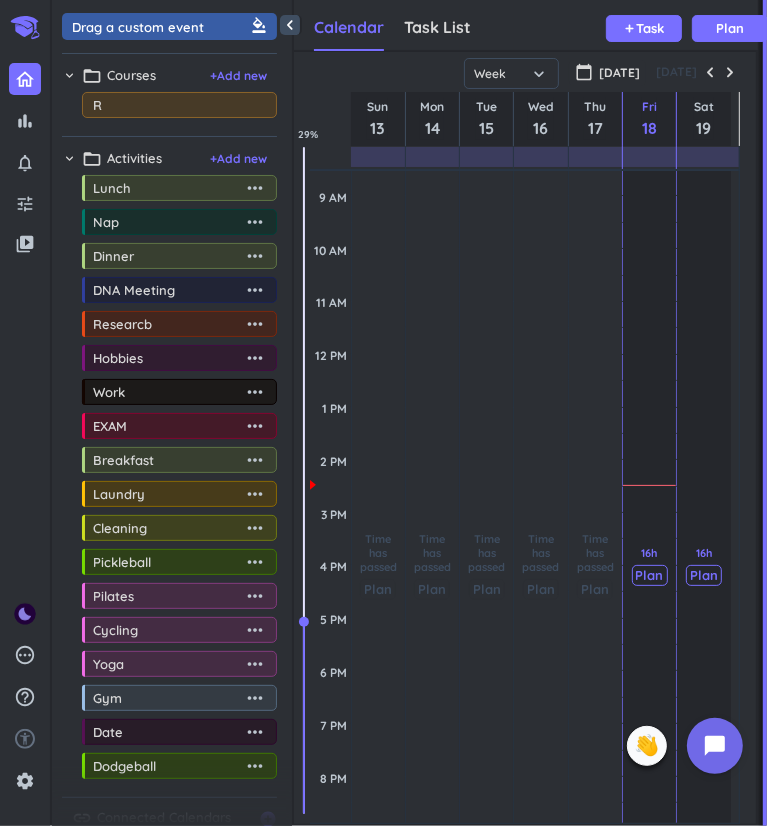 type 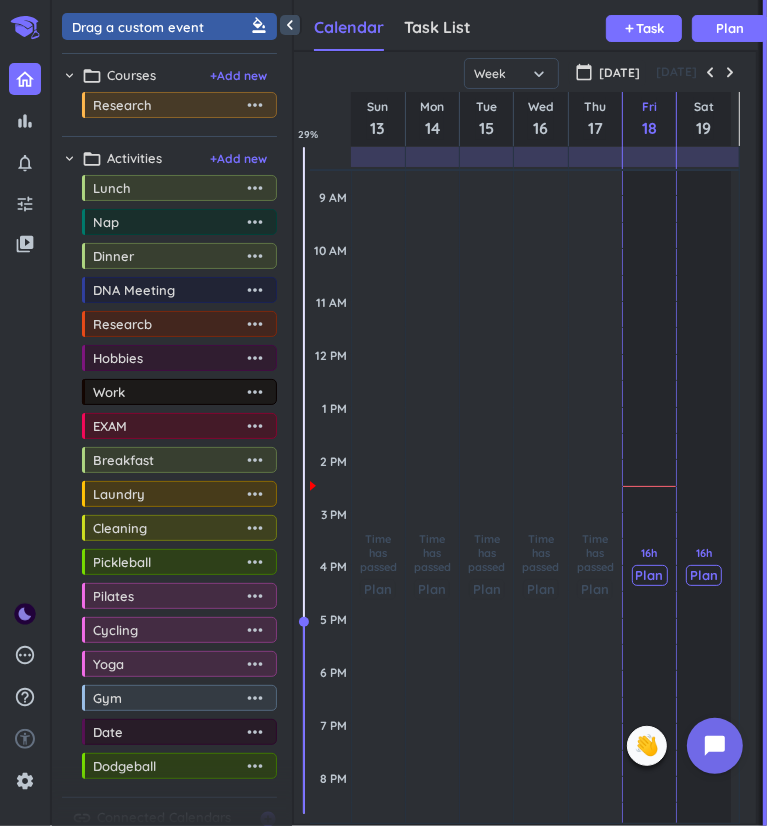 click on "Research" at bounding box center [168, 105] 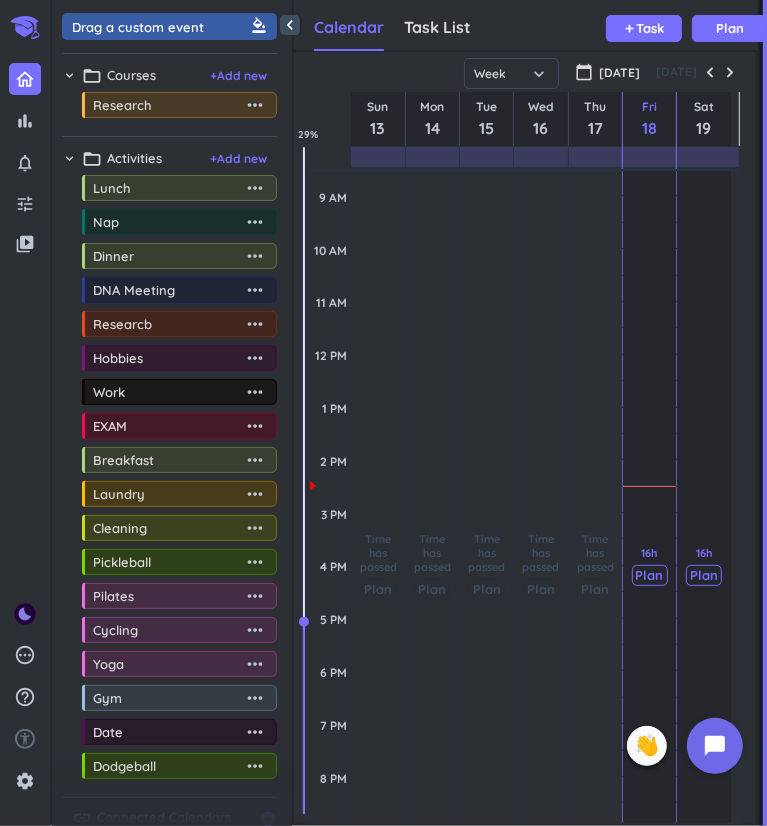click on "Research" at bounding box center (168, 105) 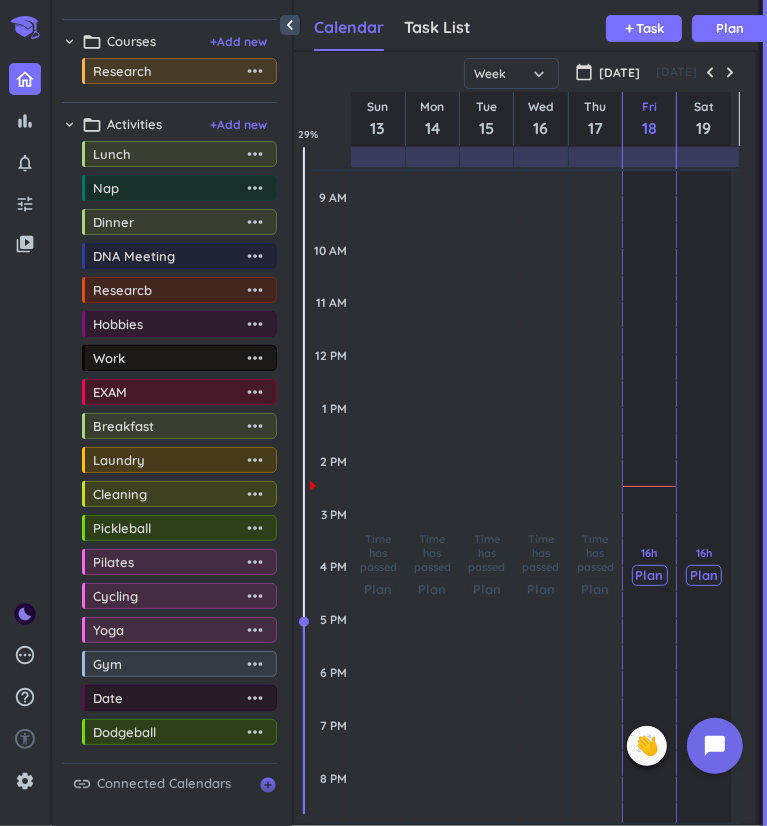 click on "+  Add new" at bounding box center (238, 125) 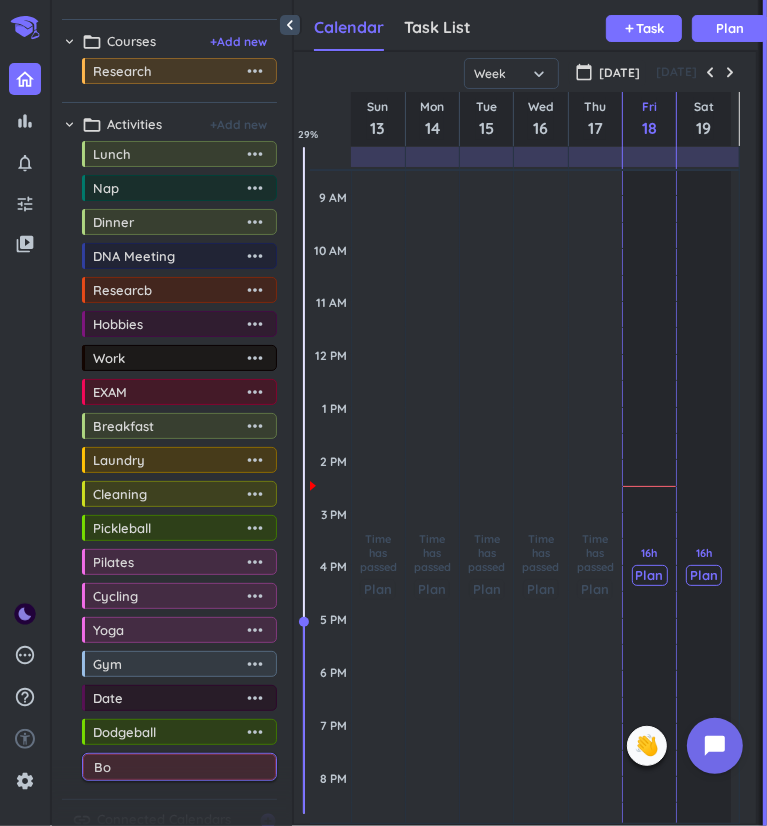 type on "B" 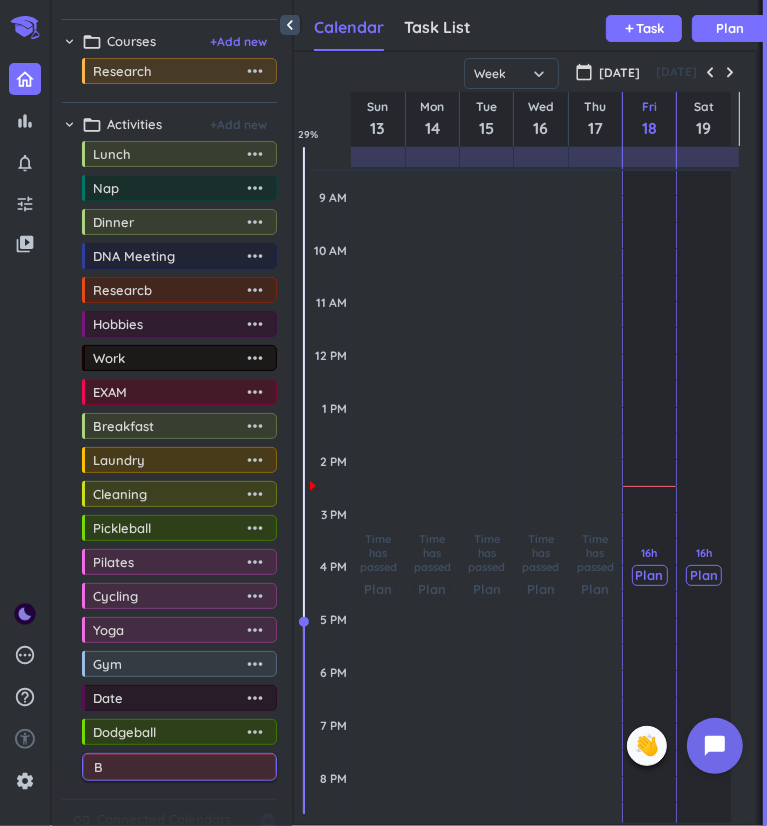 type 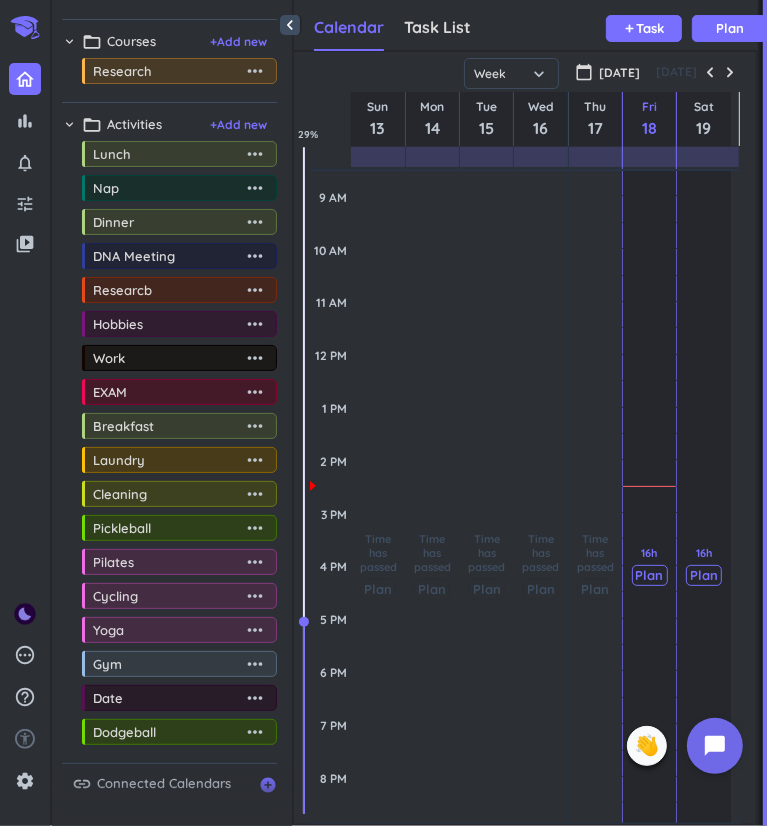 click on "+  Add new" at bounding box center (238, 125) 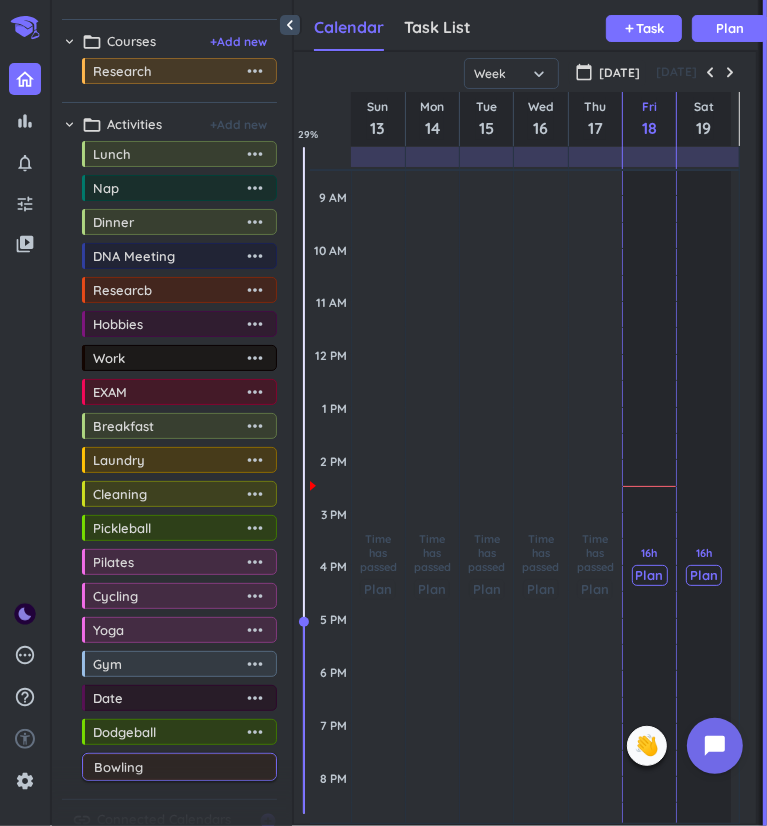 type on "Bowling" 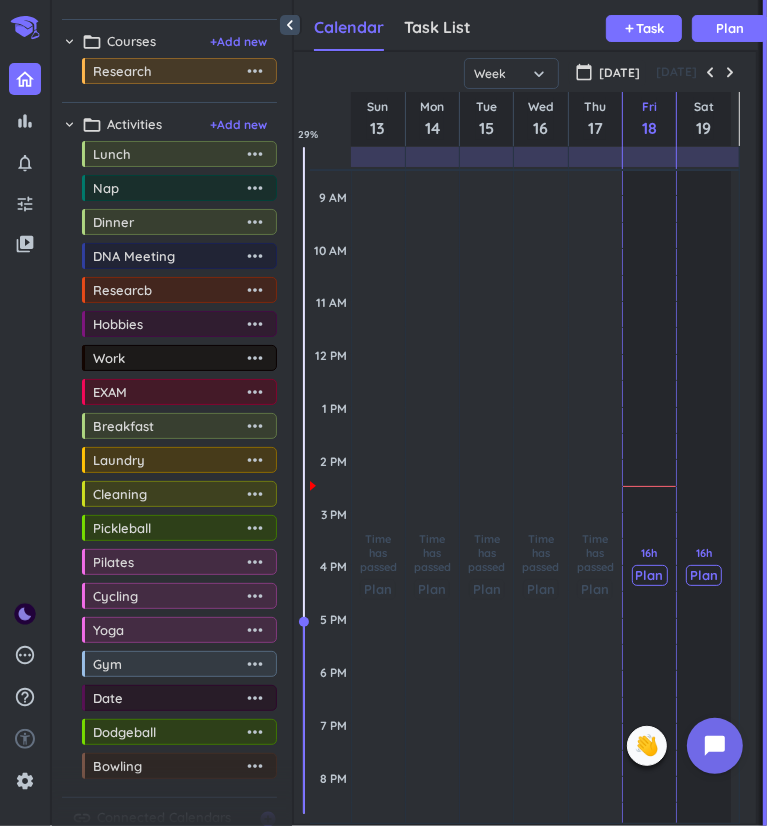click on "chevron_right folder_open Activities   +  Add new drag_indicator Lunch more_horiz drag_indicator Nap more_horiz drag_indicator Dinner more_horiz drag_indicator DNA Meeting more_horiz drag_indicator Researcb more_horiz drag_indicator Hobbies more_horiz drag_indicator Work more_horiz drag_indicator EXAM more_horiz drag_indicator Breakfast more_horiz drag_indicator Laundry more_horiz drag_indicator Cleaning more_horiz drag_indicator Pickleball more_horiz drag_indicator Pilates more_horiz drag_indicator Cycling more_horiz drag_indicator Yoga more_horiz drag_indicator Gym more_horiz drag_indicator Date more_horiz drag_indicator Dodgeball more_horiz drag_indicator Bowling more_horiz" at bounding box center (169, 450) 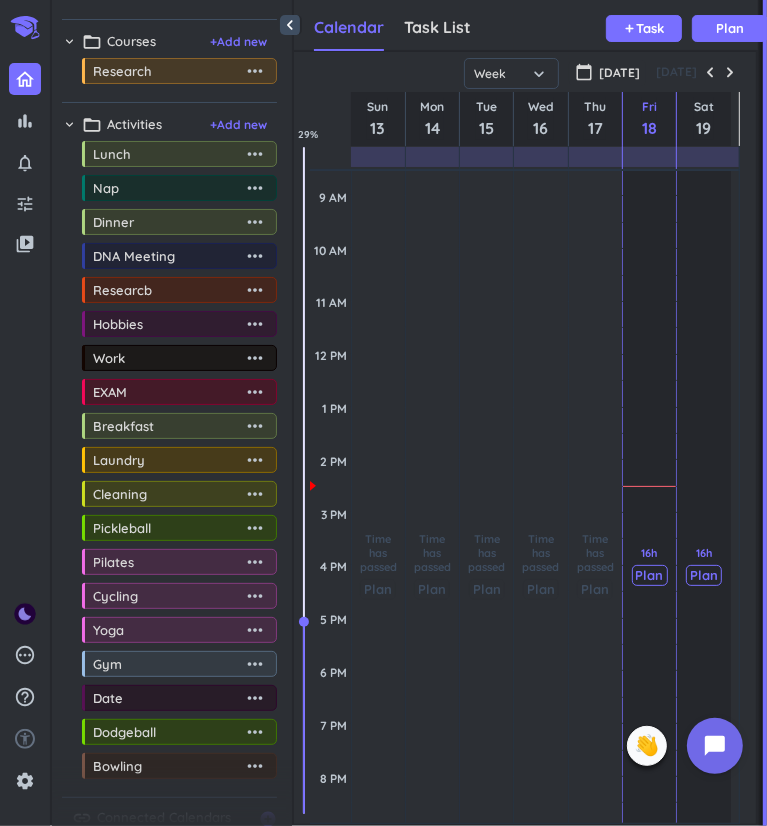 click on "more_horiz" at bounding box center (255, 766) 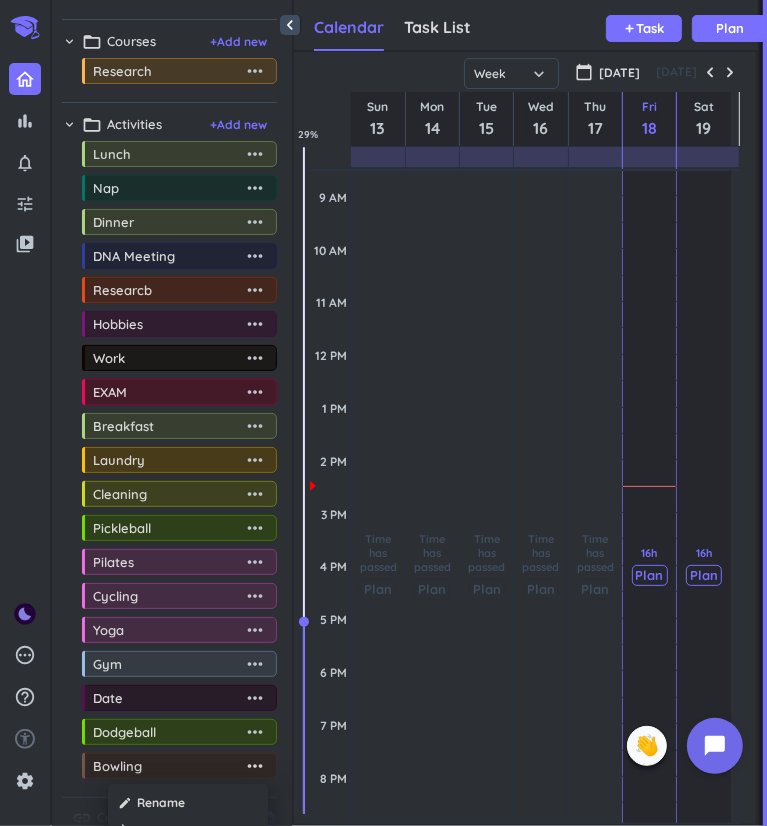 click at bounding box center [188, 831] 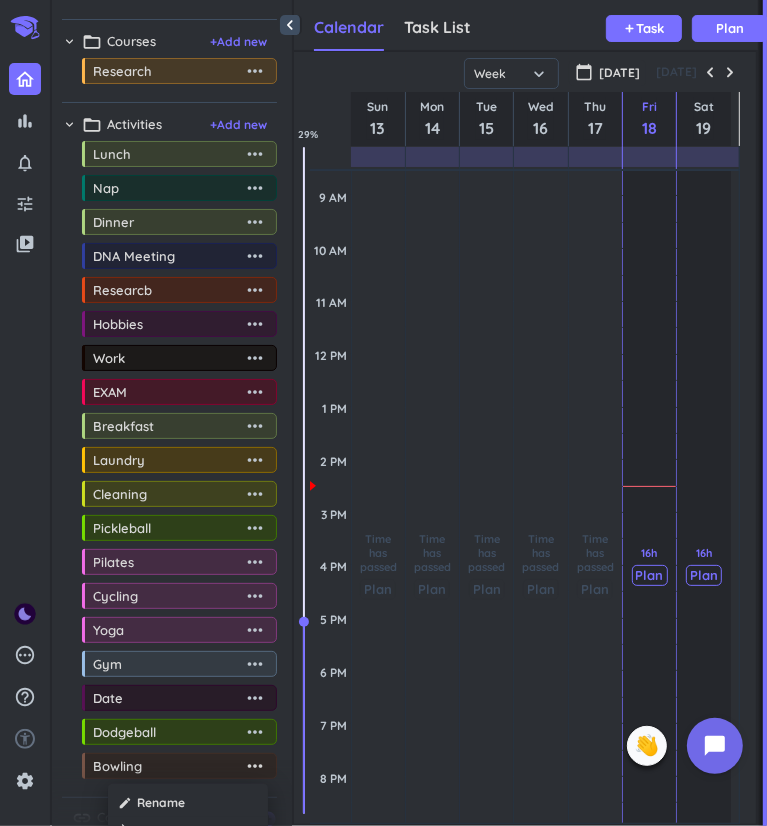 click at bounding box center (383, 413) 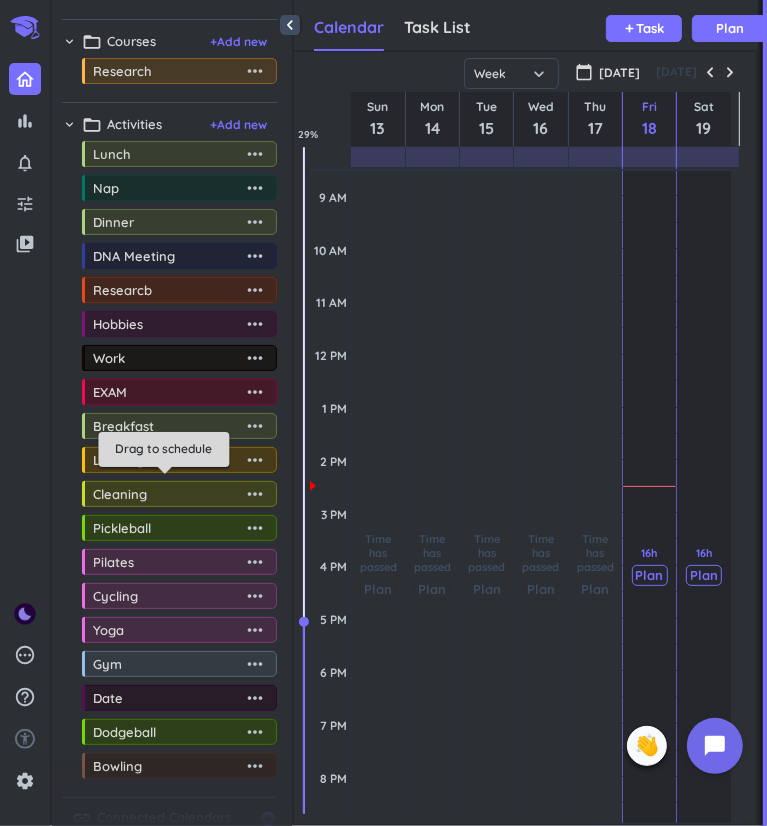 scroll, scrollTop: 0, scrollLeft: 0, axis: both 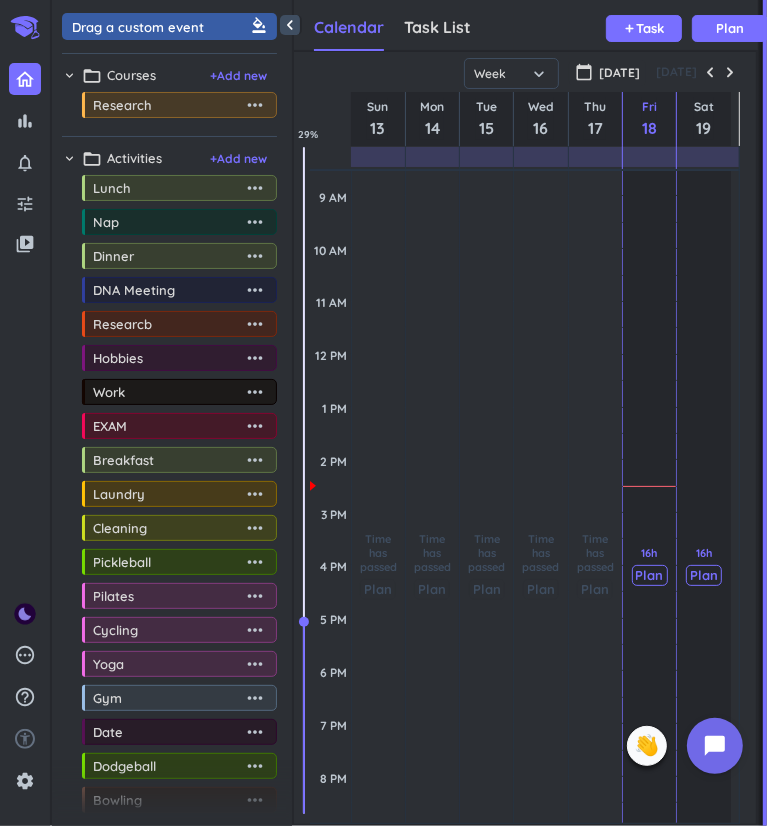 click on "Research" at bounding box center (168, 105) 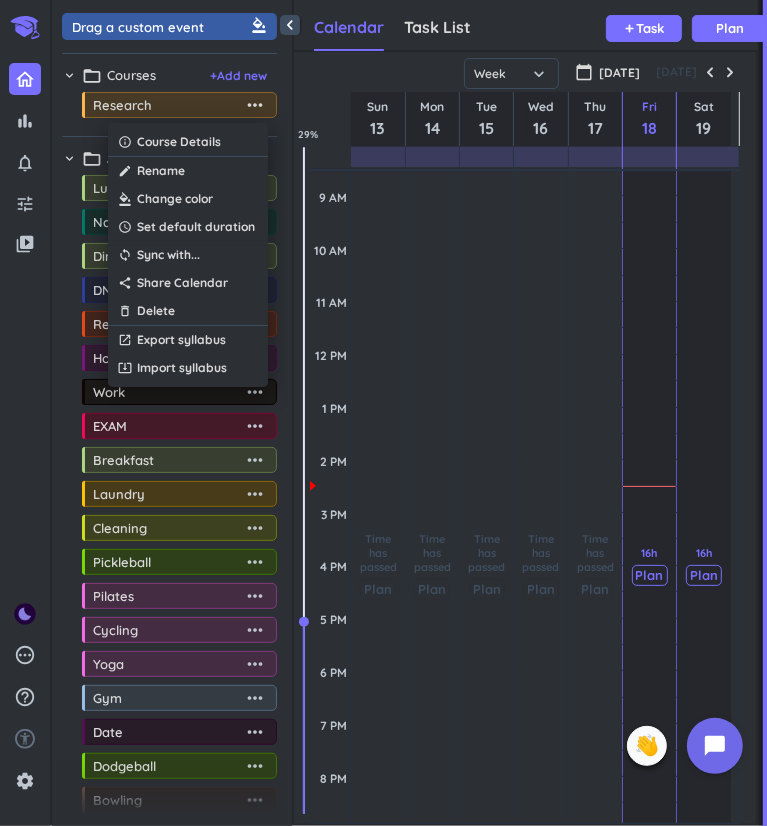 click on "create Rename" at bounding box center (188, 171) 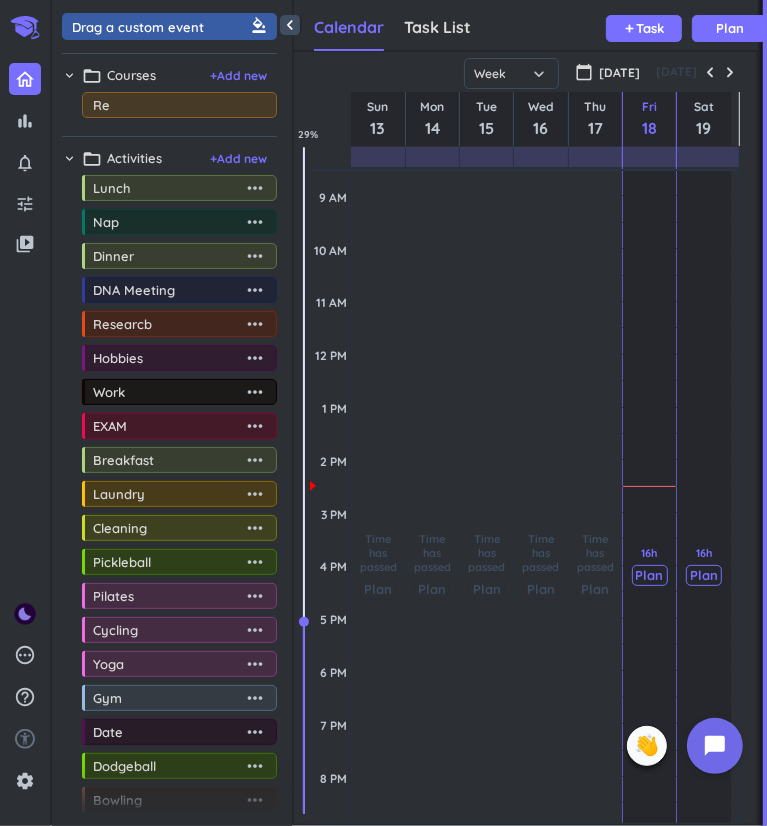 type on "R" 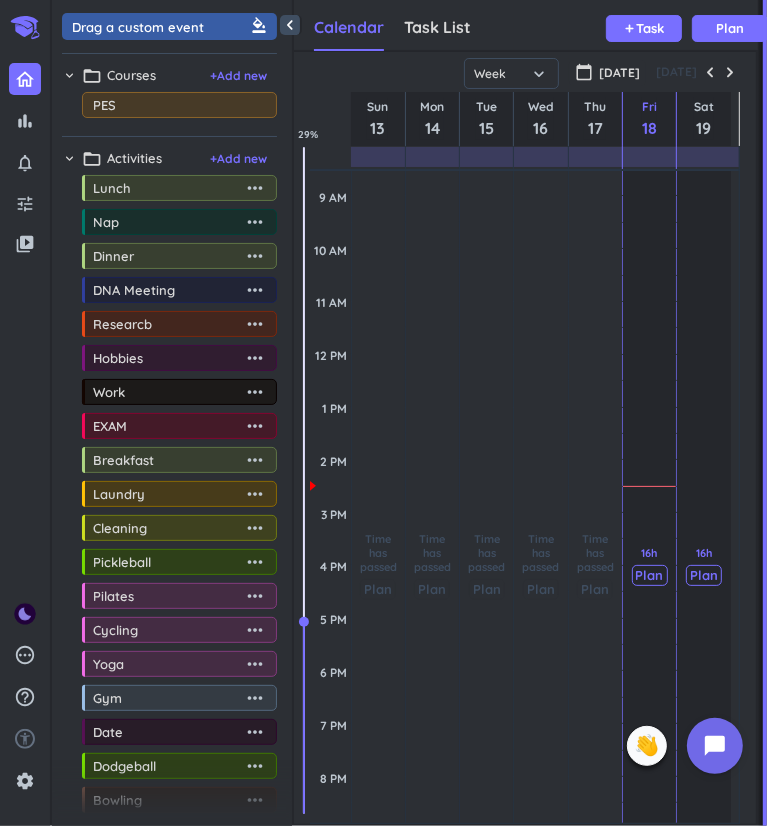 type on "PES" 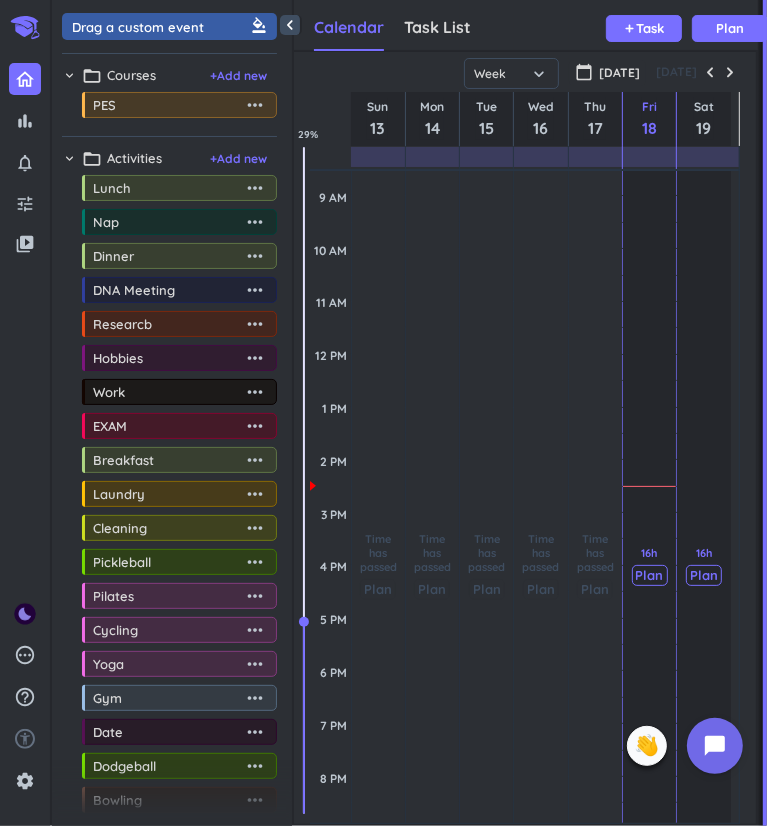 click on "PES" at bounding box center [168, 105] 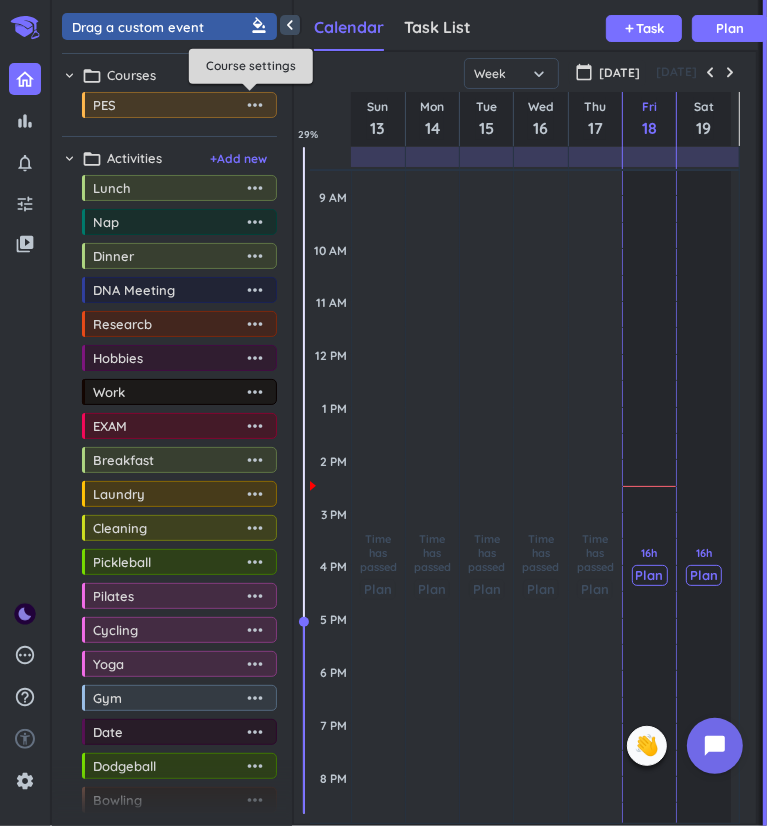 click on "more_horiz" at bounding box center [255, 105] 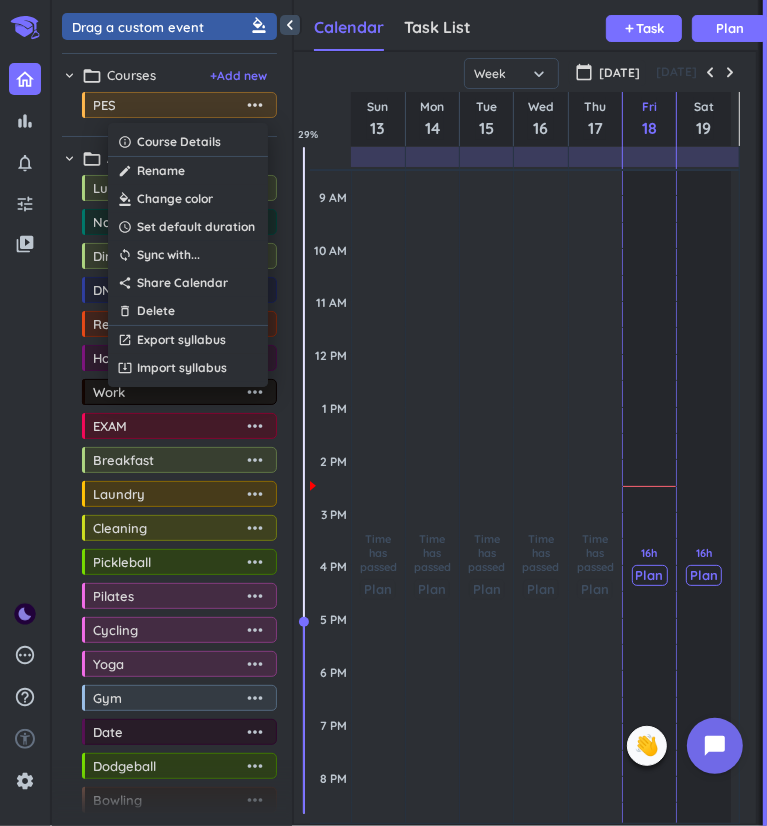 click on "Rename" at bounding box center [161, 171] 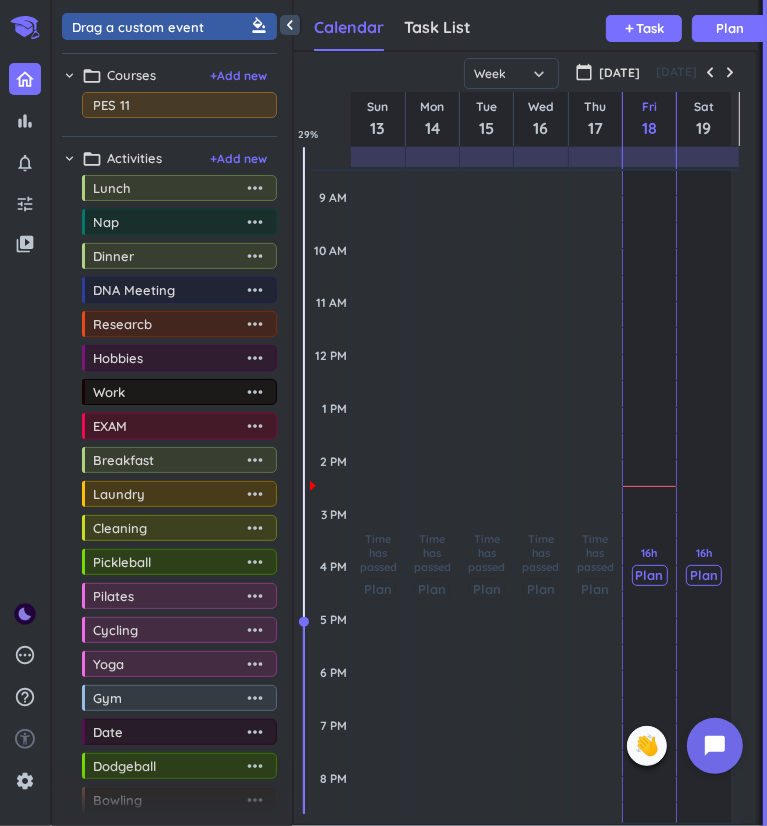 type on "PES 115" 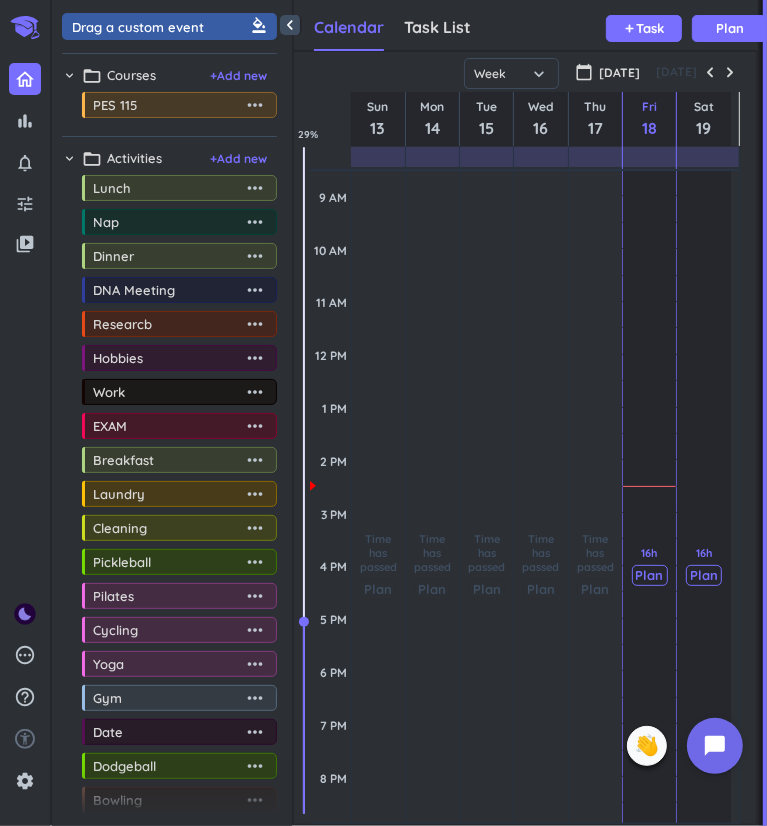 click on "chevron_right folder_open Courses   +  Add new drag_indicator PES 115 more_horiz" at bounding box center [169, 95] 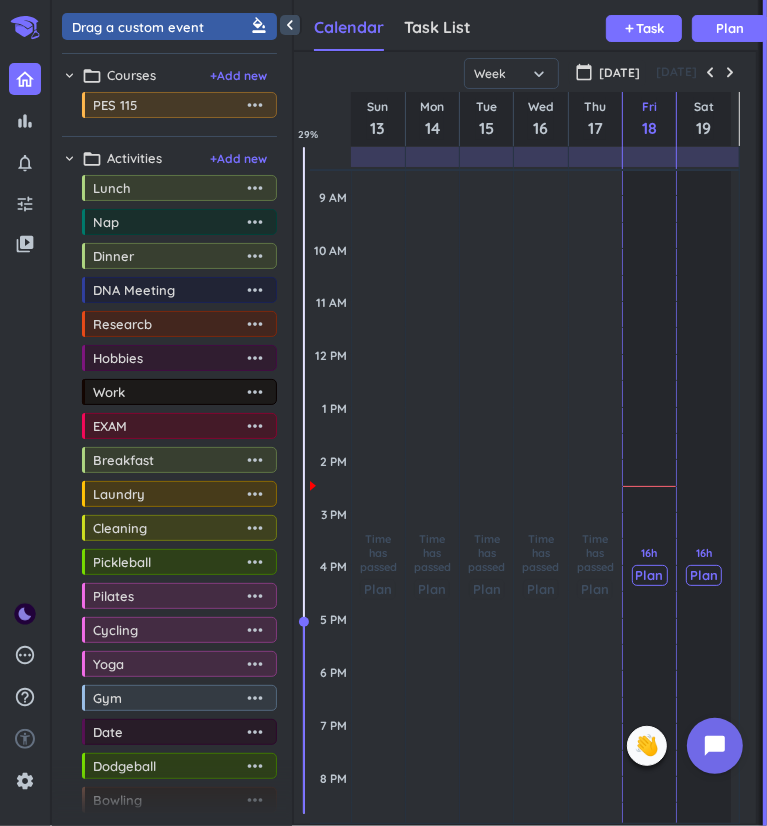 click on "+  Add new" at bounding box center (238, 76) 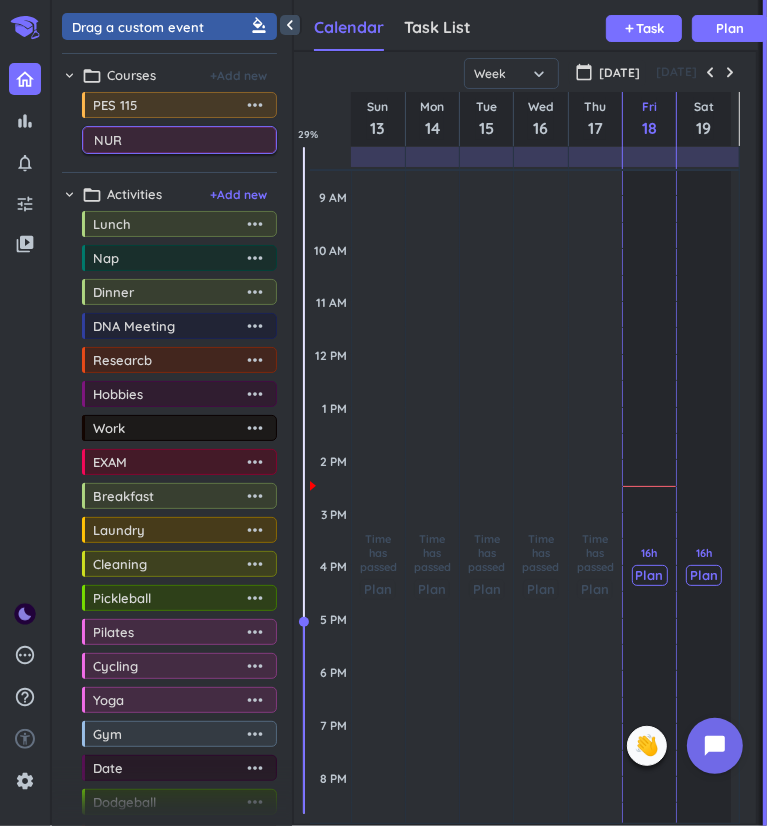 type on "NUR" 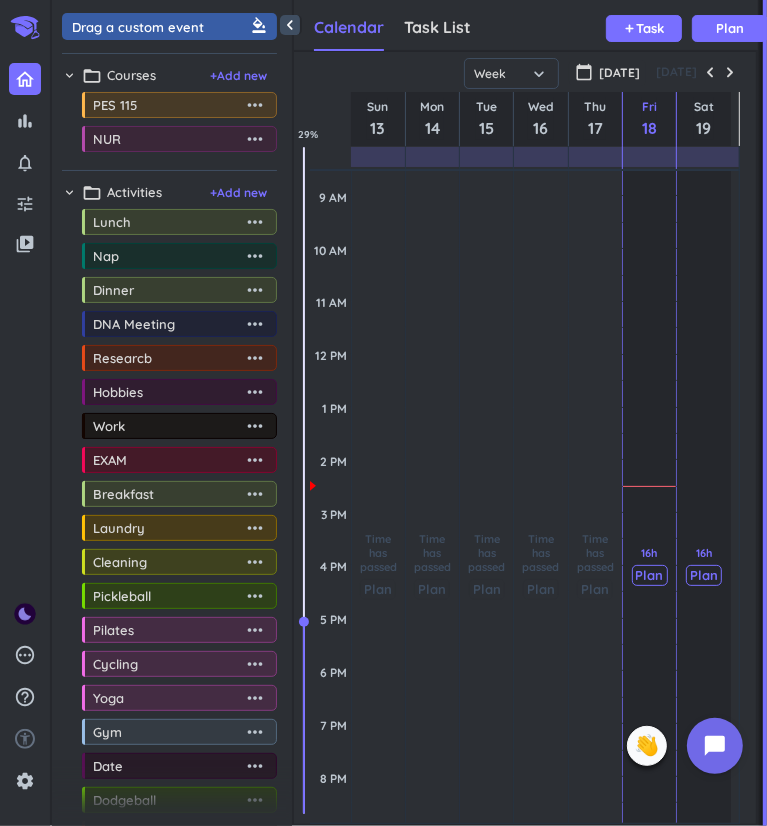 click on "NUR" at bounding box center (168, 139) 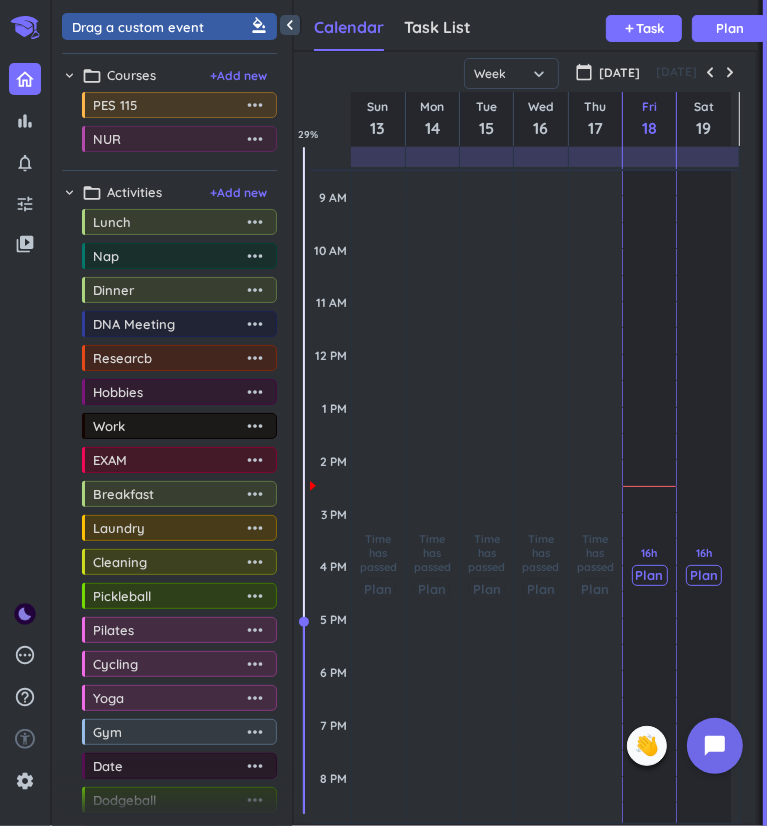 click on "more_horiz" at bounding box center (255, 139) 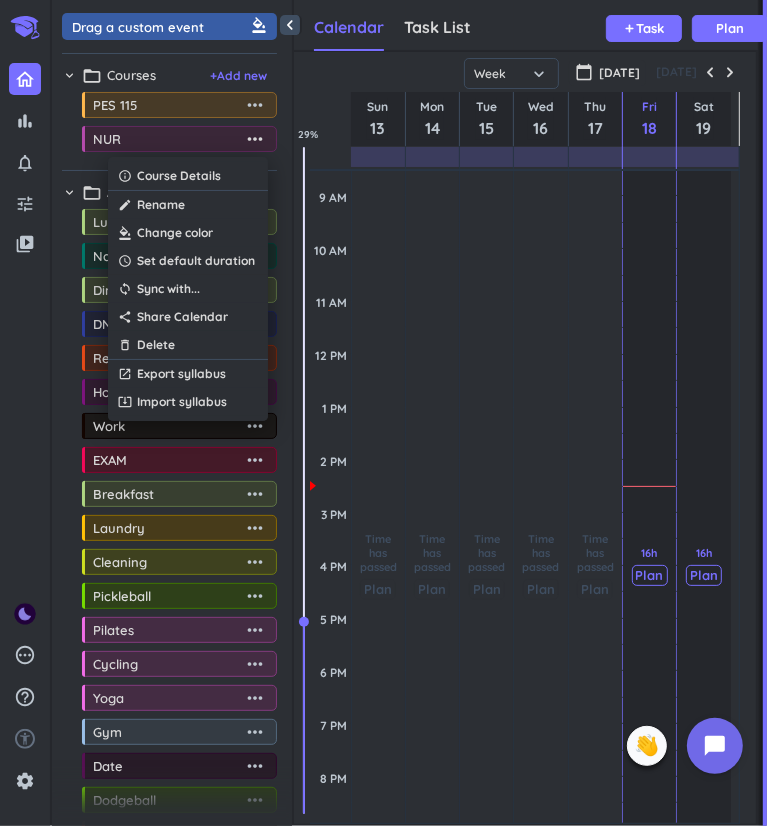 click on "Rename" at bounding box center (161, 205) 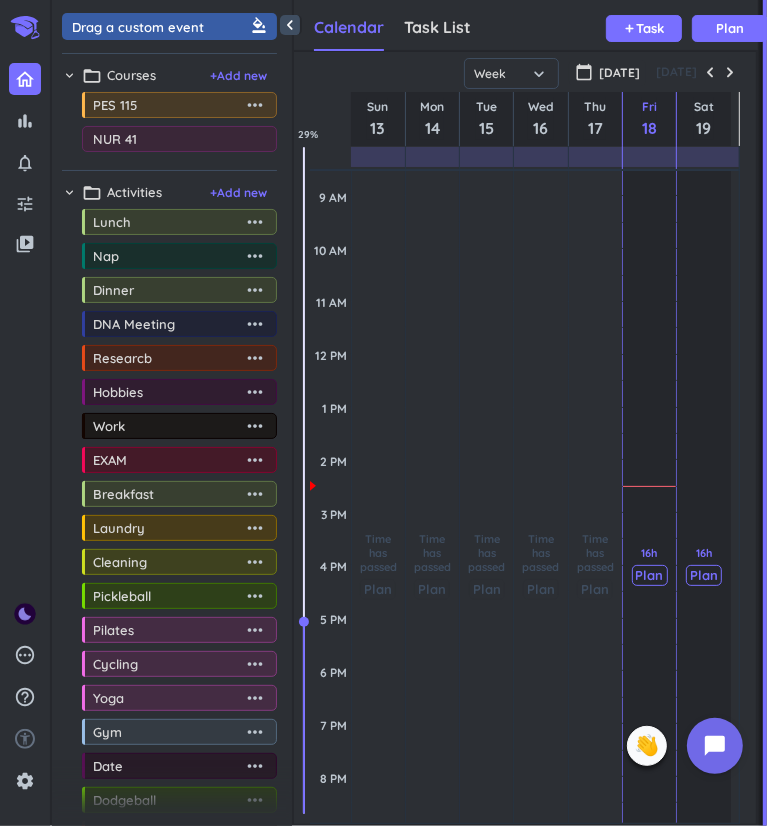 type on "NUR 410" 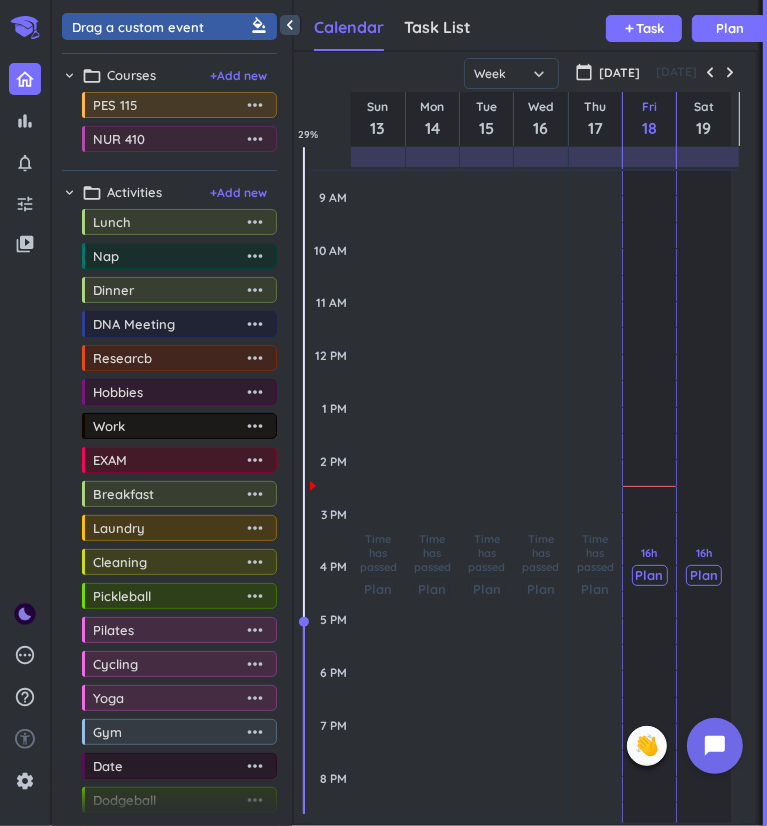 click on "drag_indicator PES 115 more_horiz drag_indicator NUR 410 more_horiz" at bounding box center [169, 126] 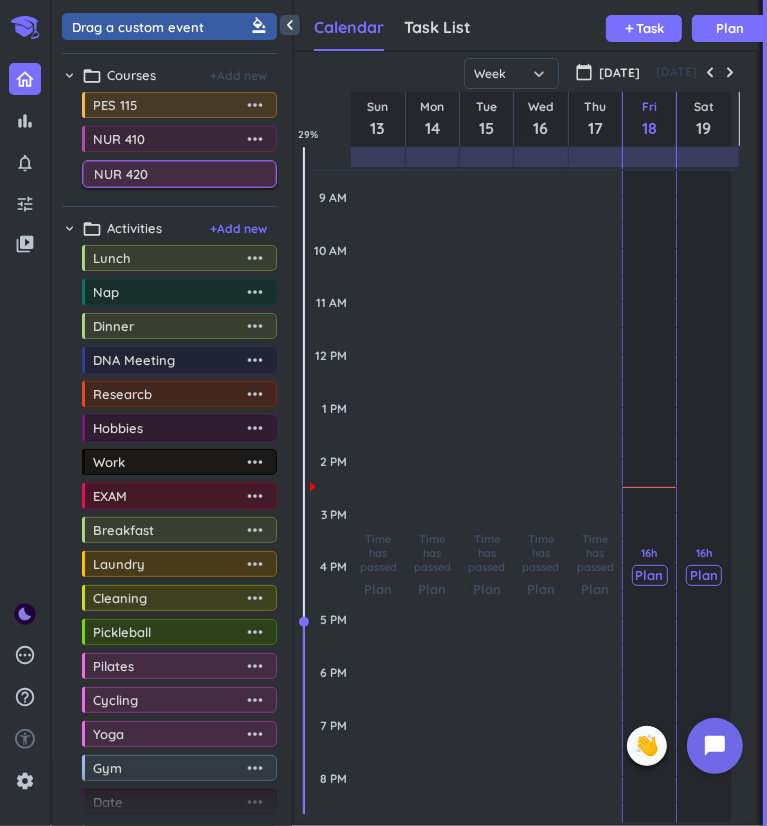 type on "NUR 420" 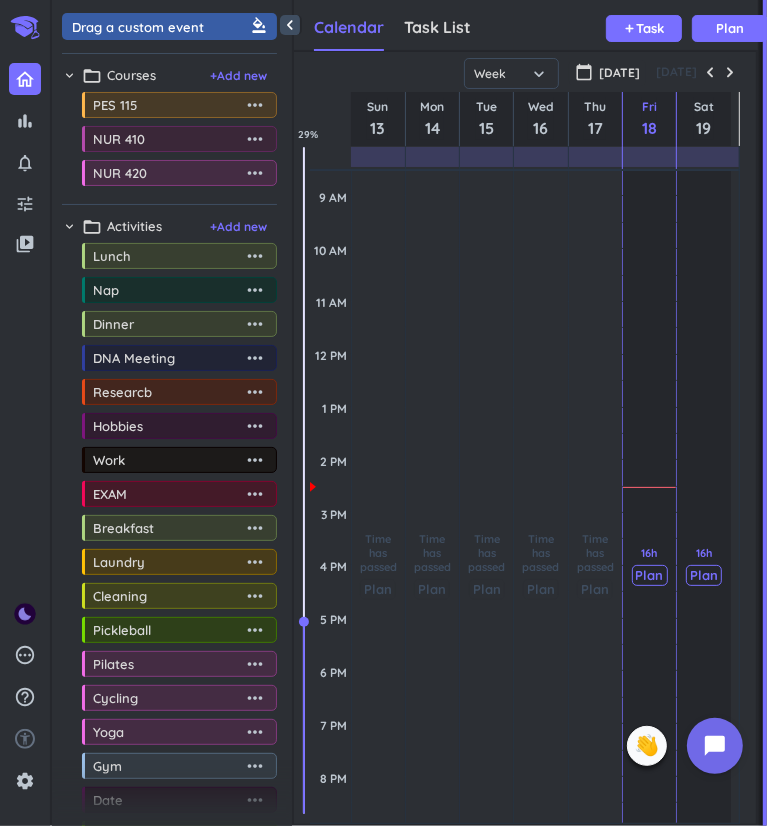 click on "+  Add new" at bounding box center (238, 76) 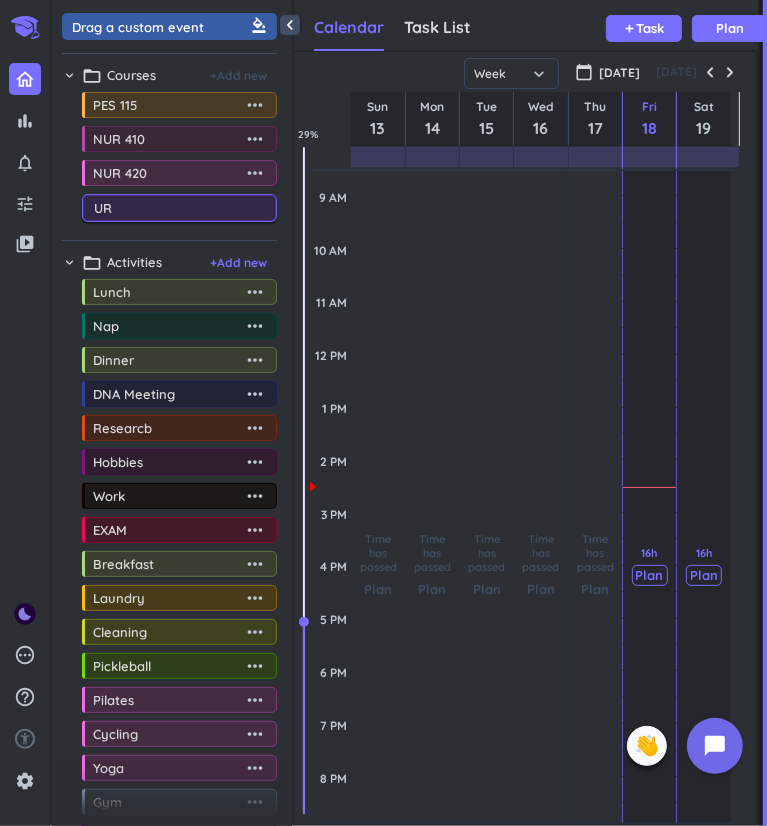 type on "U" 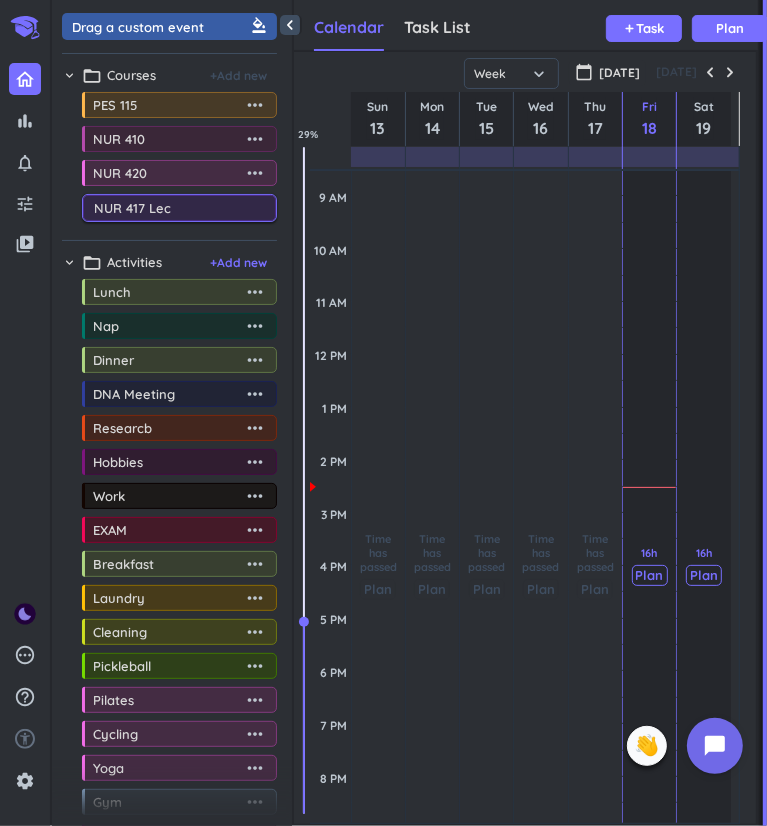type on "NUR 417 Lec" 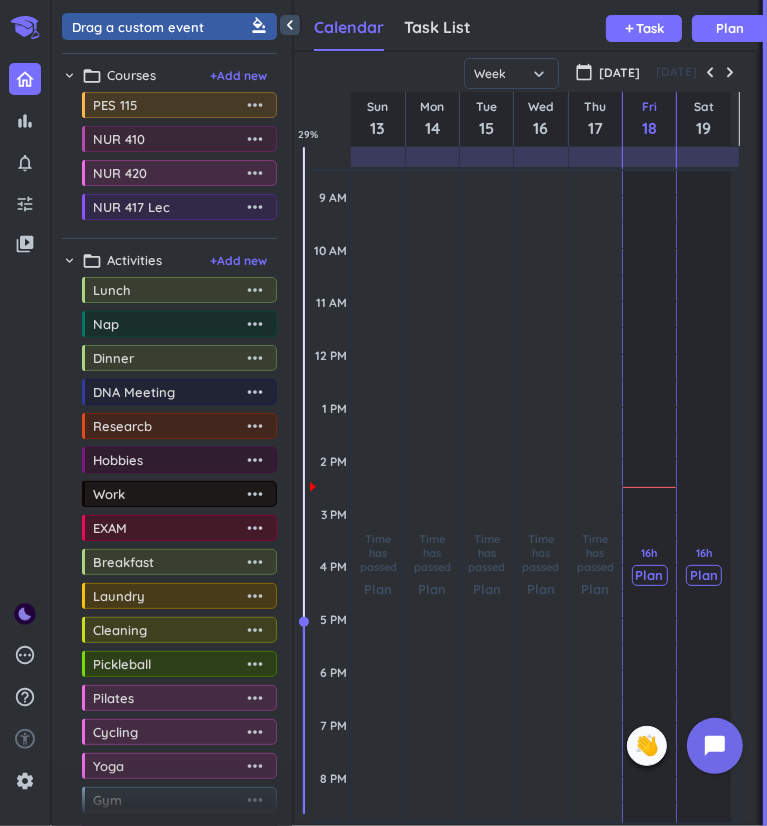 click on "+  Add new" at bounding box center (238, 76) 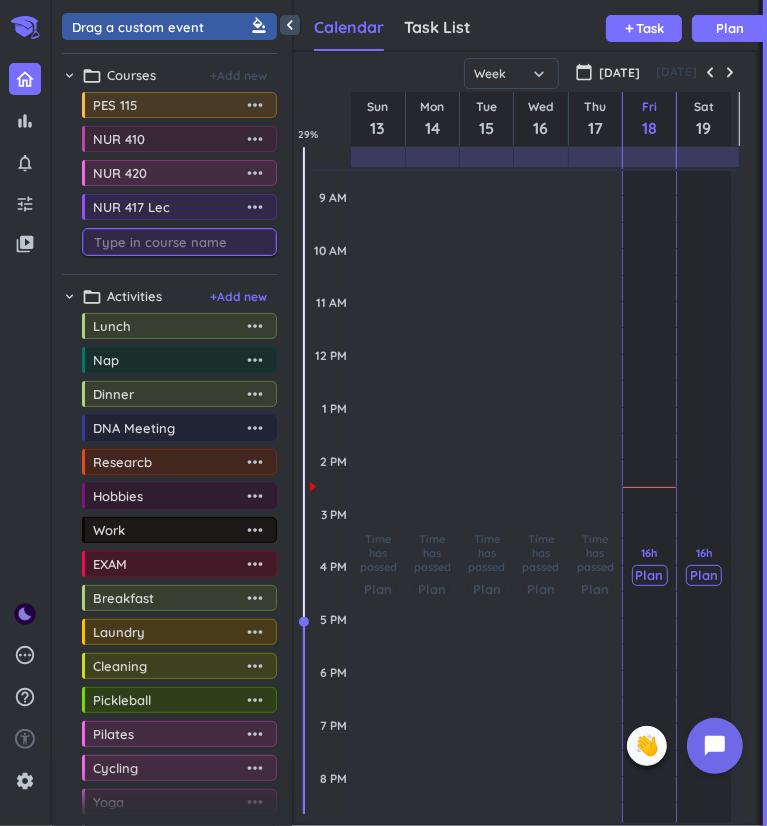 click on "NUR 417 Lec" at bounding box center (168, 207) 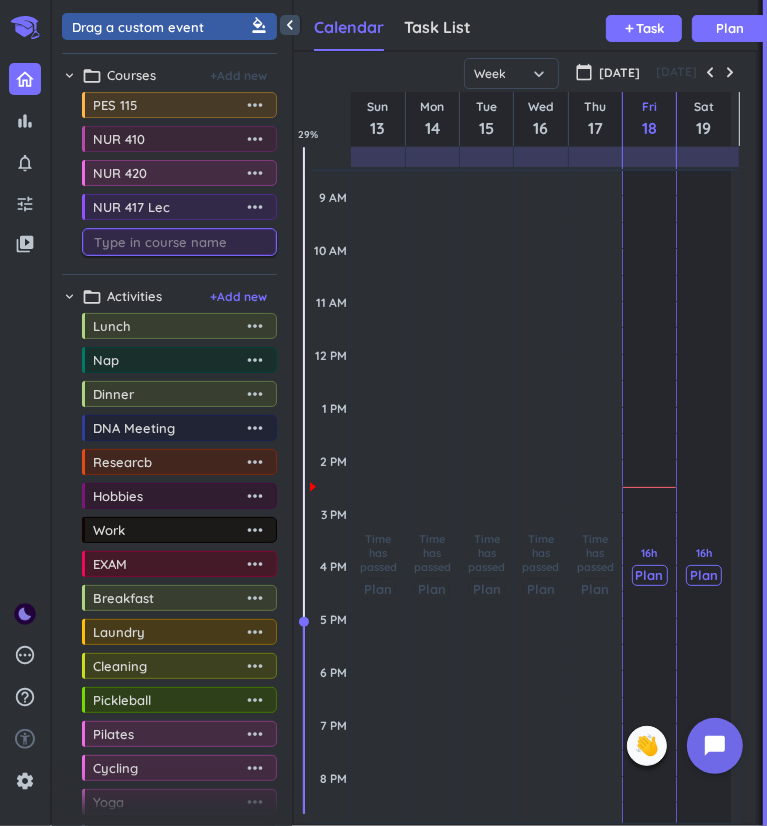 click on "more_horiz" at bounding box center [255, 207] 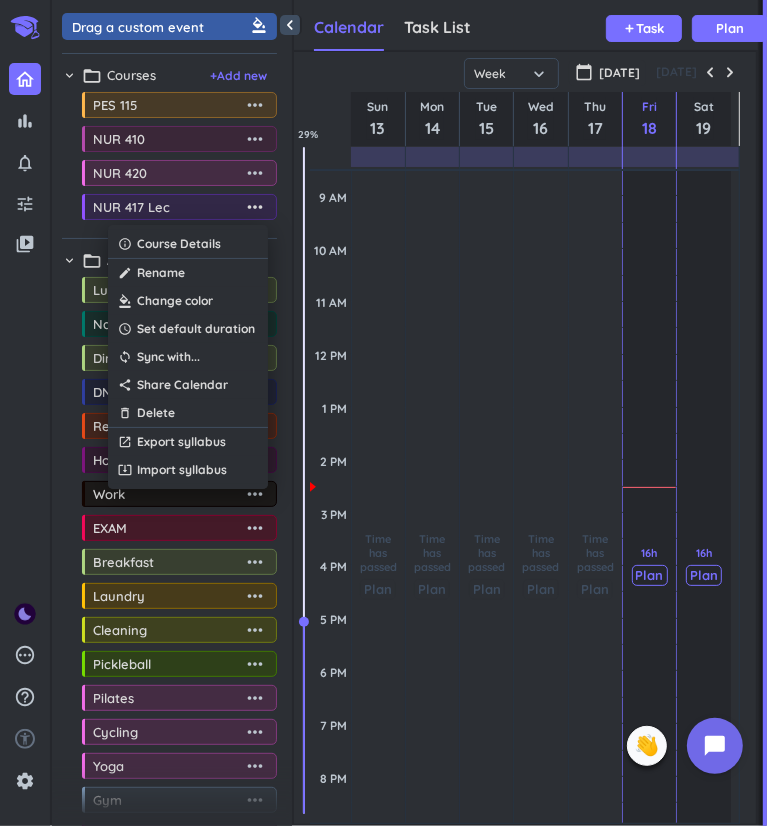 click on "create Rename" at bounding box center [188, 273] 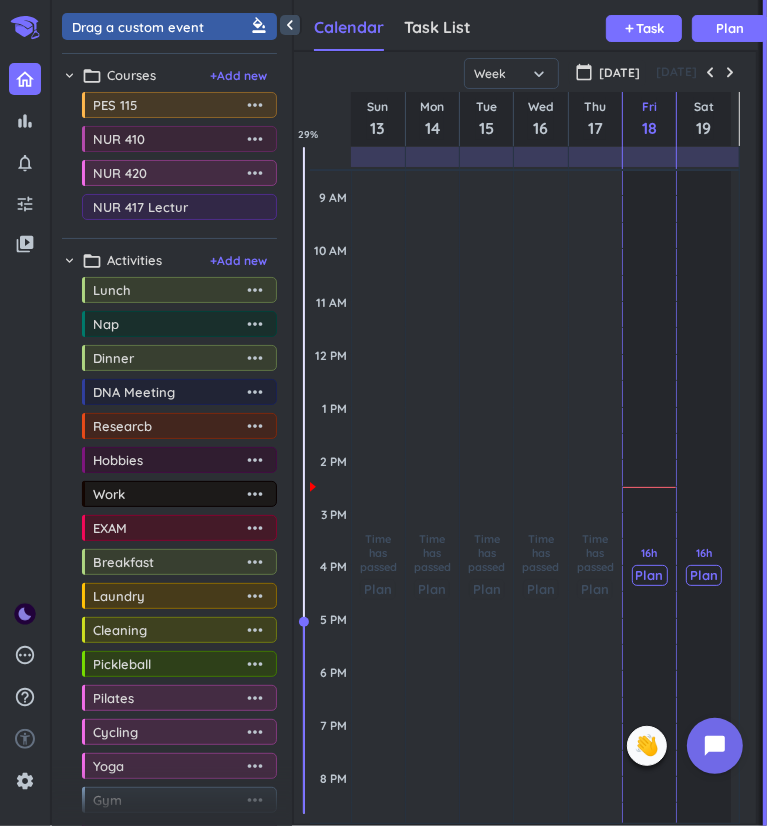 type on "NUR 417 Lecture" 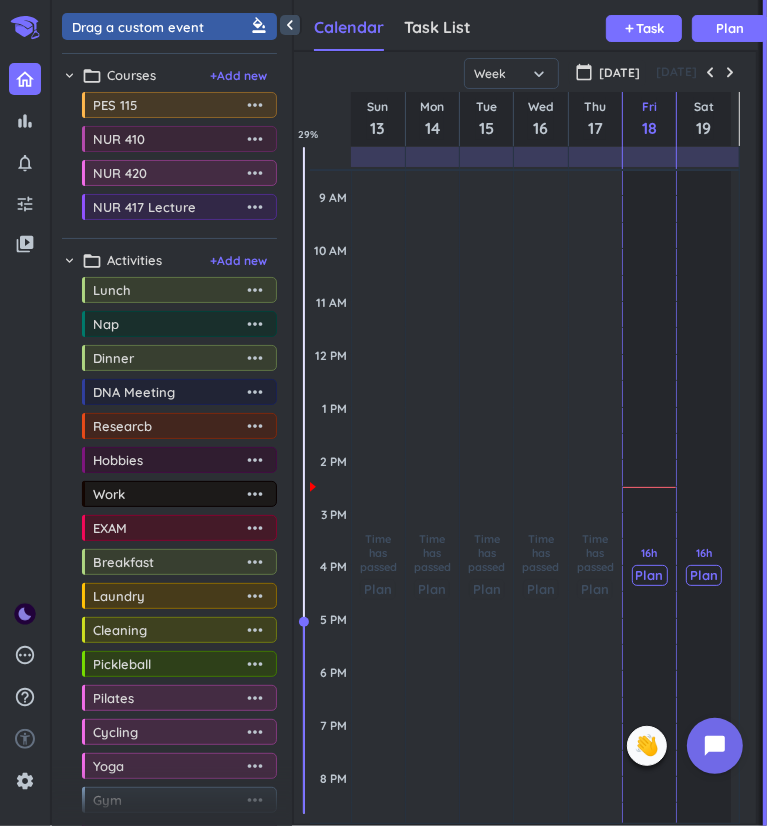 click on "+  Add new" at bounding box center (238, 76) 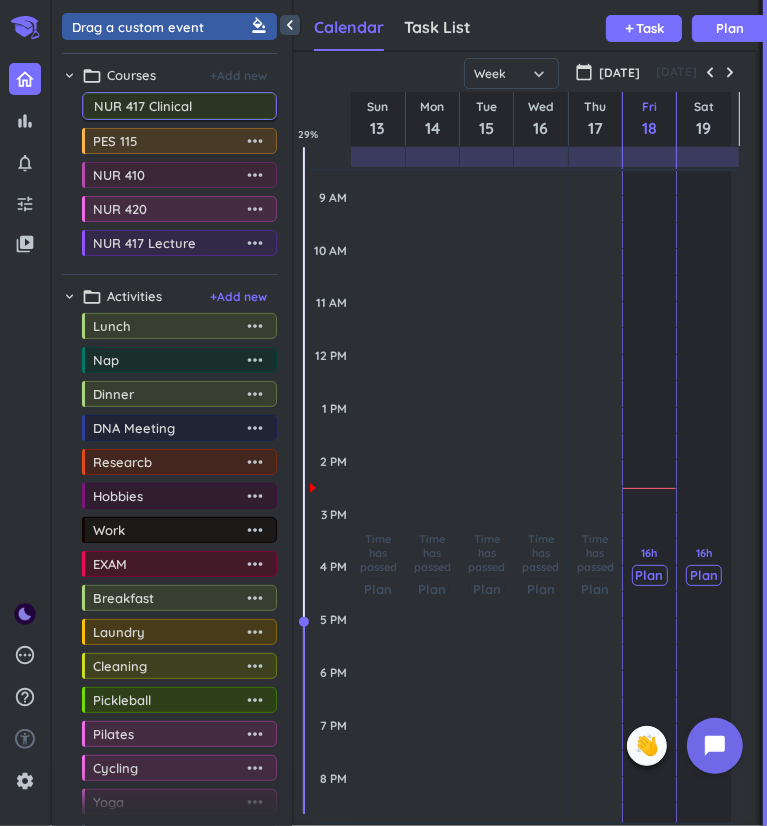 type on "NUR 417 Clinical" 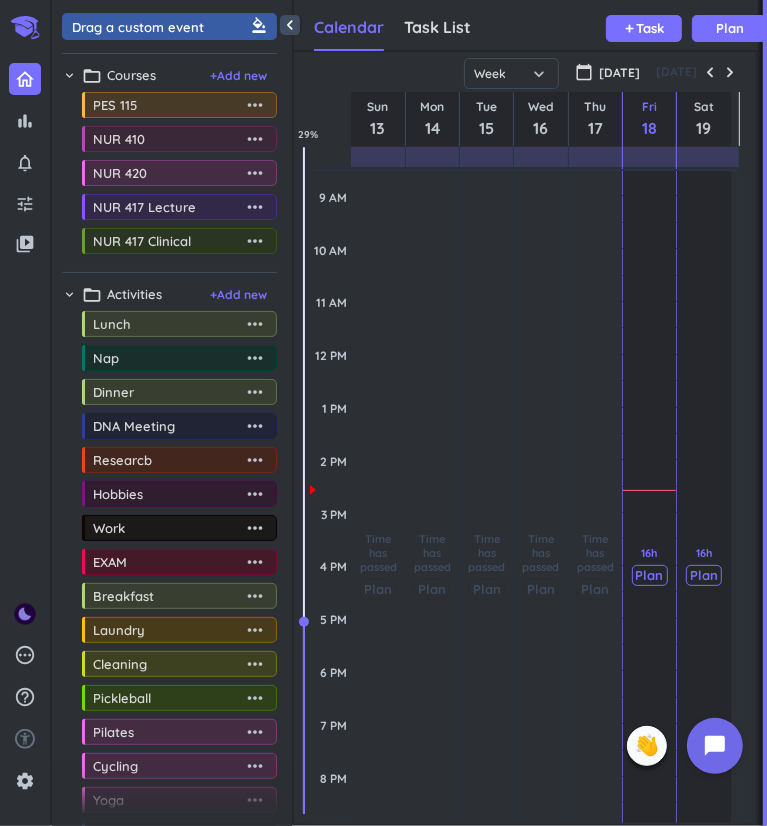 click on "more_horiz" at bounding box center [255, 173] 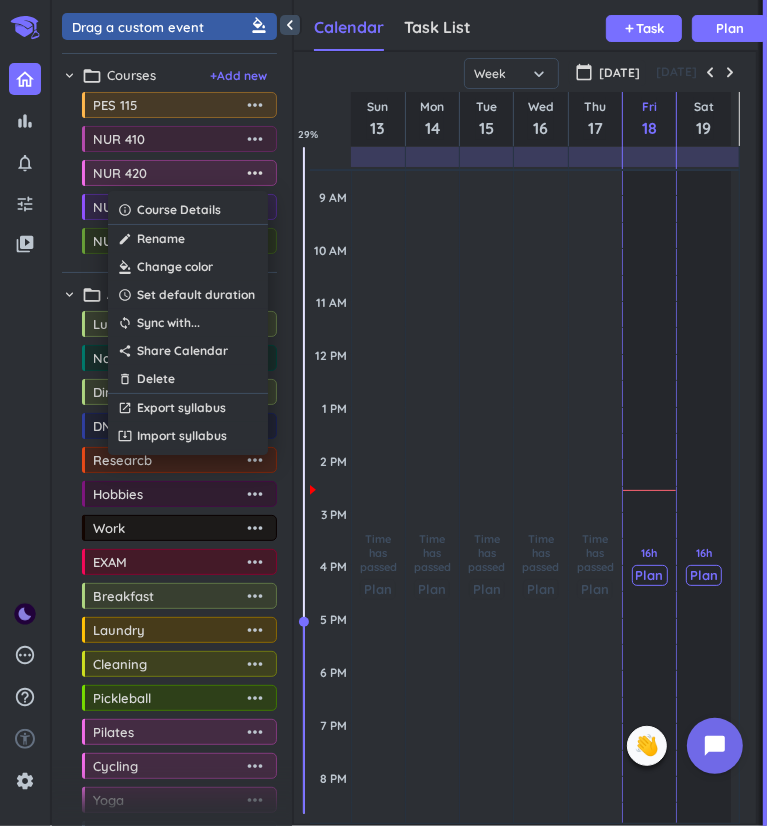 click on "Rename" at bounding box center (161, 239) 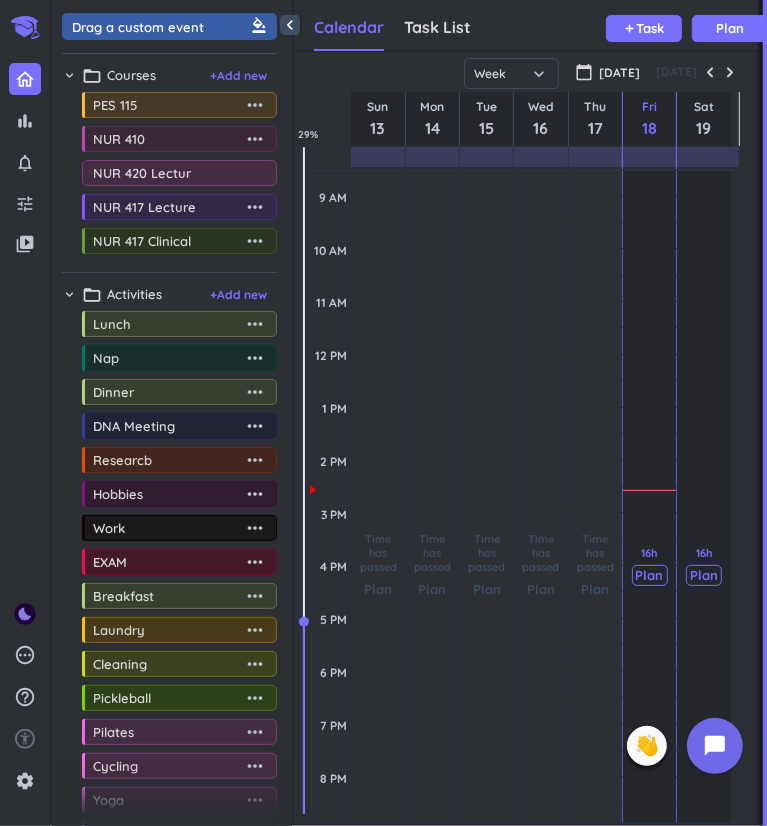 type on "NUR 420 Lecture" 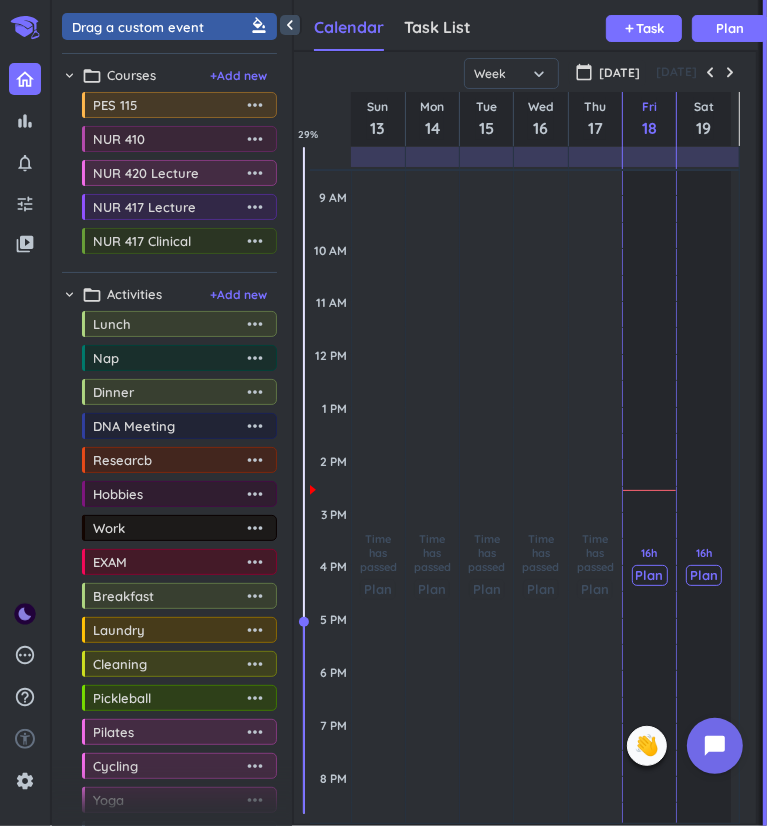 click on "+  Add new" at bounding box center (238, 76) 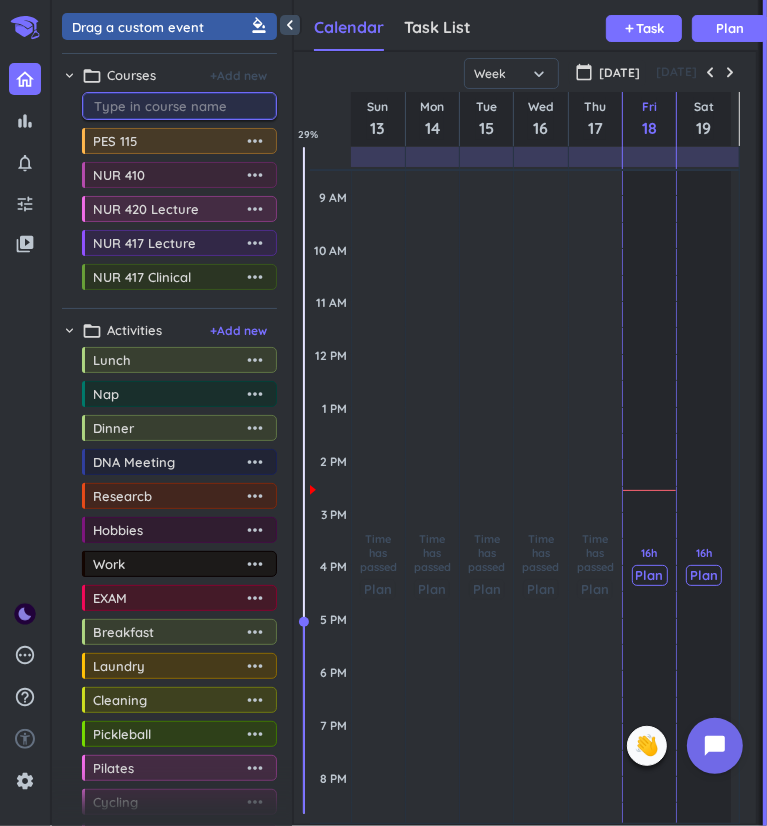 type on "b" 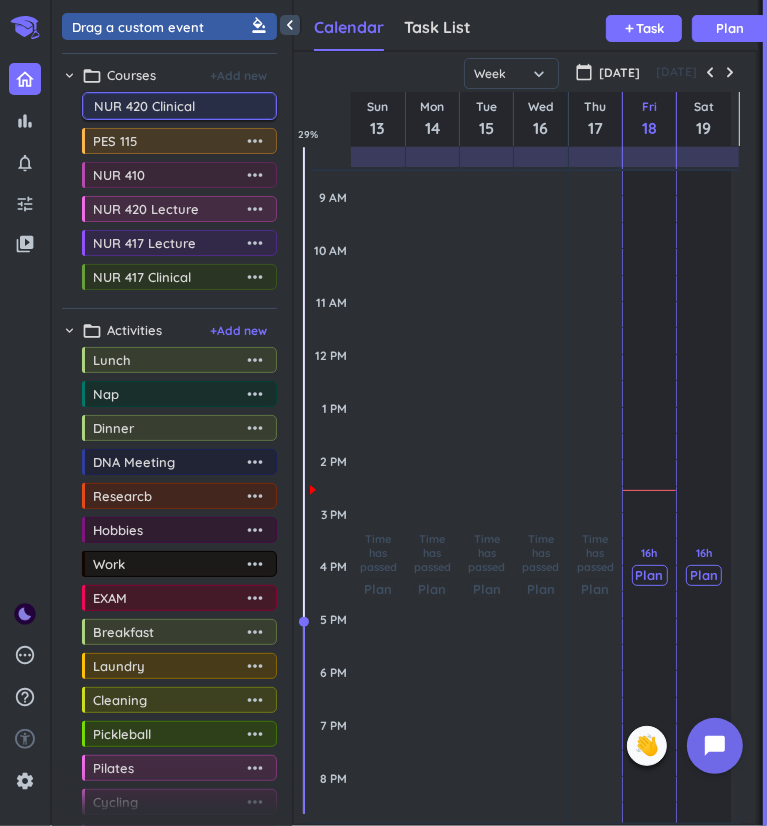 type on "NUR 420 Clinical" 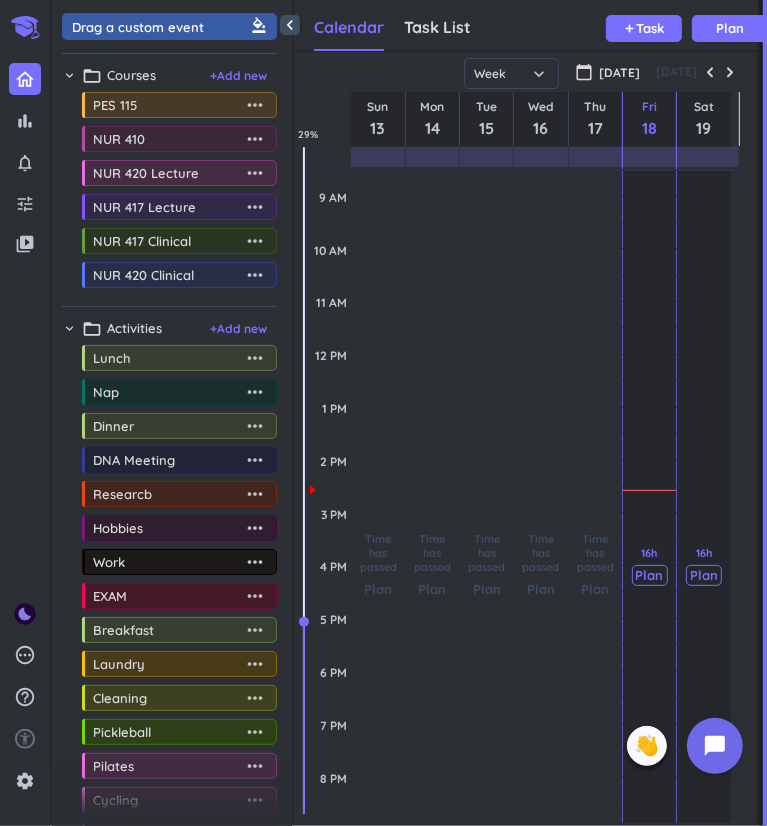click on "PES 115" at bounding box center (168, 105) 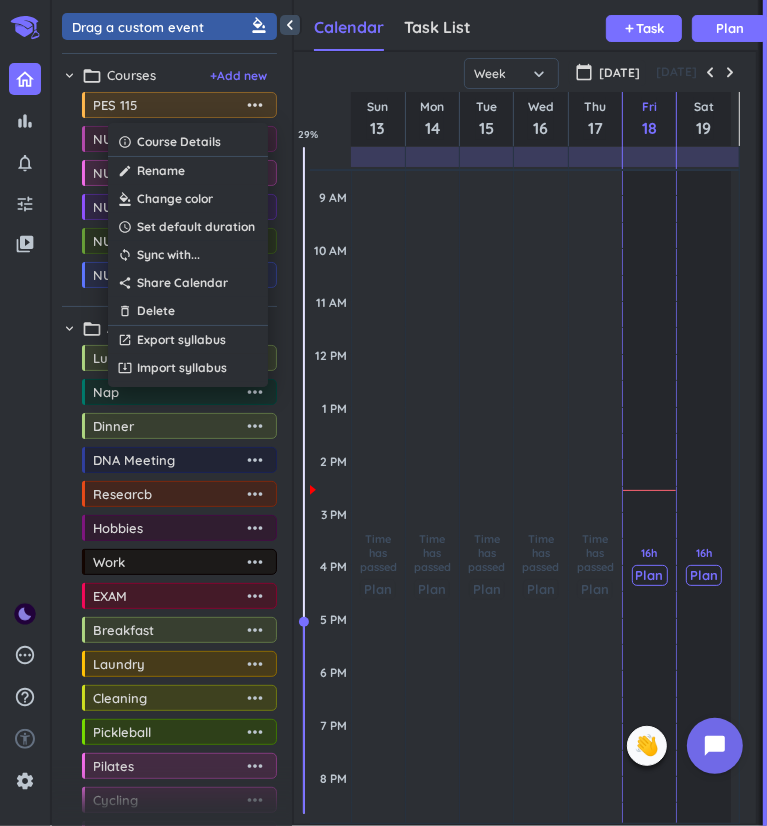 click at bounding box center [383, 413] 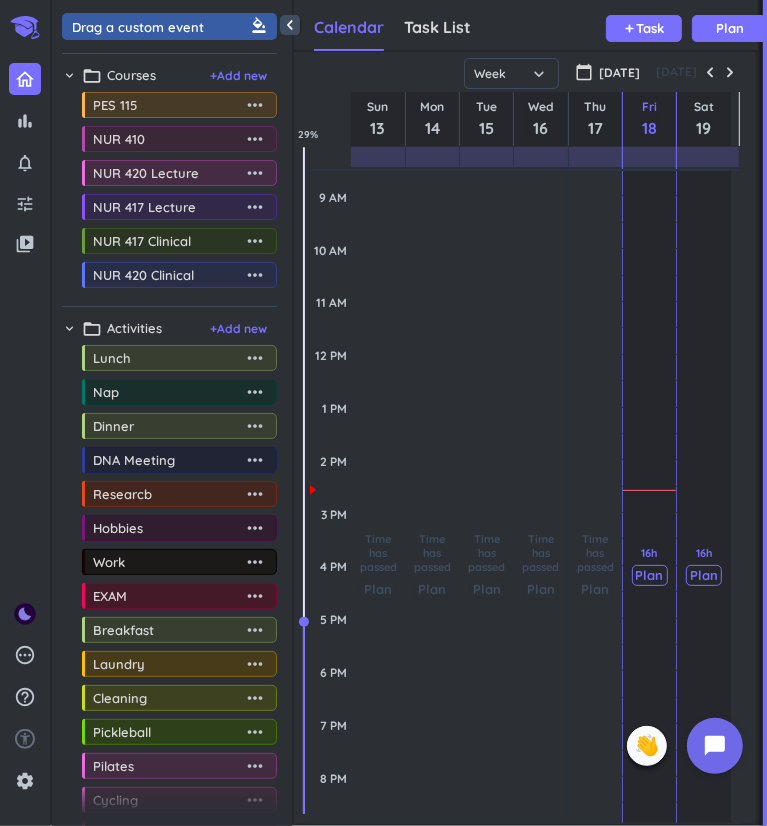 click on "calendar_today [DATE]" at bounding box center (607, 73) 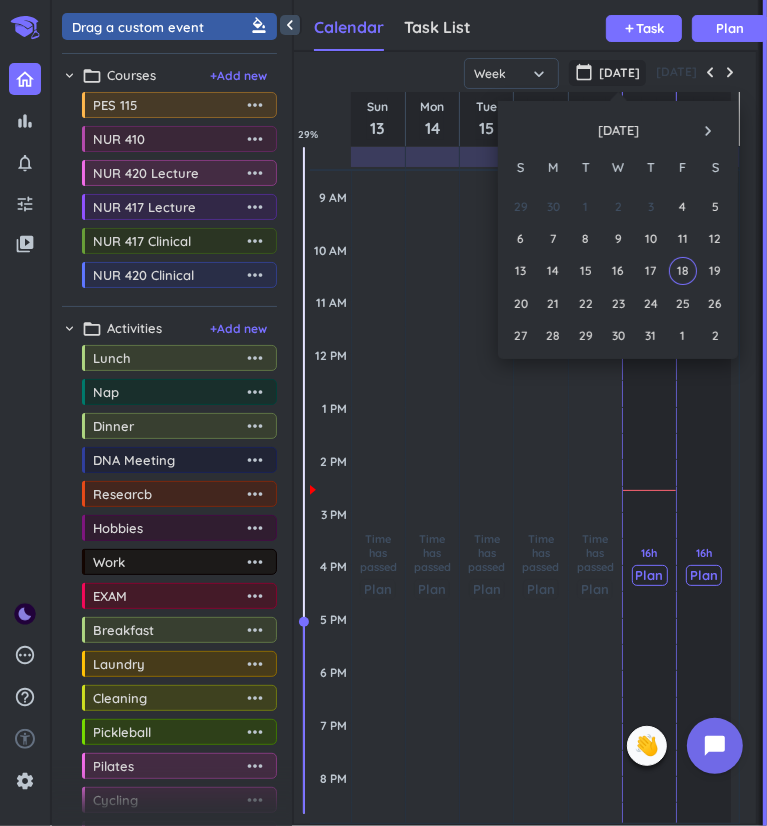 click on "navigate_next" at bounding box center (708, 131) 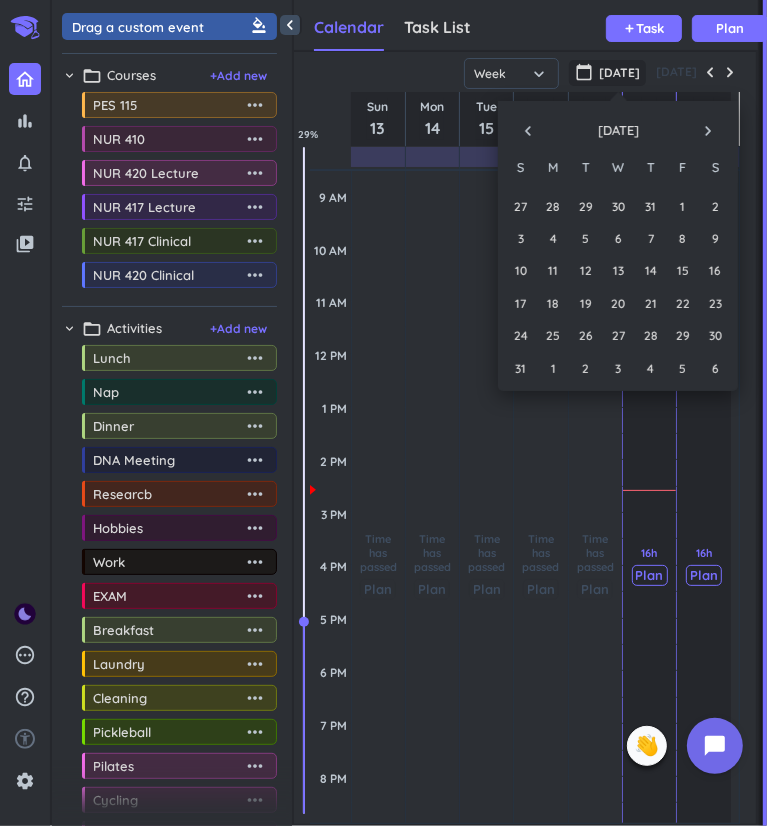 click on "25" at bounding box center (553, 335) 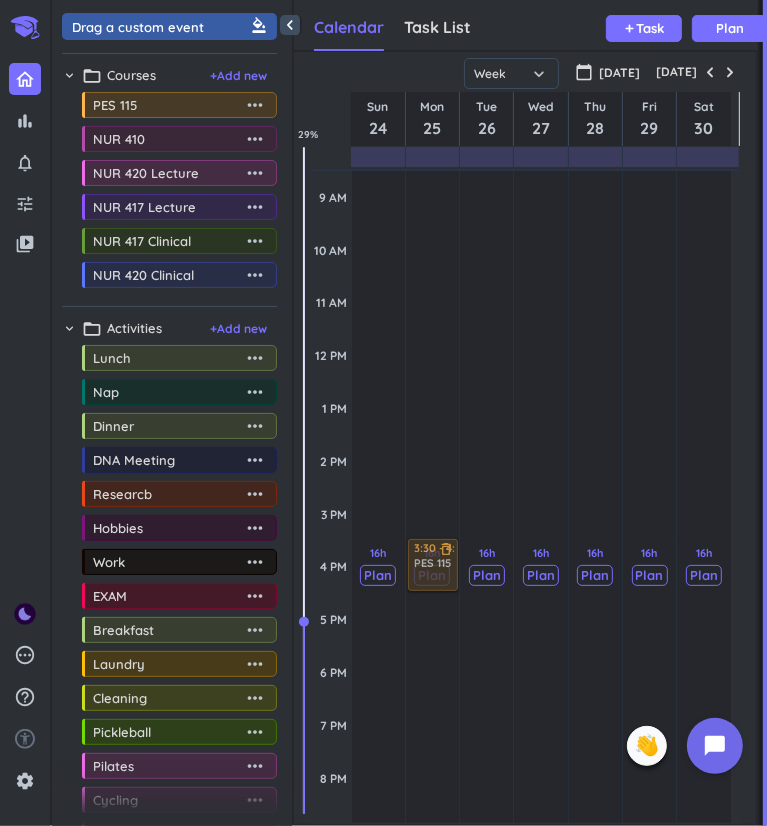 drag, startPoint x: 165, startPoint y: 113, endPoint x: 418, endPoint y: 540, distance: 496.3245 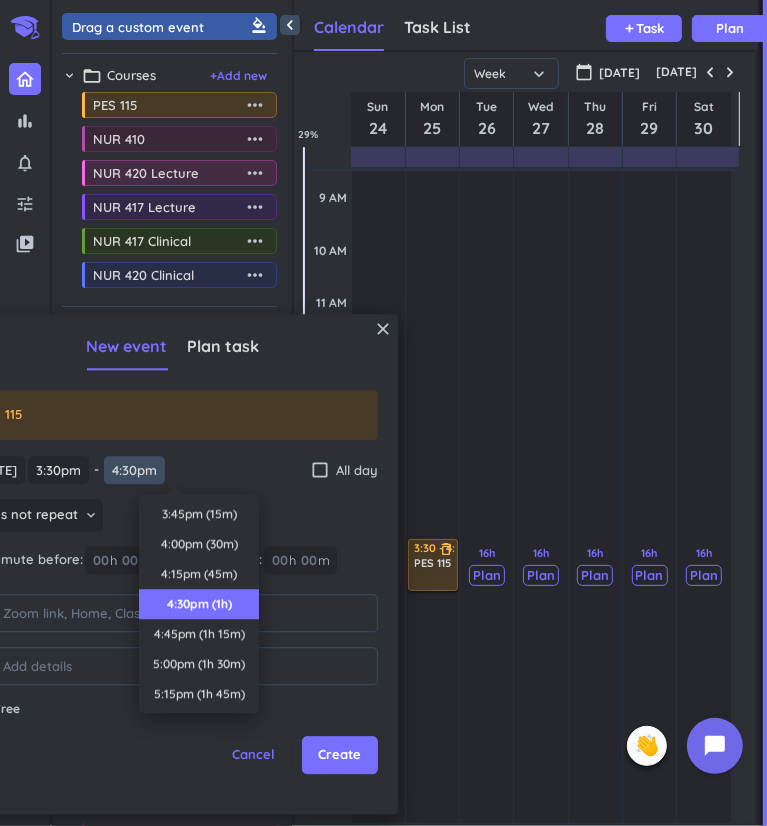 click on "4:30pm" at bounding box center [134, 470] 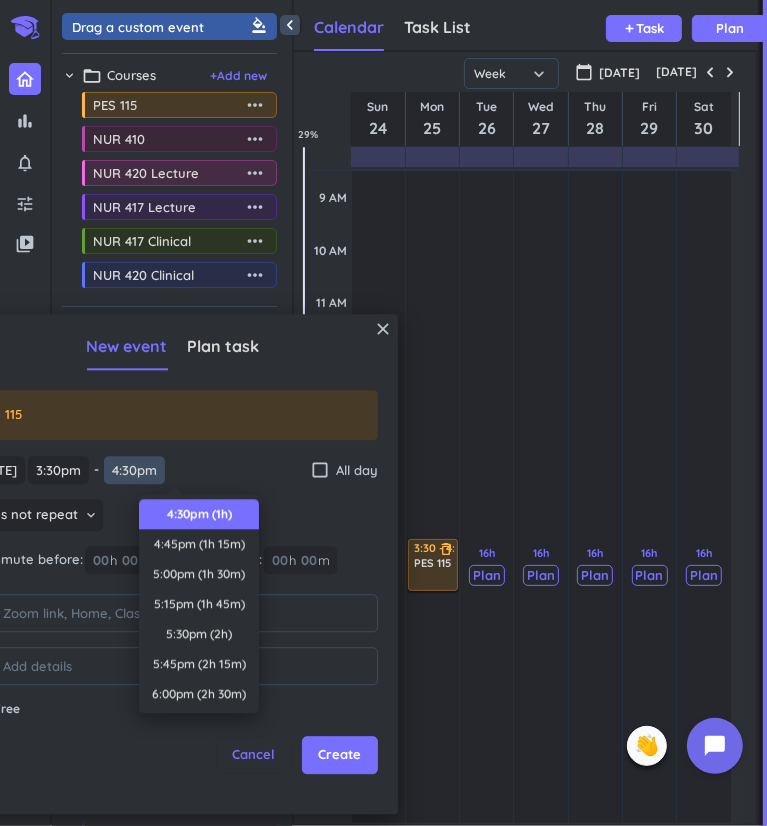 click on "4:30pm" at bounding box center [134, 470] 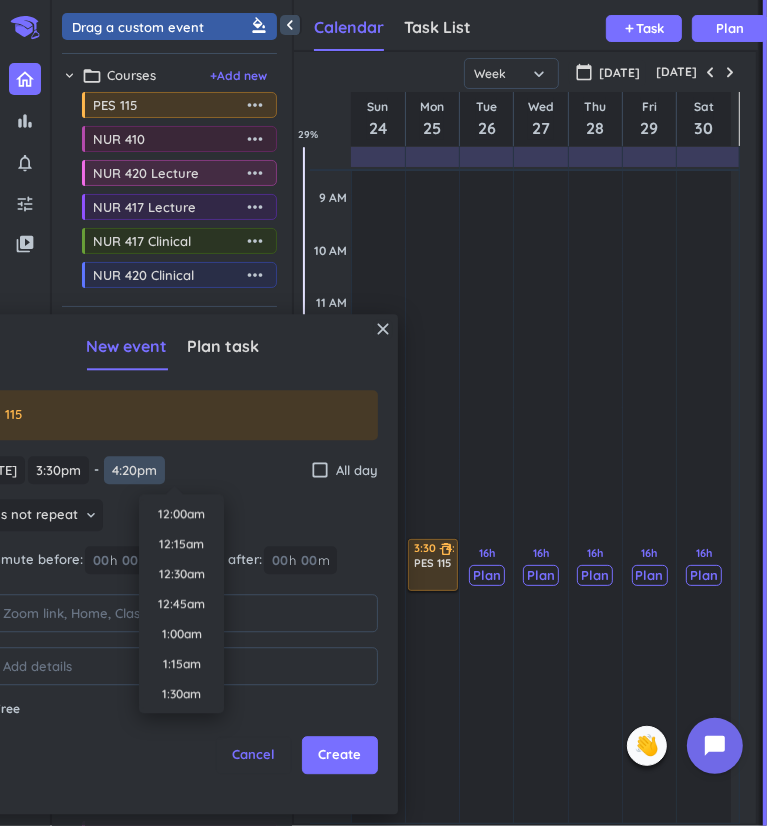 scroll, scrollTop: 0, scrollLeft: 0, axis: both 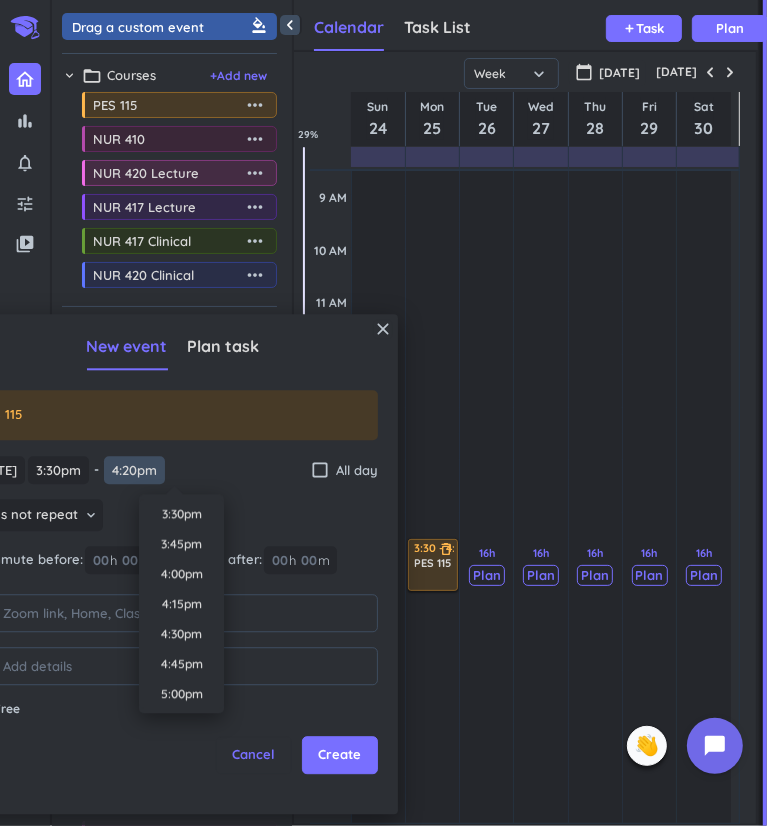 type on "4:20pm" 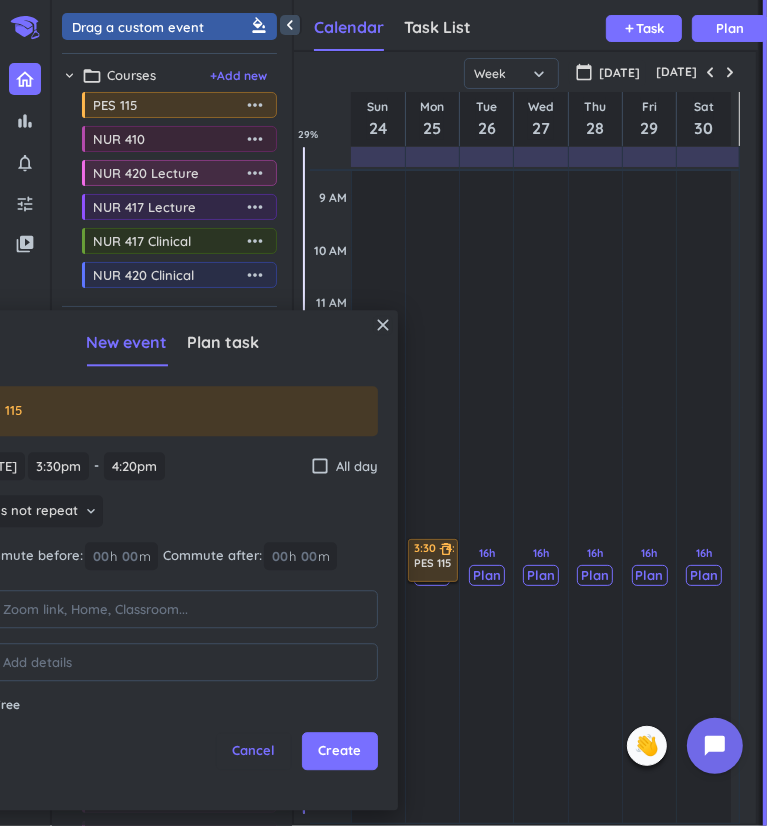 click on "[DATE] [DATE]   3:30pm 3:30pm - 4:20pm 4:20pm check_box_outline_blank All day" at bounding box center (173, 466) 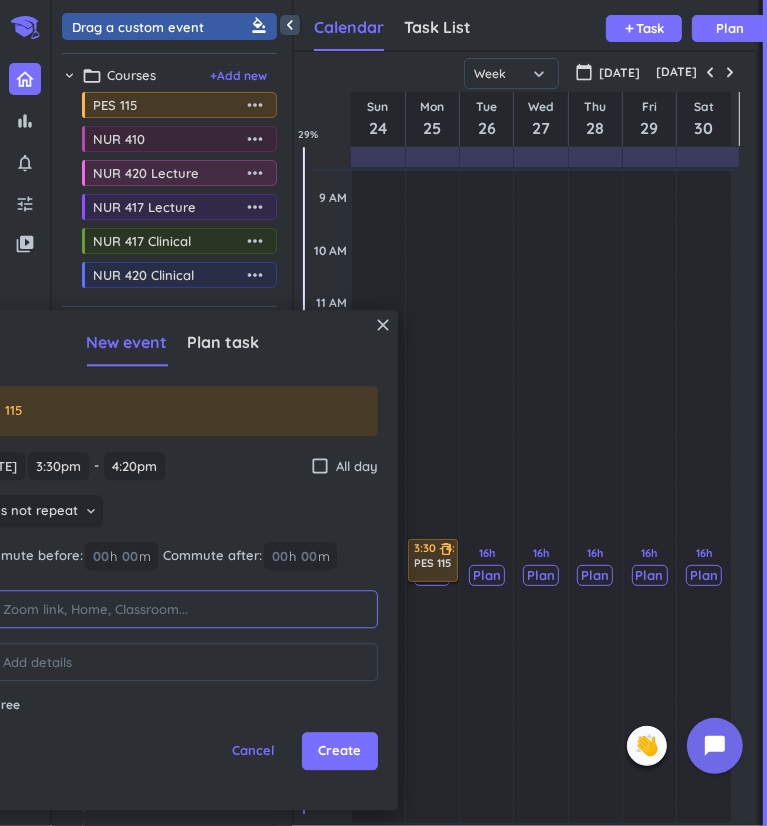 click at bounding box center [185, 609] 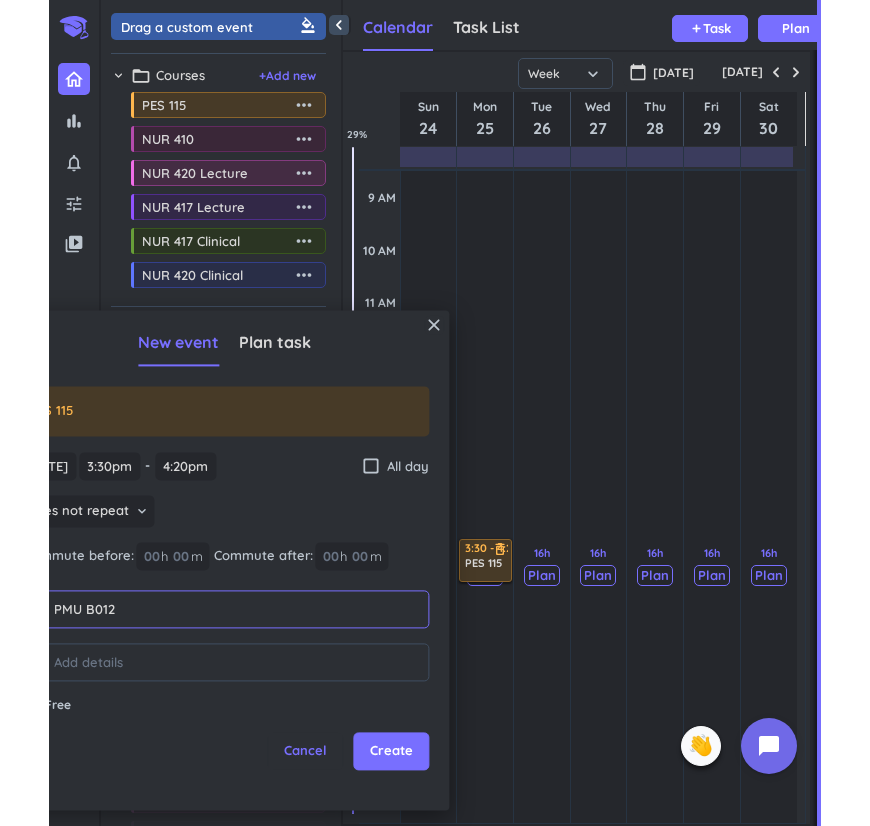 scroll, scrollTop: 0, scrollLeft: 0, axis: both 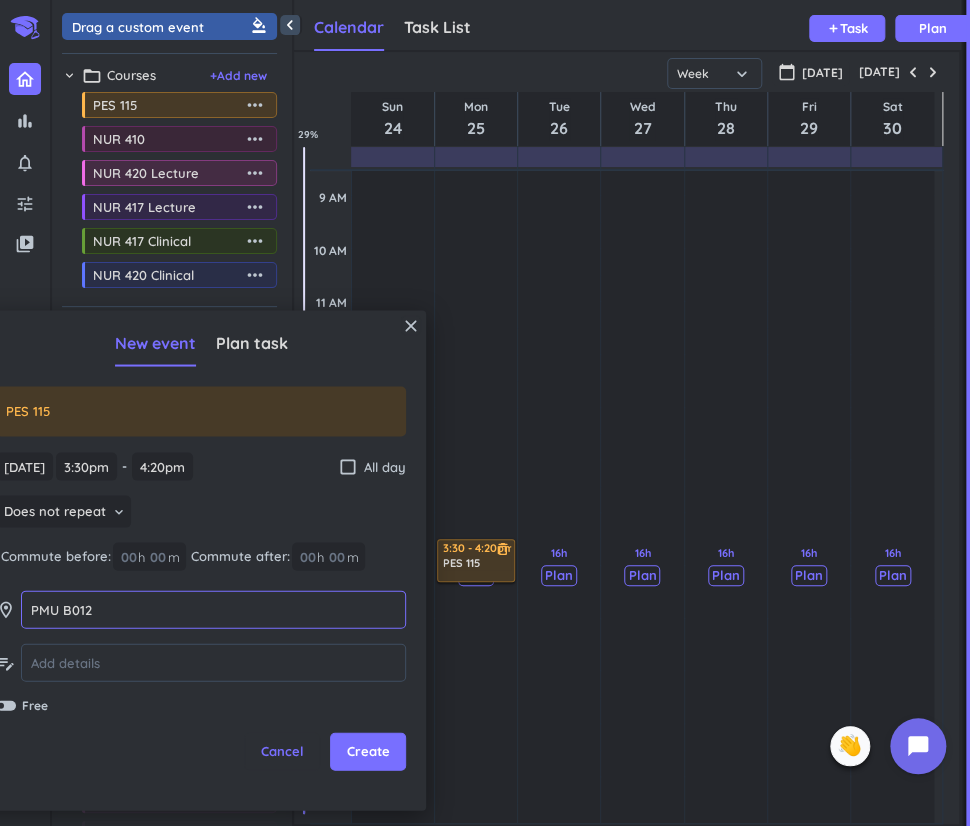 type on "PMU B012" 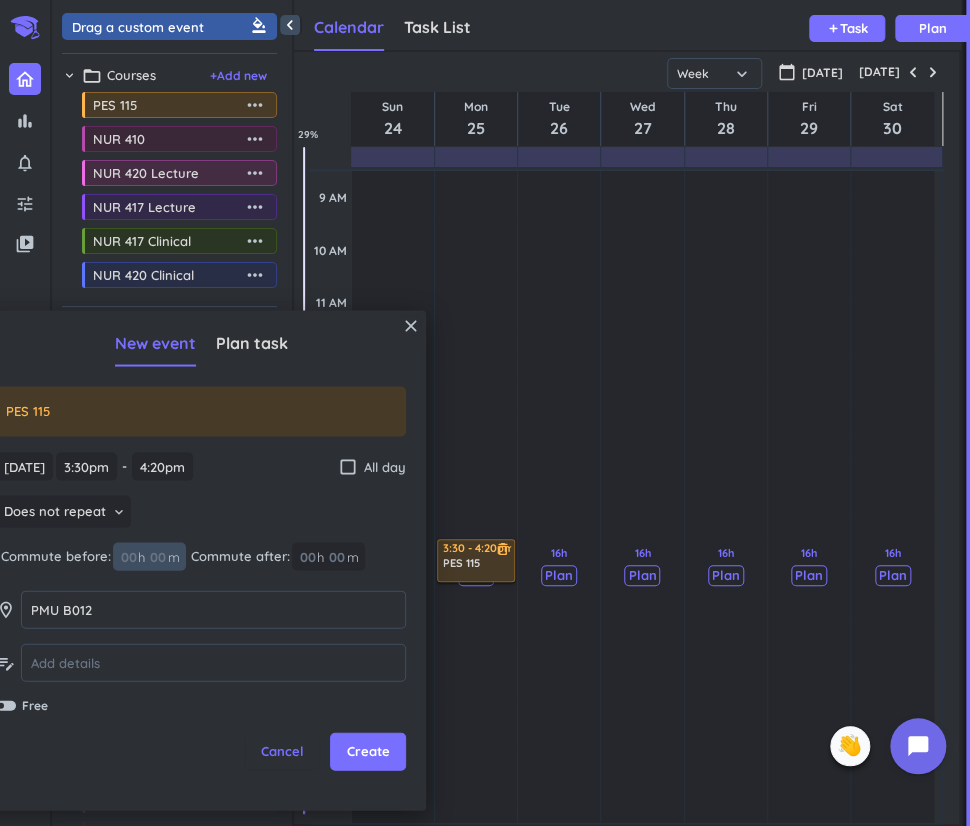click at bounding box center [157, 556] 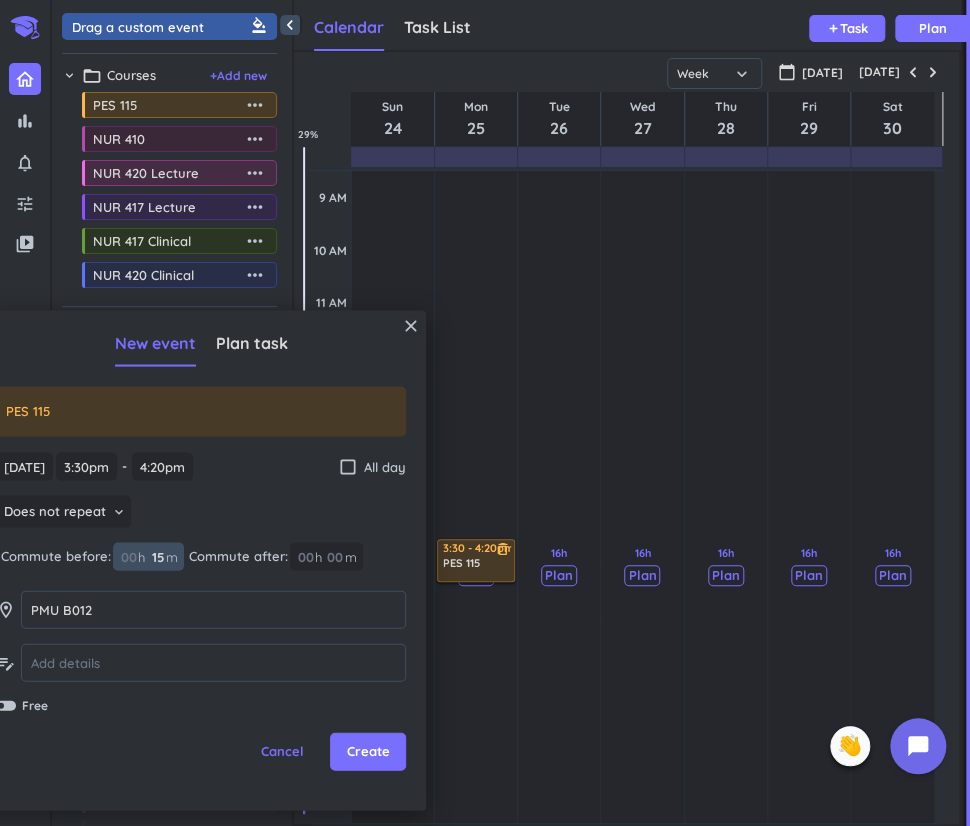 type on "15" 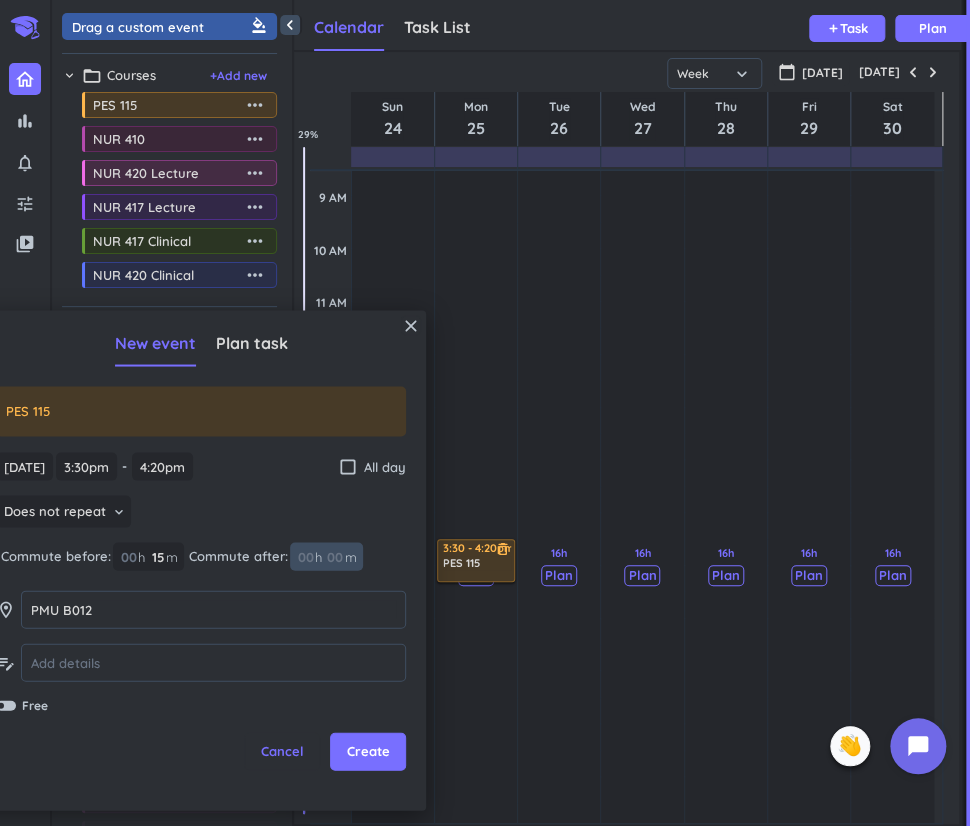 click at bounding box center [334, 556] 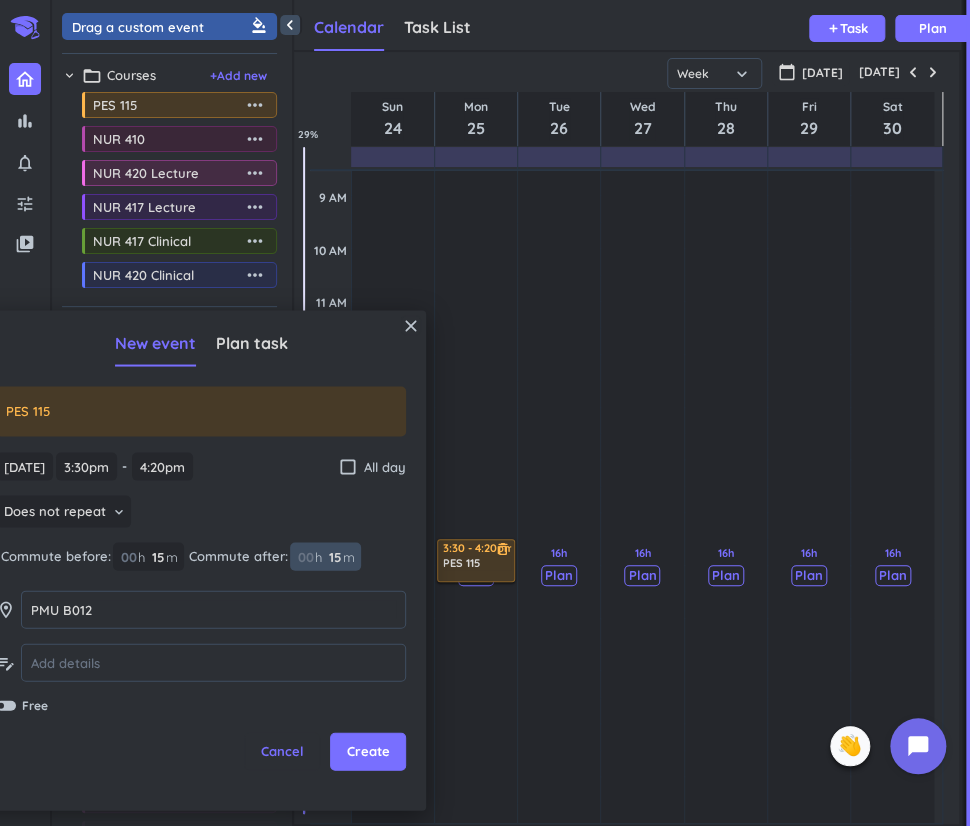 type on "15" 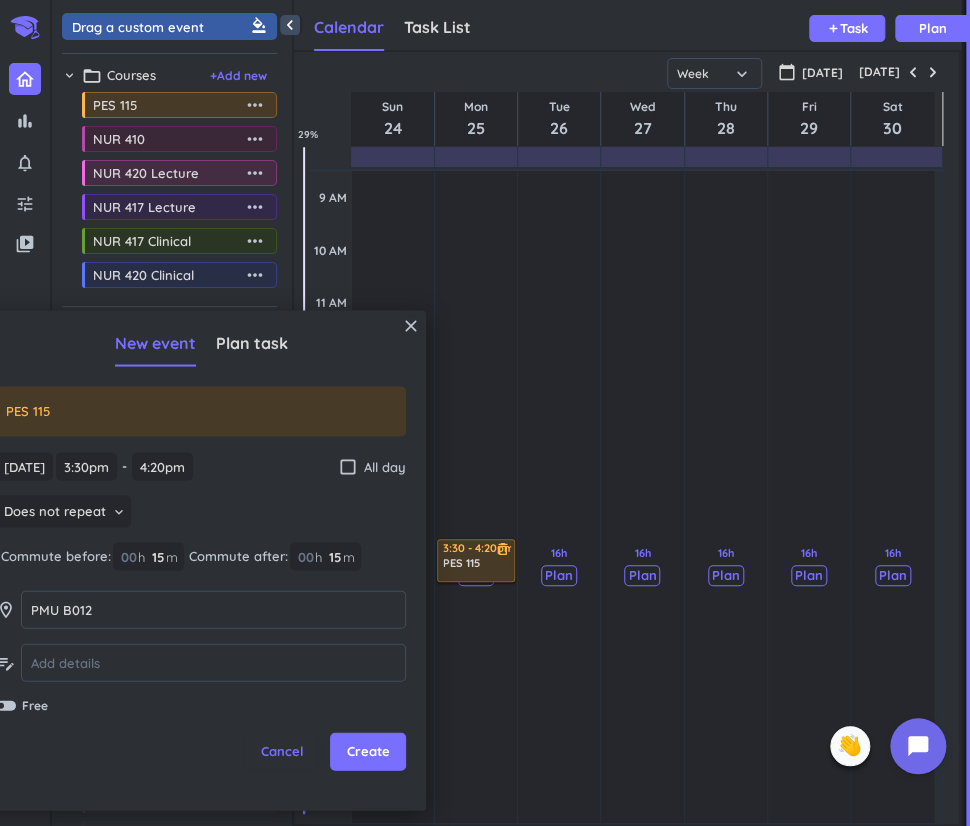 click on "Does not repeat keyboard_arrow_down" at bounding box center (201, 514) 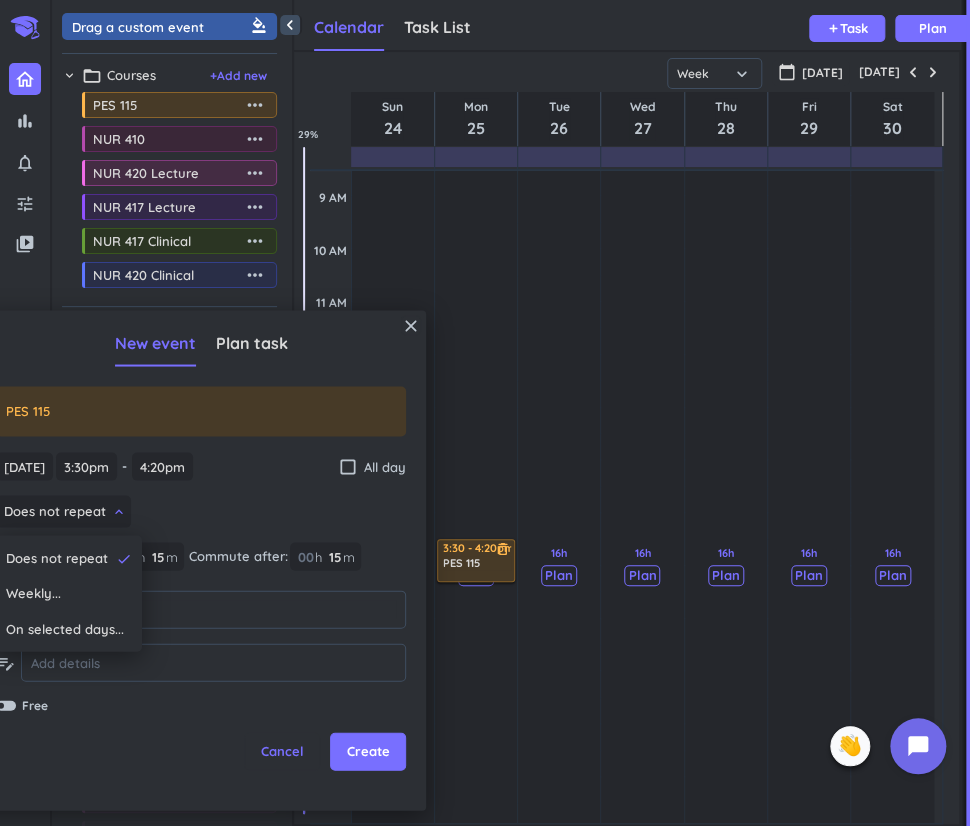 click on "Weekly..." at bounding box center (69, 594) 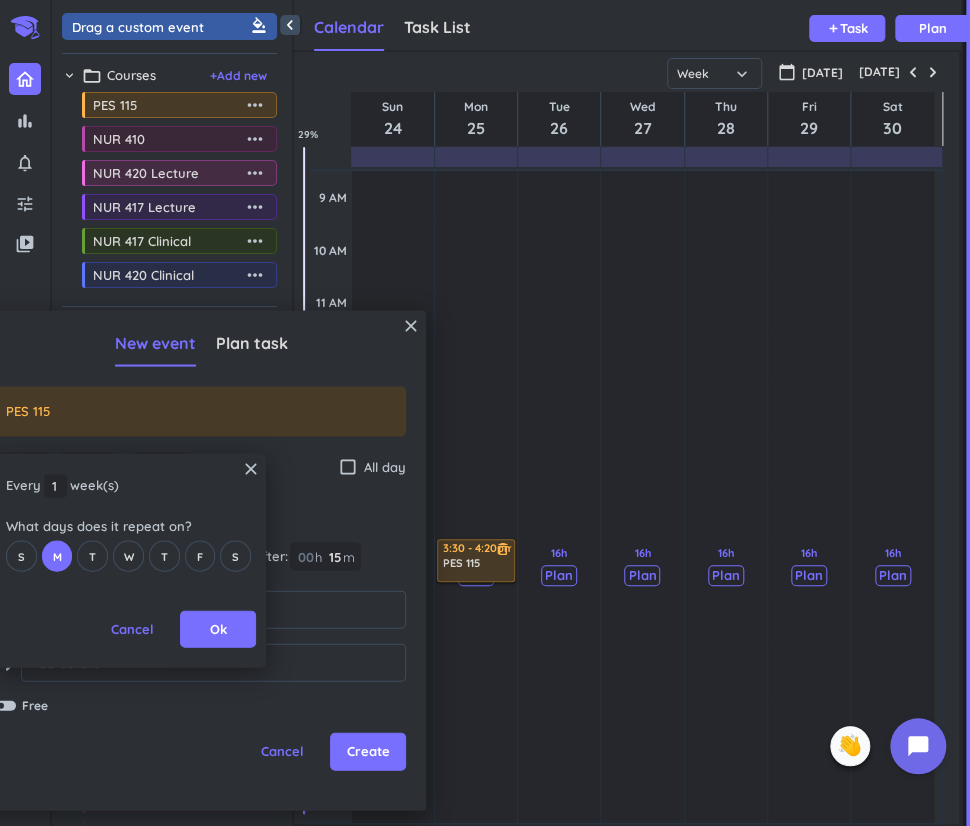 click on "W" at bounding box center (128, 556) 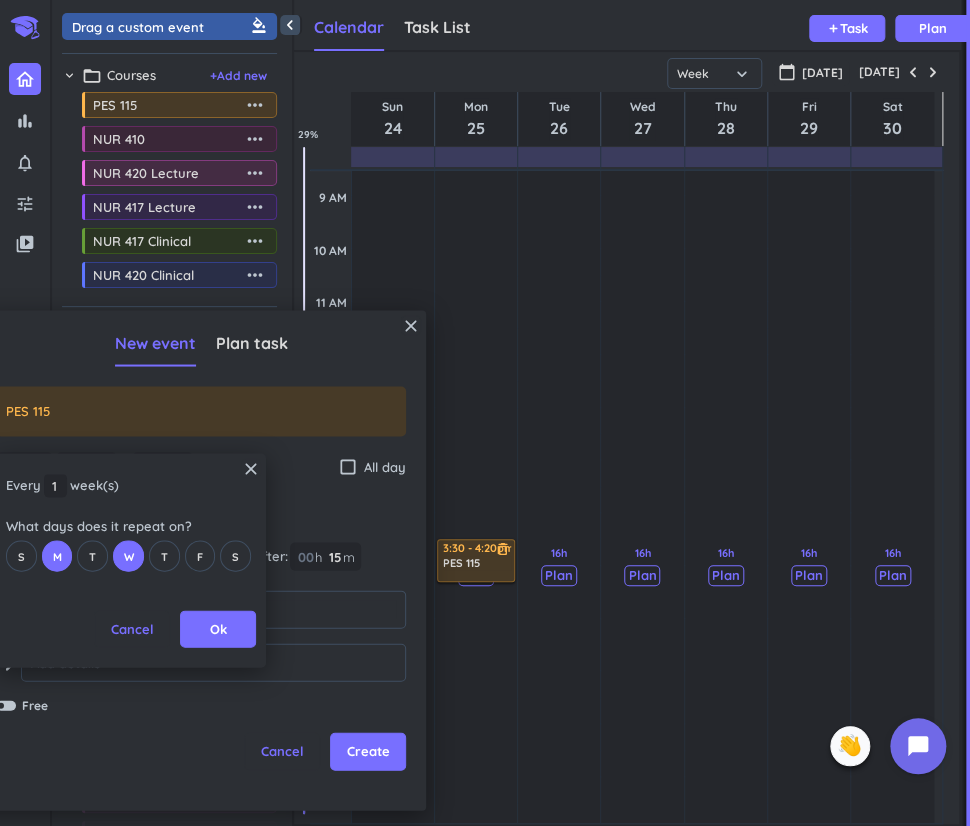 click on "F" at bounding box center [200, 556] 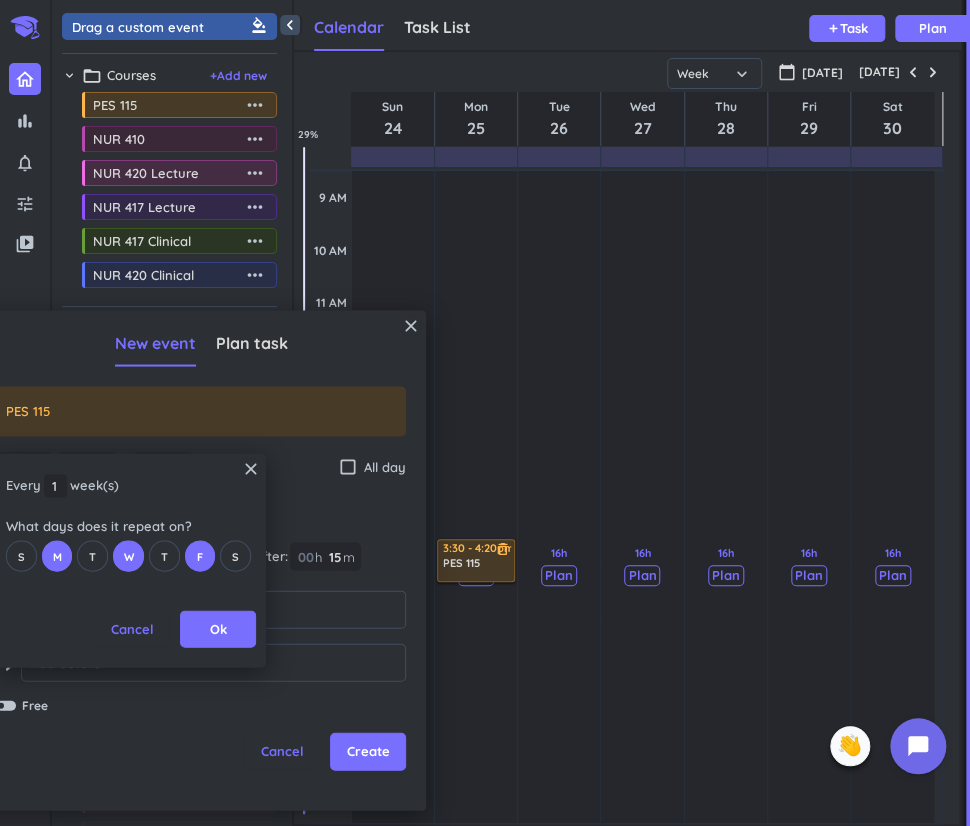 click on "Ok" at bounding box center (218, 629) 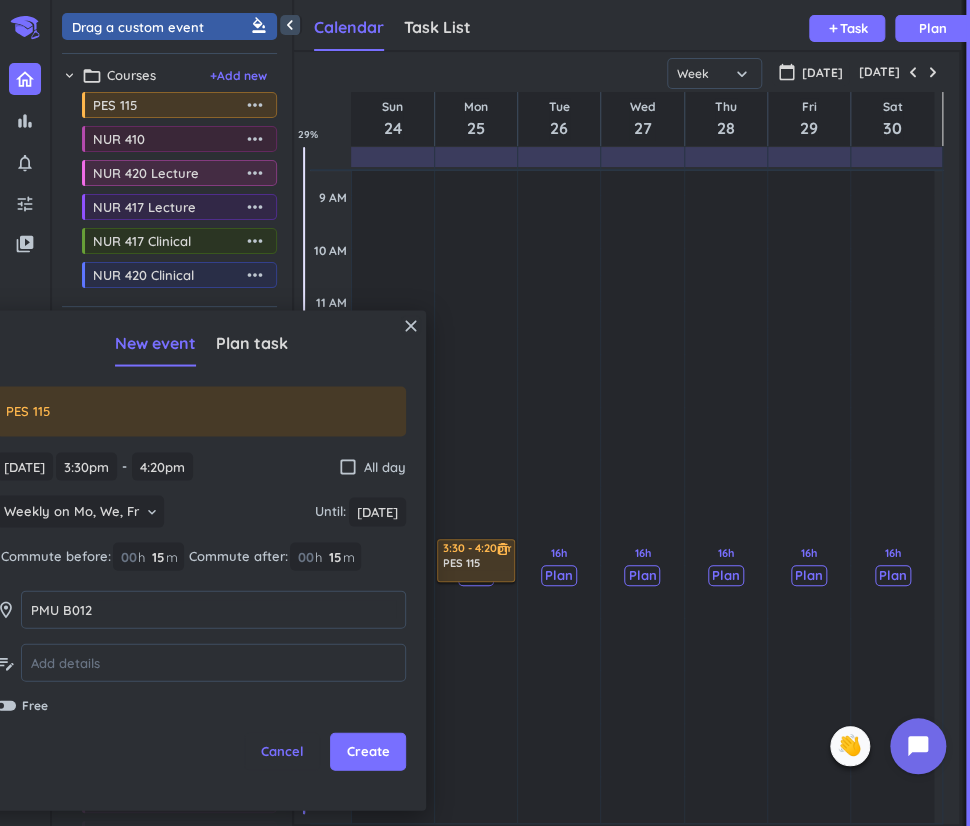 click on "Create" at bounding box center (368, 752) 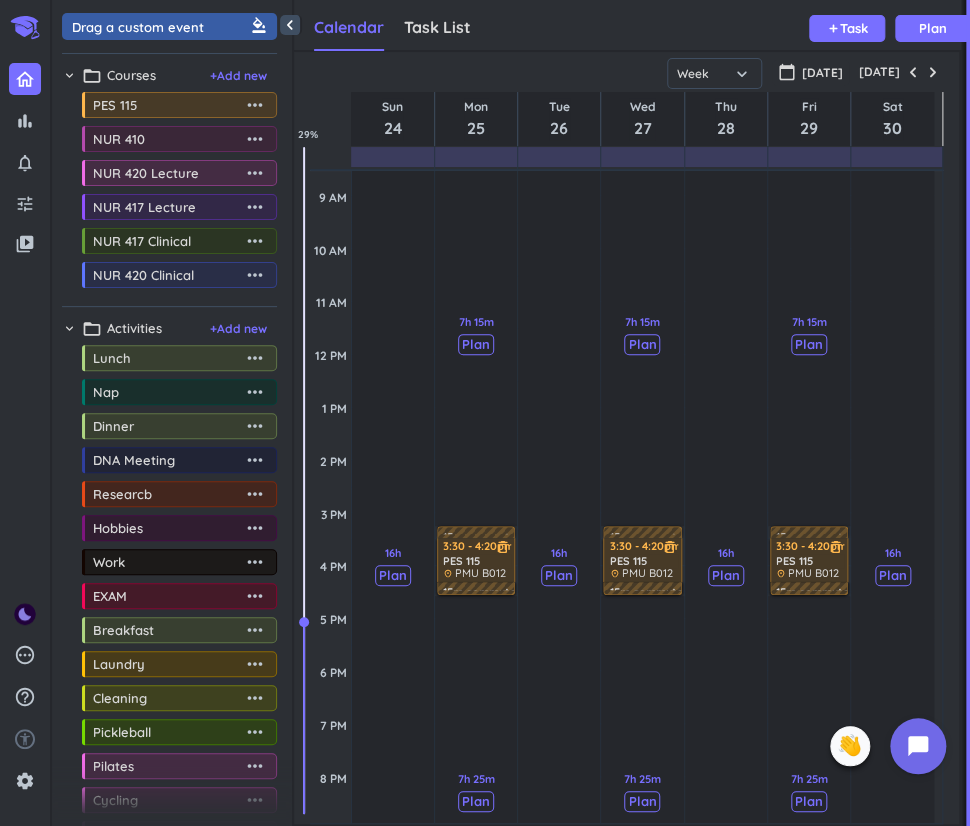 click on "more_horiz" at bounding box center [255, 139] 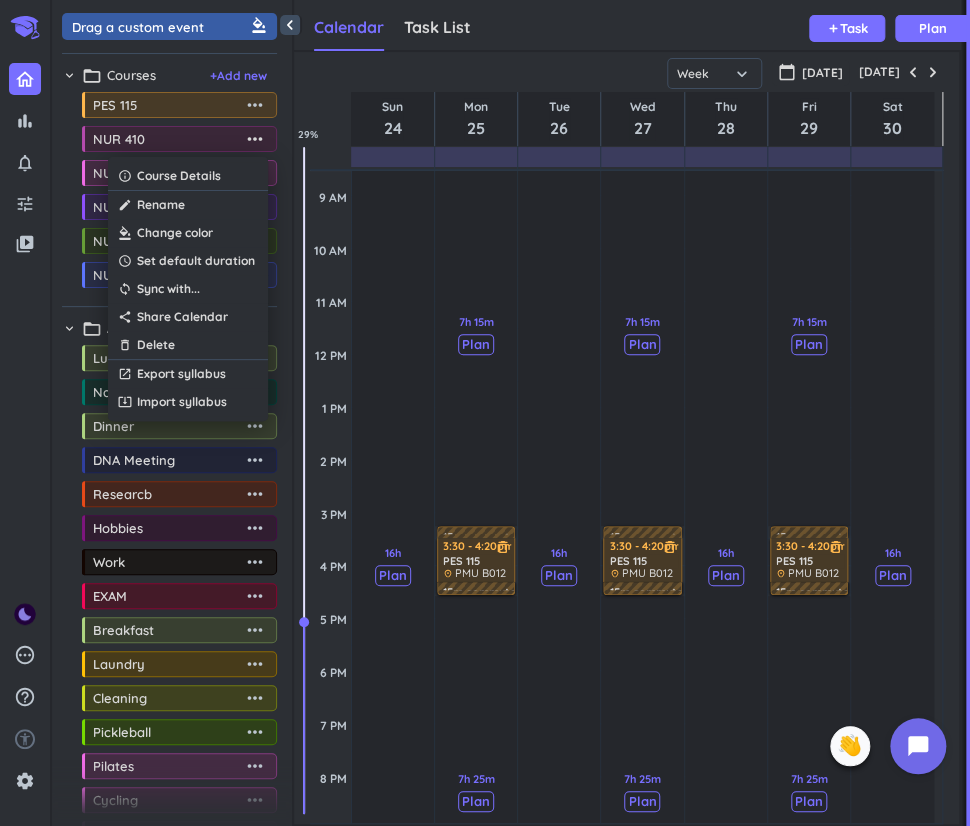 click at bounding box center [485, 413] 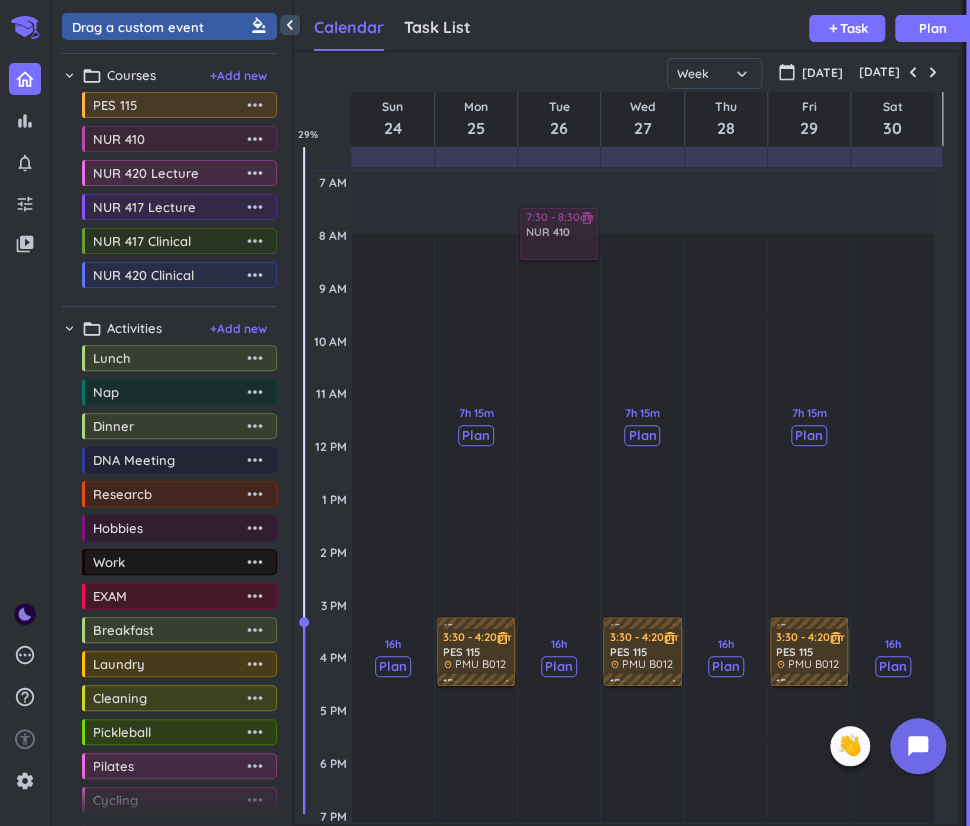 scroll, scrollTop: 125, scrollLeft: 0, axis: vertical 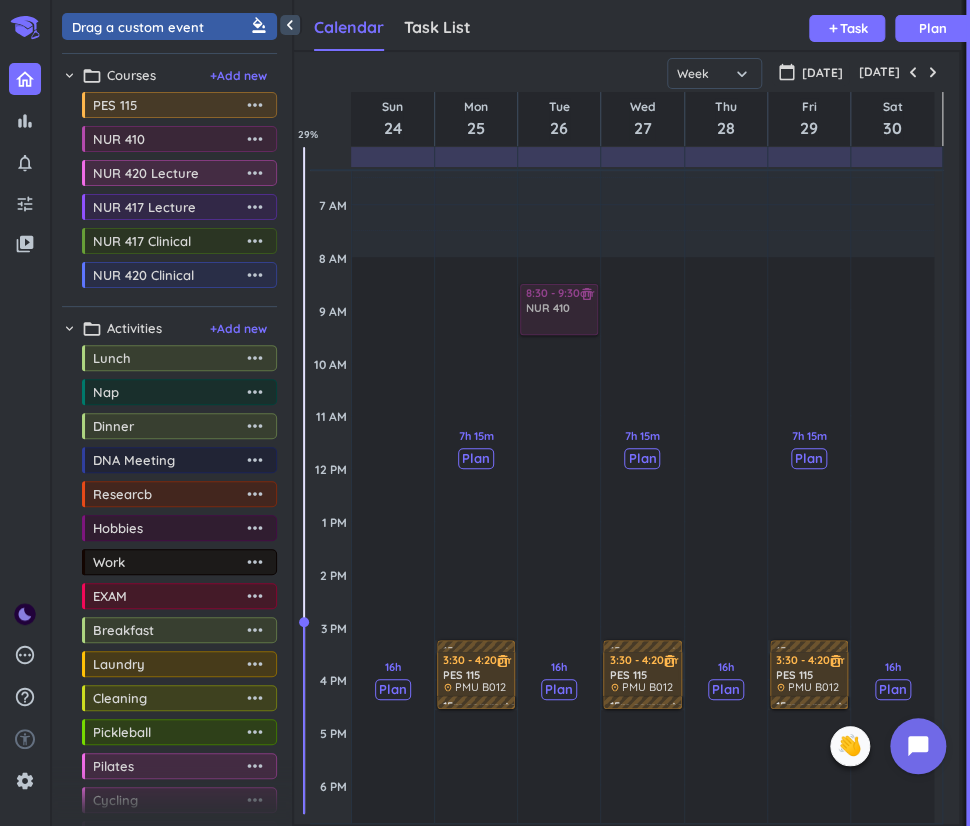 drag, startPoint x: 148, startPoint y: 147, endPoint x: 532, endPoint y: 304, distance: 414.8554 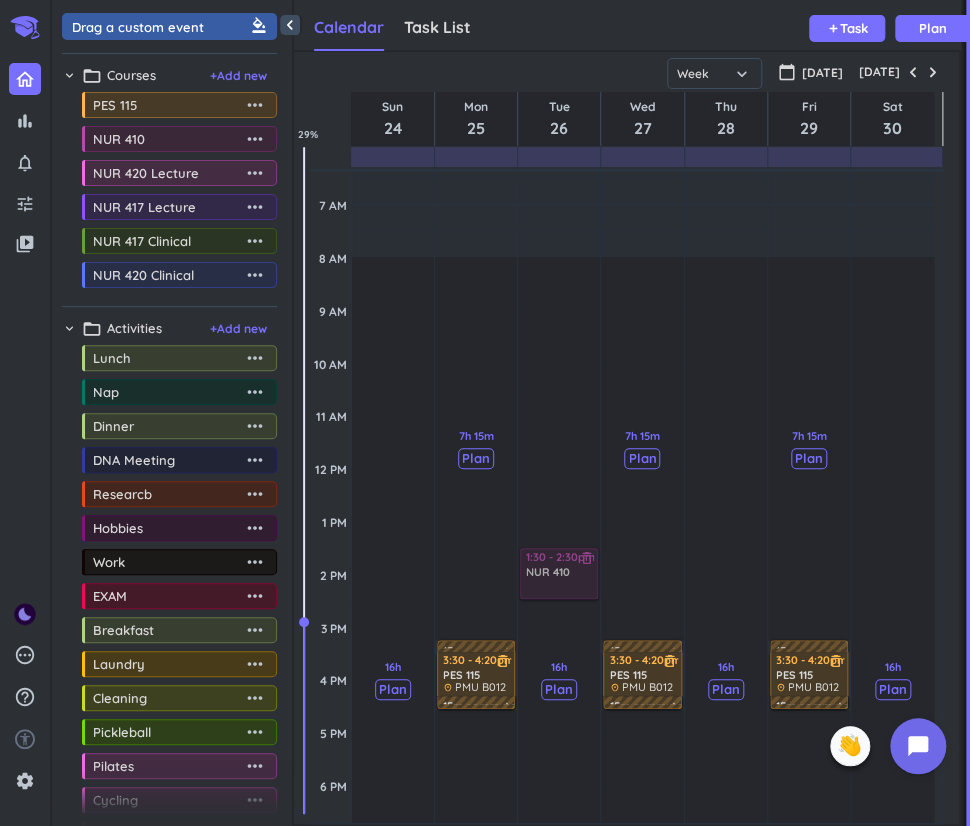 drag, startPoint x: 532, startPoint y: 304, endPoint x: 533, endPoint y: 565, distance: 261.00192 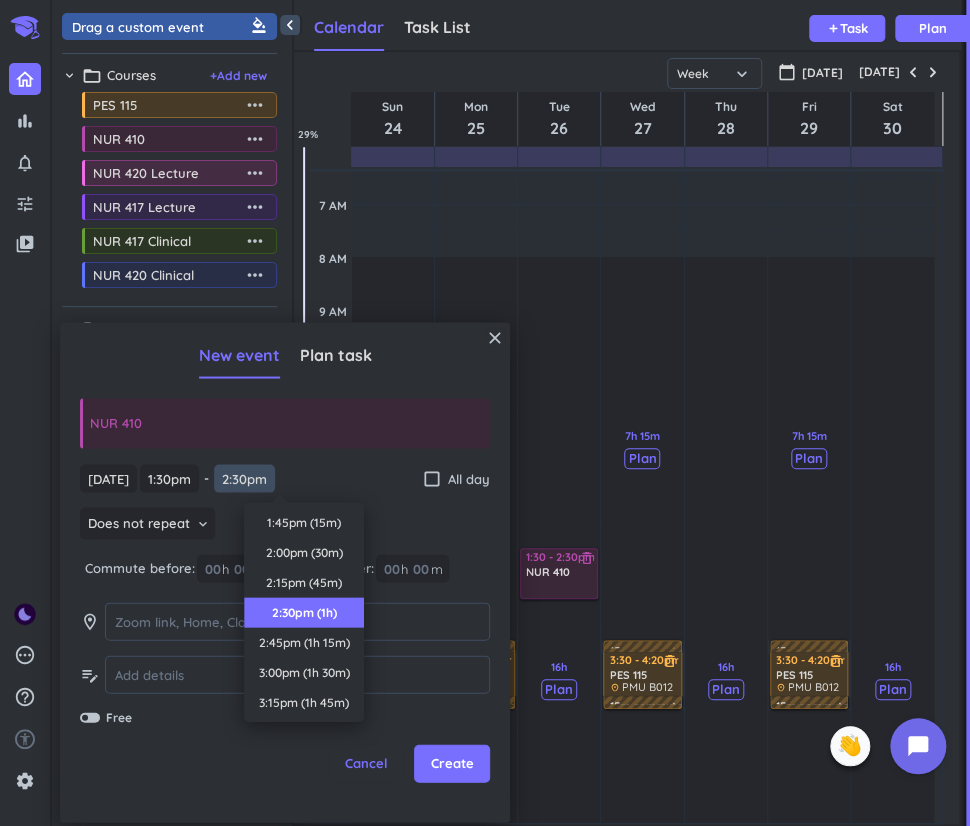 scroll, scrollTop: 90, scrollLeft: 0, axis: vertical 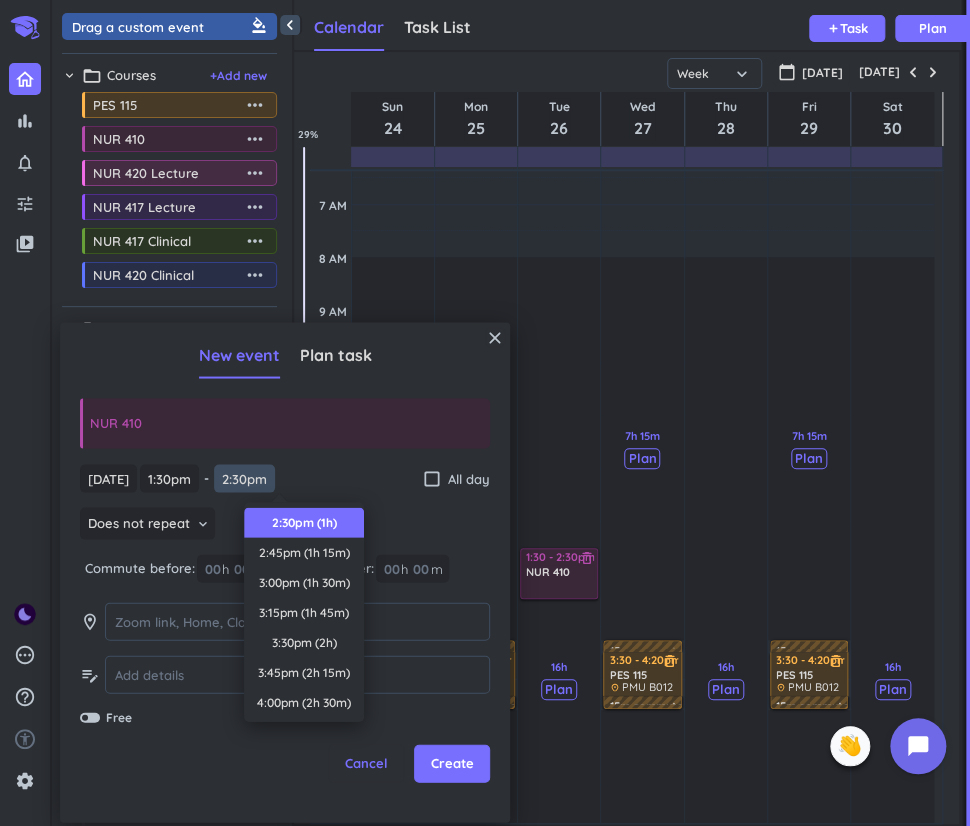 click on "2:30pm" at bounding box center [244, 478] 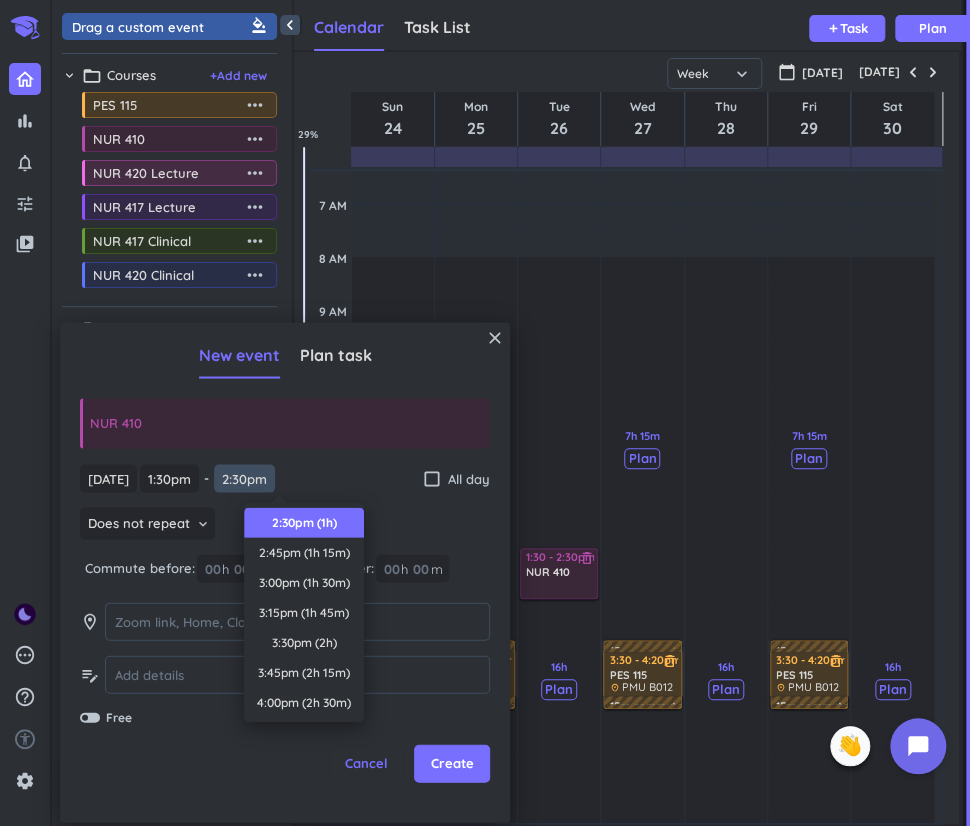 click on "2:30pm" at bounding box center (244, 478) 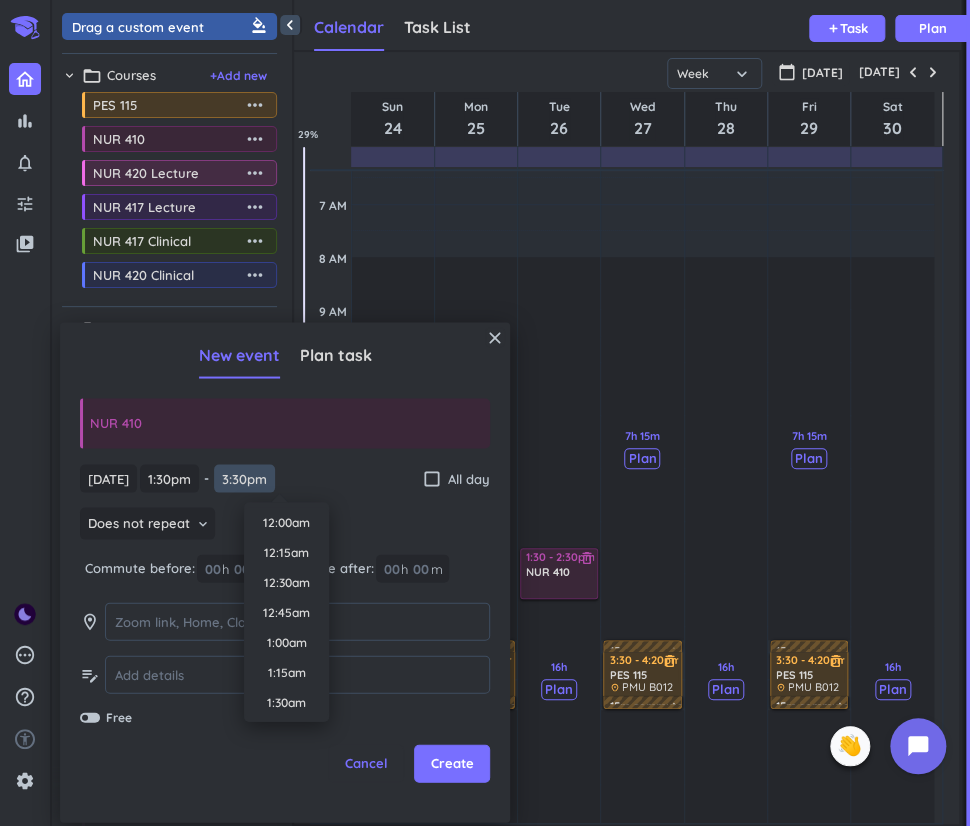 scroll, scrollTop: 1770, scrollLeft: 0, axis: vertical 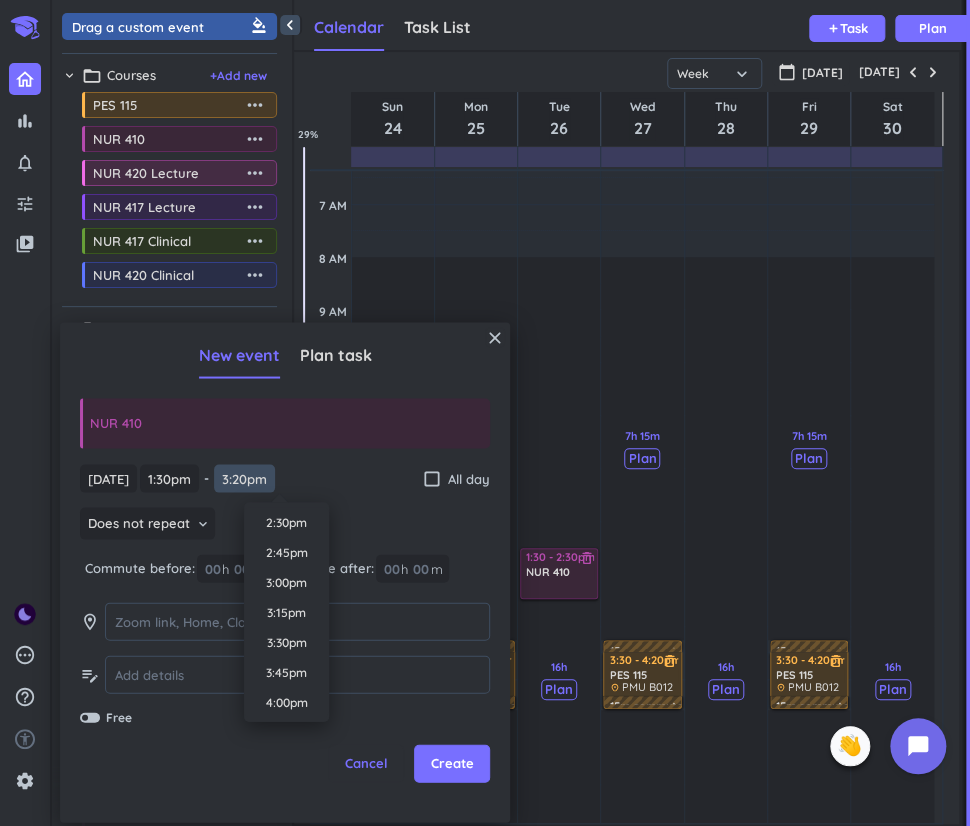 type on "3:20pm" 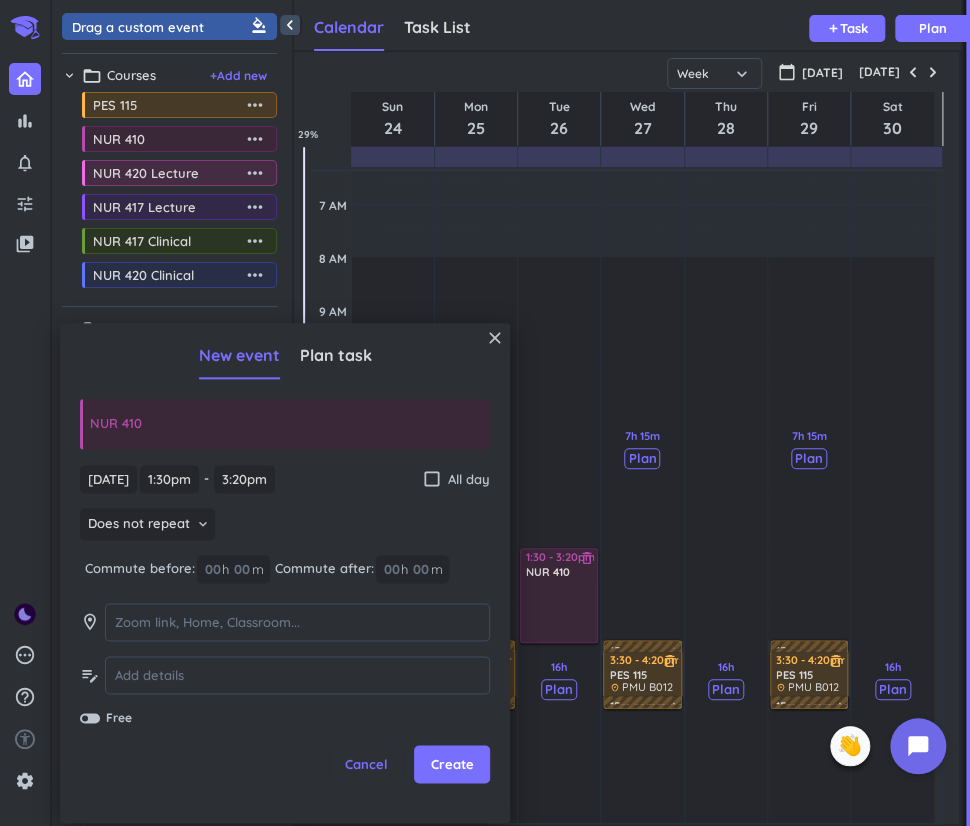 click on "[DATE] [DATE]   1:30pm 1:30pm - 3:20pm 3:20pm check_box_outline_blank All day" at bounding box center (285, 479) 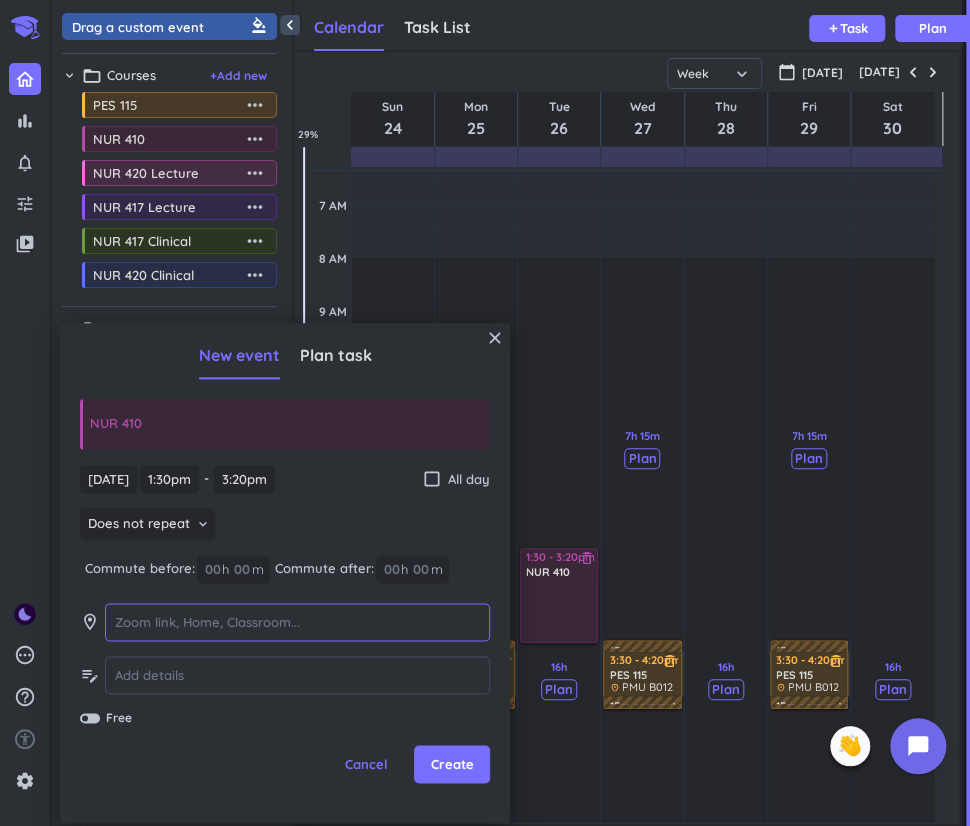 click at bounding box center (297, 622) 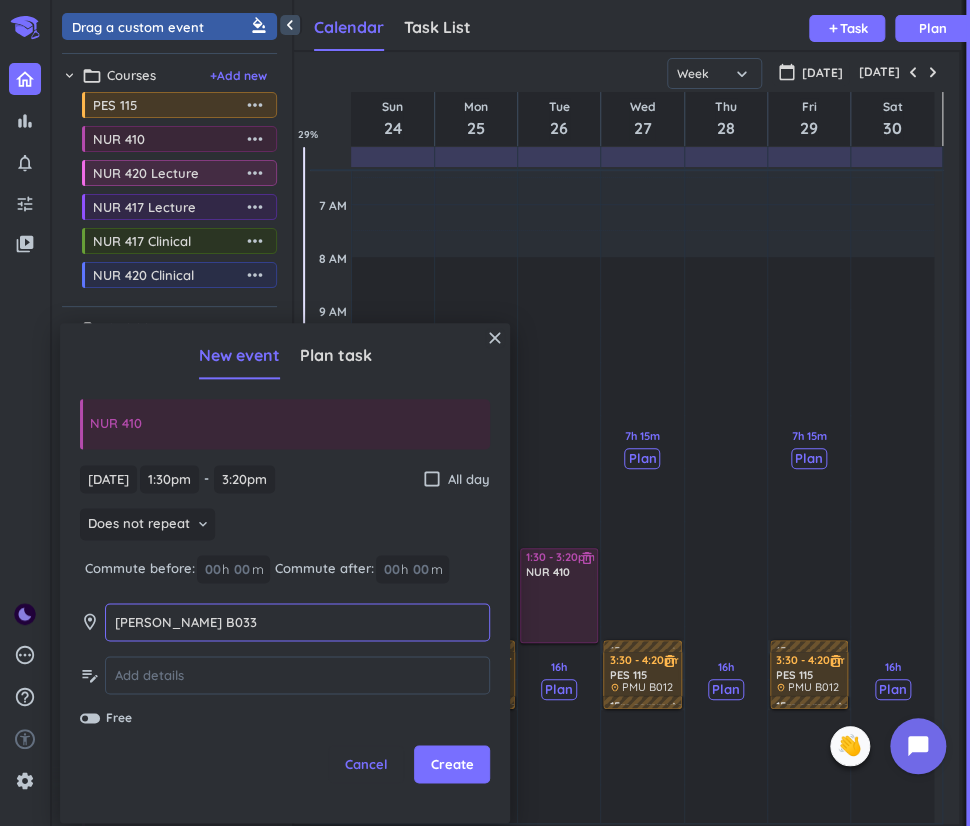 type on "[PERSON_NAME] B033" 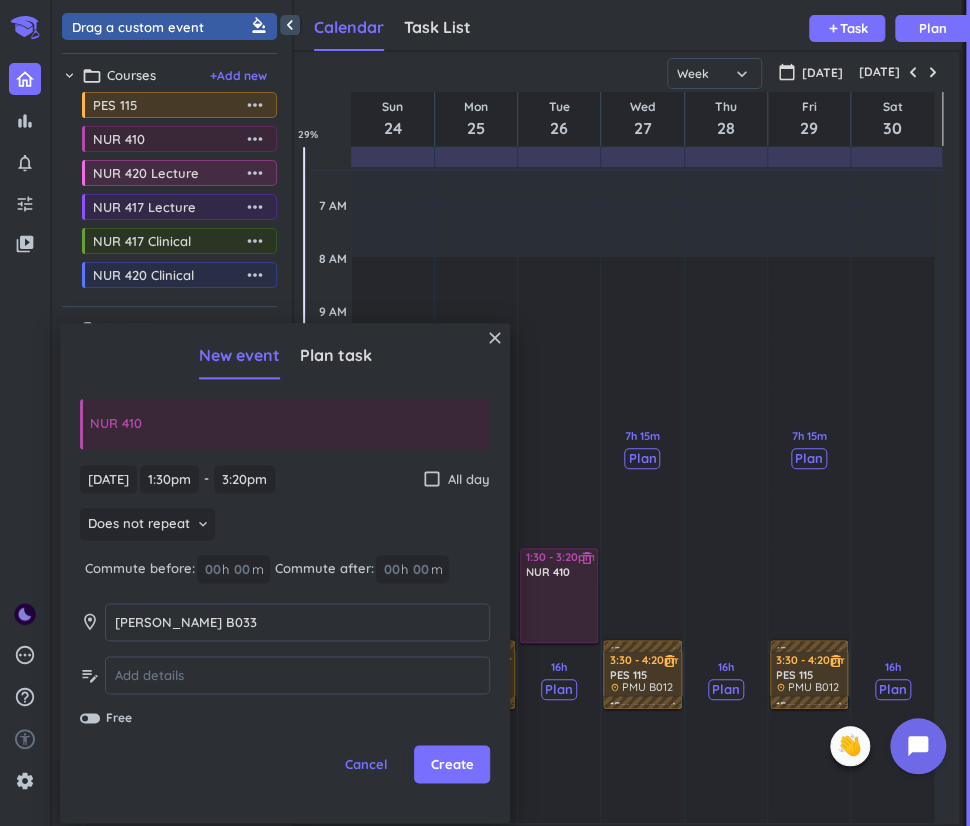 click on "[DATE] [DATE]   1:30pm 1:30pm - 3:20pm 3:20pm check_box_outline_blank All day Does not repeat keyboard_arrow_down Commute before: 00 h 00 m Commute after: 00 h 00 m room [PERSON_NAME] B033 [PERSON_NAME] B033 edit_note Free" at bounding box center (285, 596) 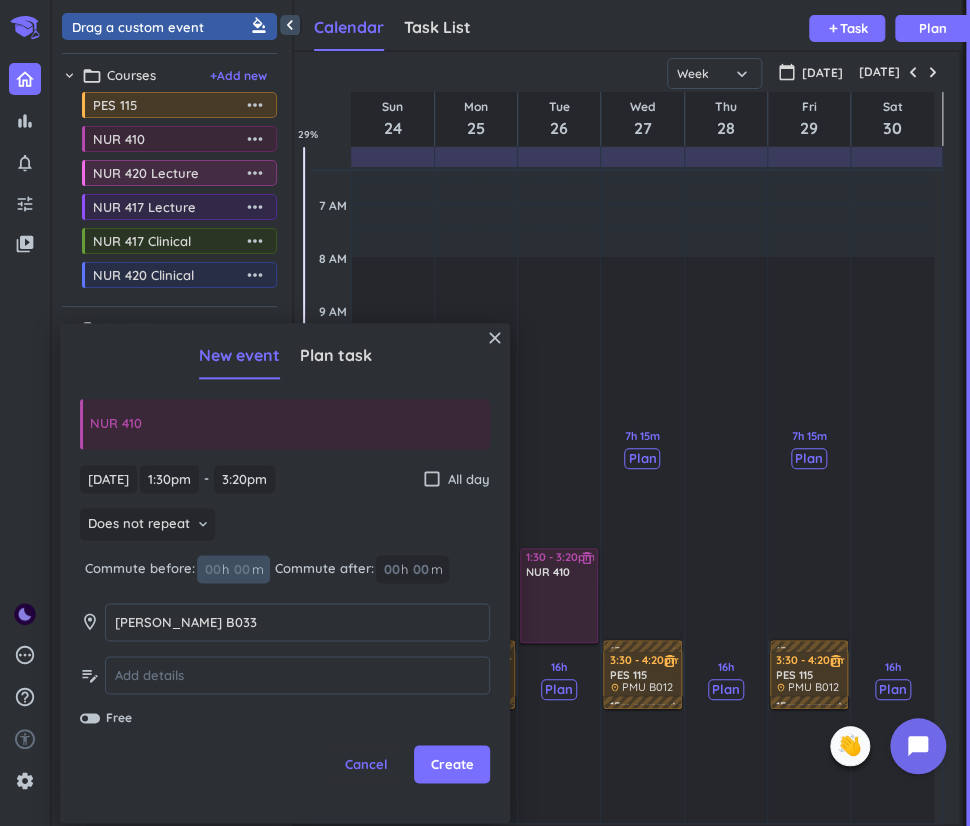 click at bounding box center (241, 569) 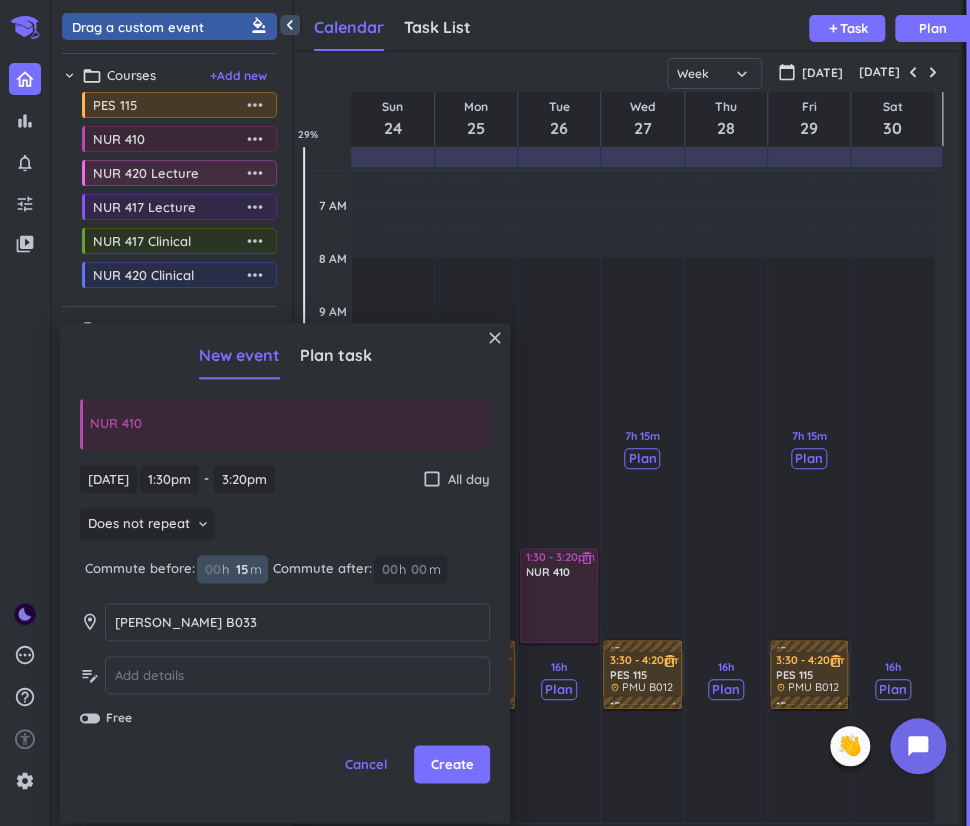 type on "15" 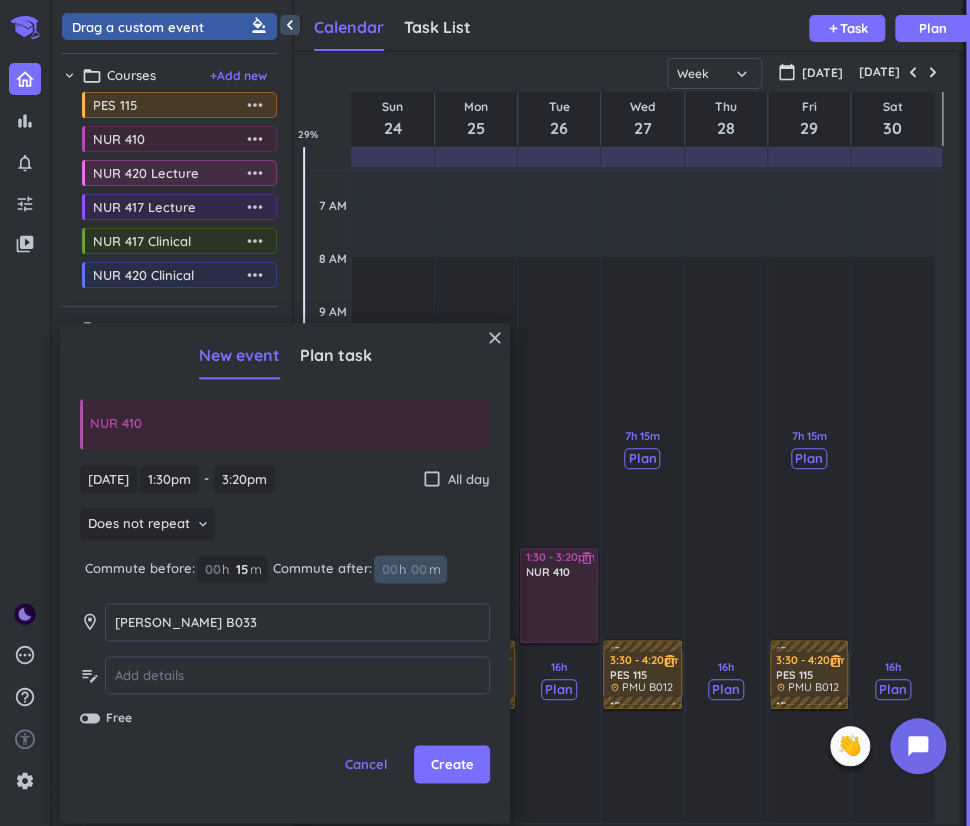 click at bounding box center (418, 569) 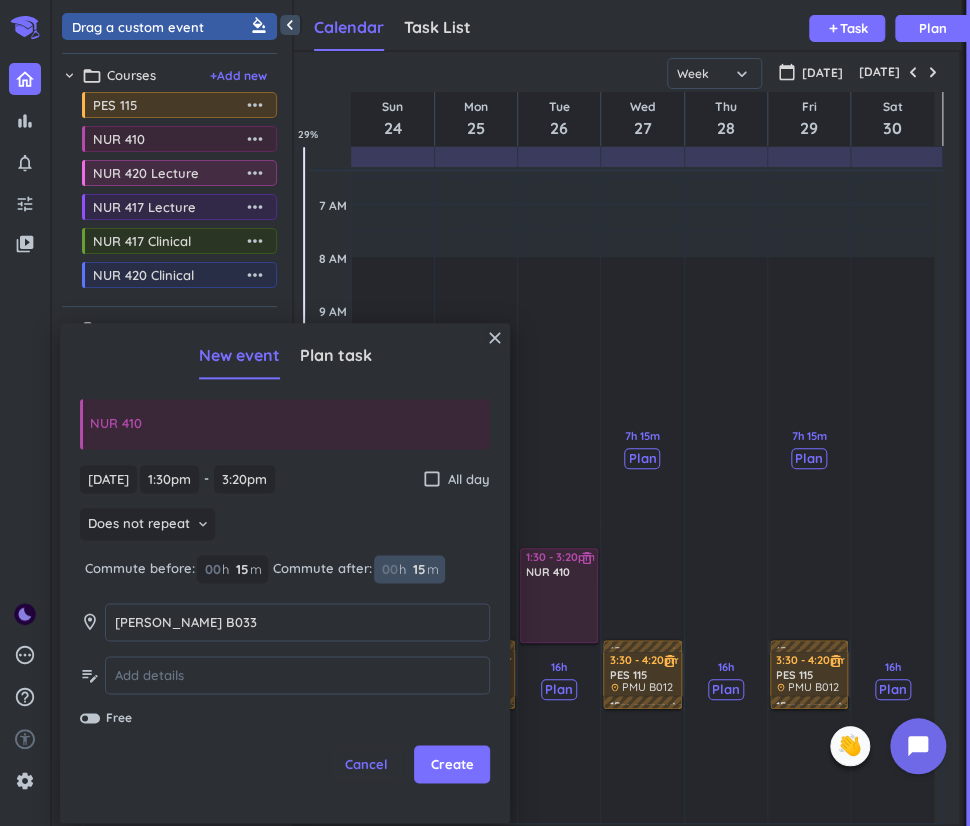 type on "15" 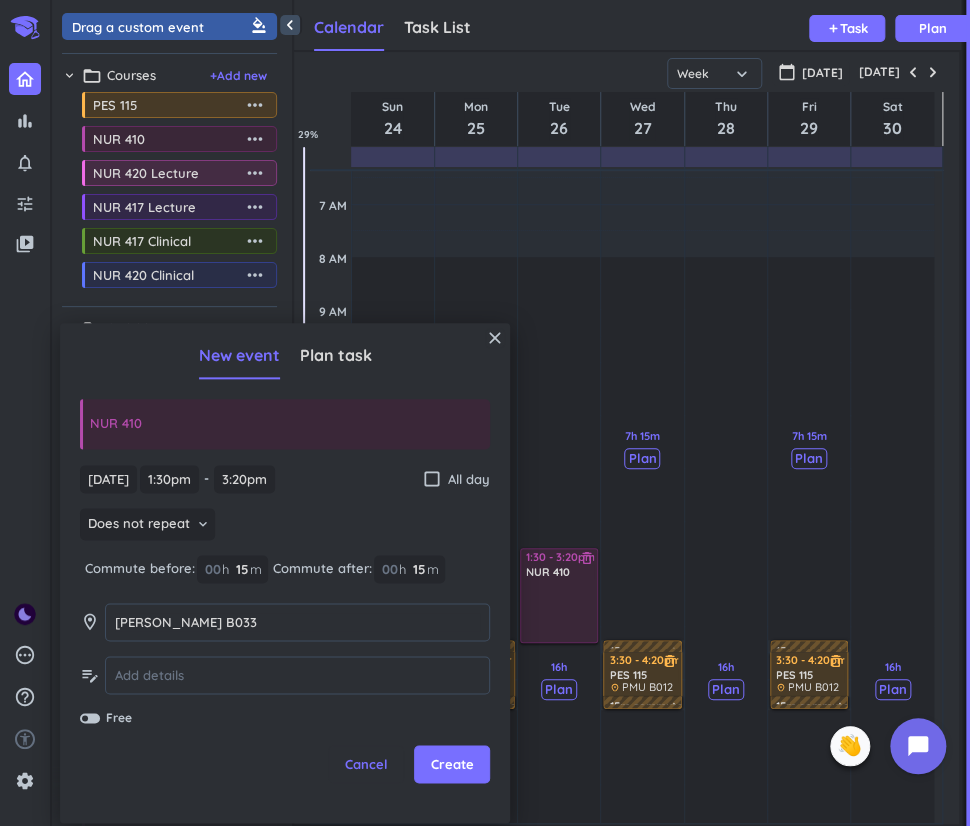 click on "[DATE] [DATE]   1:30pm 1:30pm - 3:20pm 3:20pm check_box_outline_blank All day Does not repeat keyboard_arrow_down Commute before: 00 h 15 15 00 m Commute after: 00 h 15 15 00 m room [PERSON_NAME] B033 [PERSON_NAME] B033 edit_note Free" at bounding box center [285, 596] 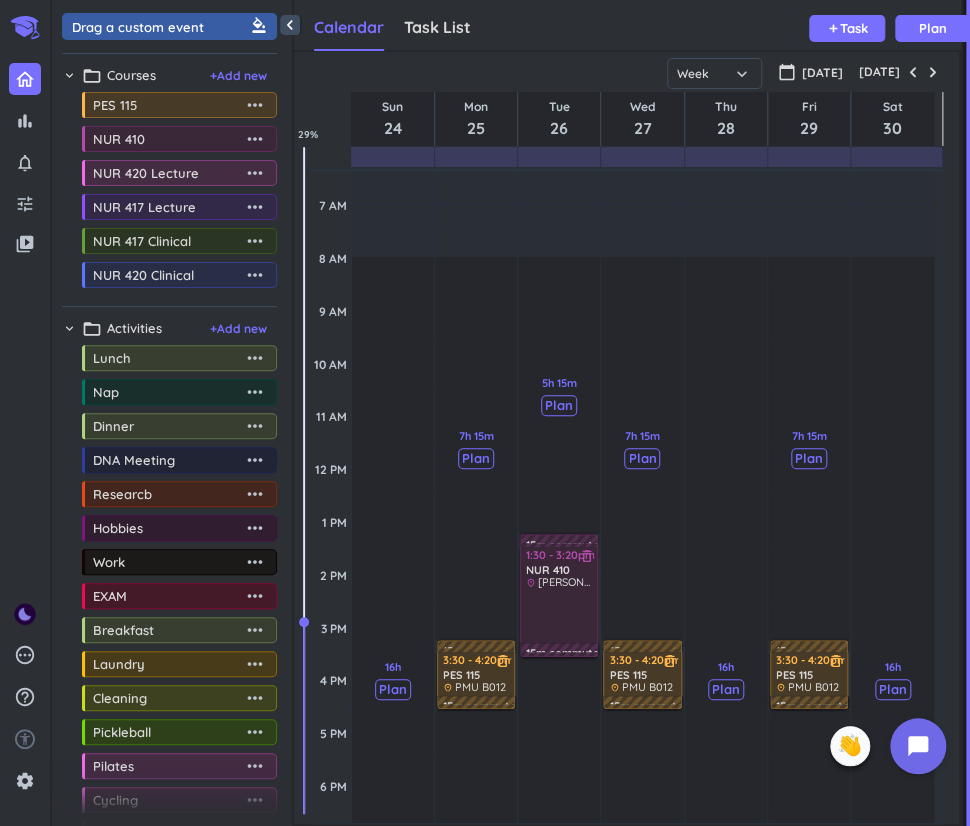 click on "[PERSON_NAME] B033" at bounding box center (596, 582) 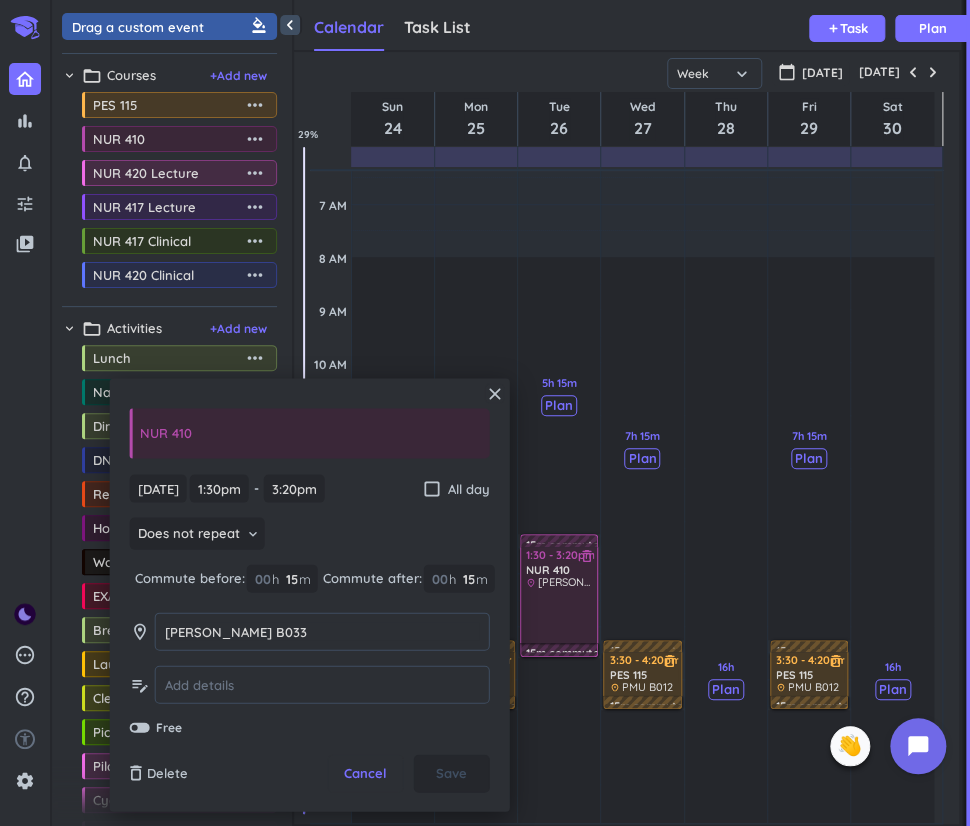 click on "keyboard_arrow_down" at bounding box center [253, 534] 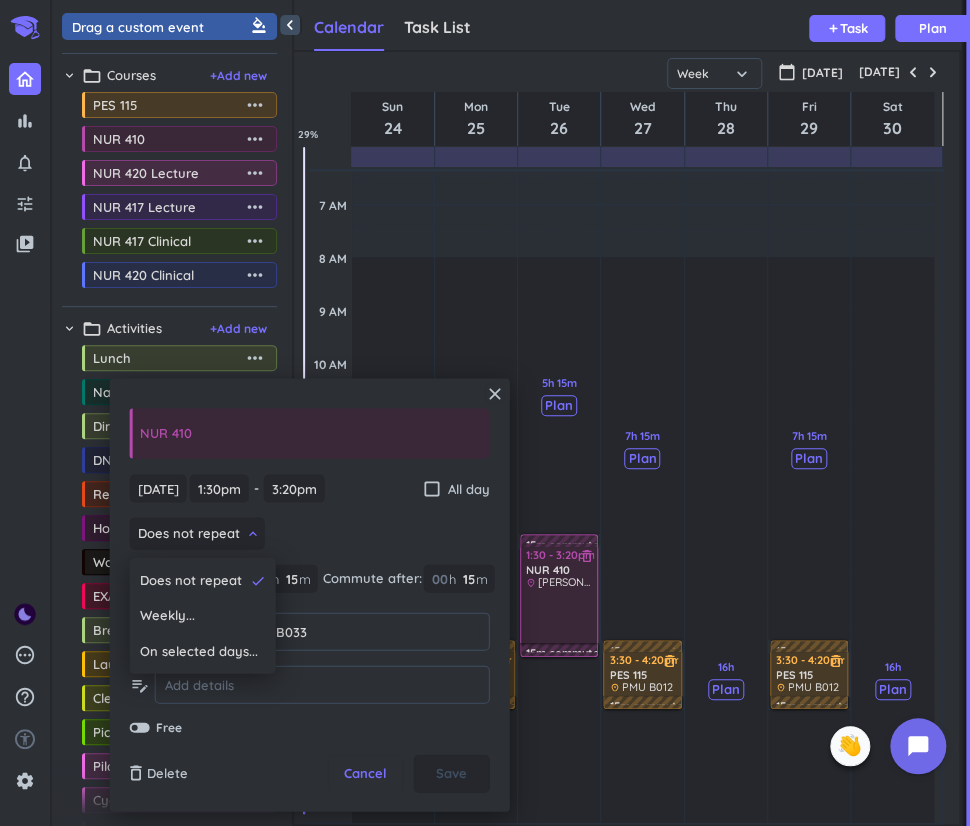click on "Weekly..." at bounding box center (203, 616) 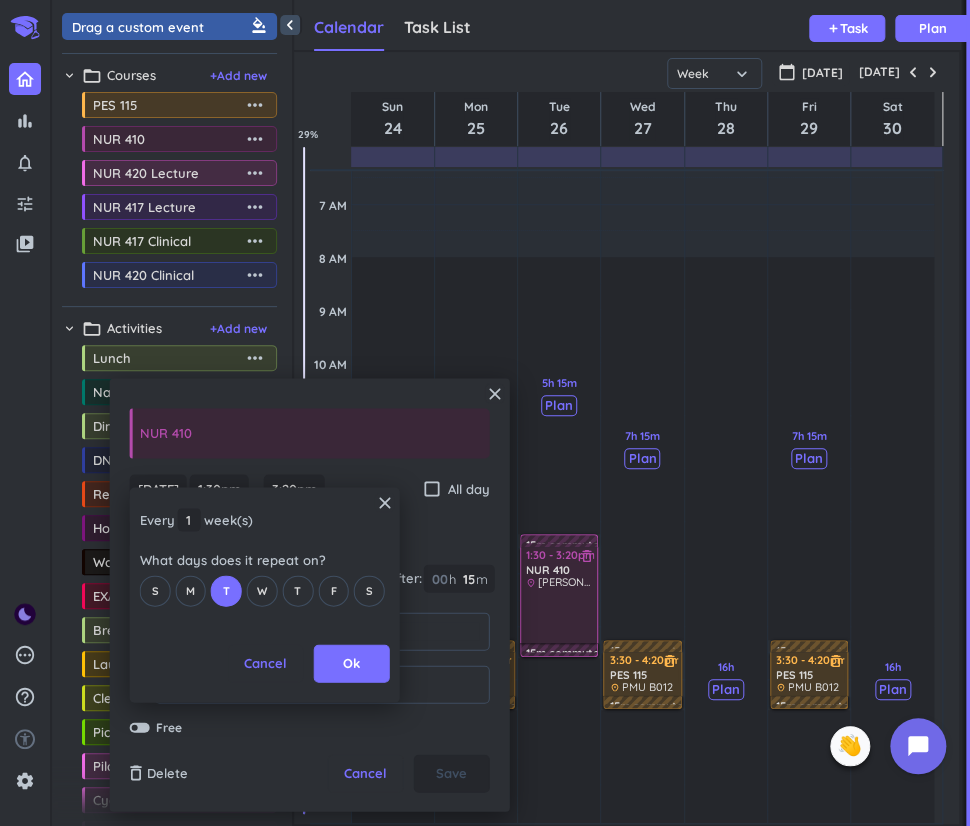 click on "Ok" at bounding box center (352, 664) 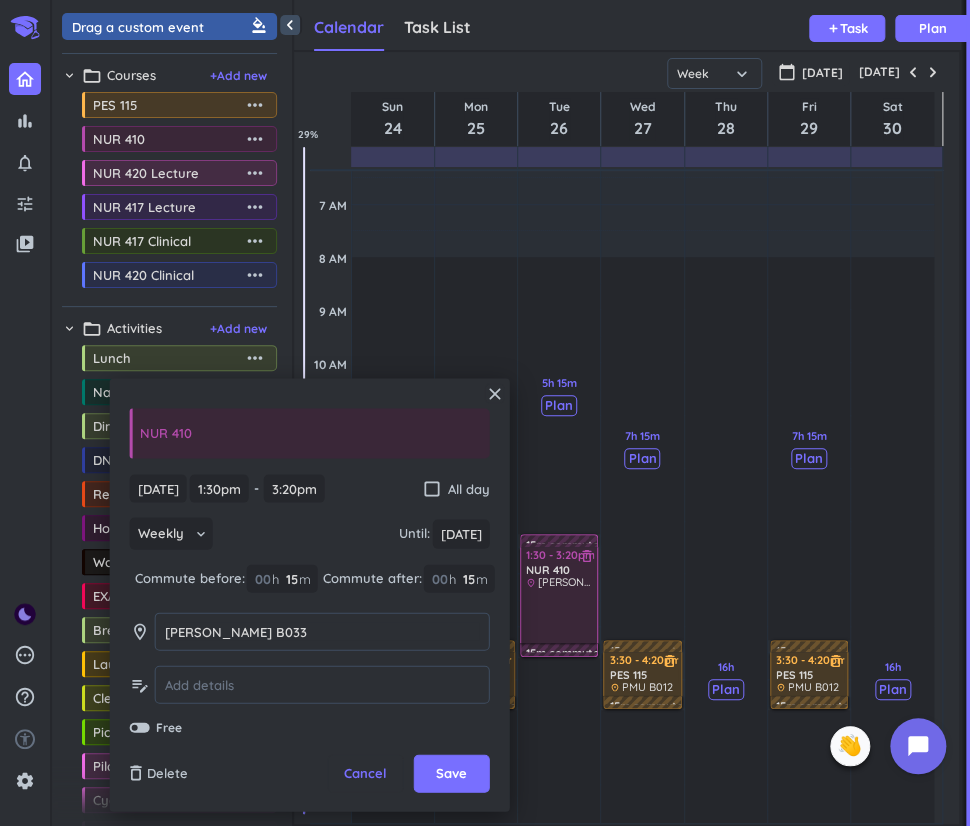 click on "Save" at bounding box center [451, 774] 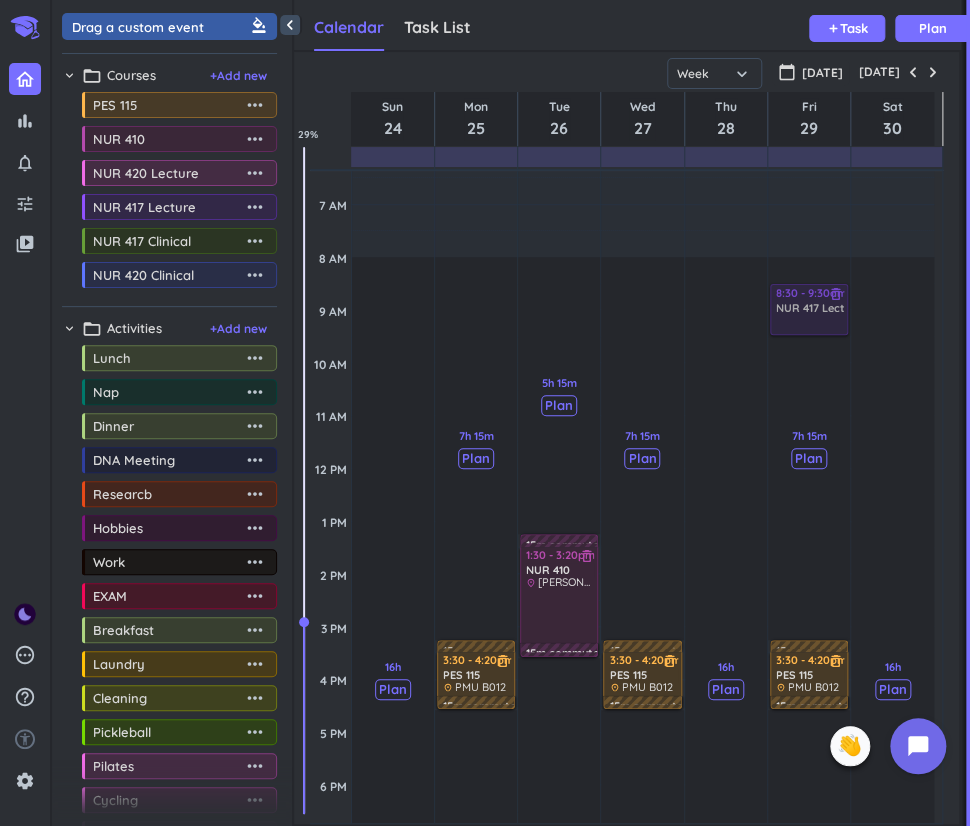 drag, startPoint x: 164, startPoint y: 209, endPoint x: 793, endPoint y: 291, distance: 634.32245 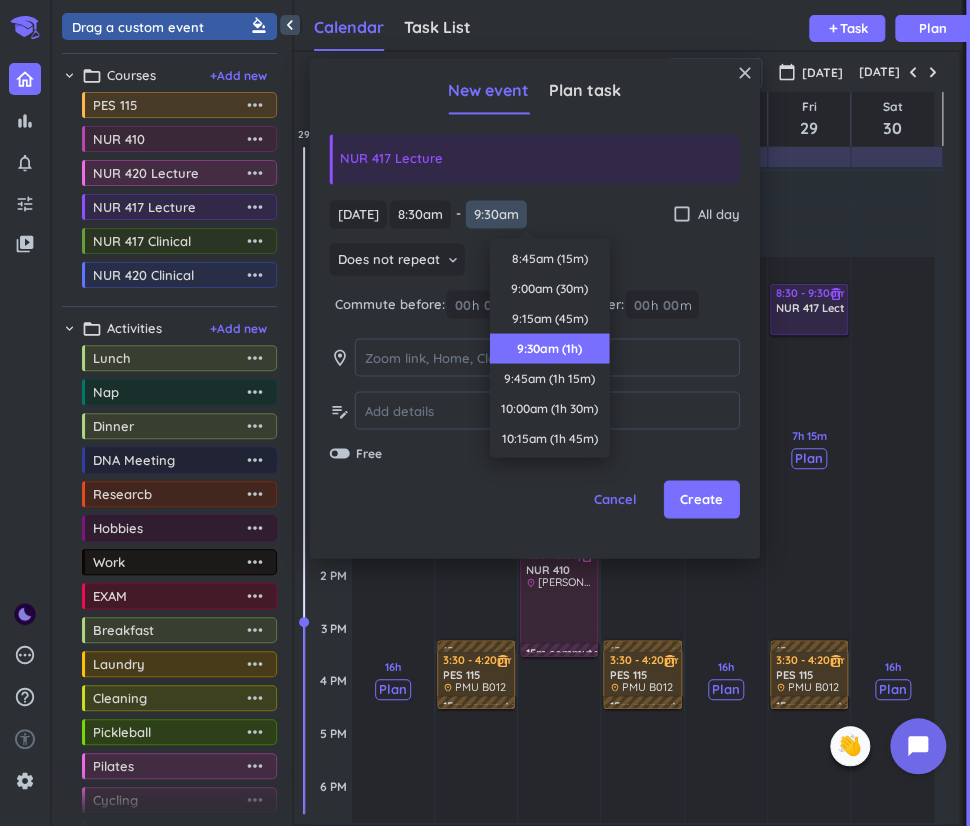 click on "9:30am" at bounding box center (496, 214) 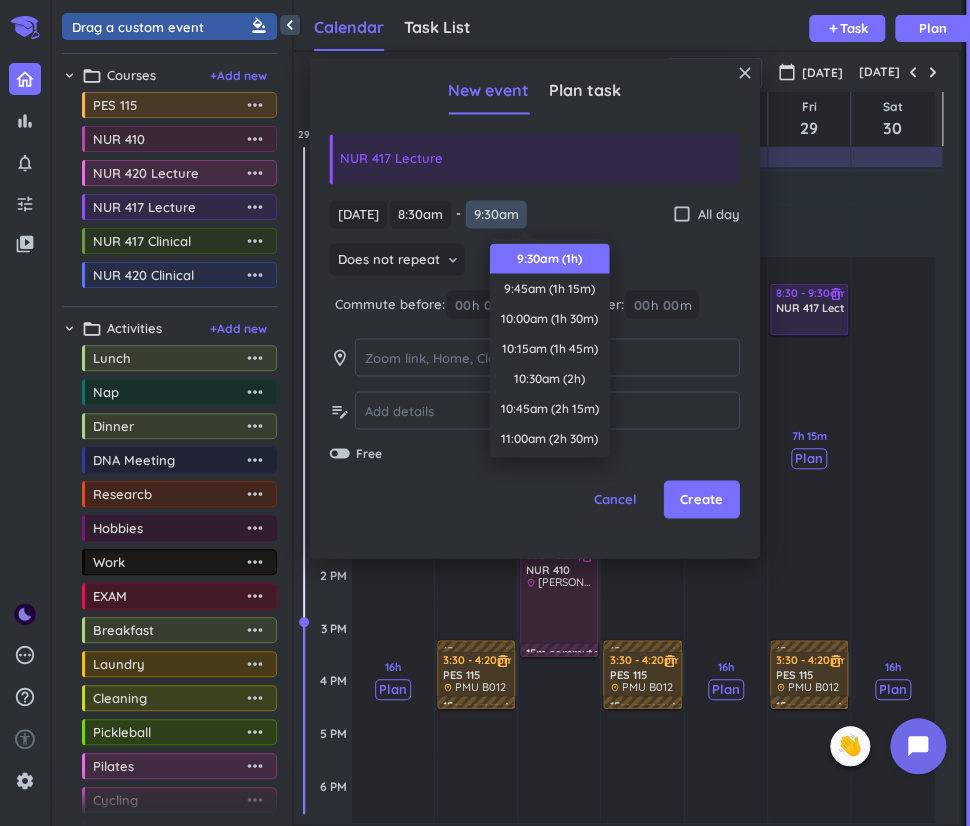 click on "9:30am" at bounding box center (496, 214) 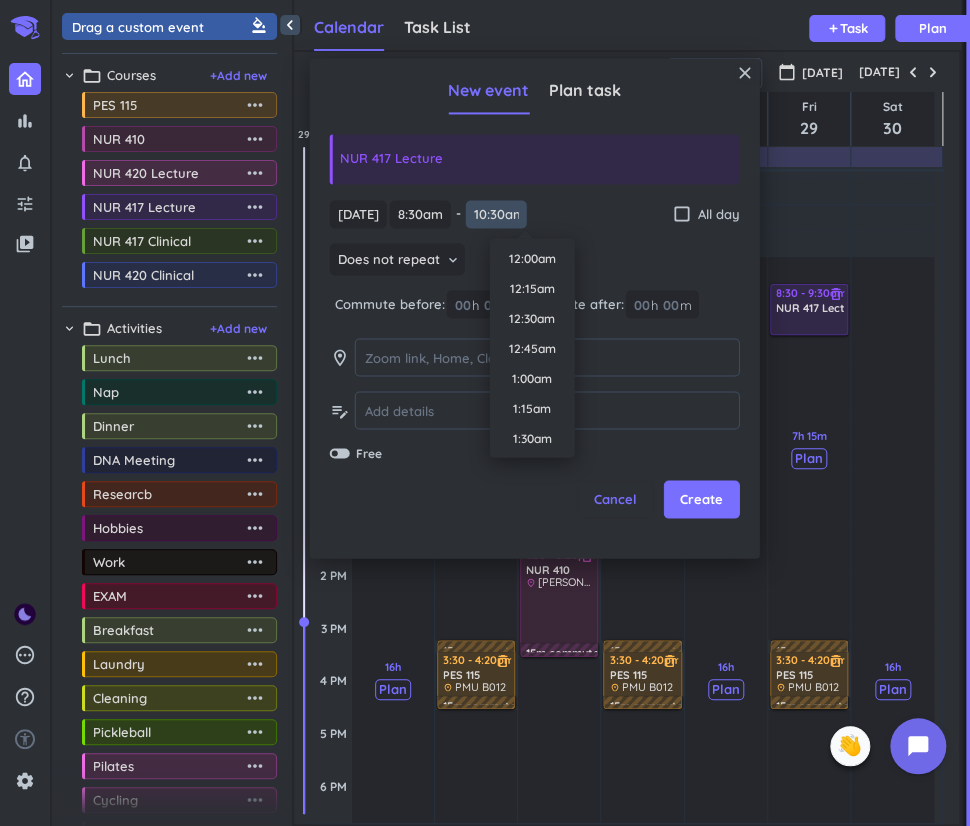 scroll, scrollTop: 1170, scrollLeft: 0, axis: vertical 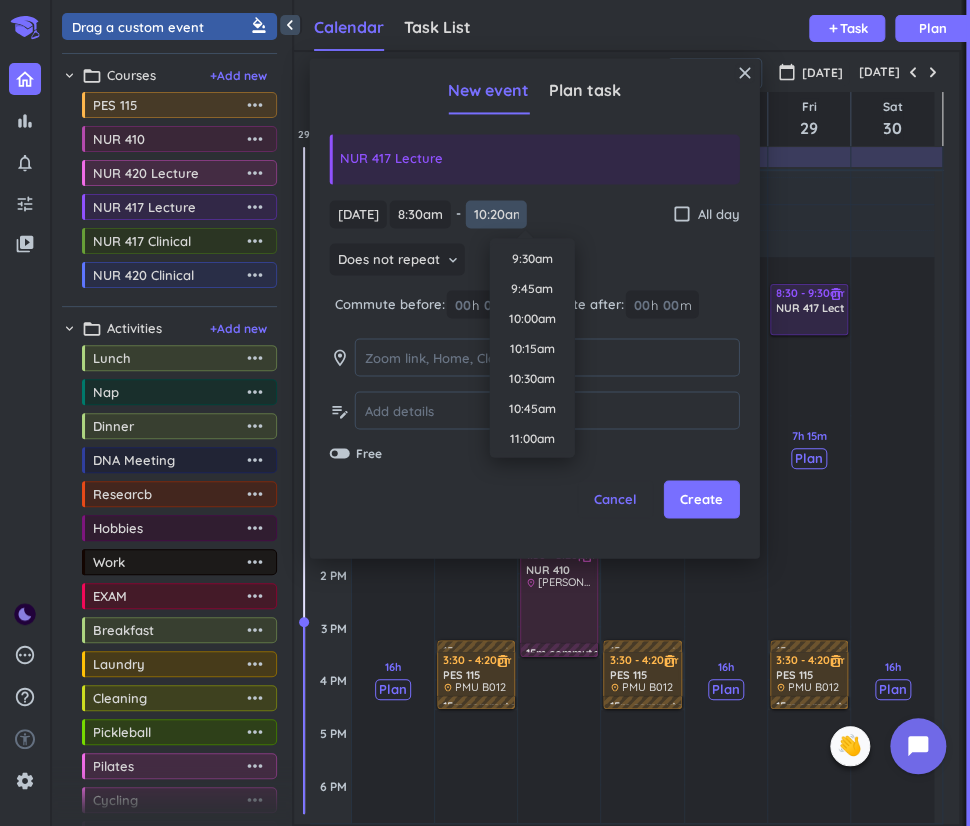 type on "10:20am" 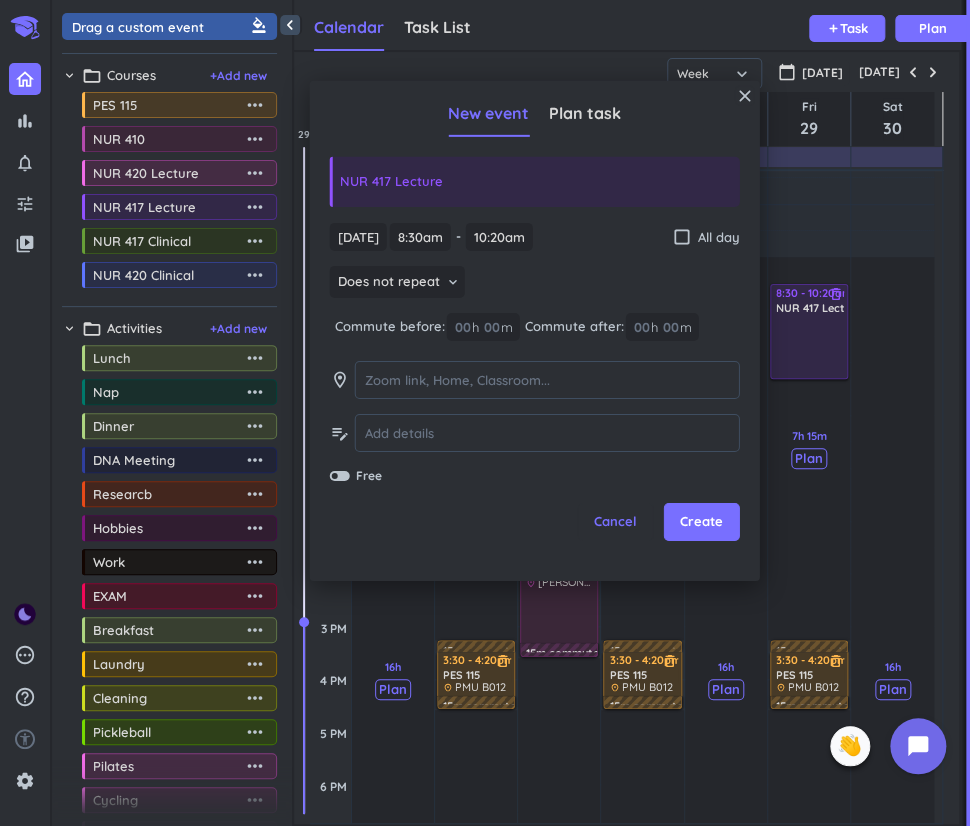 click on "[DATE] [DATE]   8:30am 8:30am - 10:20am 10:20am check_box_outline_blank All day" at bounding box center [535, 236] 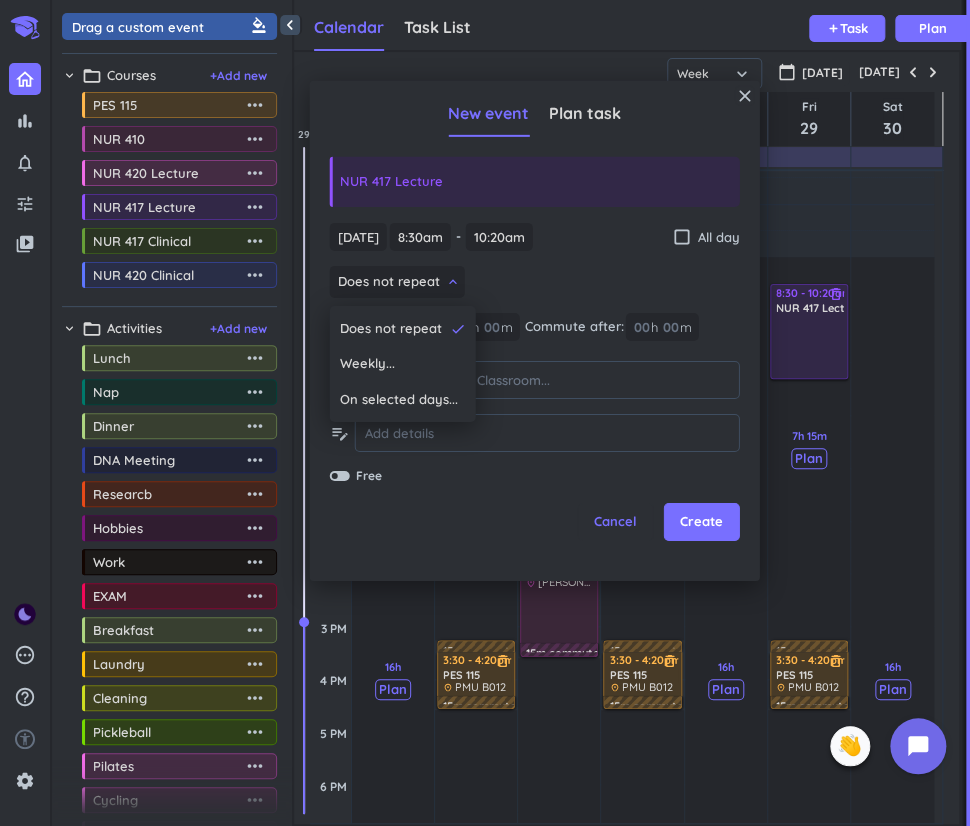 click on "Weekly..." at bounding box center (403, 364) 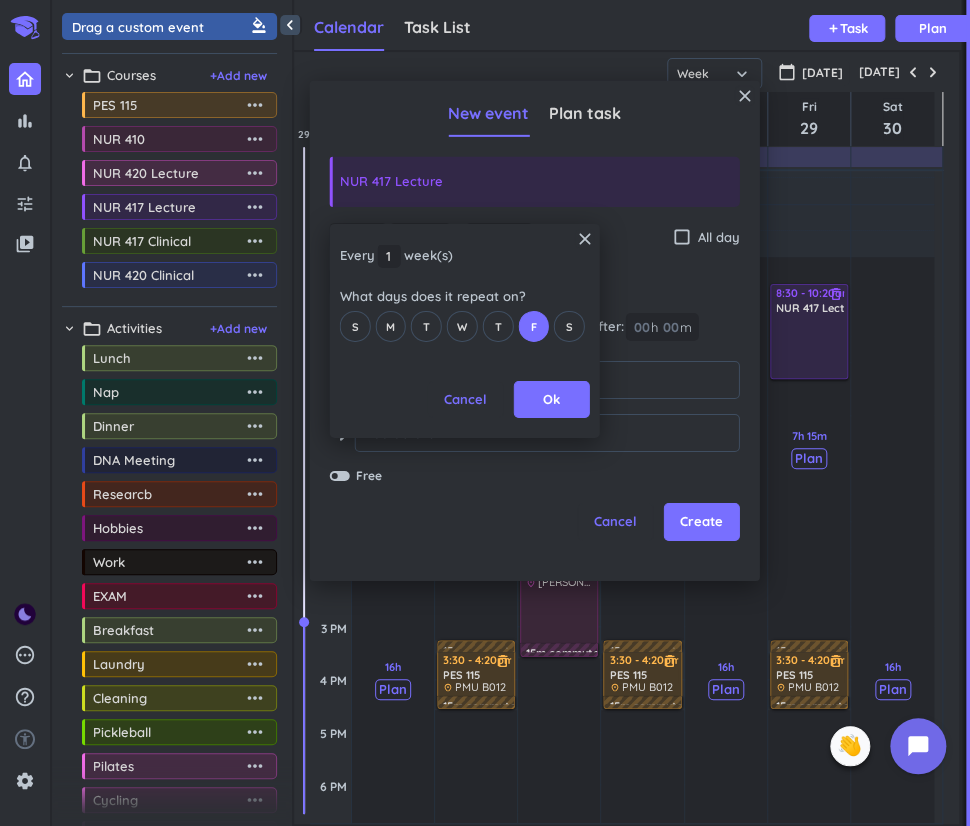 click on "T" at bounding box center (497, 326) 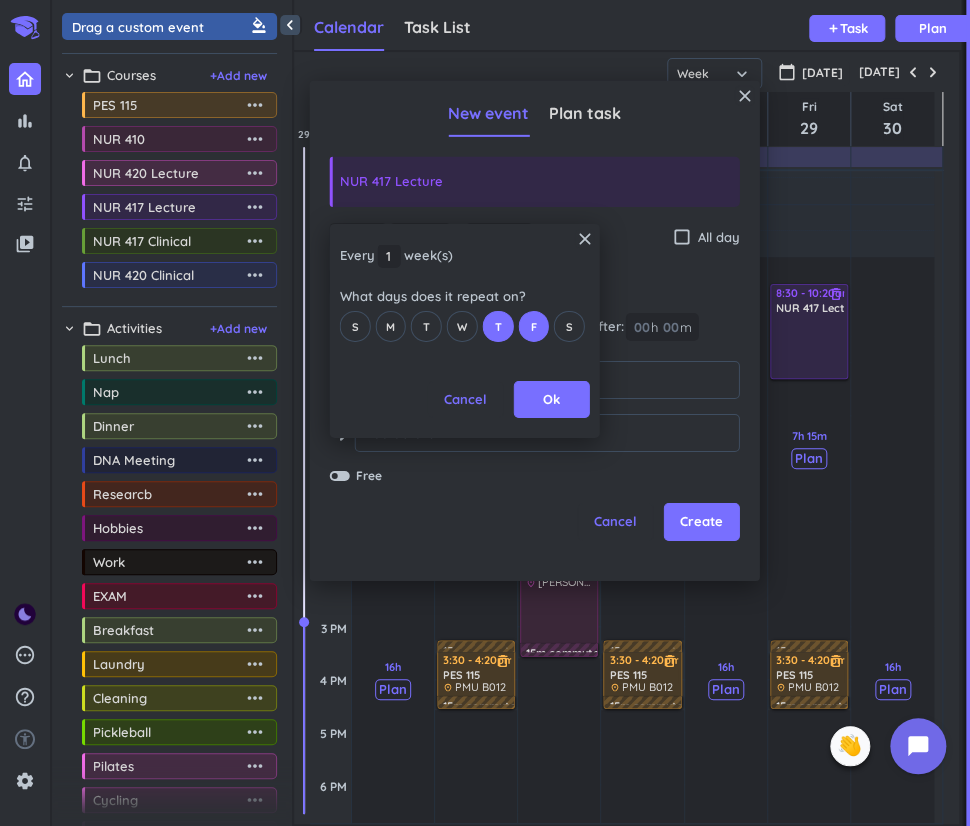 click on "F" at bounding box center [533, 326] 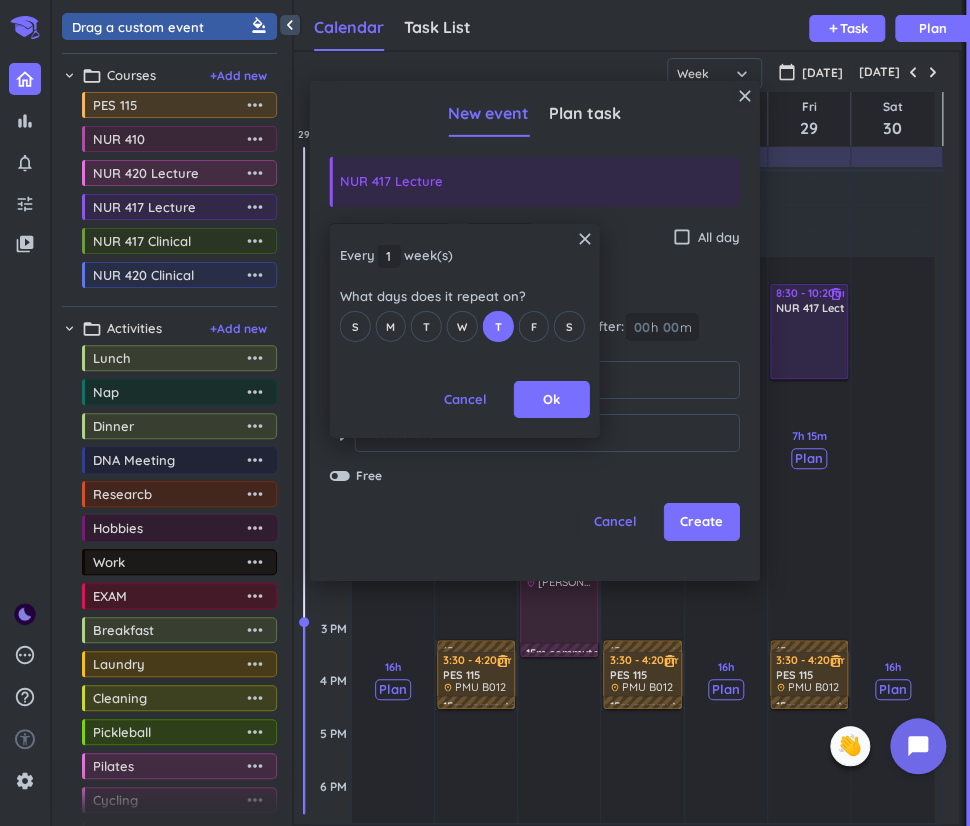 click on "close" at bounding box center [585, 239] 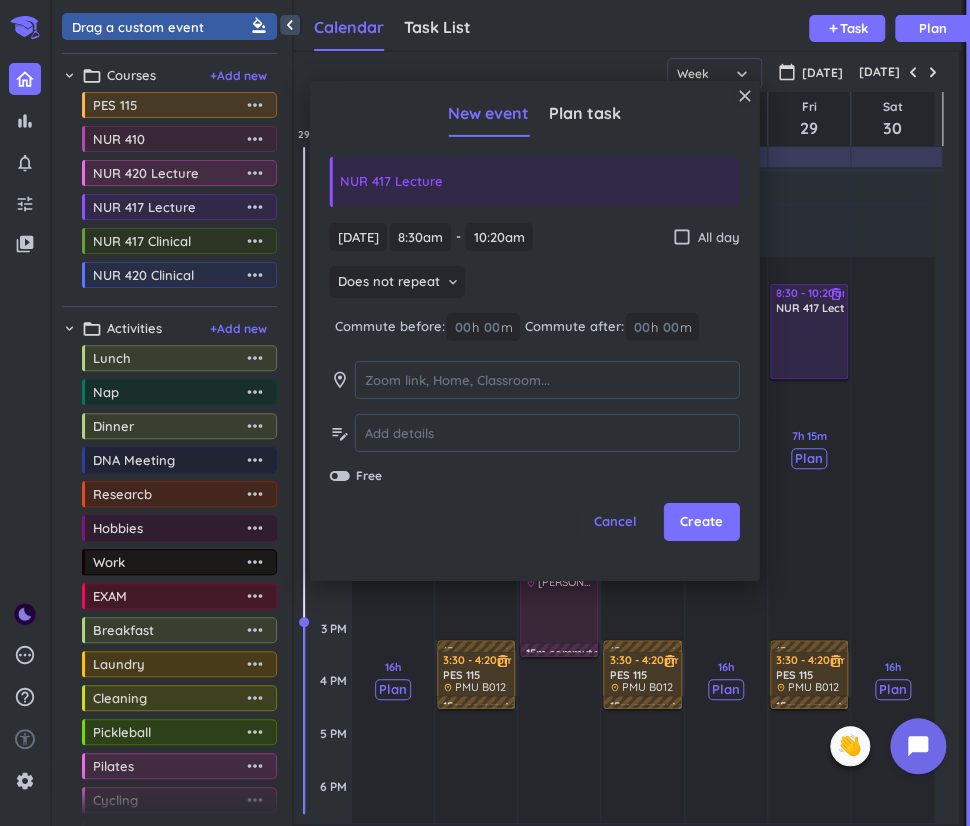 click on "close" at bounding box center [745, 96] 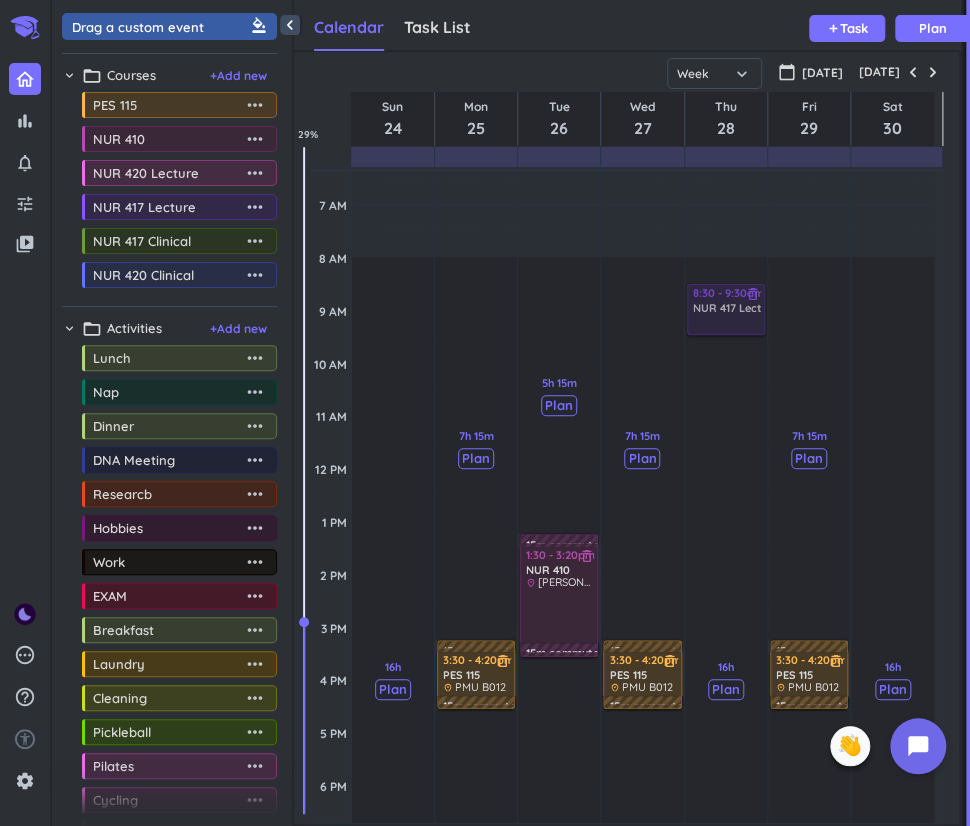 drag, startPoint x: 148, startPoint y: 210, endPoint x: 724, endPoint y: 294, distance: 582.0928 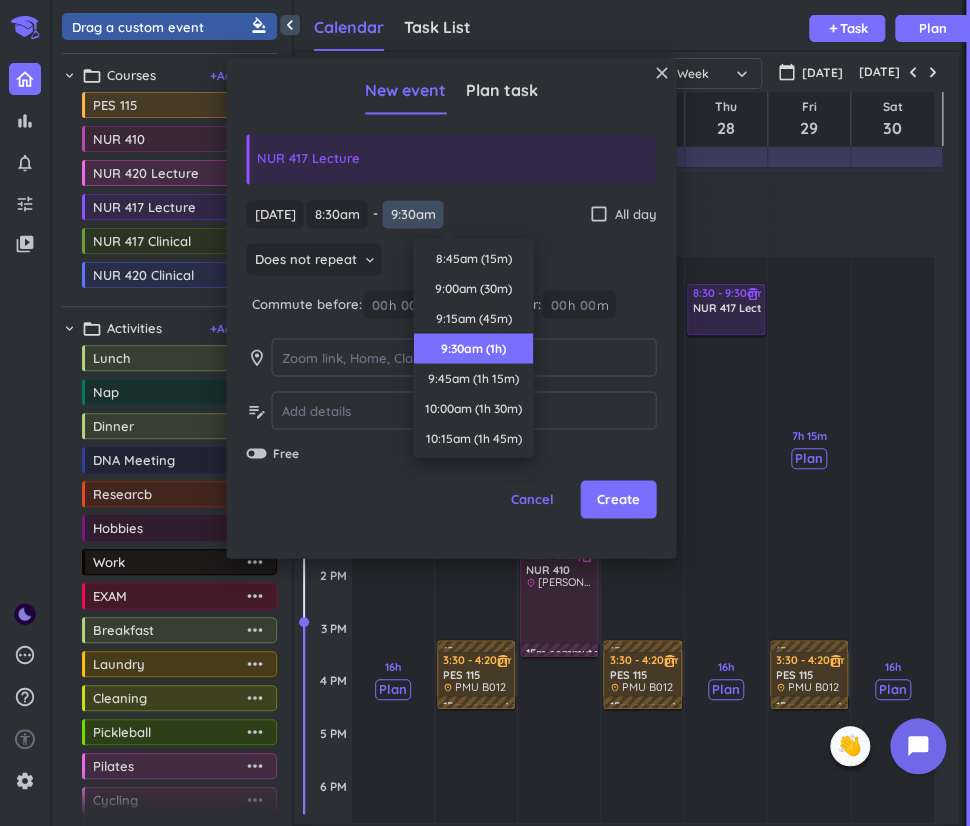scroll, scrollTop: 90, scrollLeft: 0, axis: vertical 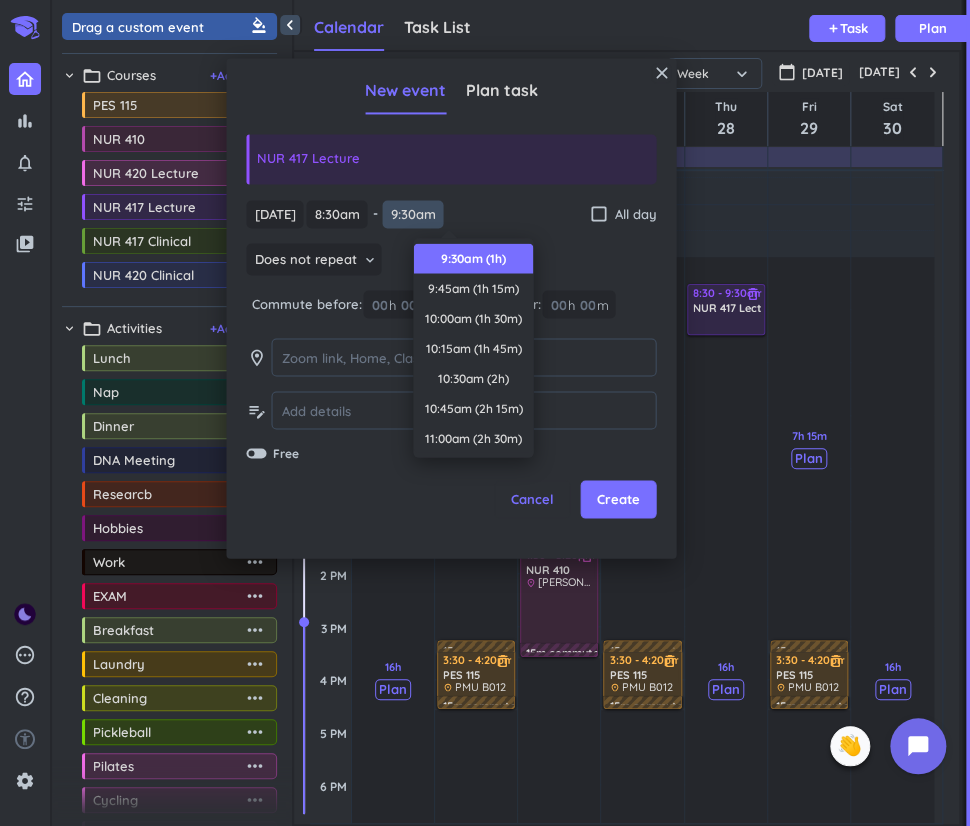 click on "9:30am" at bounding box center (412, 214) 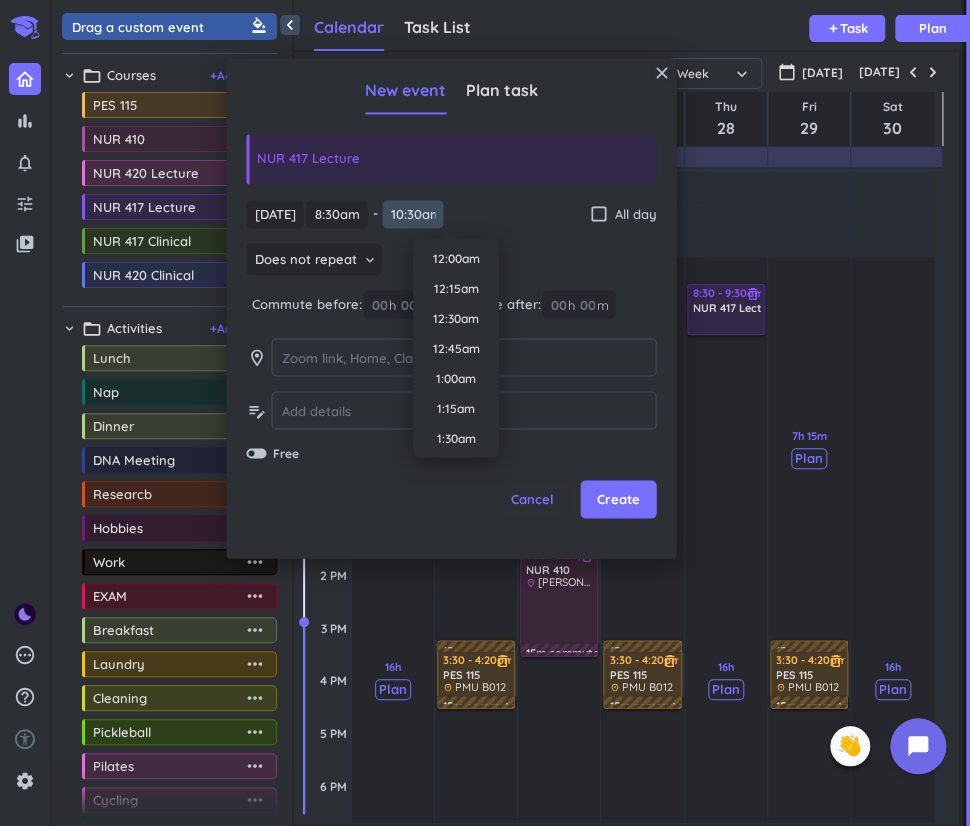 scroll, scrollTop: 1170, scrollLeft: 0, axis: vertical 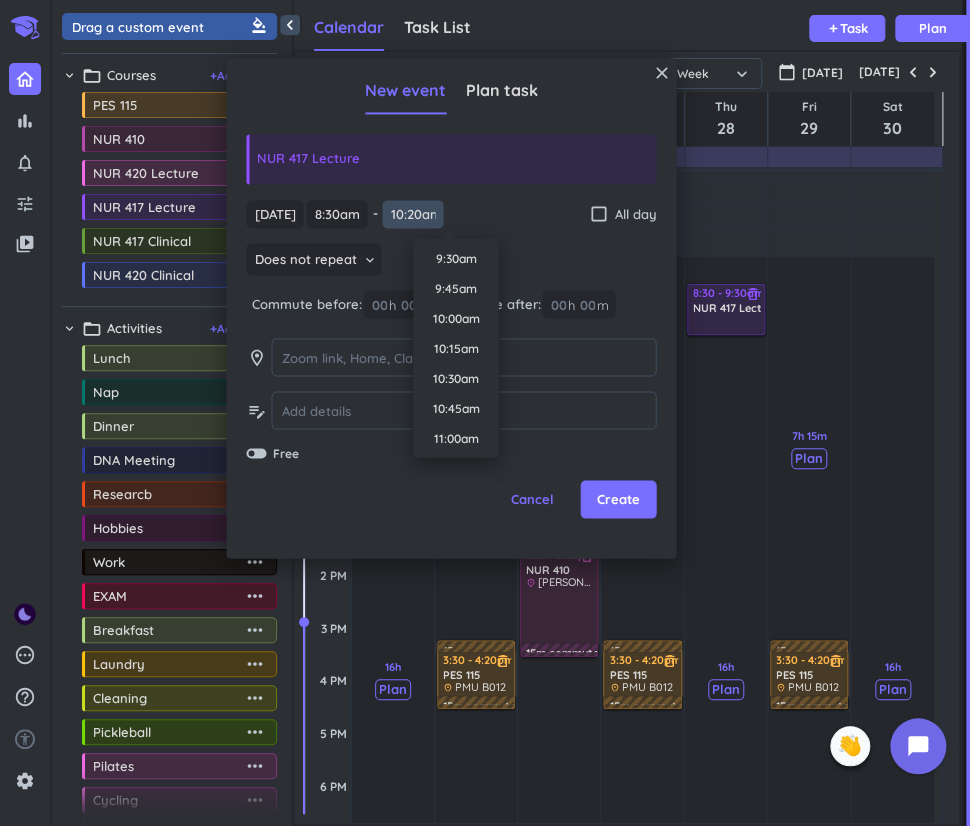 type on "10:20am" 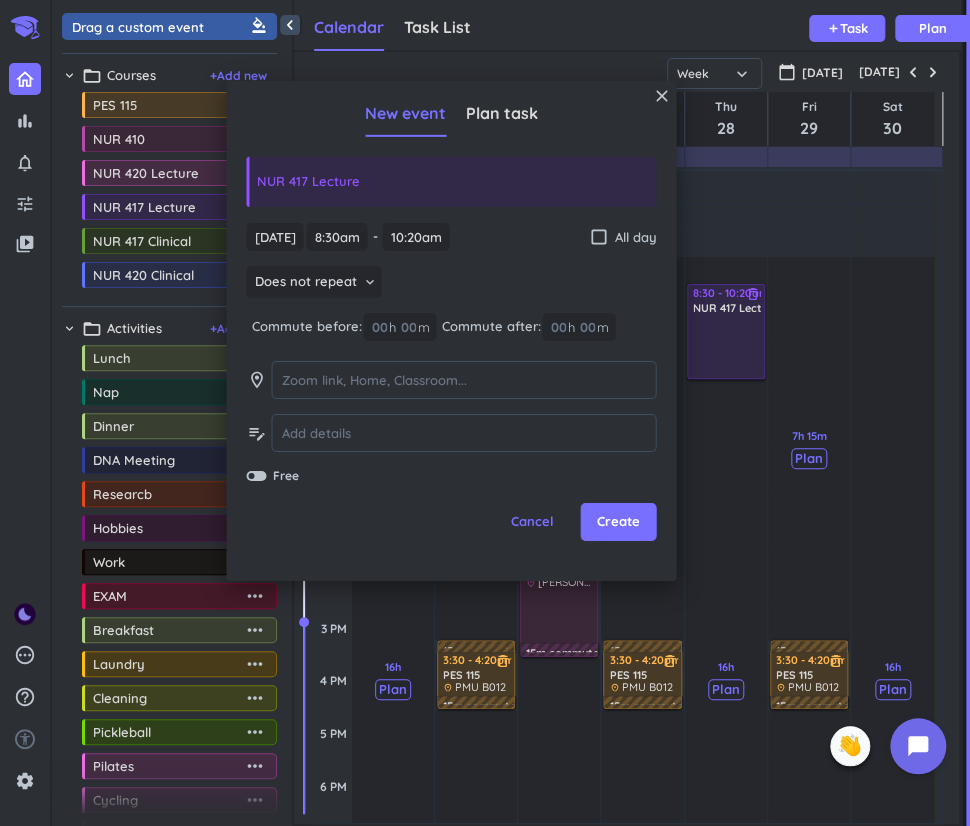 click on "close New event Plan task NUR 417 Lecture [DATE] [DATE]   8:30am 8:30am - 10:20am 10:20am check_box_outline_blank All day Does not repeat keyboard_arrow_down Commute before: 00 h 00 m Commute after: 00 h 00 m room edit_note Free Cancel Create" at bounding box center [451, 331] 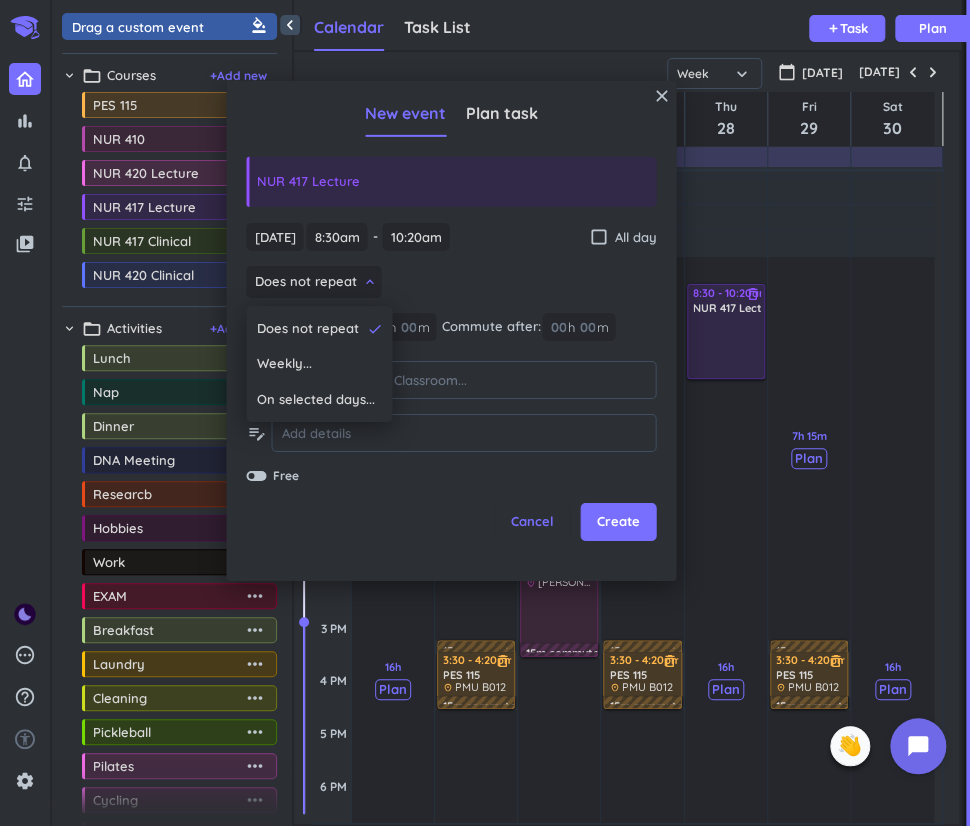 click on "Weekly..." at bounding box center (319, 364) 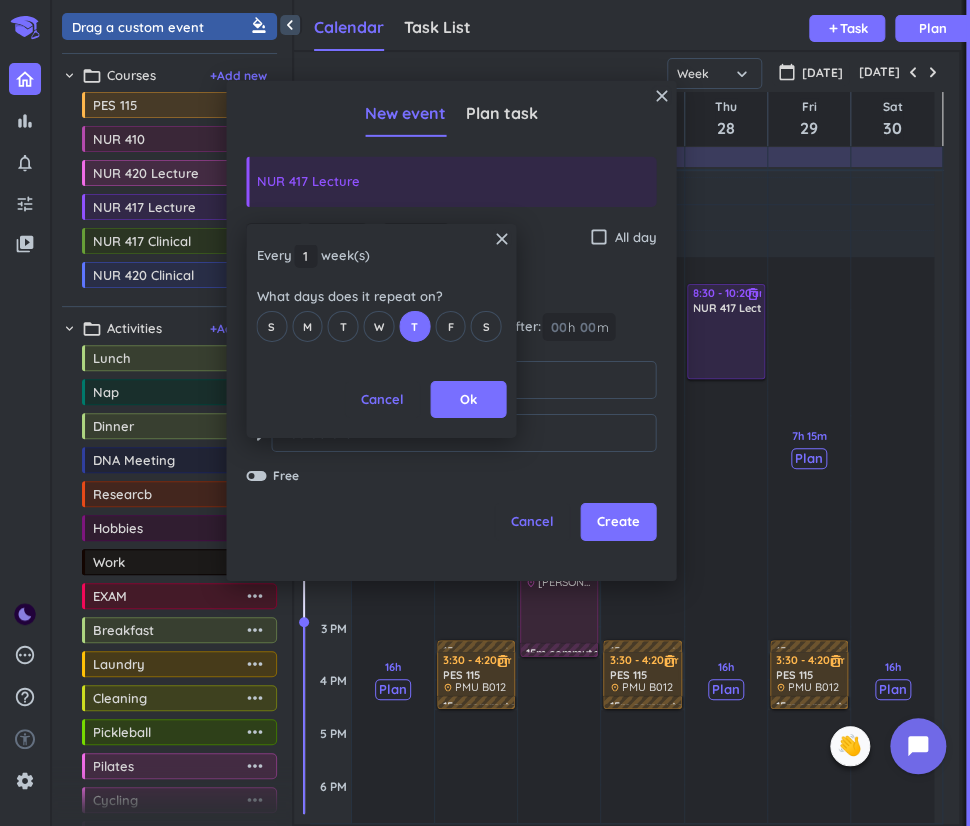 click on "Ok" at bounding box center (468, 400) 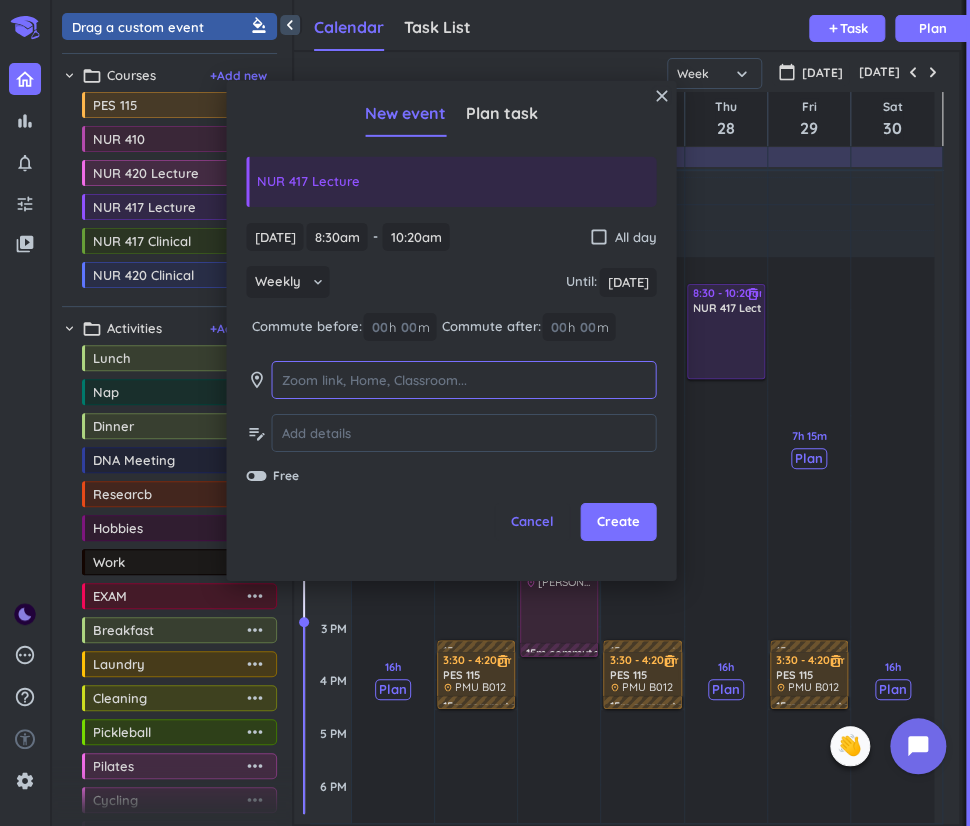 click at bounding box center (463, 380) 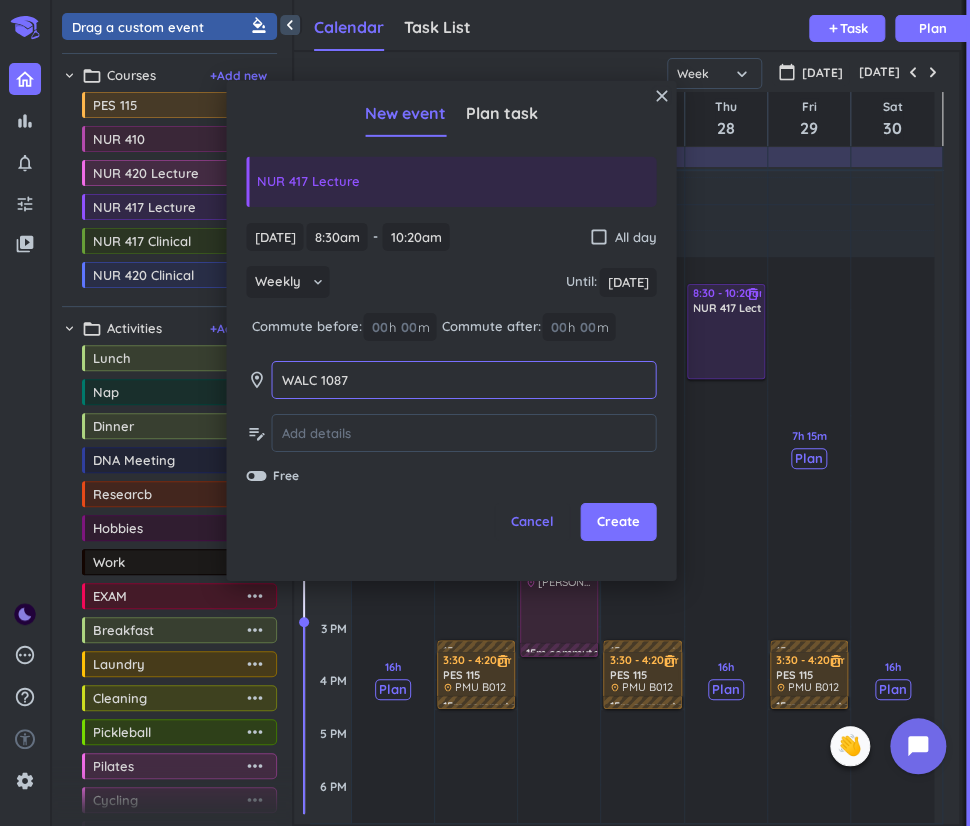 type on "WALC 1087" 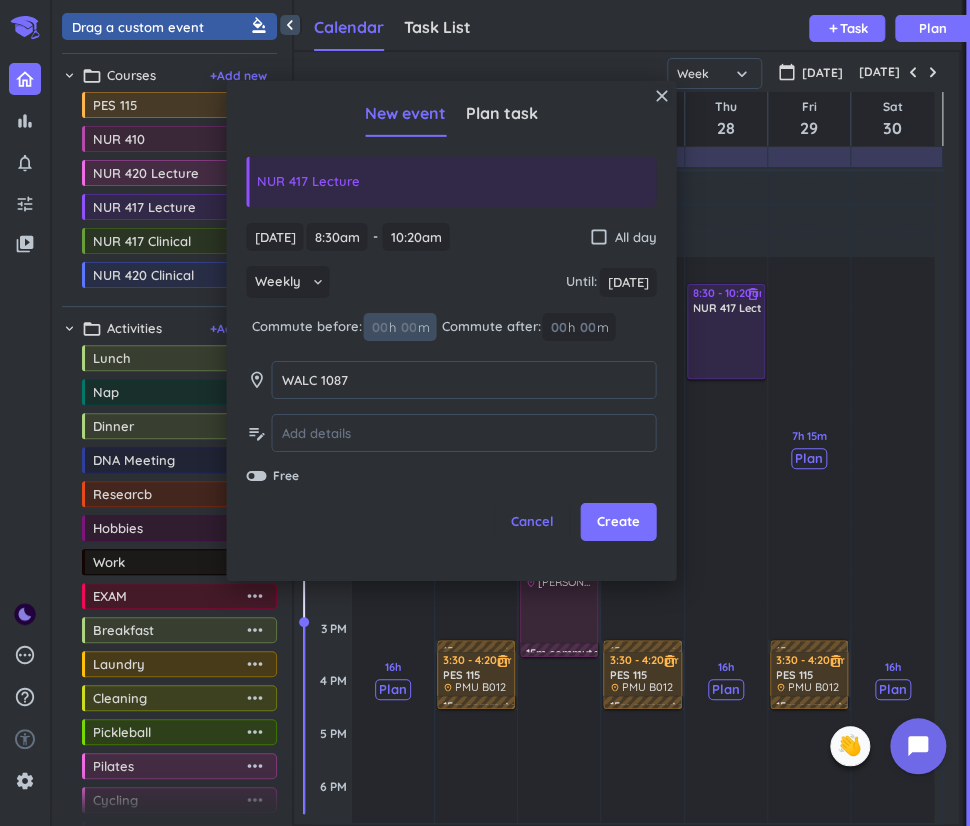 click at bounding box center [407, 327] 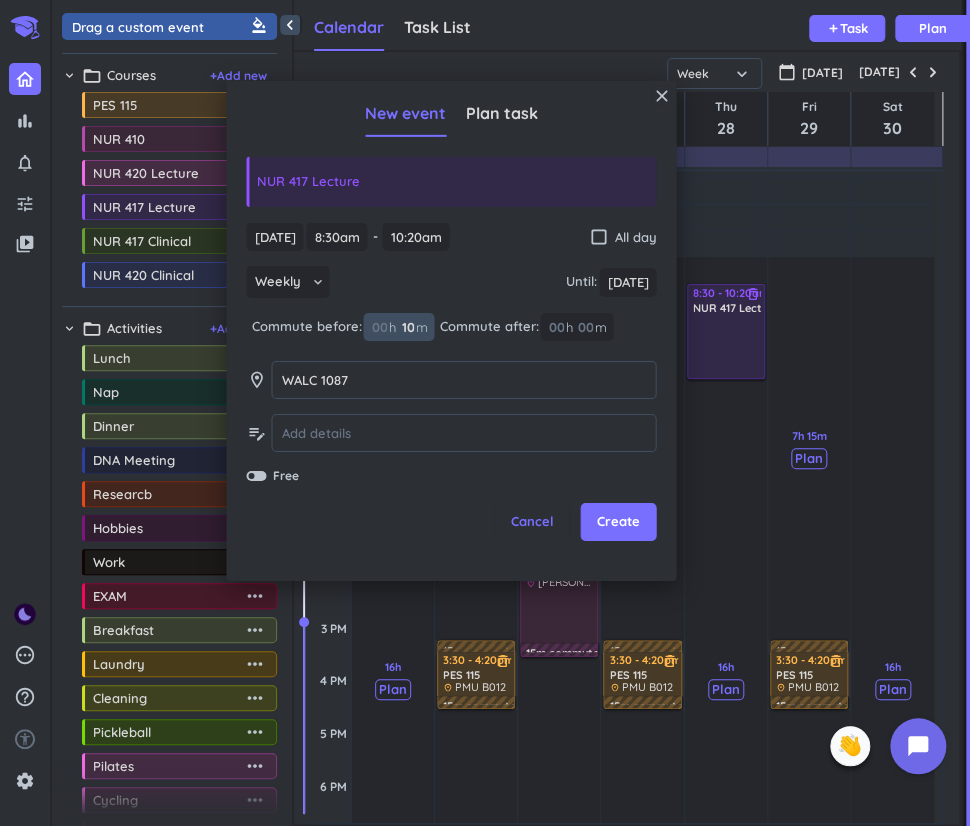 type on "10" 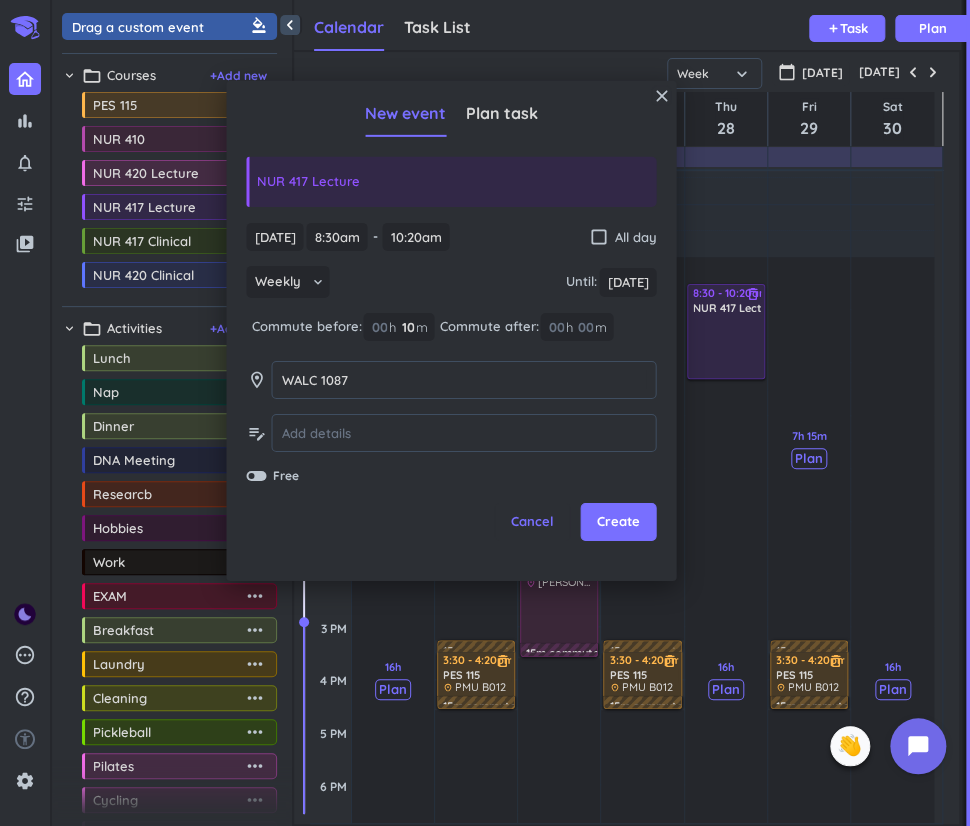 click on "00" at bounding box center [591, 327] 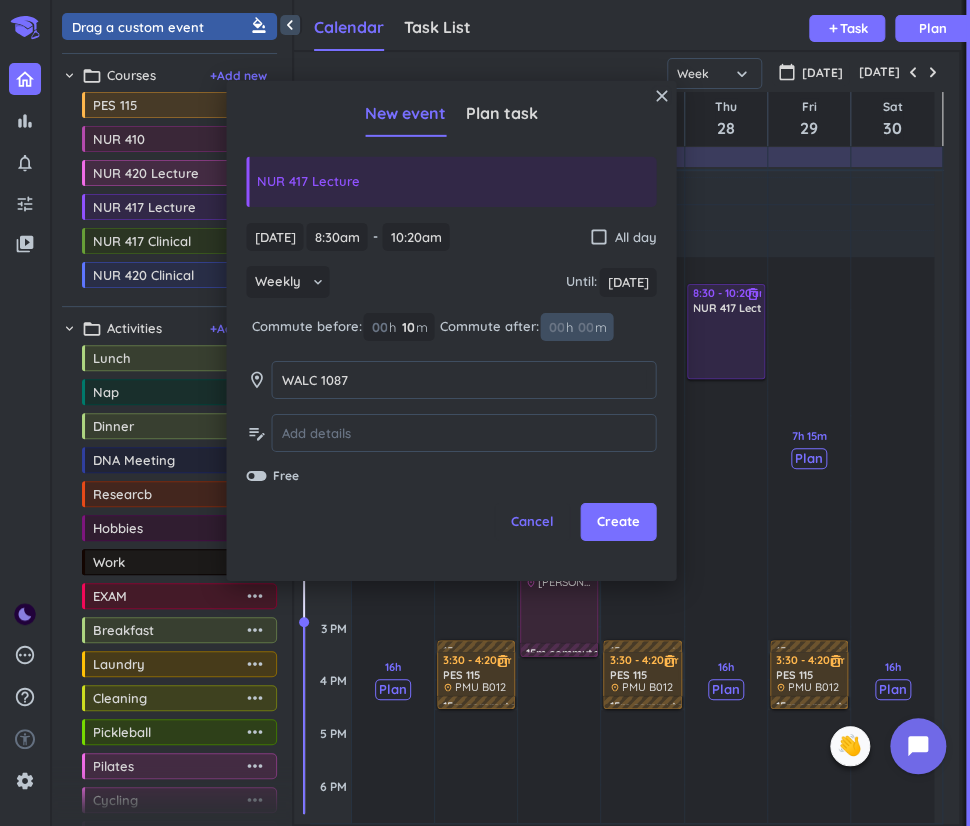 click at bounding box center [584, 327] 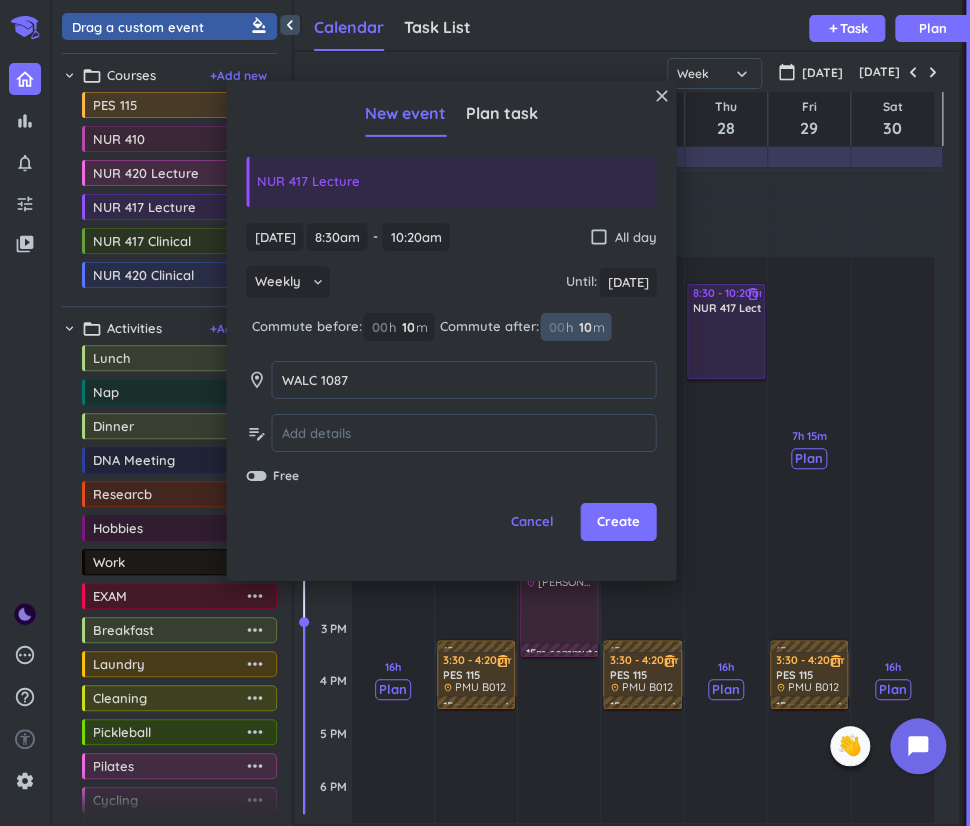 type on "10" 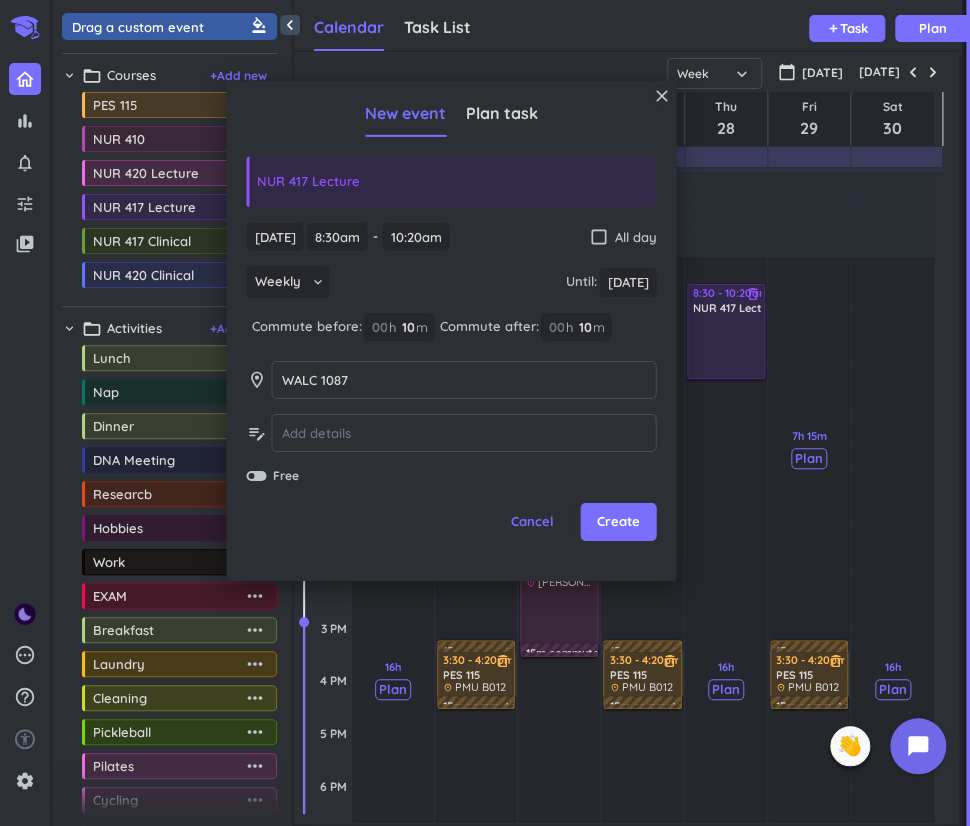 click on "Create" at bounding box center [618, 522] 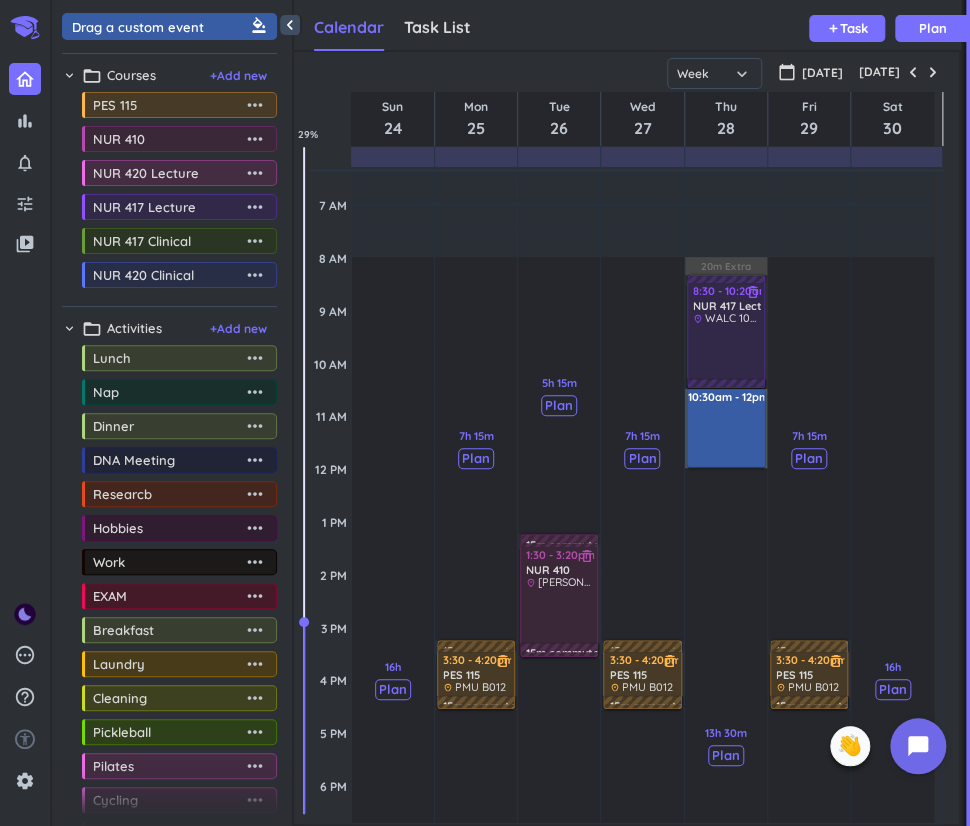 drag, startPoint x: 708, startPoint y: 397, endPoint x: 718, endPoint y: 444, distance: 48.052055 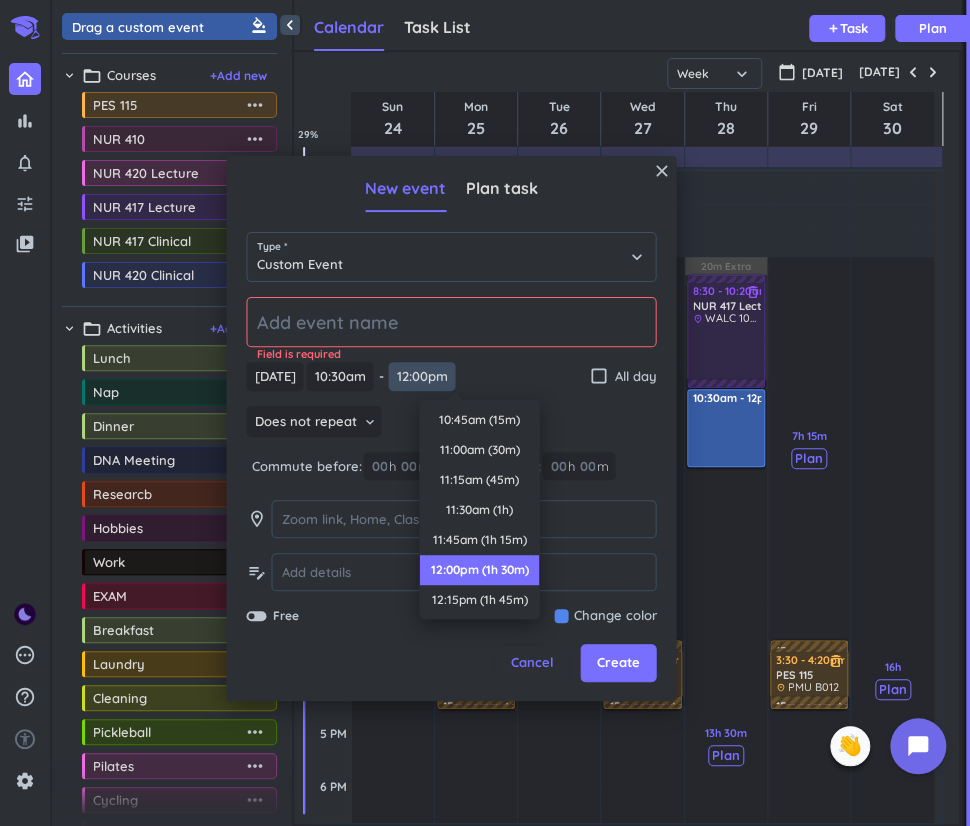 scroll, scrollTop: 150, scrollLeft: 0, axis: vertical 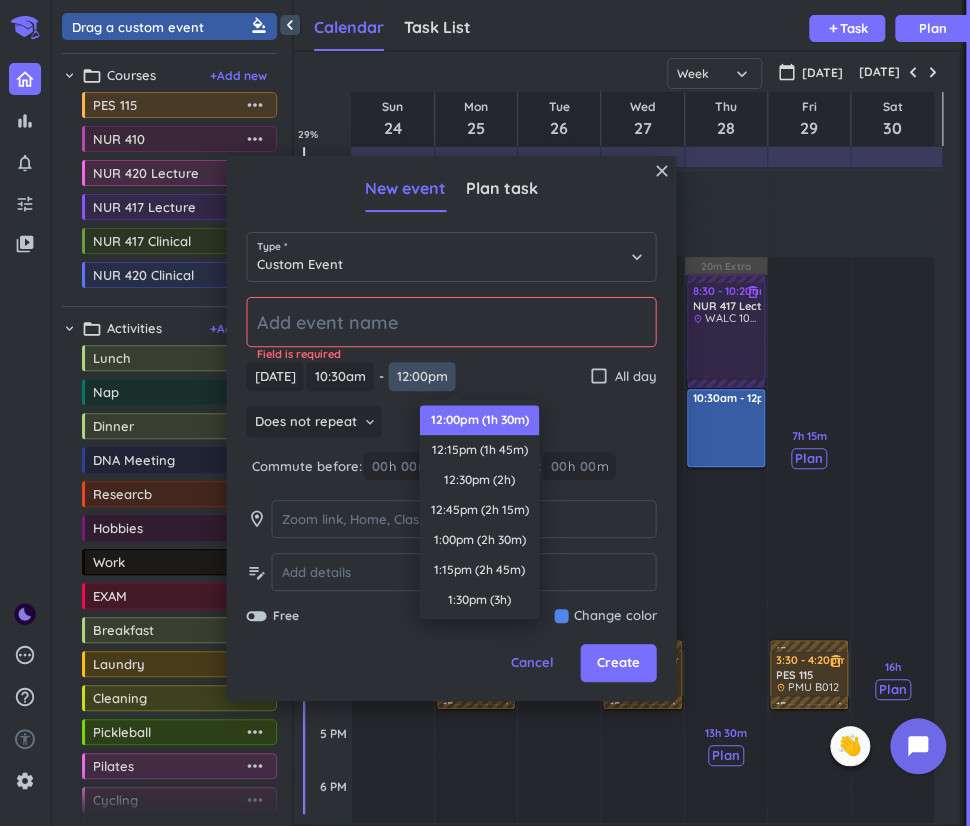 click on "12:00pm" at bounding box center (421, 376) 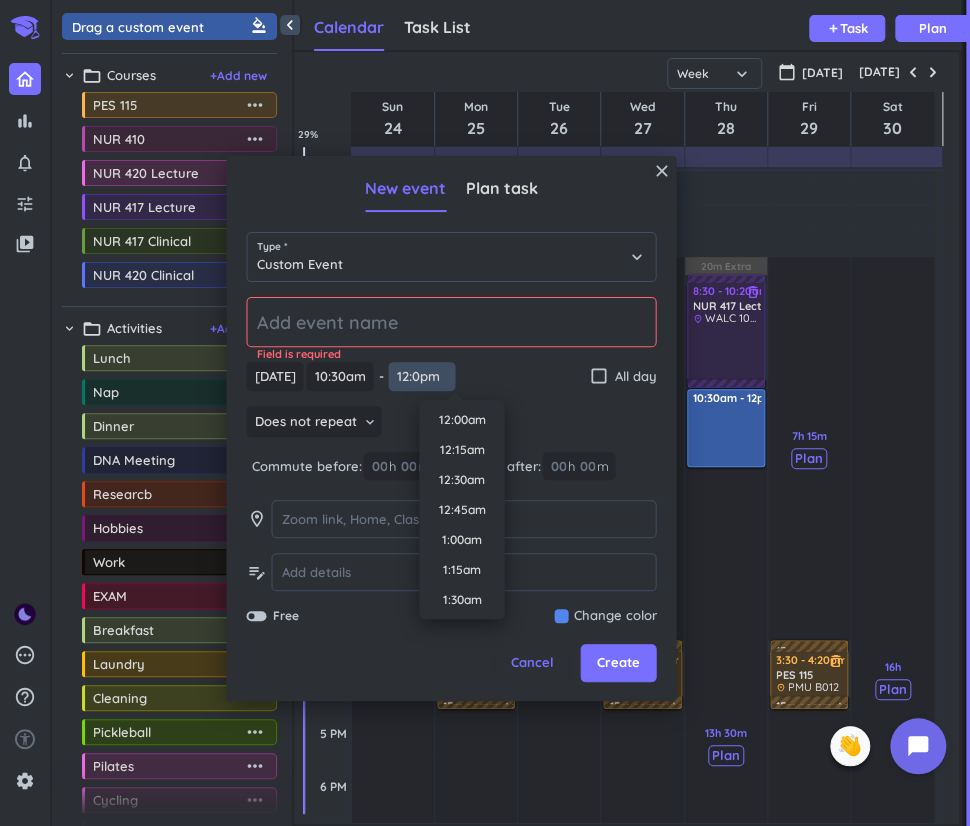 scroll, scrollTop: 1350, scrollLeft: 0, axis: vertical 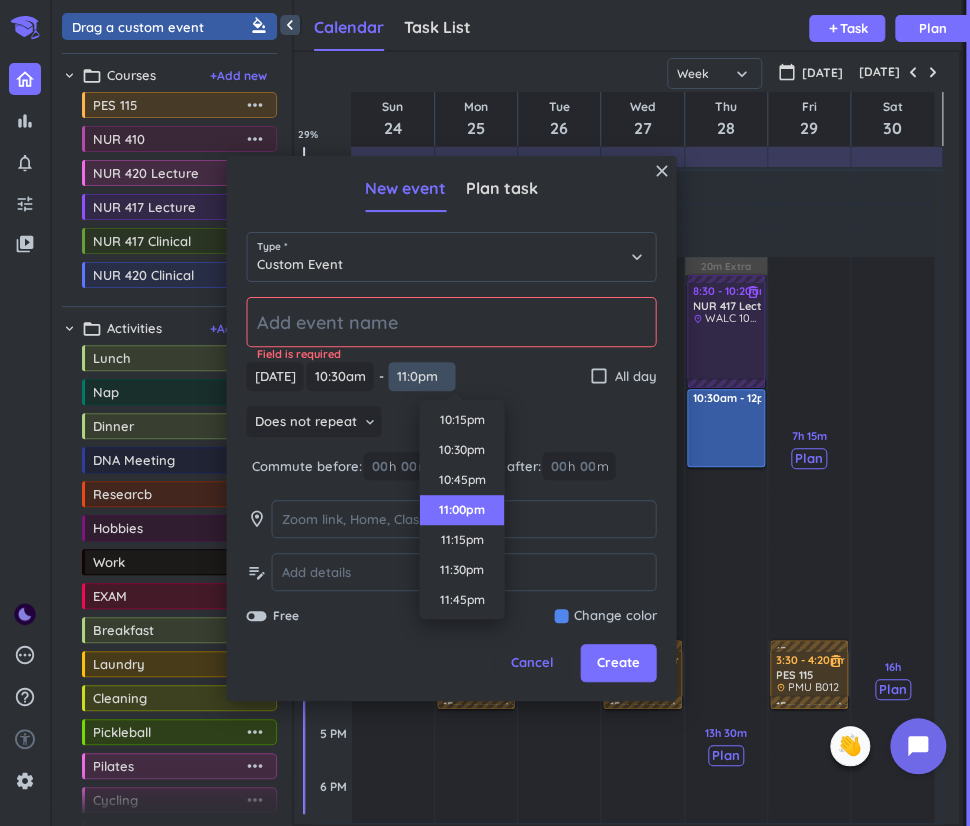 type on "11:50pm" 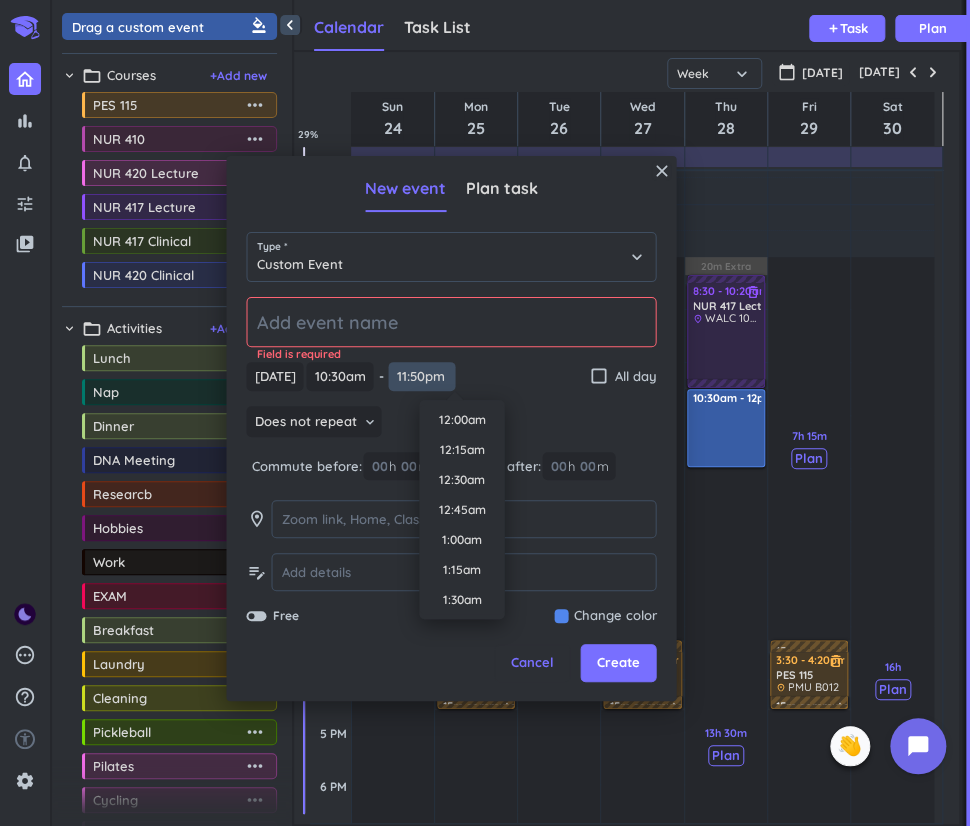 scroll, scrollTop: 2671, scrollLeft: 0, axis: vertical 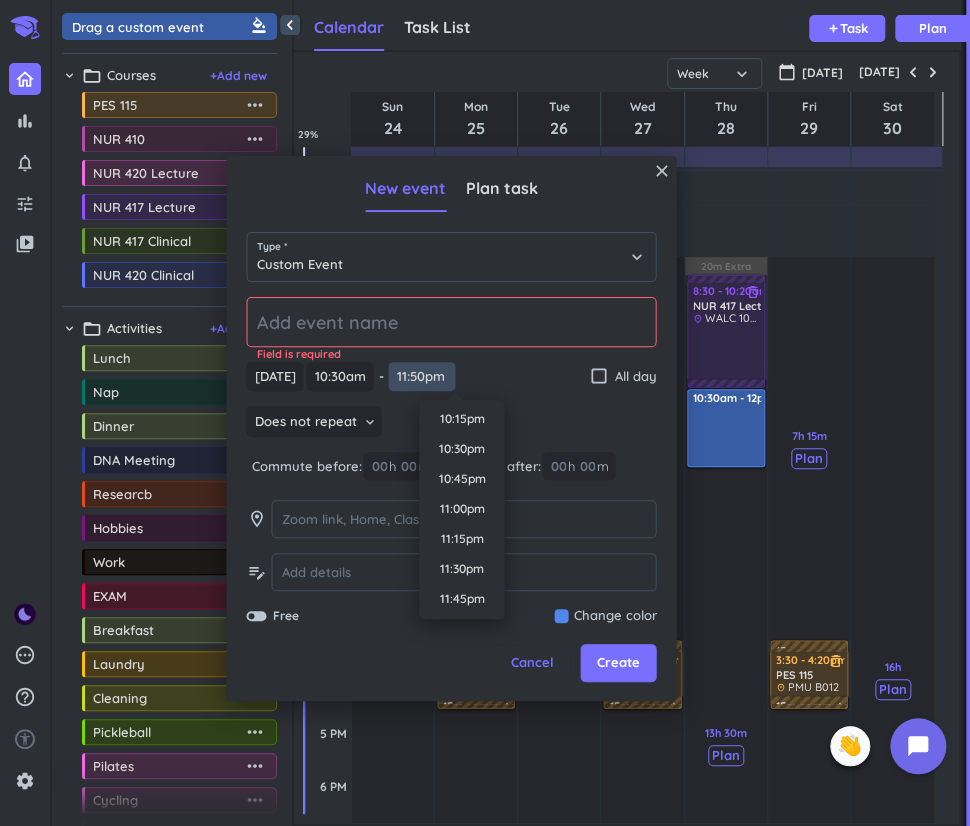 click on "11:50pm" at bounding box center [421, 376] 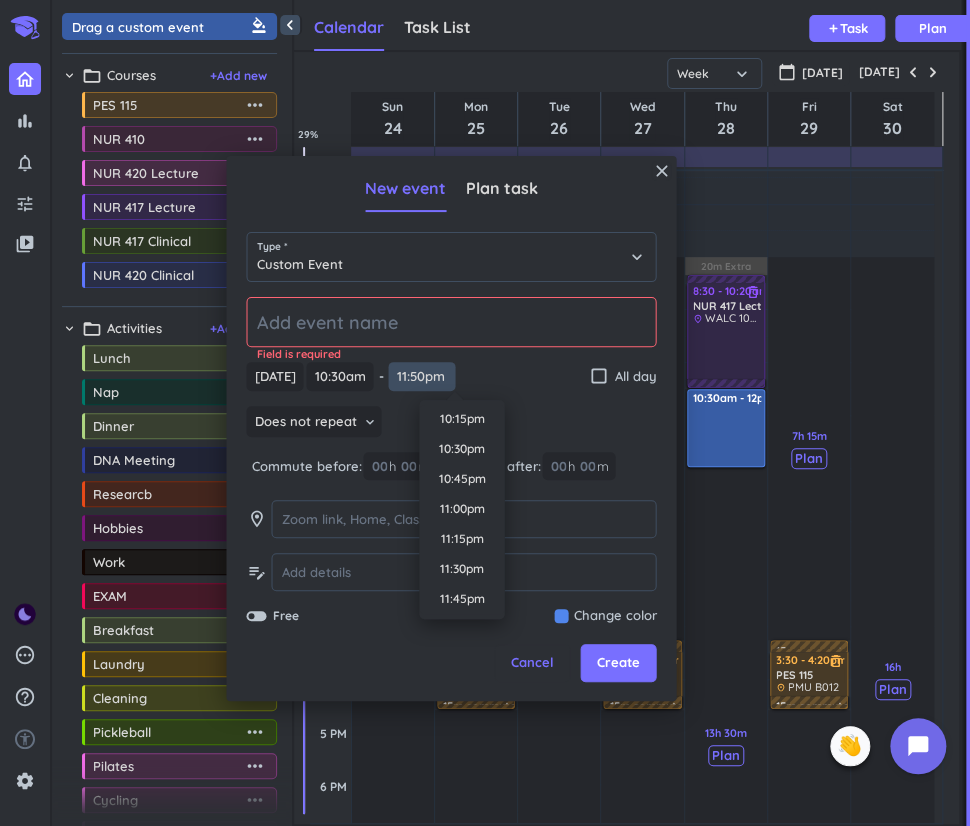 click on "11:50pm" at bounding box center (421, 376) 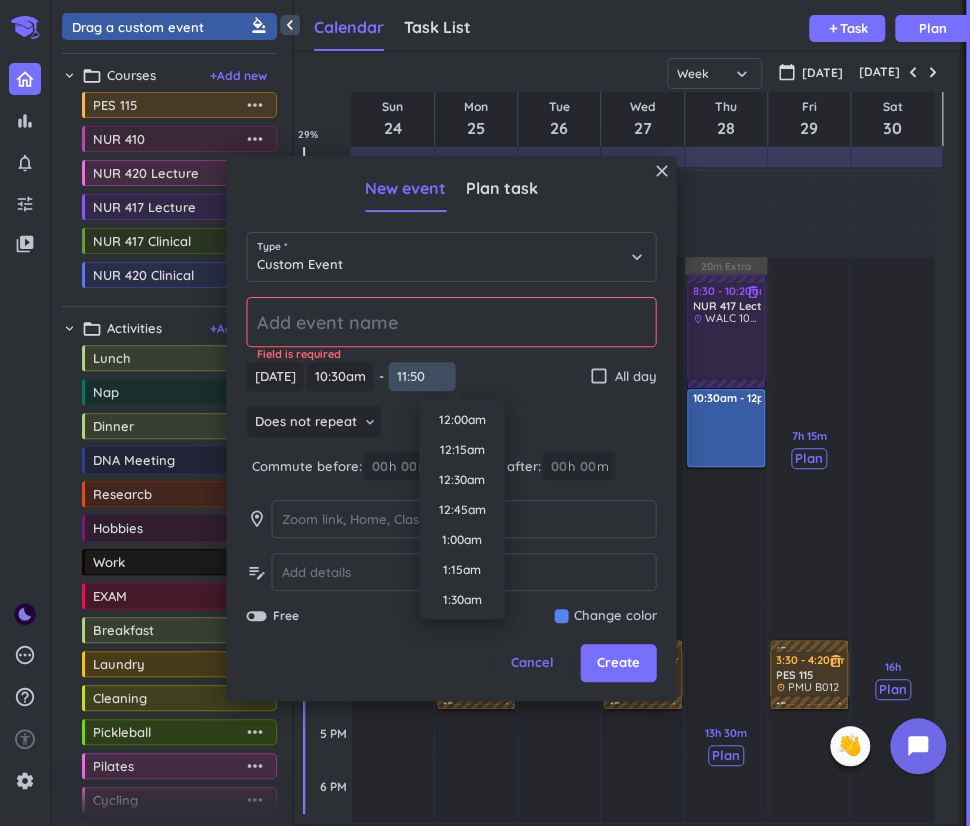 scroll, scrollTop: 2670, scrollLeft: 0, axis: vertical 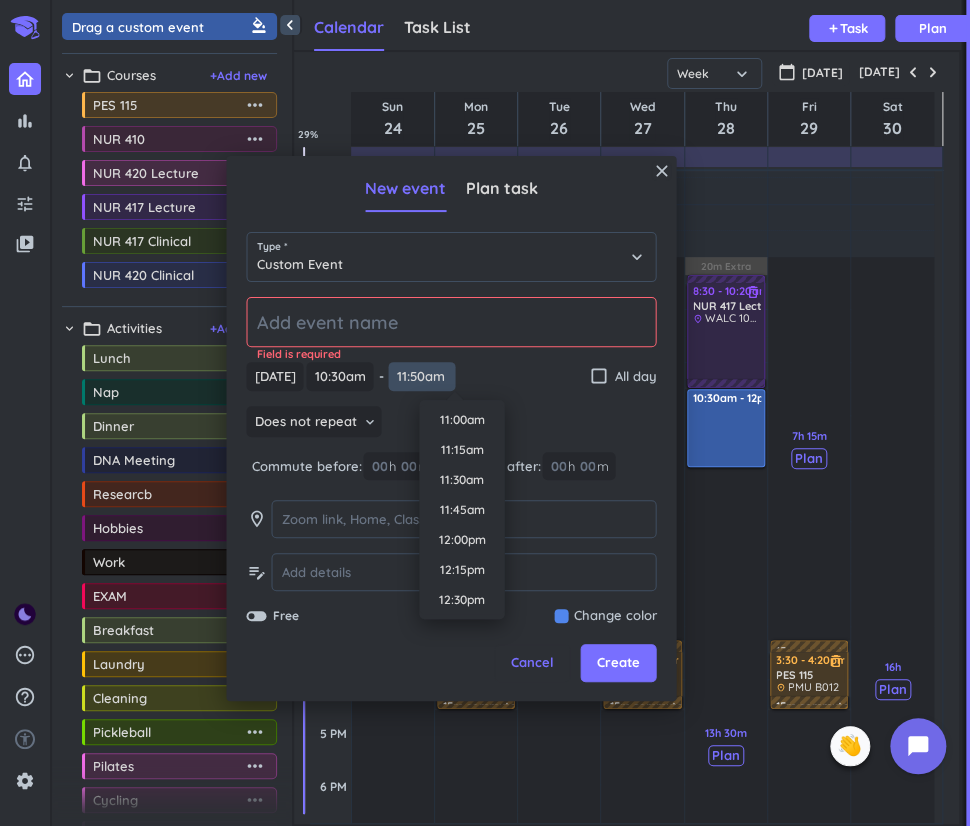 type on "11:50am" 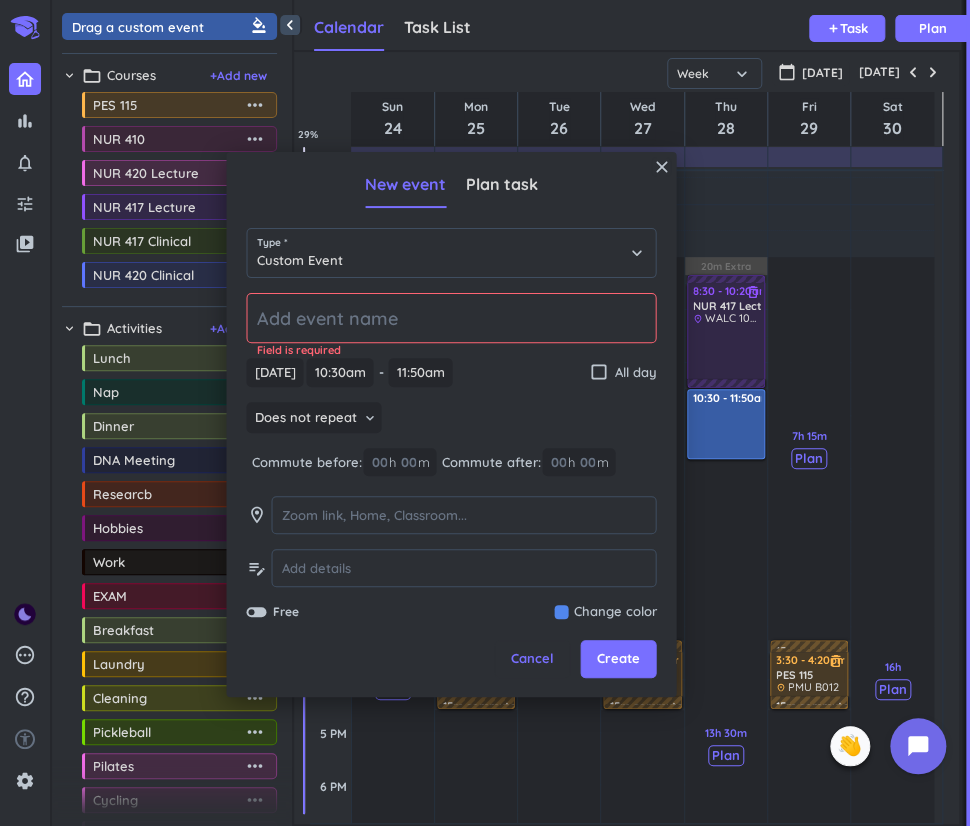 click on "Does not repeat keyboard_arrow_down" at bounding box center [451, 420] 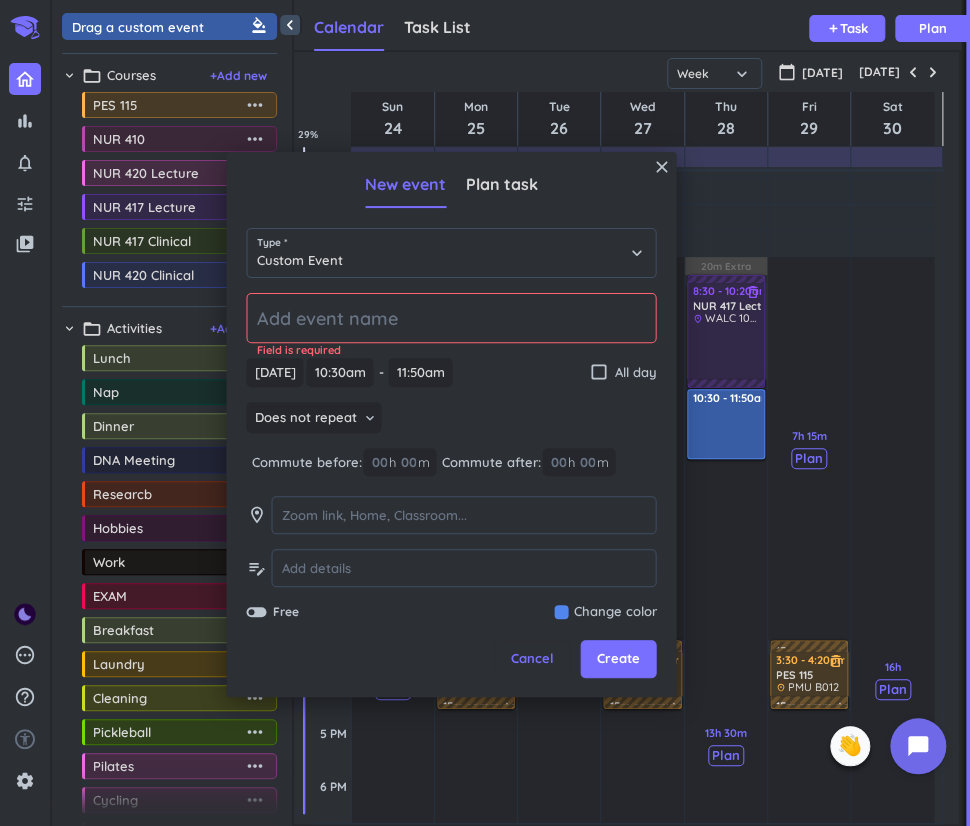 click on "close" at bounding box center [661, 167] 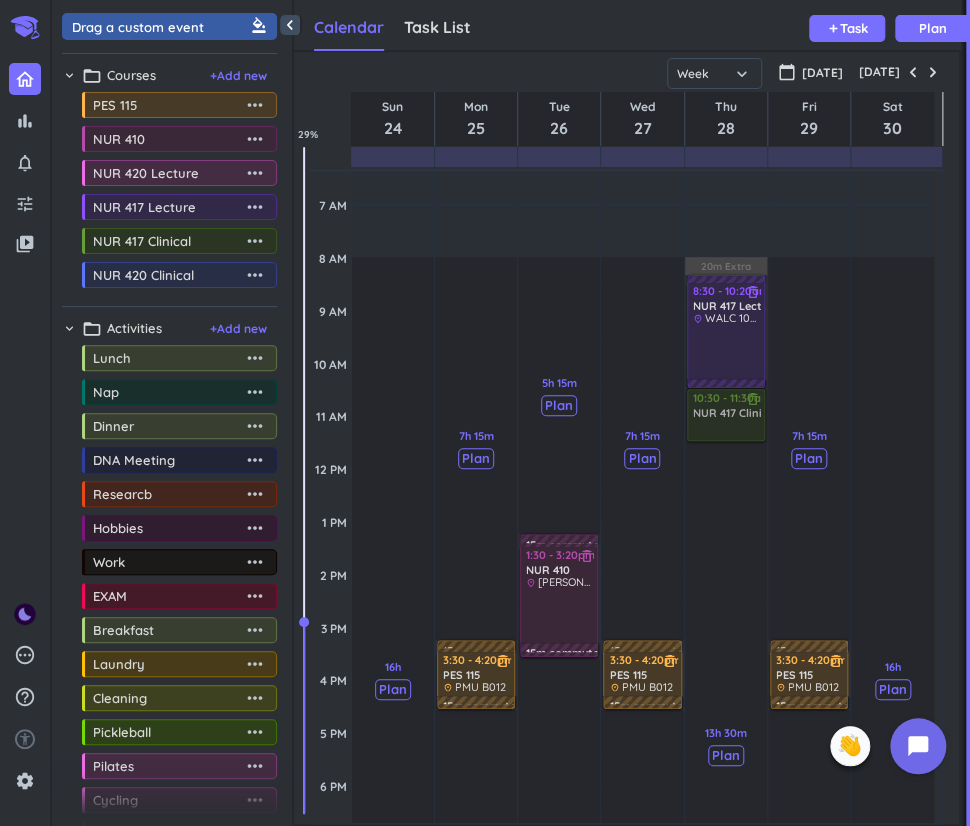 drag, startPoint x: 173, startPoint y: 247, endPoint x: 720, endPoint y: 406, distance: 569.64026 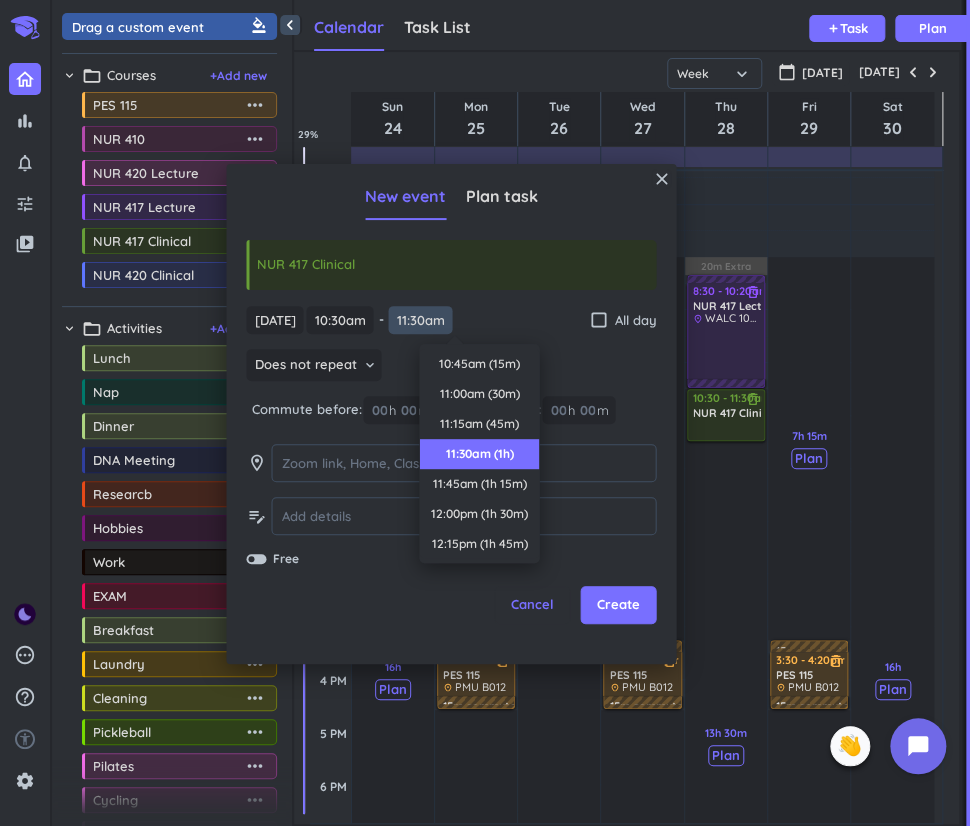 click on "11:30am" at bounding box center [420, 320] 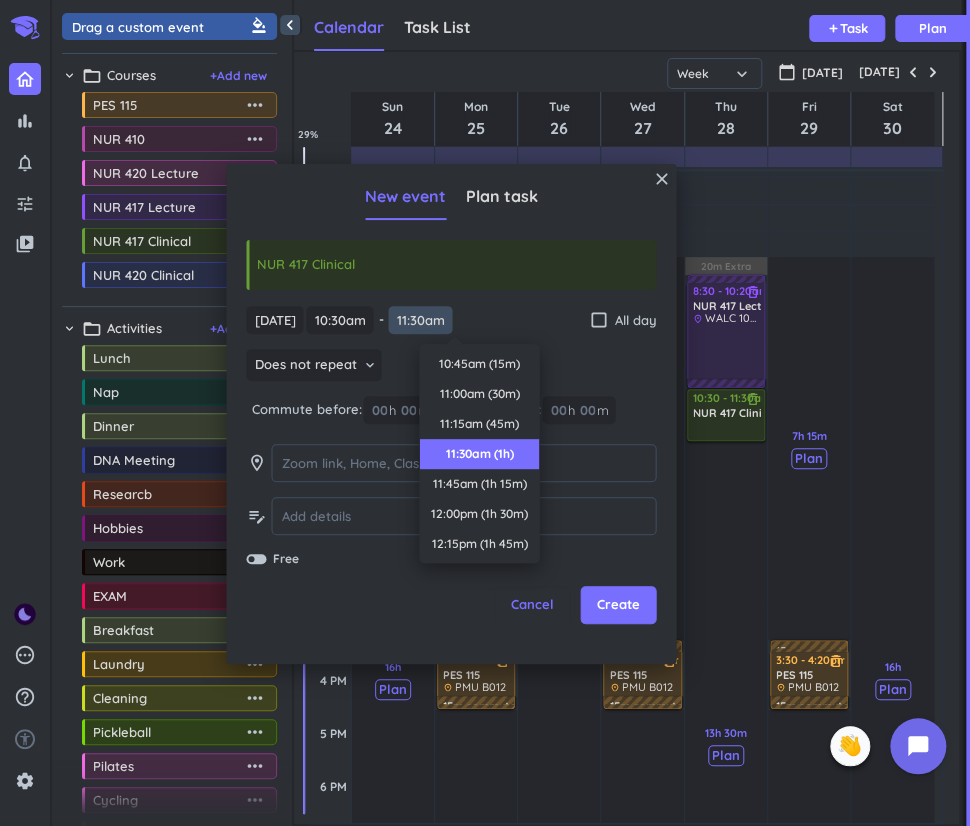 scroll, scrollTop: 90, scrollLeft: 0, axis: vertical 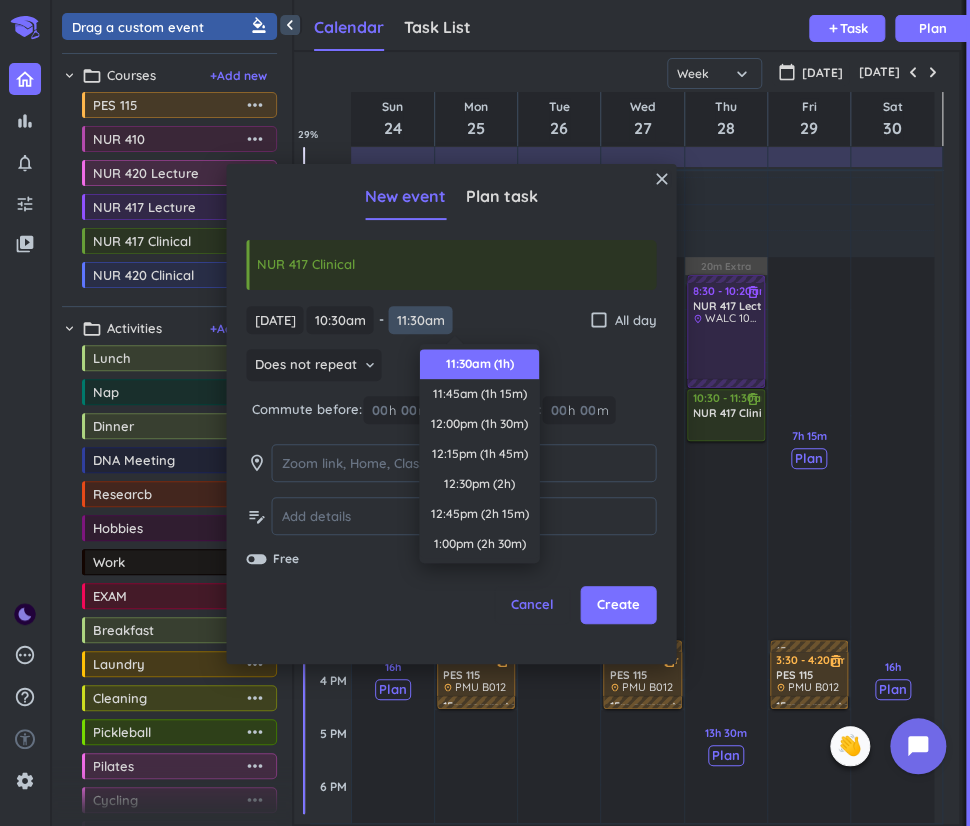 click on "11:30am" at bounding box center [420, 320] 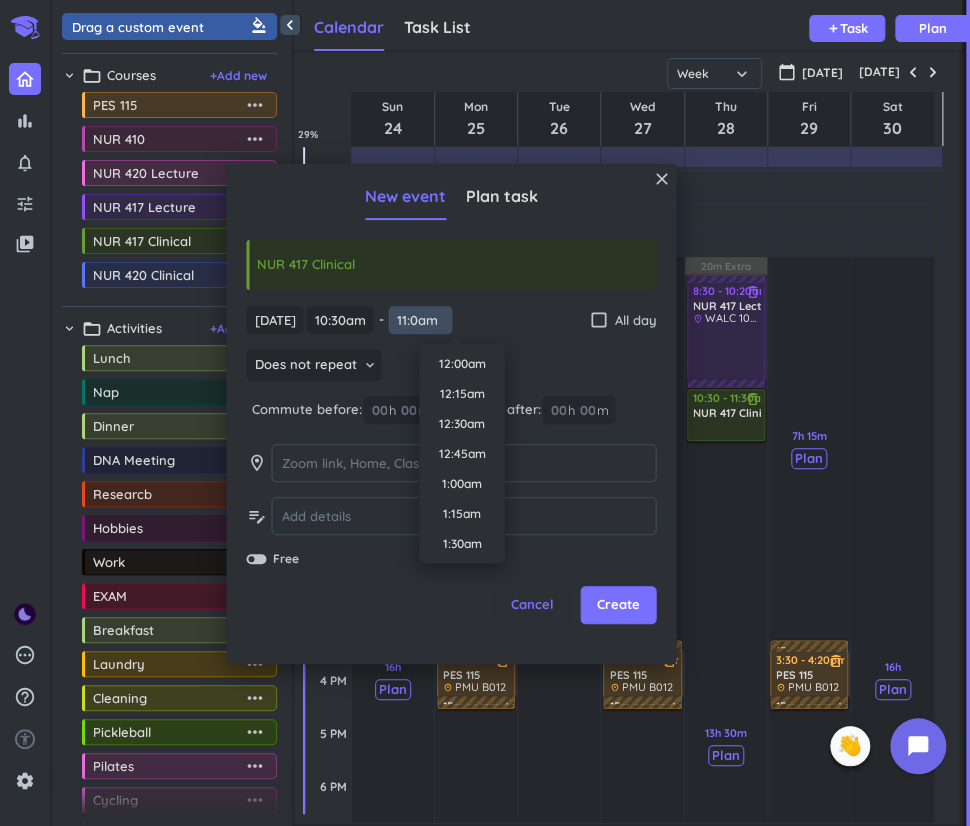 scroll, scrollTop: 1230, scrollLeft: 0, axis: vertical 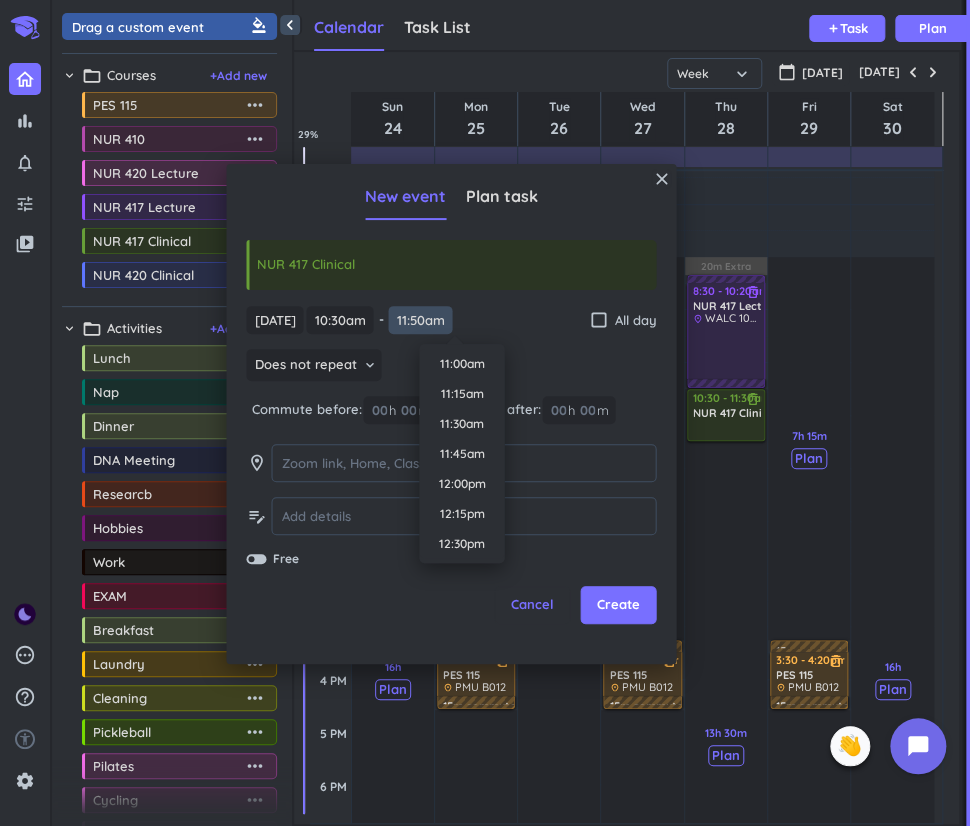 type on "11:50am" 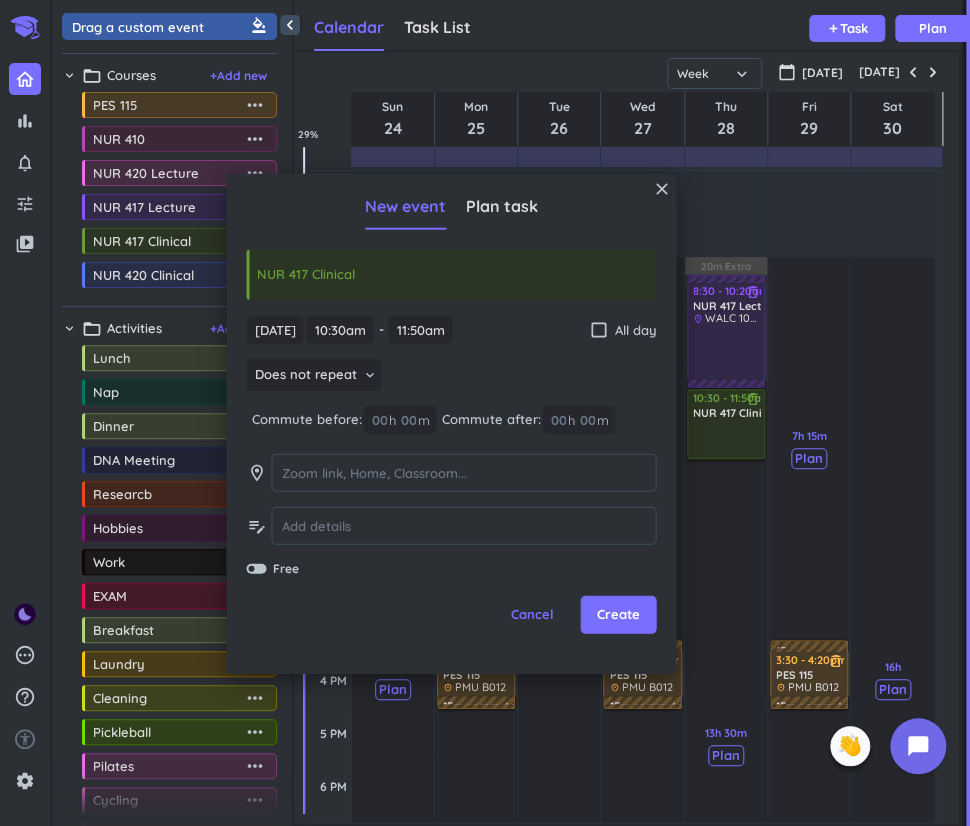 click on "[DATE] [DATE]   10:30am 10:30am - 11:50am 11:50am check_box_outline_blank All day" at bounding box center (451, 329) 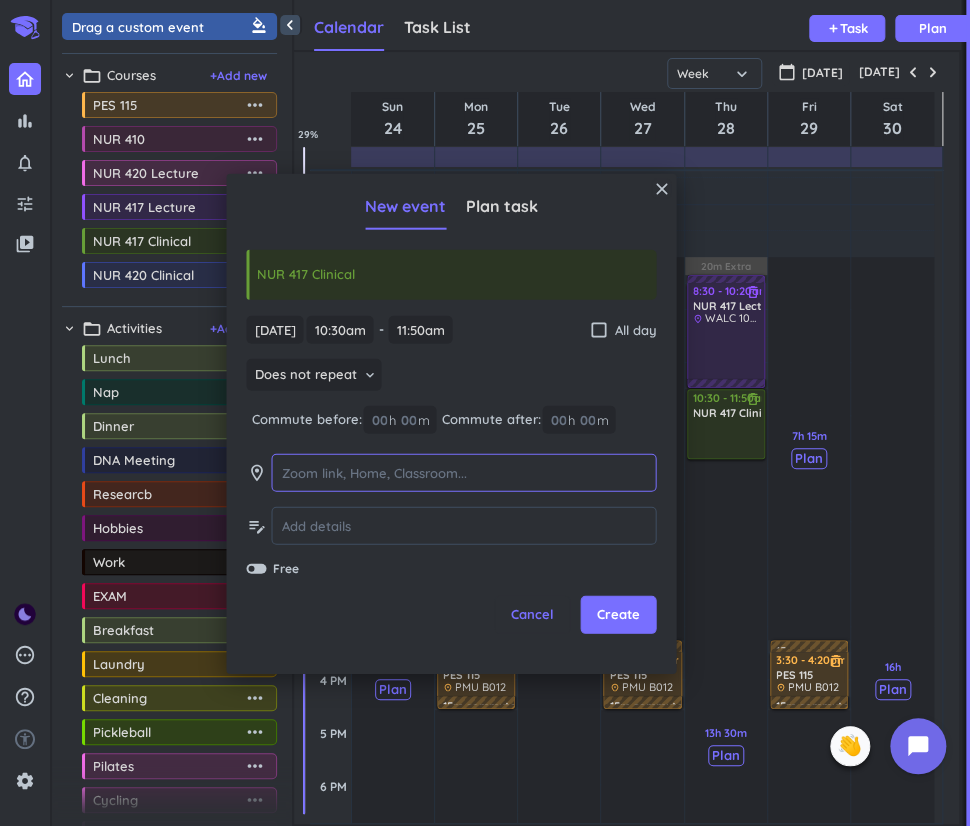 click at bounding box center (463, 472) 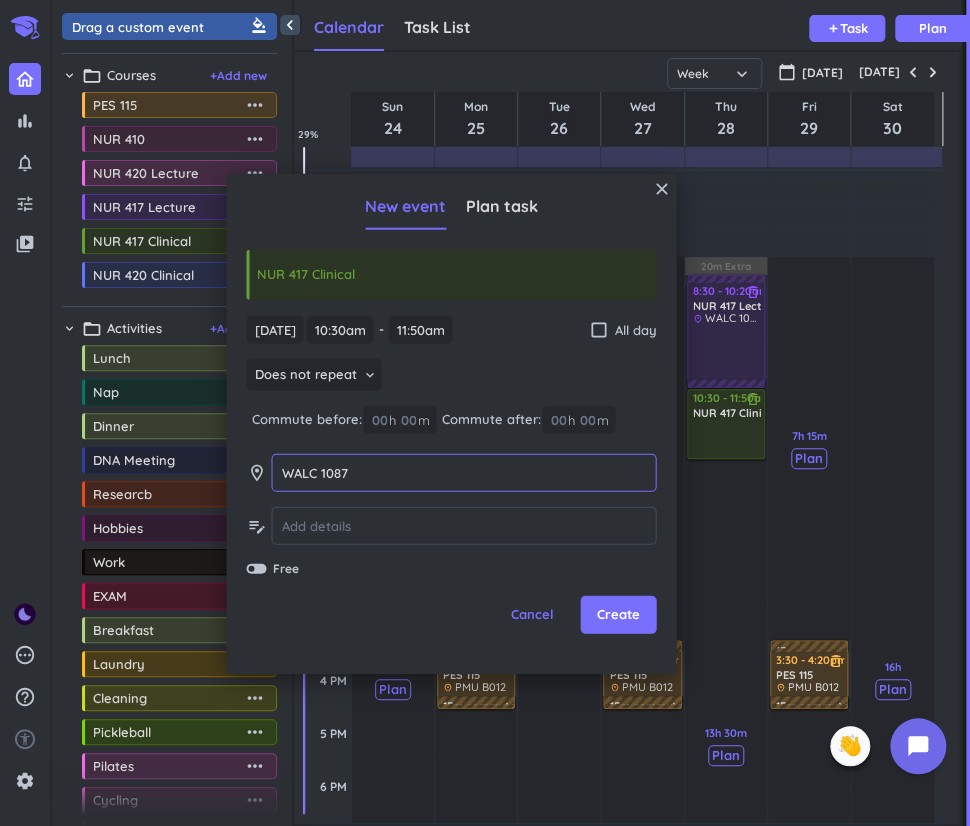 type on "WALC 1087" 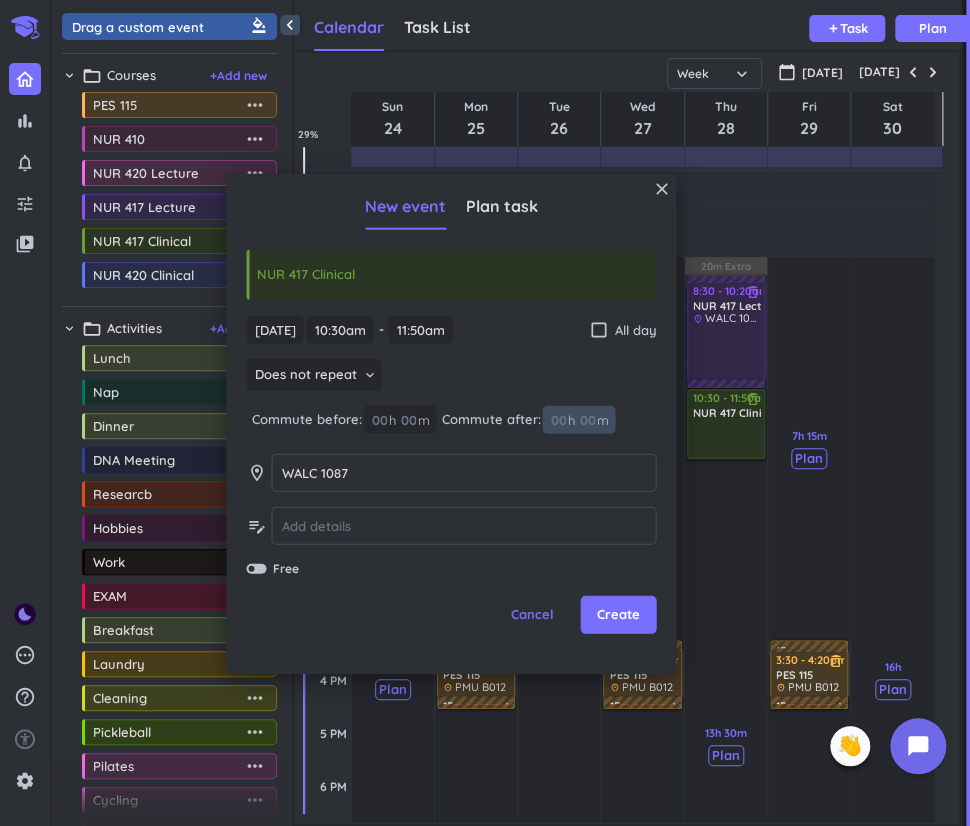 click at bounding box center [586, 419] 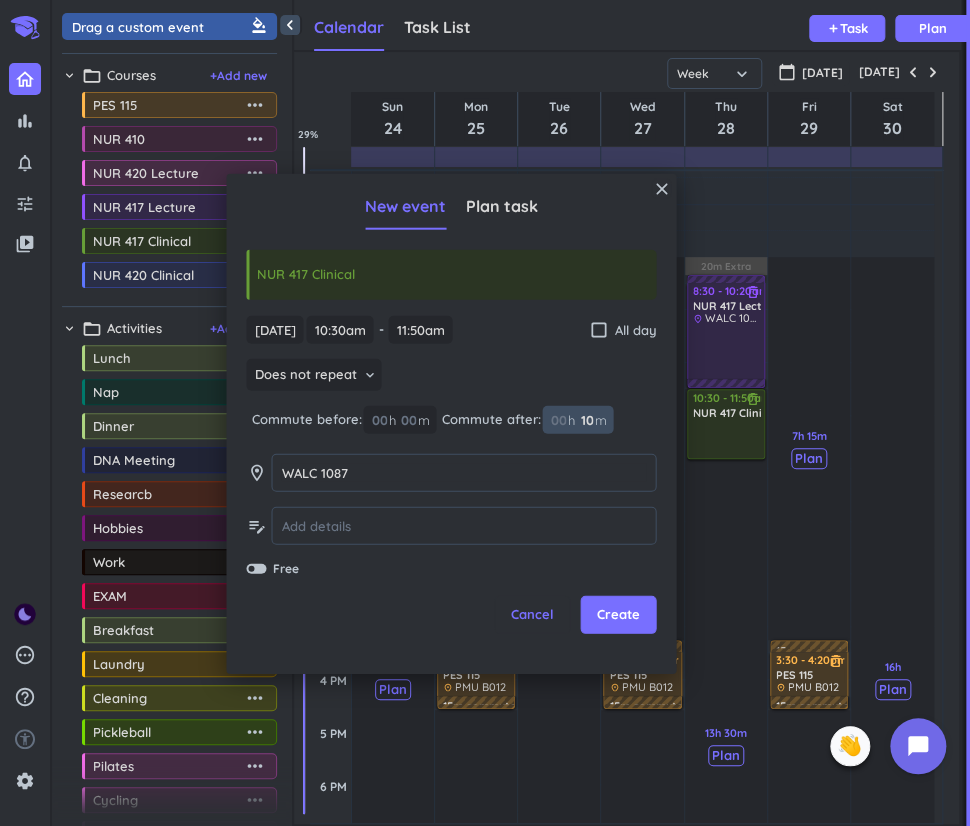 type on "10" 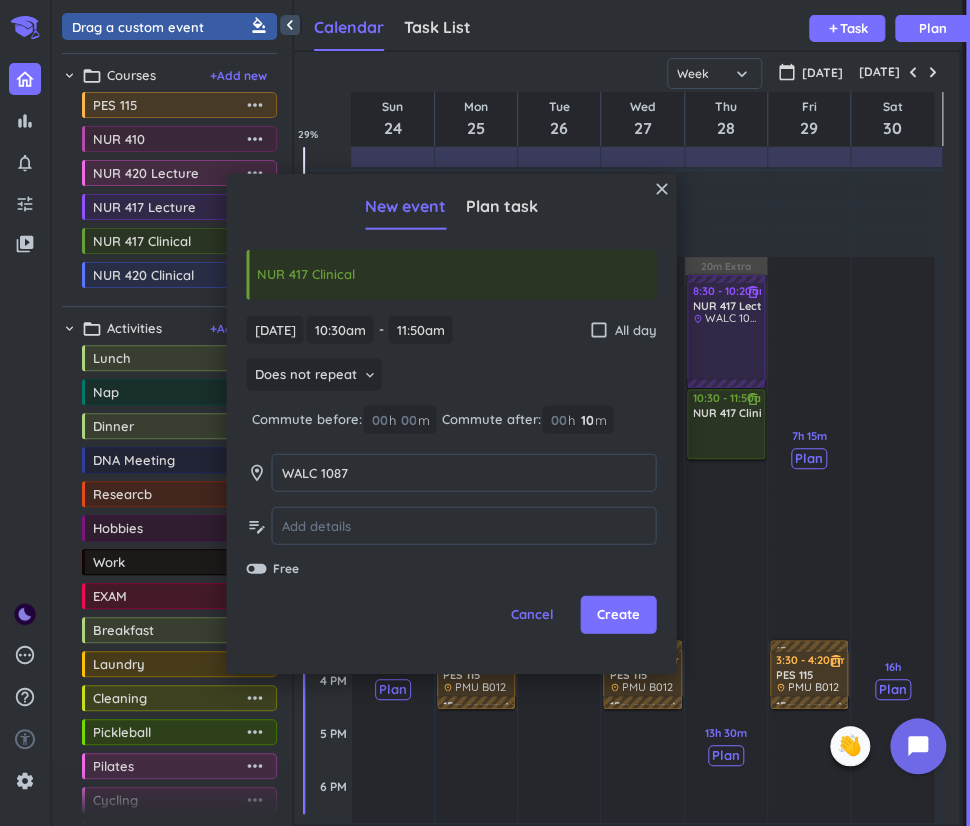 click on "Create" at bounding box center (618, 615) 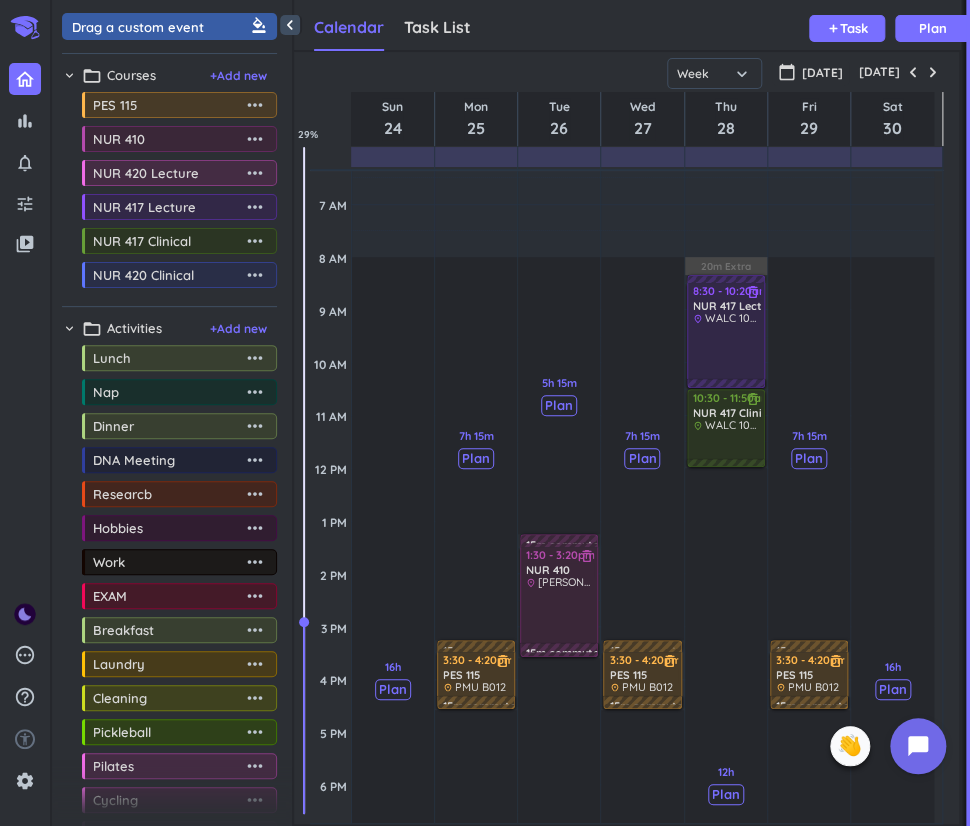 click at bounding box center [727, 351] 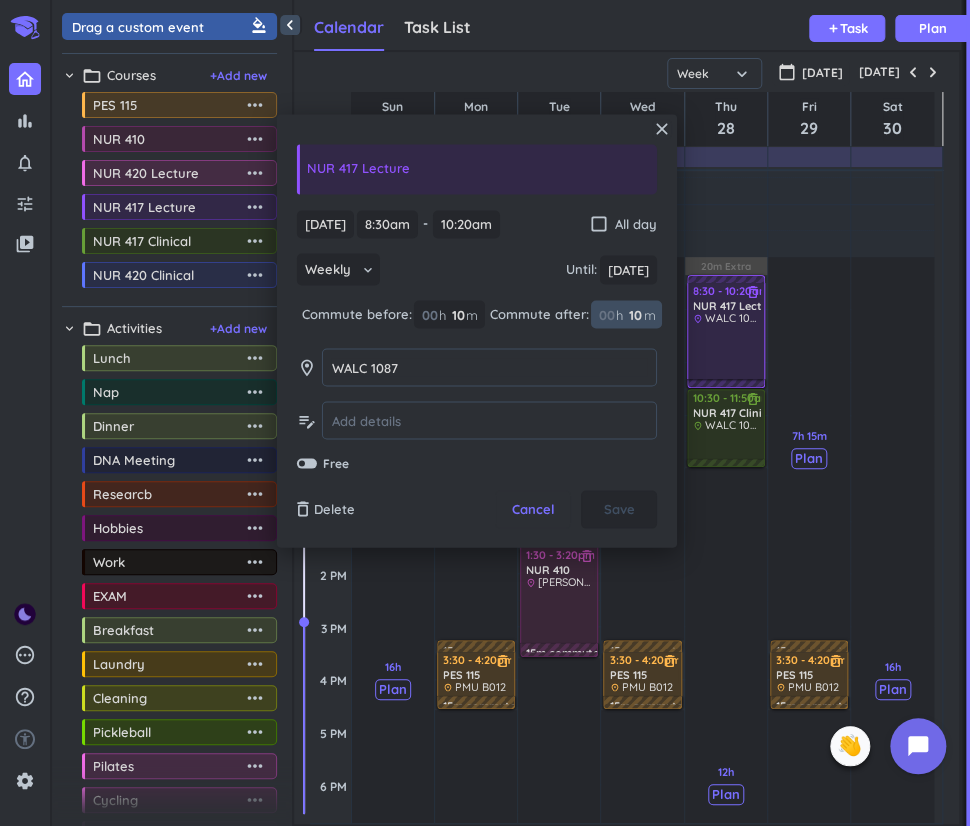 click on "10" at bounding box center [634, 314] 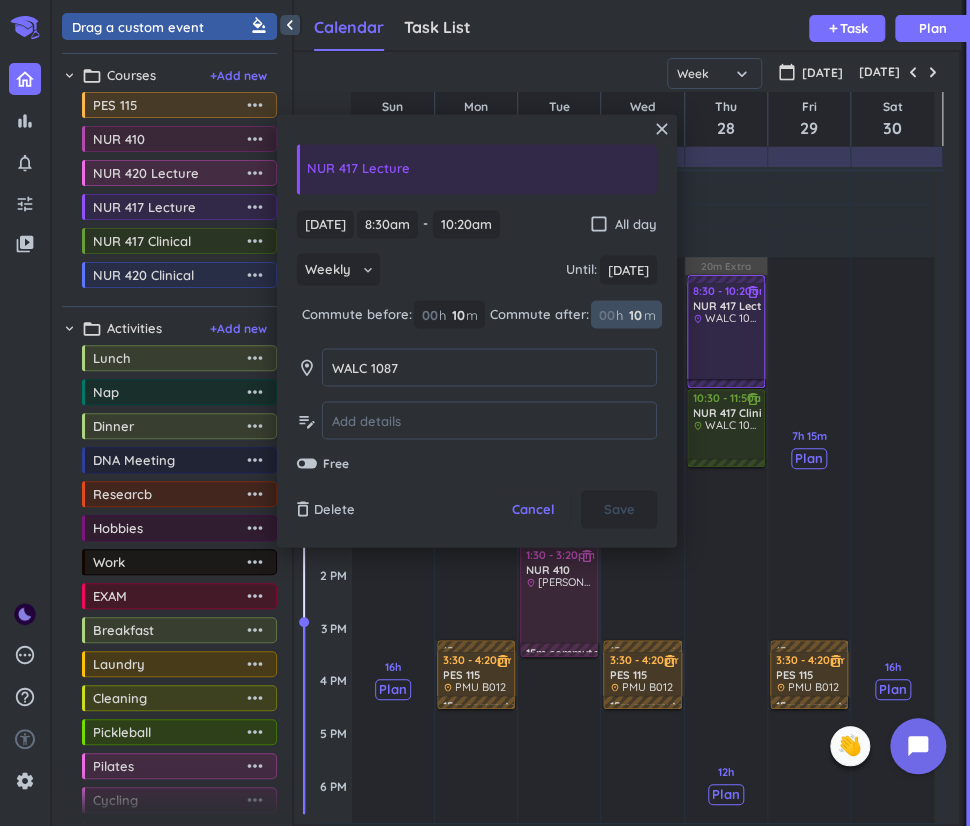 type on "1" 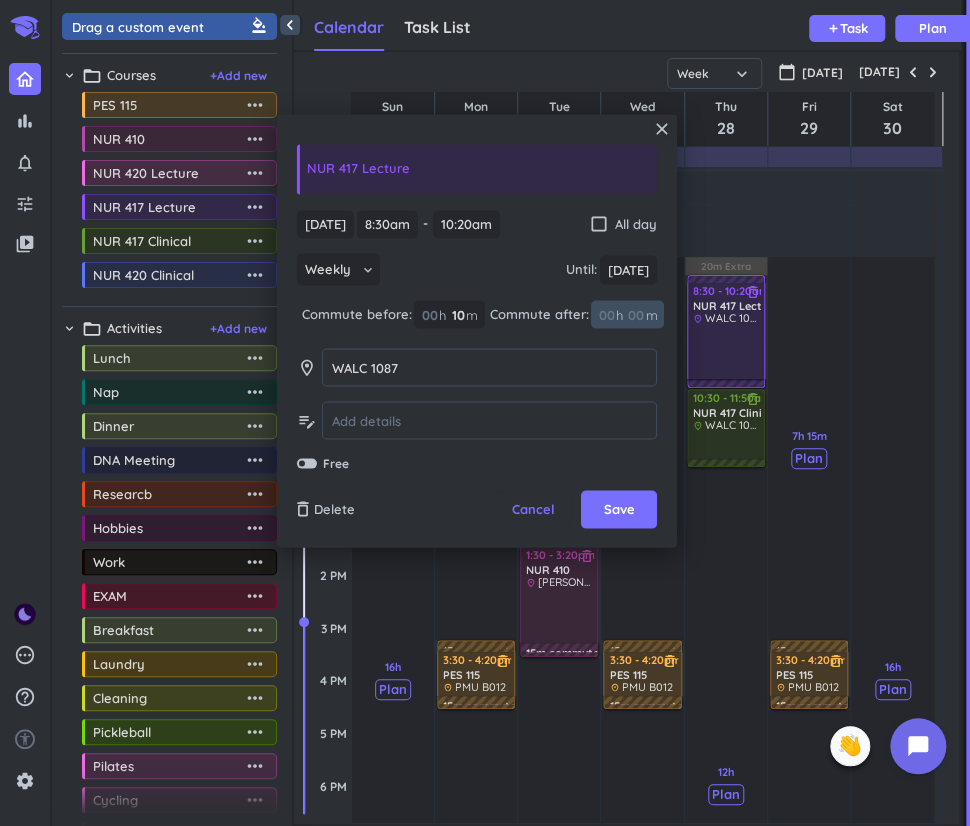 type 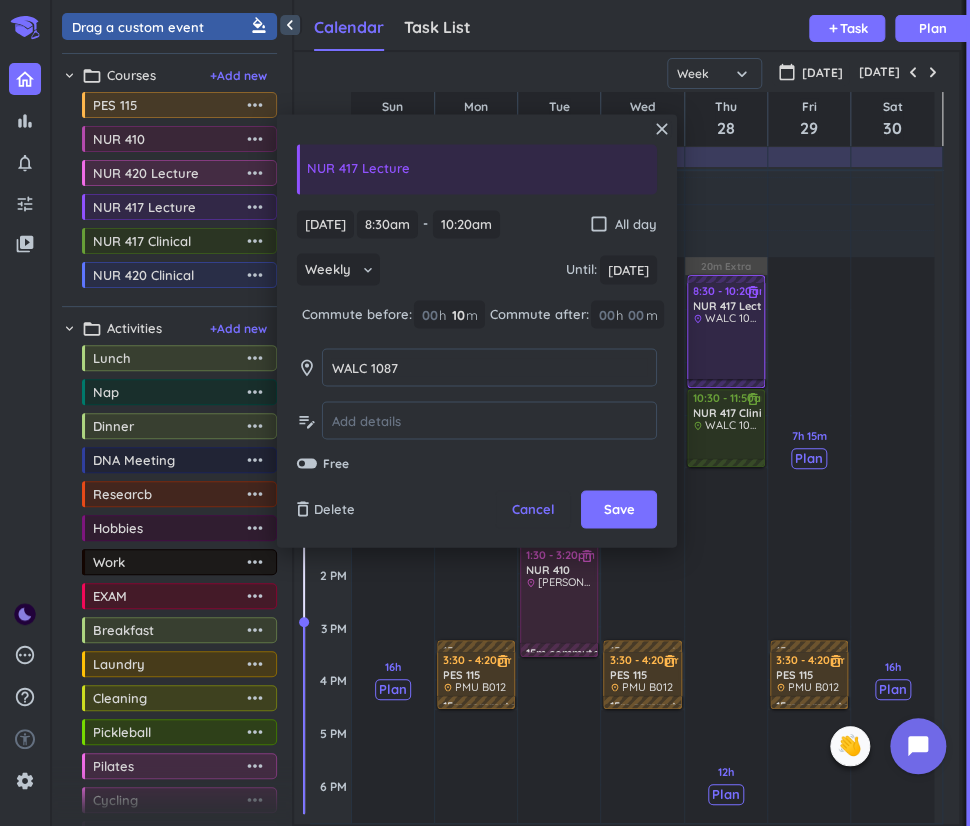click on "Save" at bounding box center (618, 510) 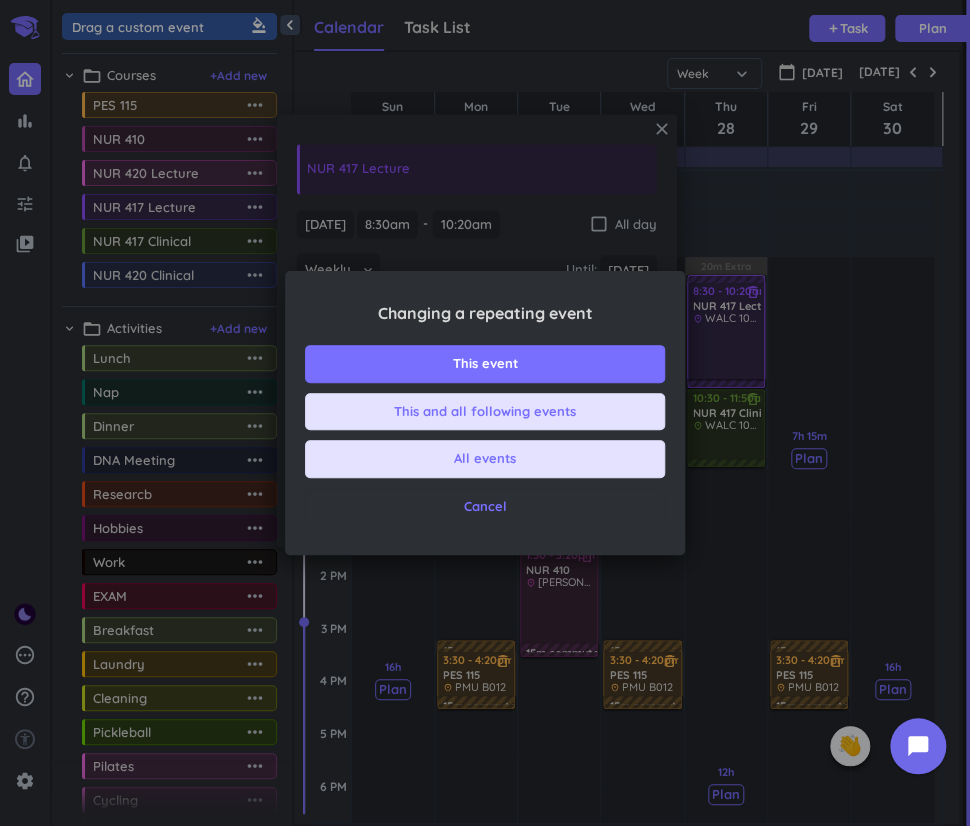 click on "This and all following events" at bounding box center (485, 412) 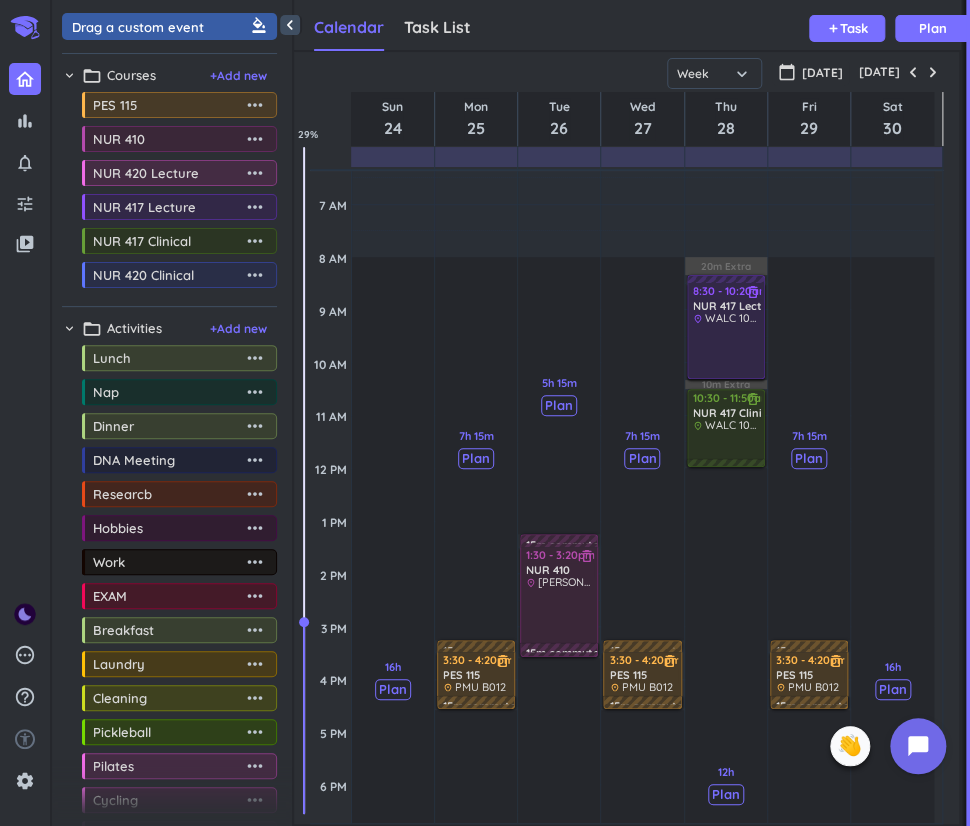 click at bounding box center [727, 444] 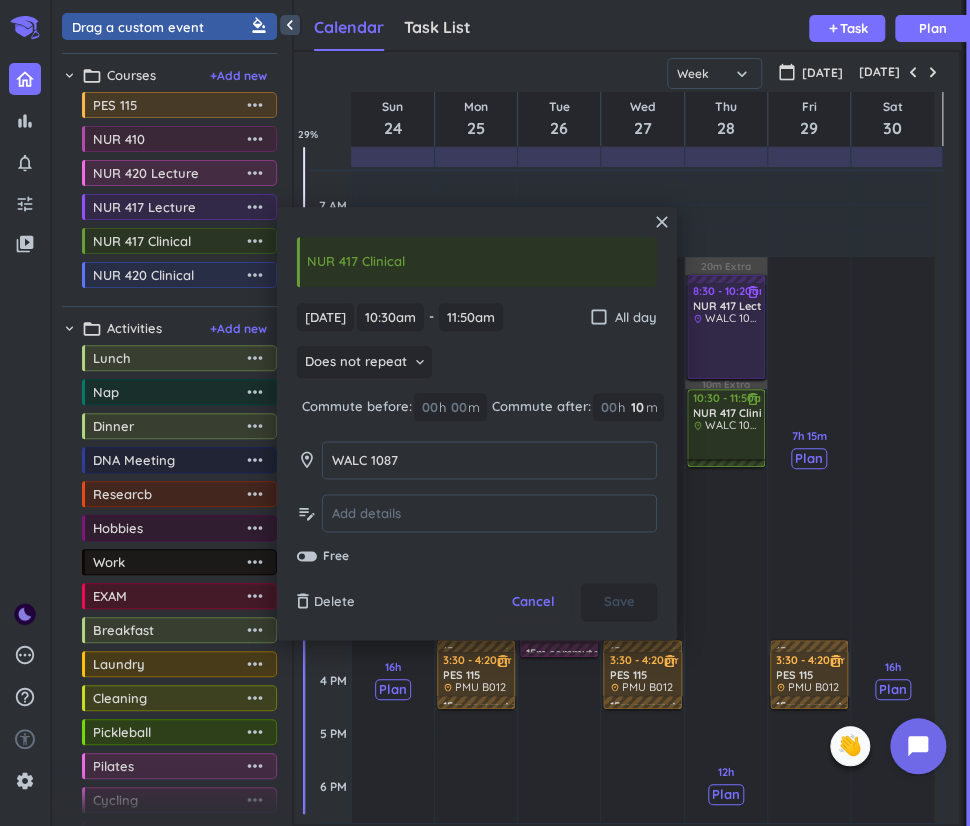 click on "Does not repeat" at bounding box center [356, 363] 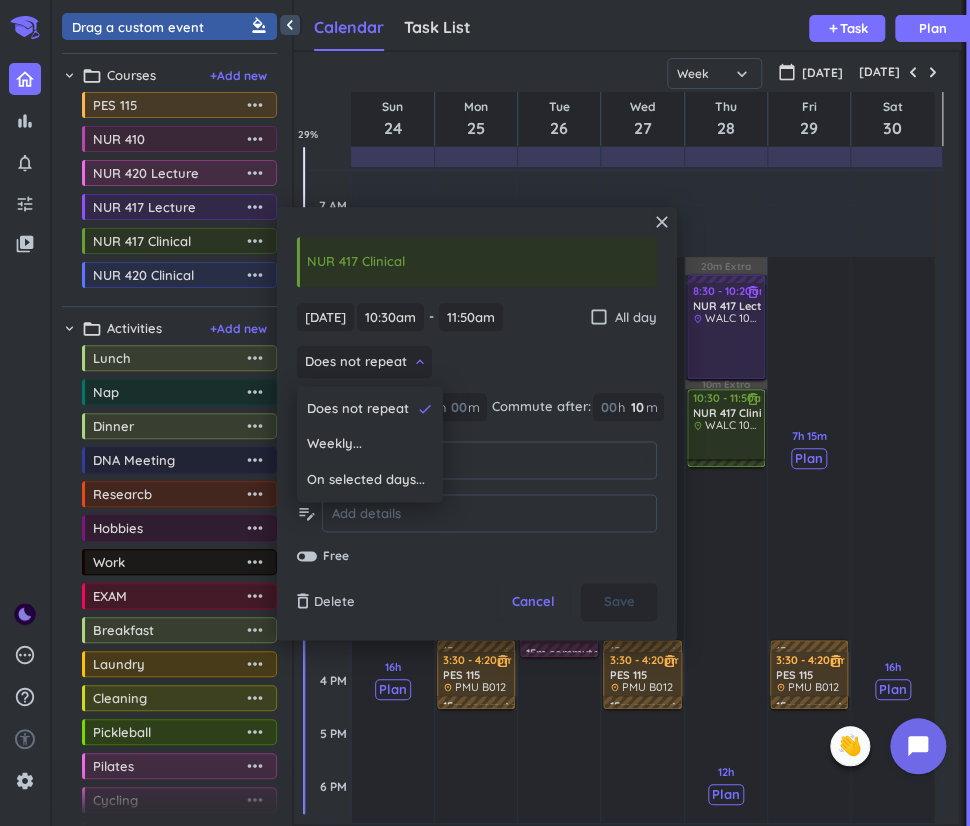 click on "Weekly..." at bounding box center [370, 445] 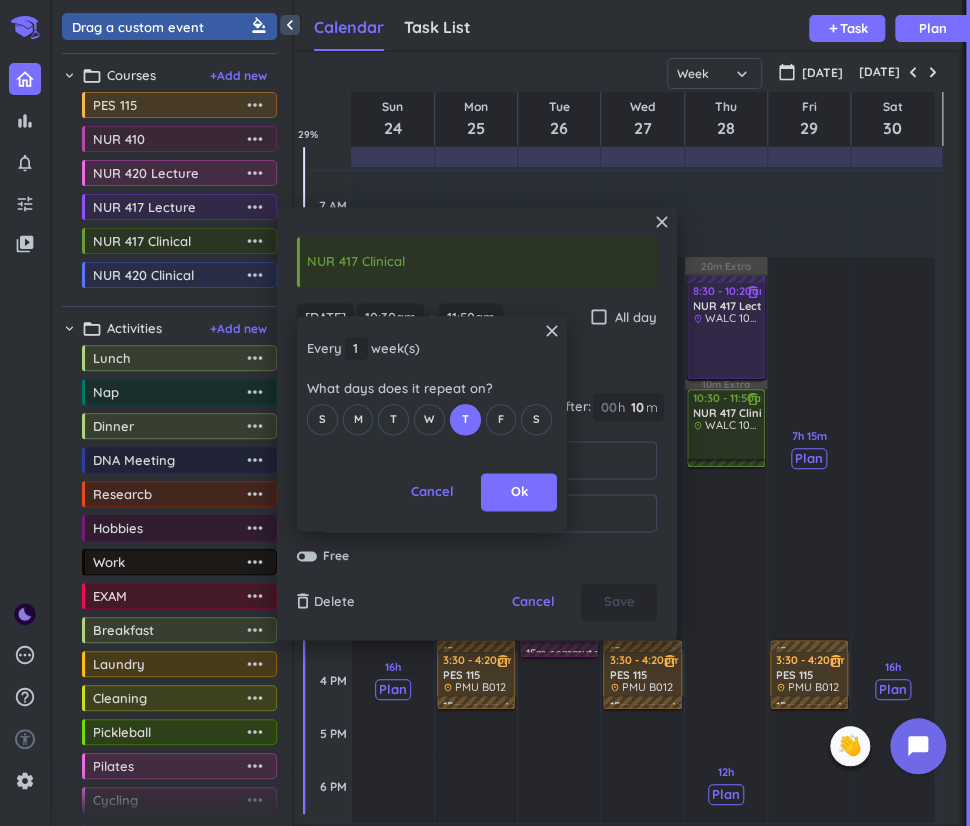 click on "Ok" at bounding box center [519, 492] 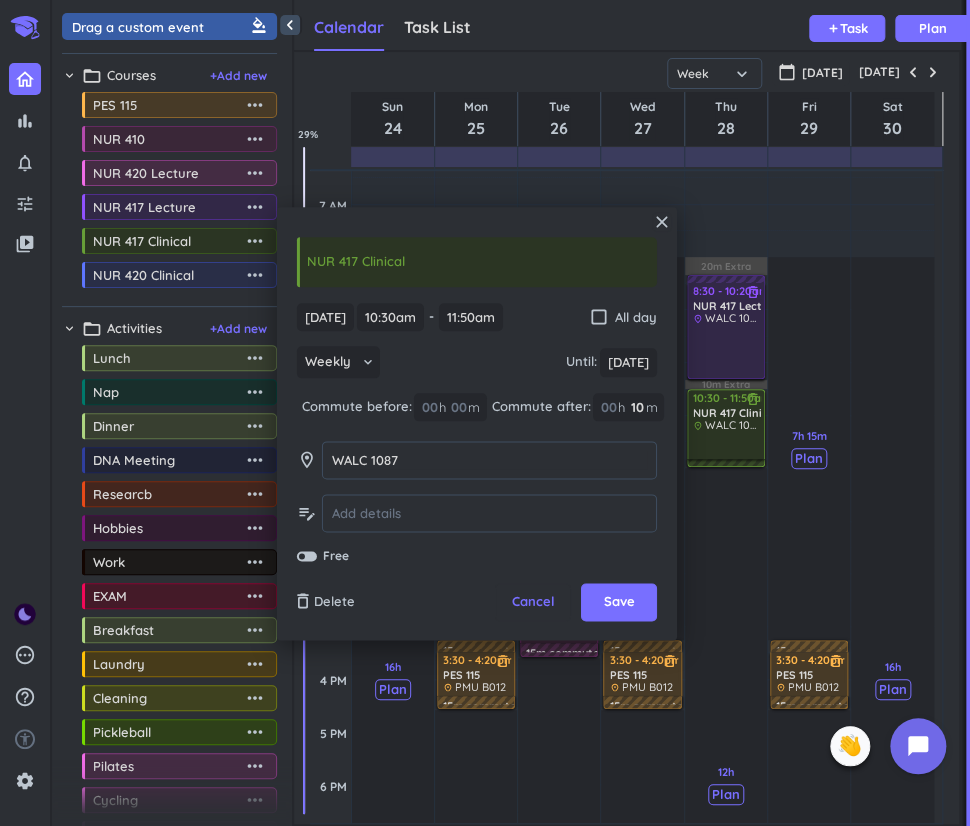 click on "Save" at bounding box center [618, 603] 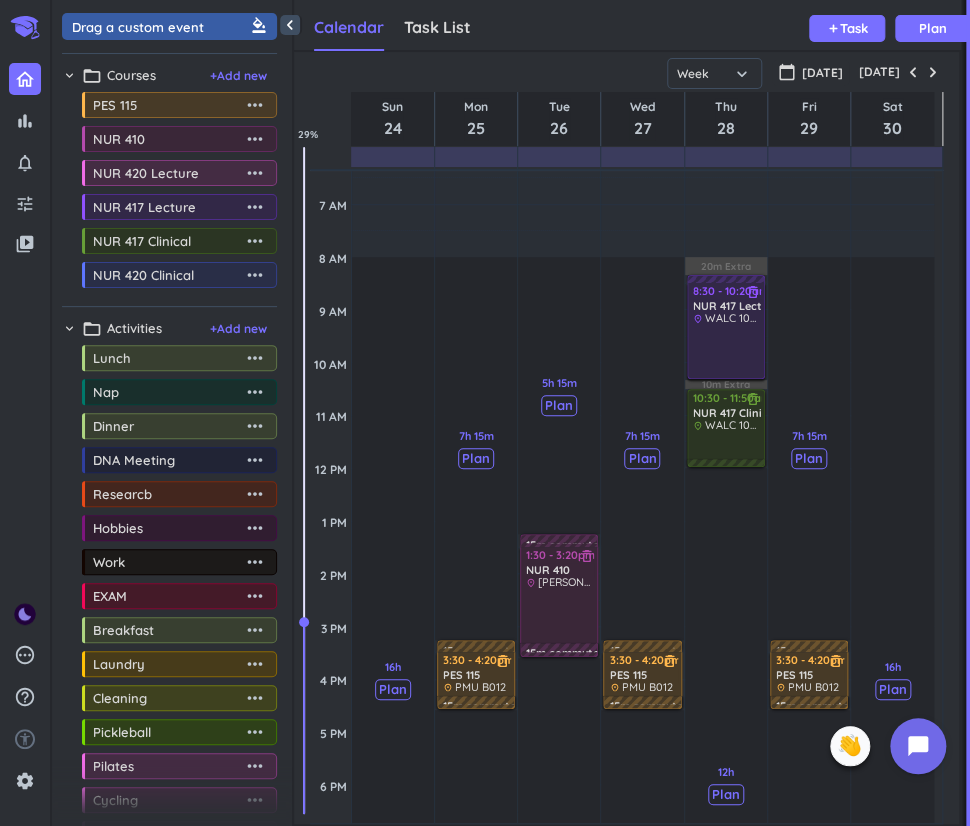 click on "more_horiz" at bounding box center [255, 241] 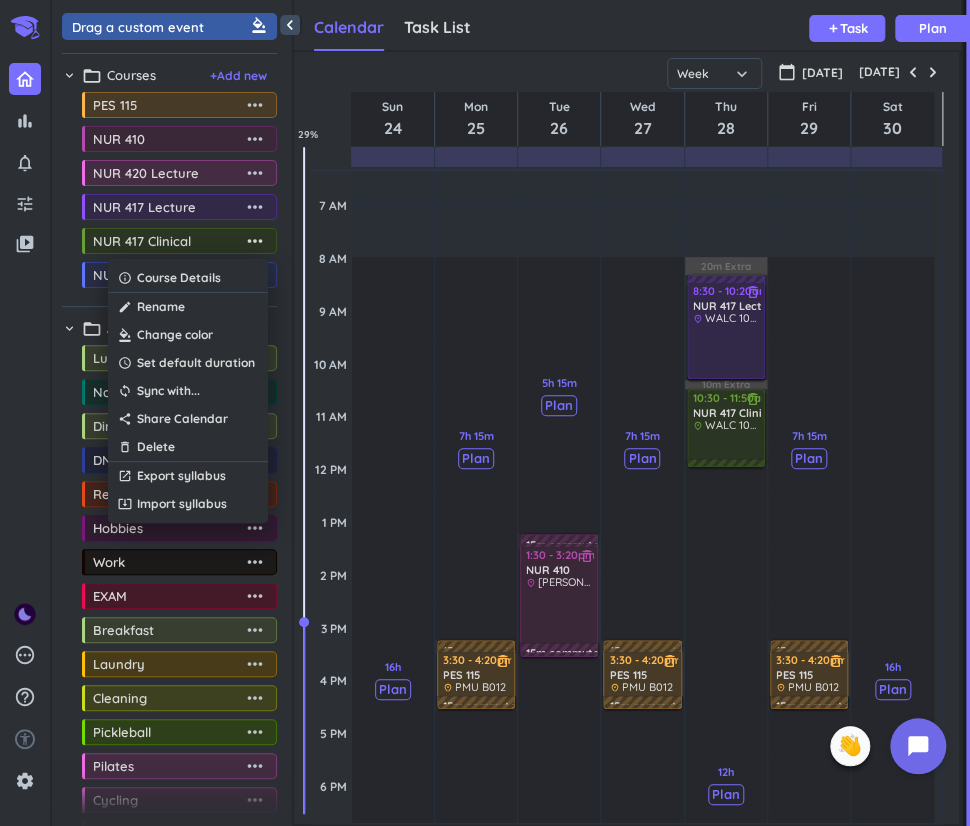 click at bounding box center (188, 335) 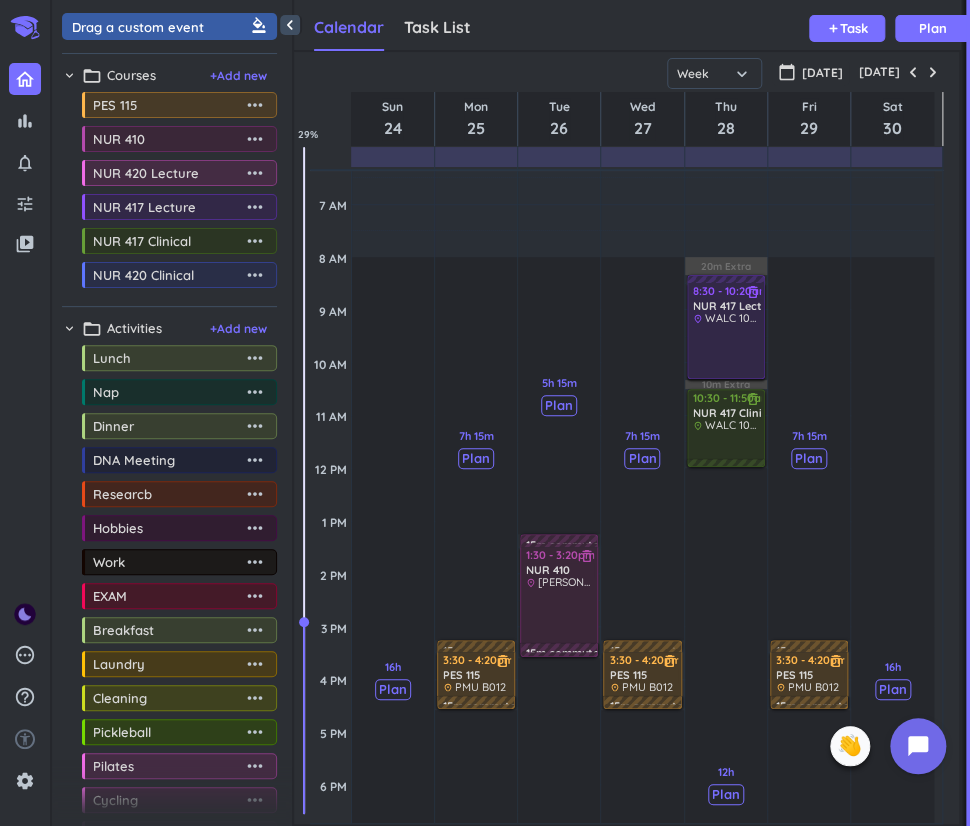 click on "more_horiz" at bounding box center (255, 207) 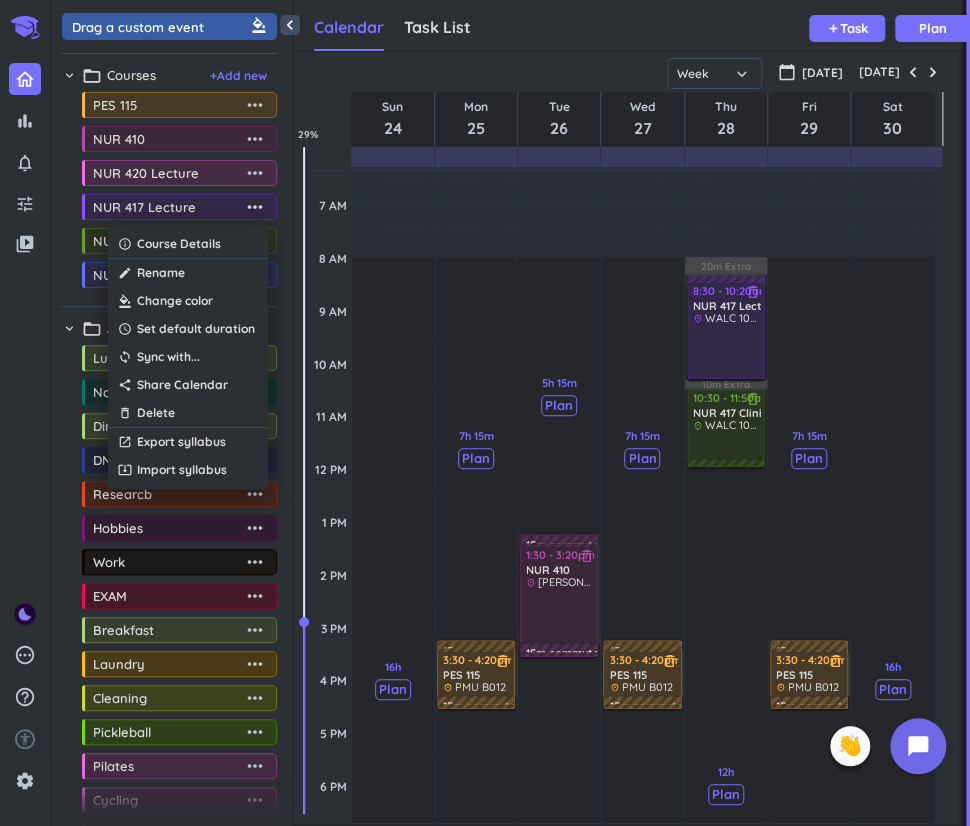 click at bounding box center [188, 301] 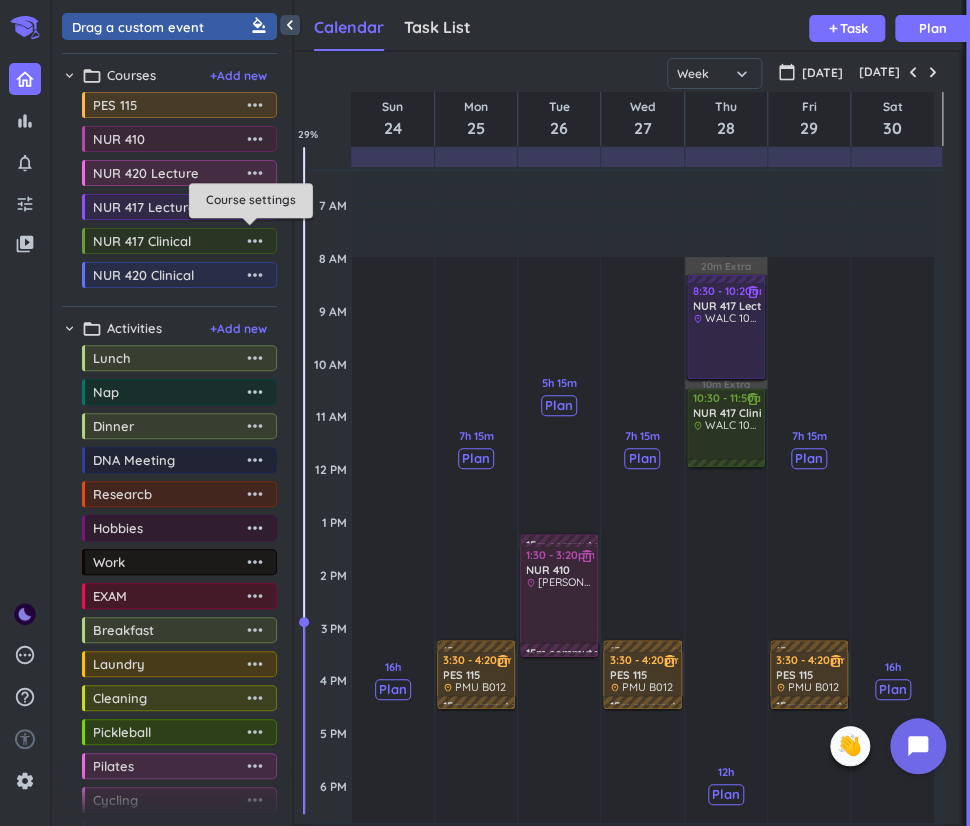 click on "more_horiz" at bounding box center [255, 241] 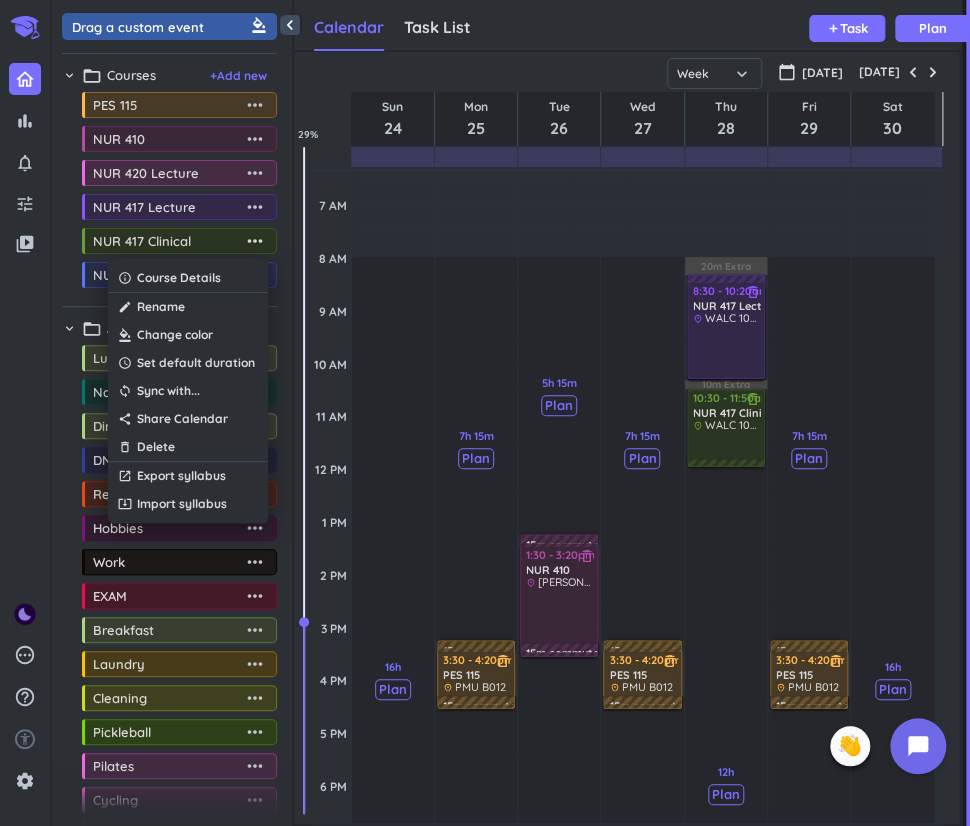 click at bounding box center (188, 335) 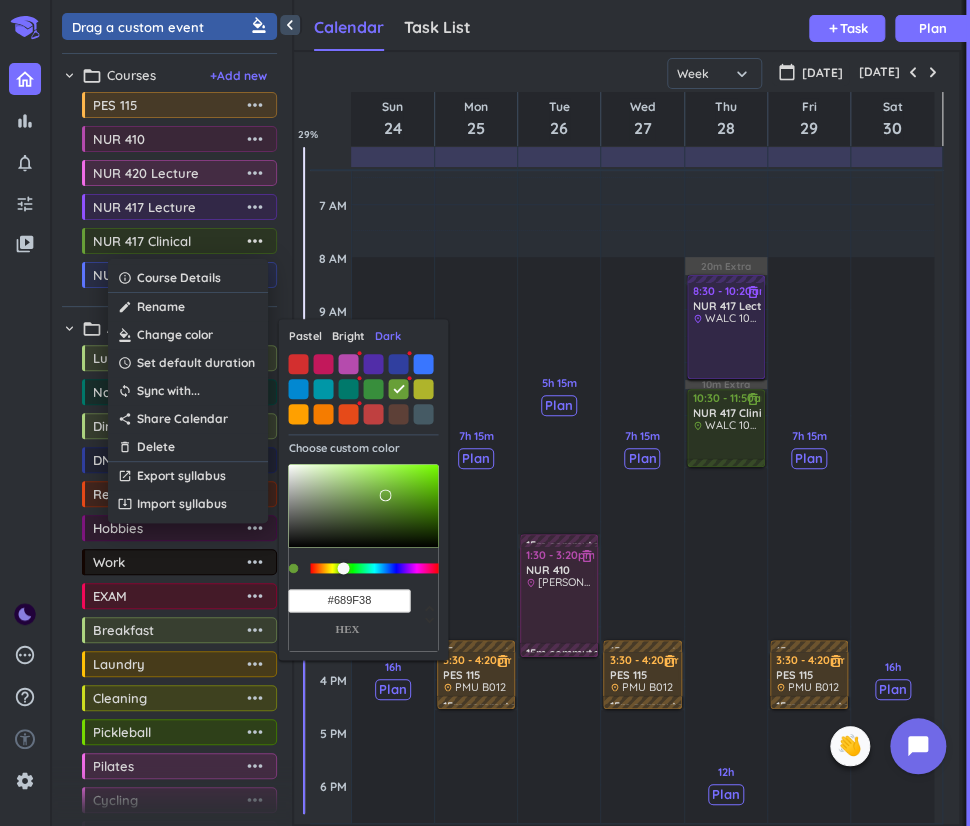 click at bounding box center (373, 364) 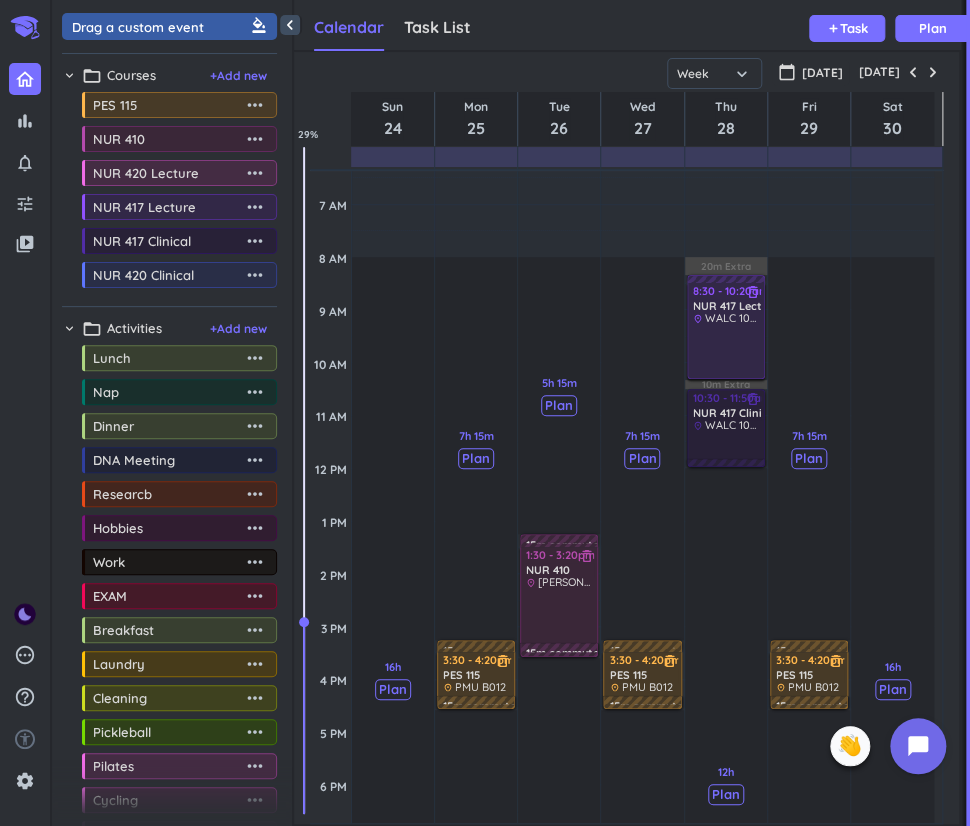 click on "more_horiz" at bounding box center (255, 241) 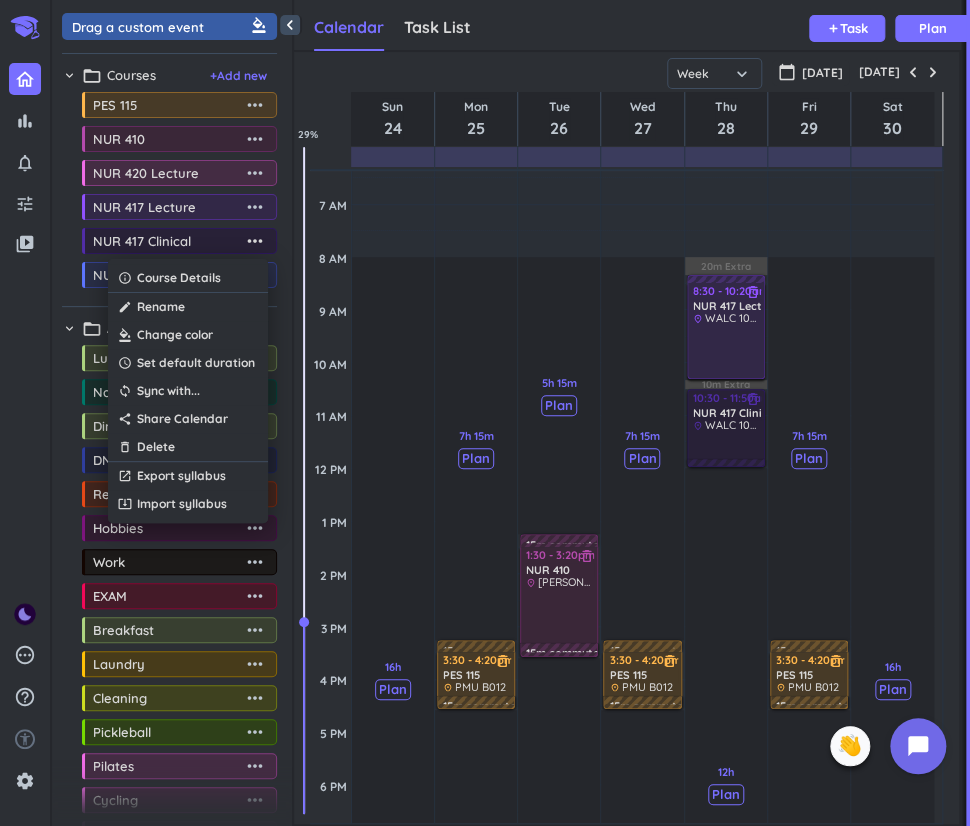 click at bounding box center (485, 413) 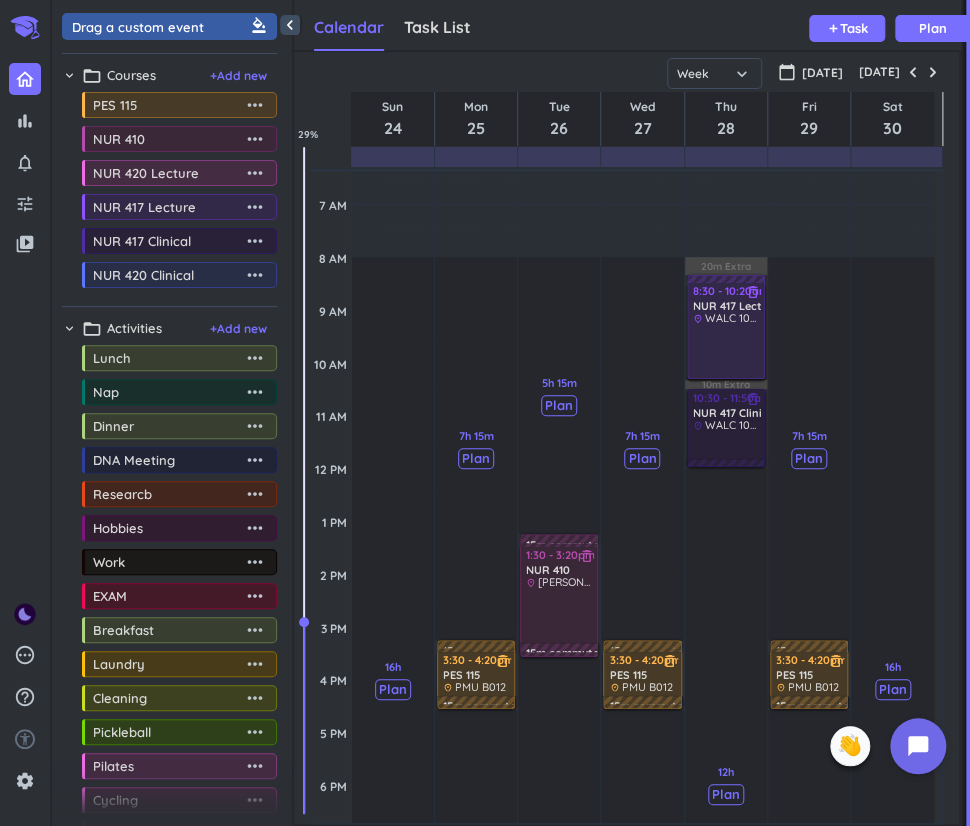 click on "more_horiz" at bounding box center (255, 241) 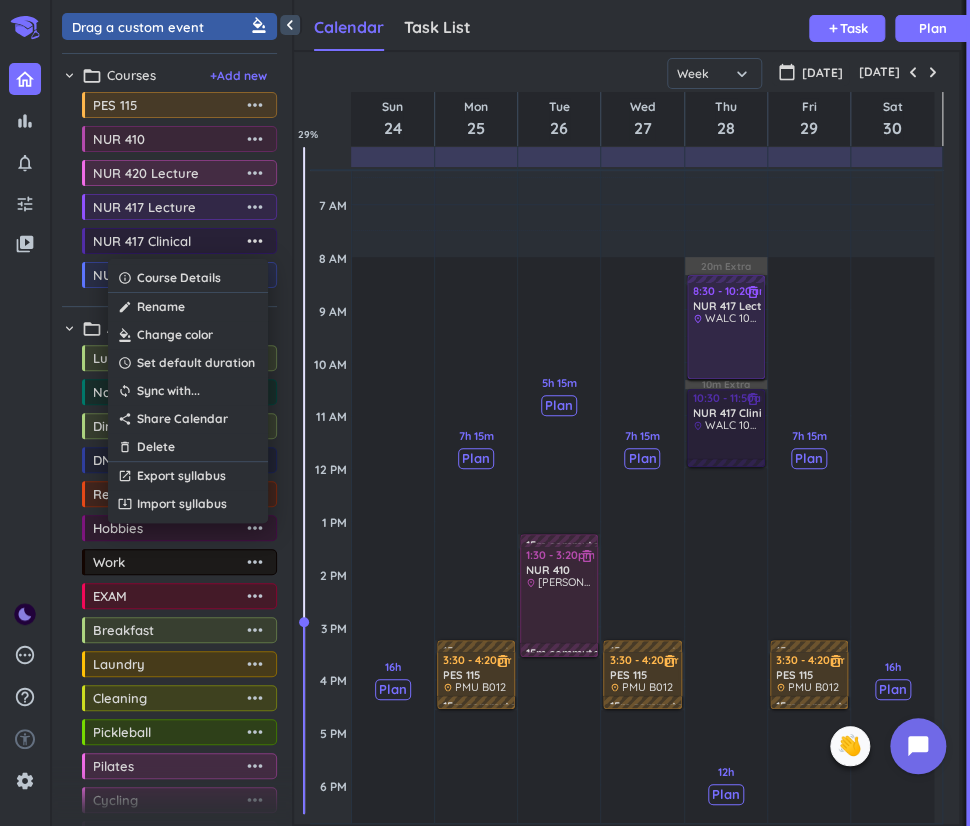 click at bounding box center (188, 335) 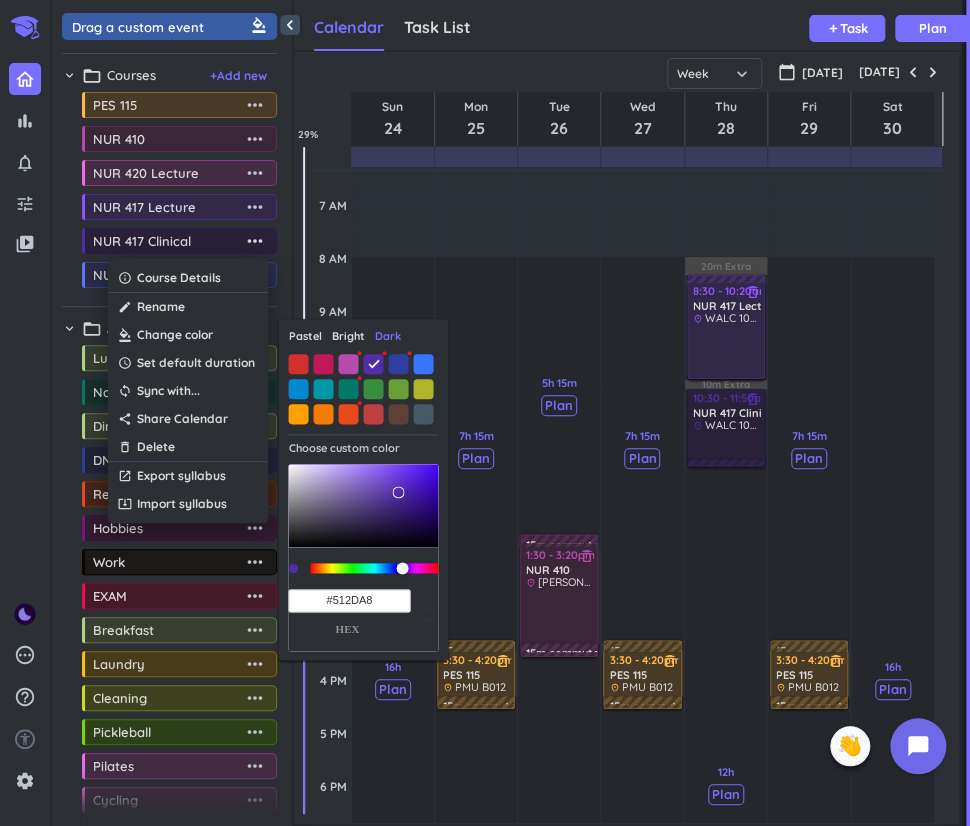 click on "Bright" at bounding box center (347, 336) 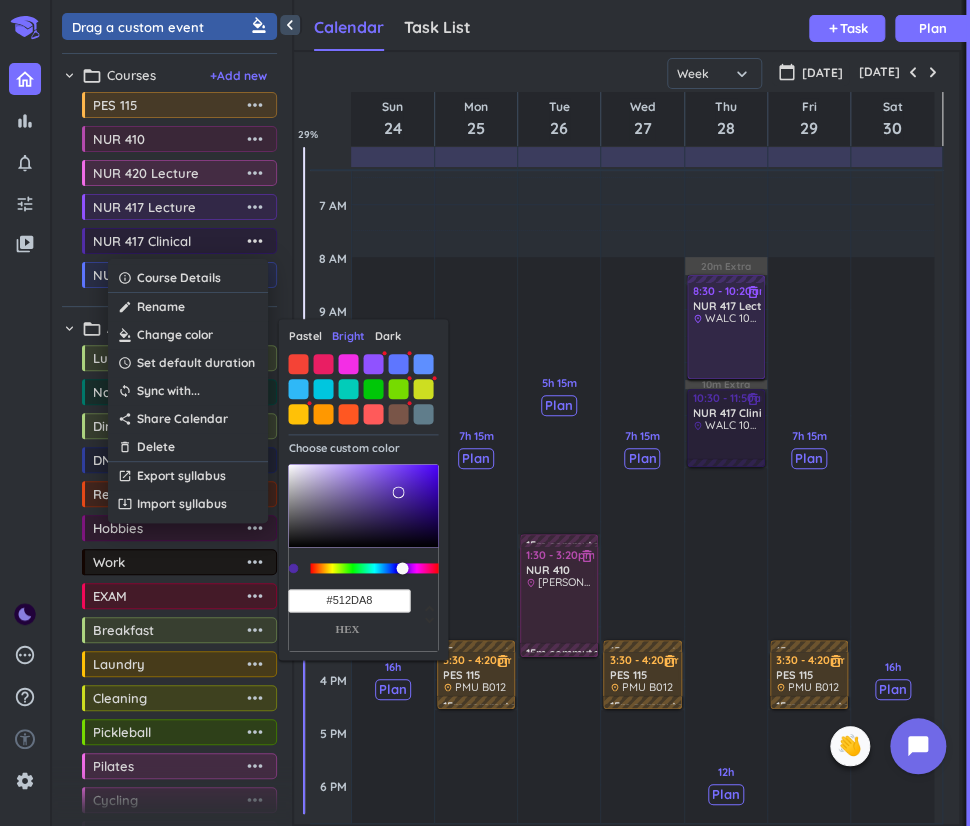 click at bounding box center [373, 364] 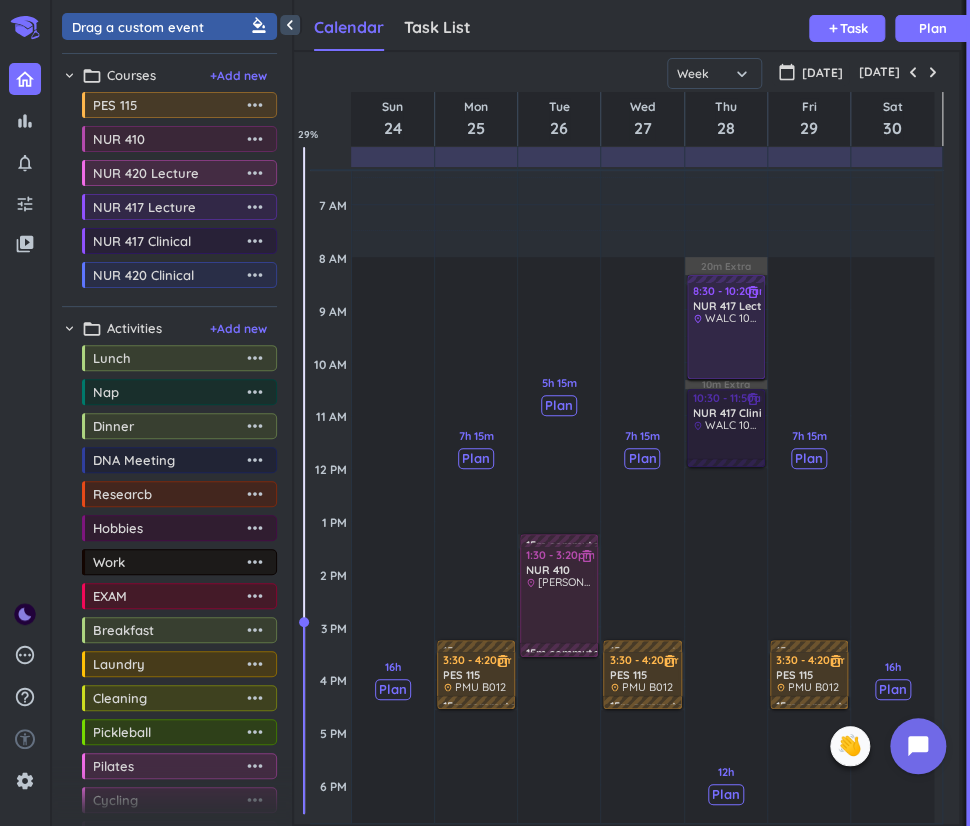 click on "Drag a custom event format_color_fill chevron_right folder_open Courses   +  Add new drag_indicator PES 115 more_horiz drag_indicator NUR 410 more_horiz drag_indicator NUR 420 Lecture more_horiz drag_indicator NUR 417 Lecture more_horiz drag_indicator NUR 417 Clinical more_horiz drag_indicator NUR 420 Clinical more_horiz chevron_right folder_open Activities   +  Add new drag_indicator Lunch more_horiz drag_indicator Nap more_horiz drag_indicator Dinner more_horiz drag_indicator DNA Meeting more_horiz drag_indicator Researcb more_horiz drag_indicator Hobbies more_horiz drag_indicator Work more_horiz drag_indicator EXAM more_horiz drag_indicator Breakfast more_horiz drag_indicator Laundry more_horiz drag_indicator Cleaning more_horiz drag_indicator Pickleball more_horiz drag_indicator Pilates more_horiz drag_indicator Cycling more_horiz drag_indicator Yoga more_horiz drag_indicator Gym more_horiz drag_indicator Date more_horiz drag_indicator Dodgeball more_horiz drag_indicator Bowling more_horiz link add_circle" at bounding box center (172, 418) 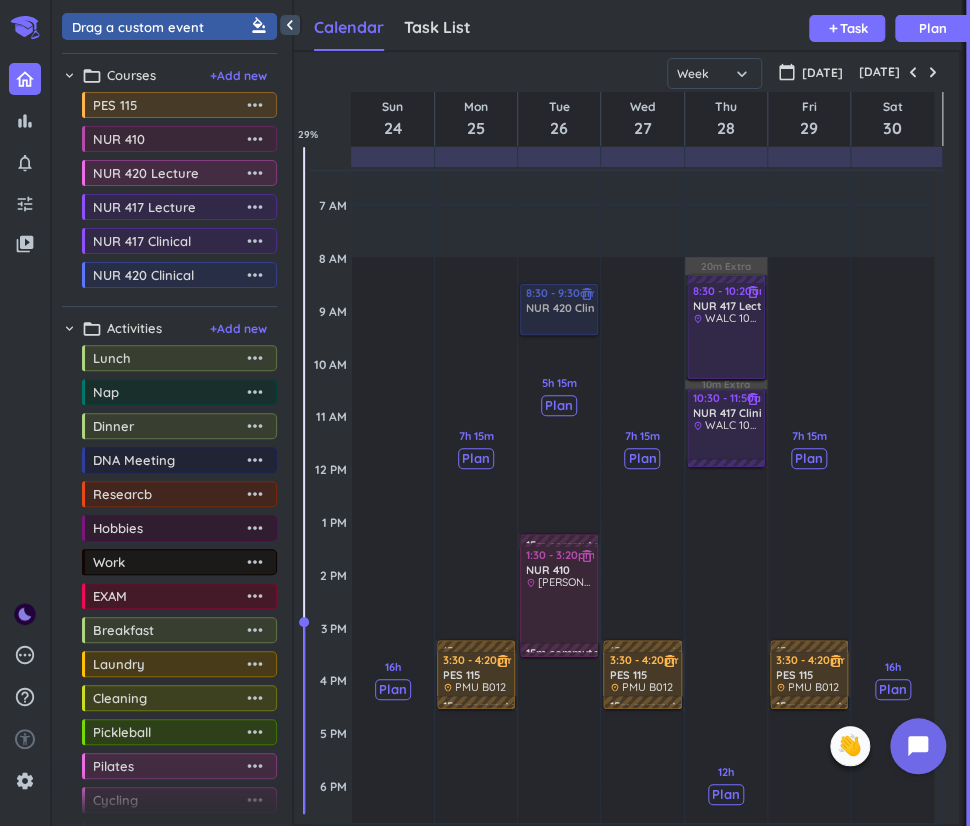 drag, startPoint x: 188, startPoint y: 283, endPoint x: 552, endPoint y: 295, distance: 364.19775 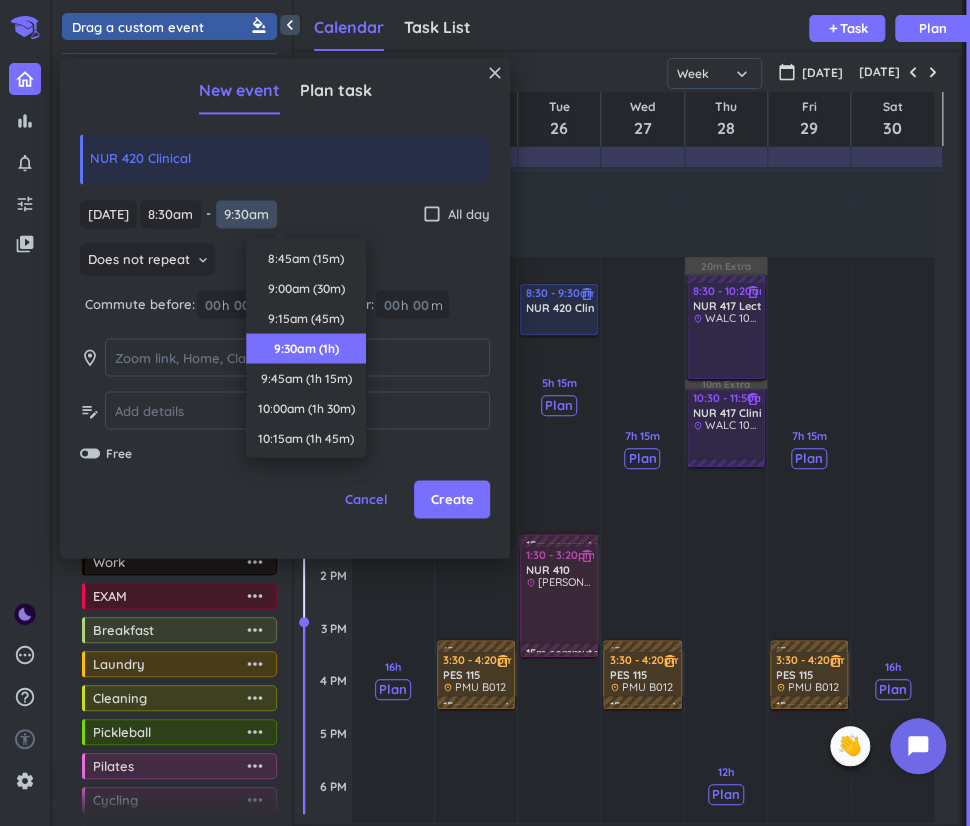 scroll, scrollTop: 90, scrollLeft: 0, axis: vertical 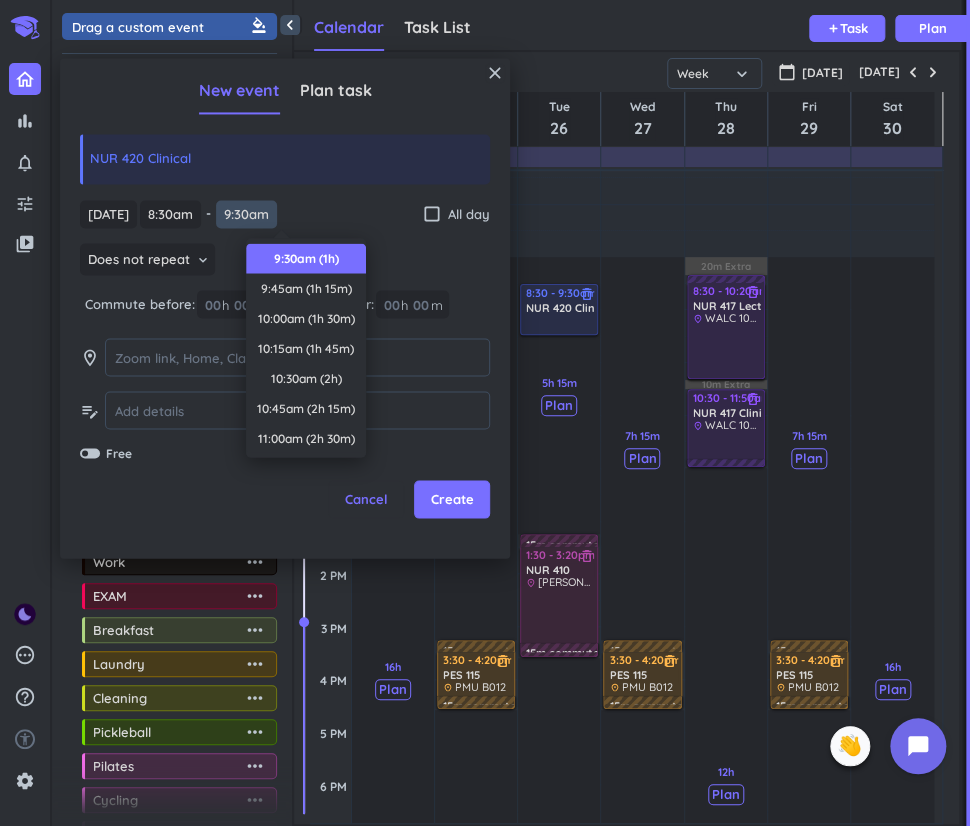 click on "9:30am" at bounding box center (246, 214) 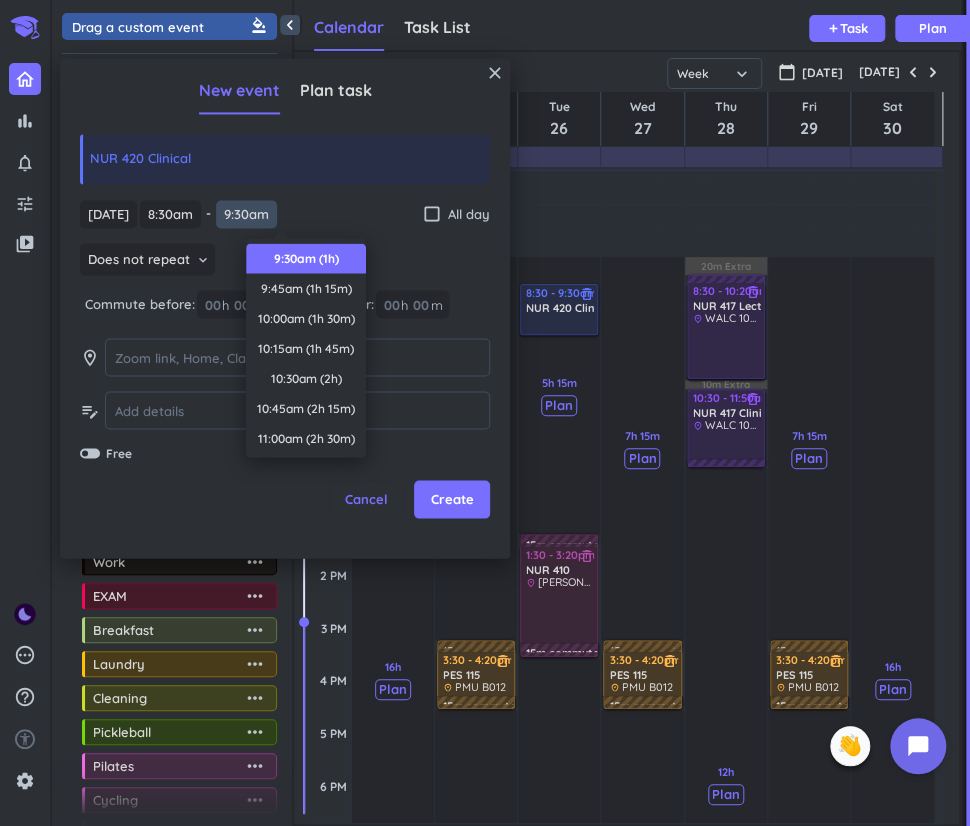click on "9:30am" at bounding box center [246, 214] 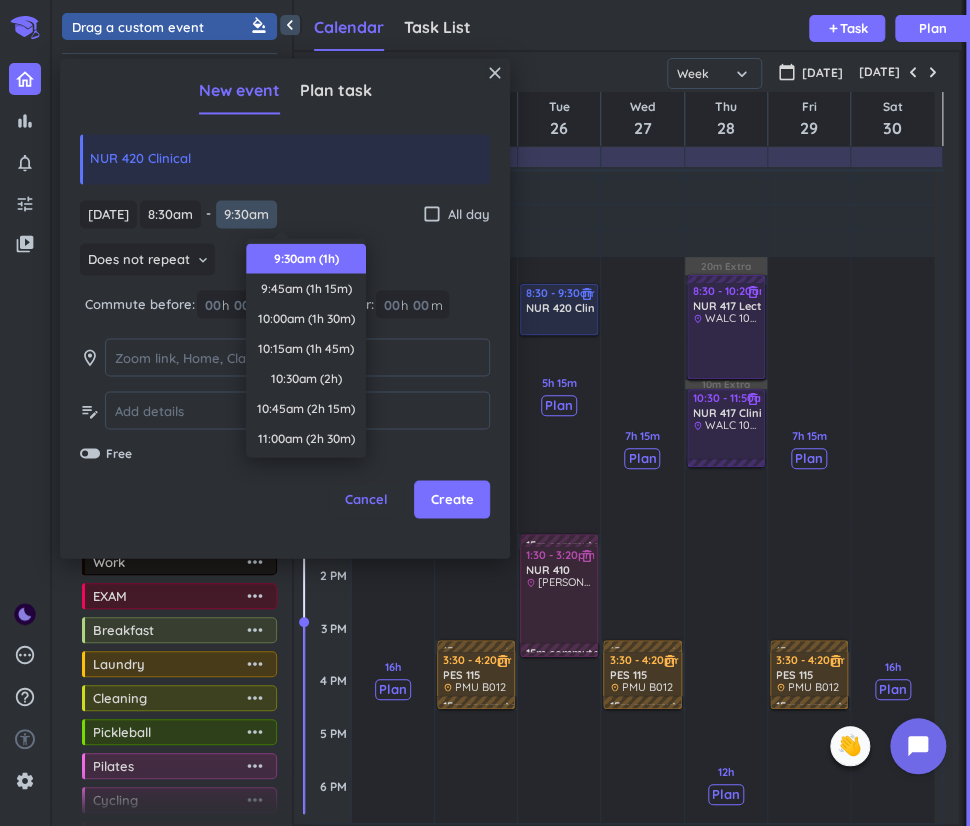 click on "9:30am" at bounding box center [246, 214] 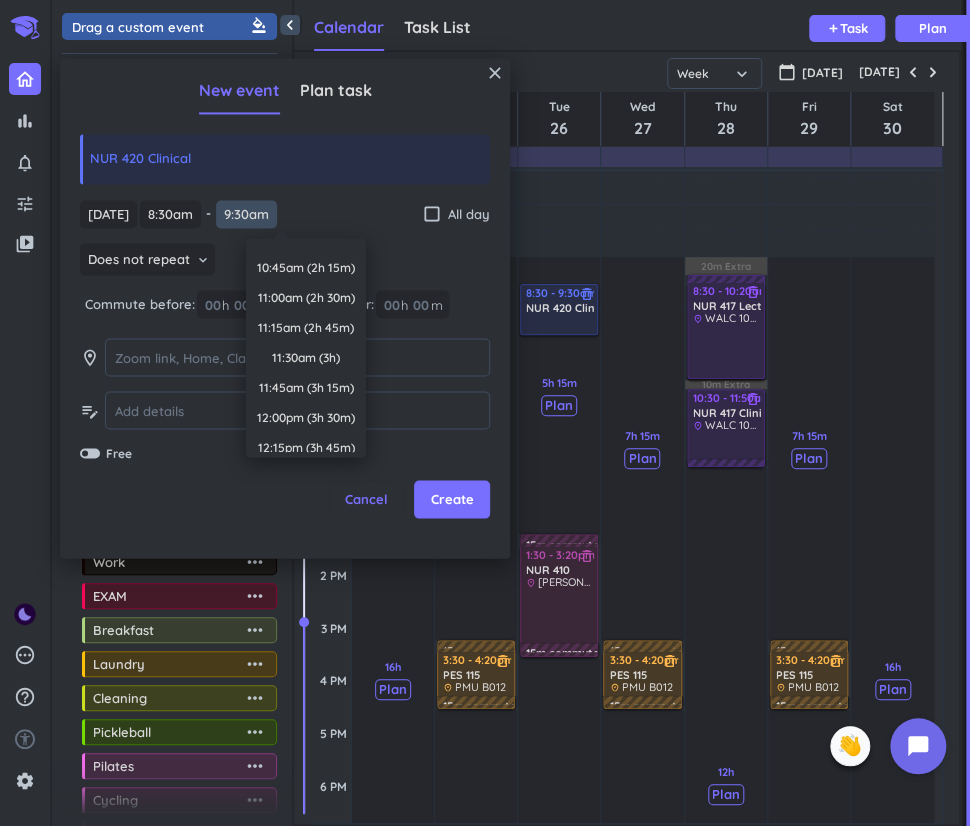scroll, scrollTop: 232, scrollLeft: 0, axis: vertical 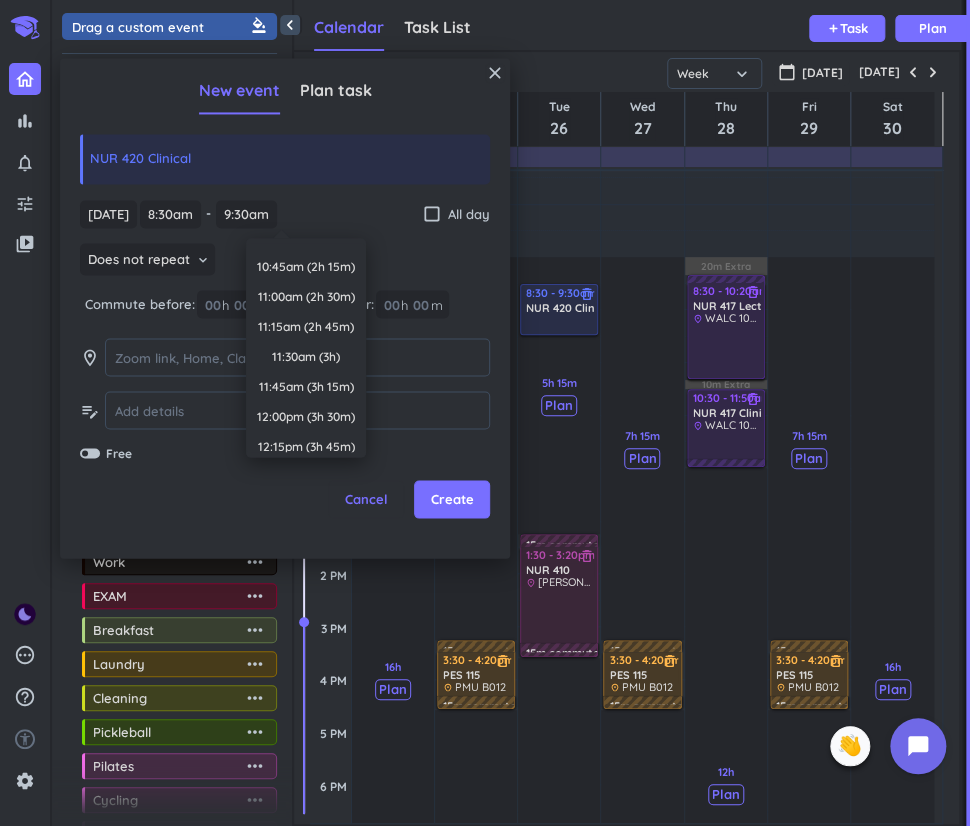 click on "12:15pm (3h 45m)" at bounding box center (306, 446) 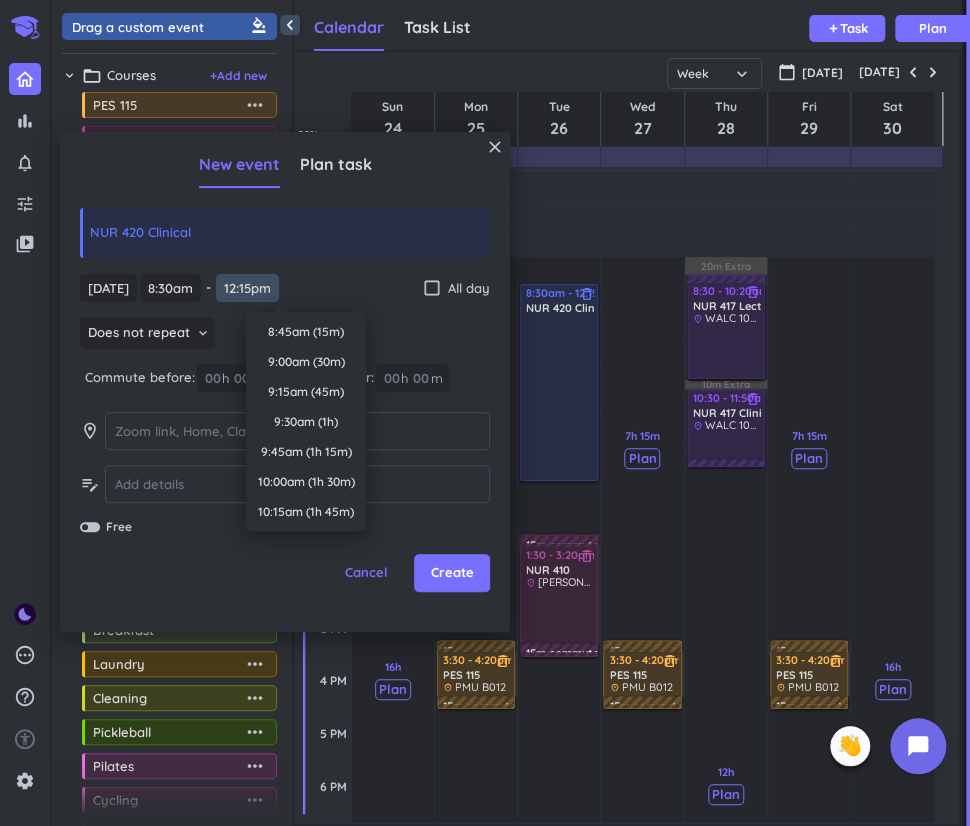 click on "12:15pm" at bounding box center (247, 288) 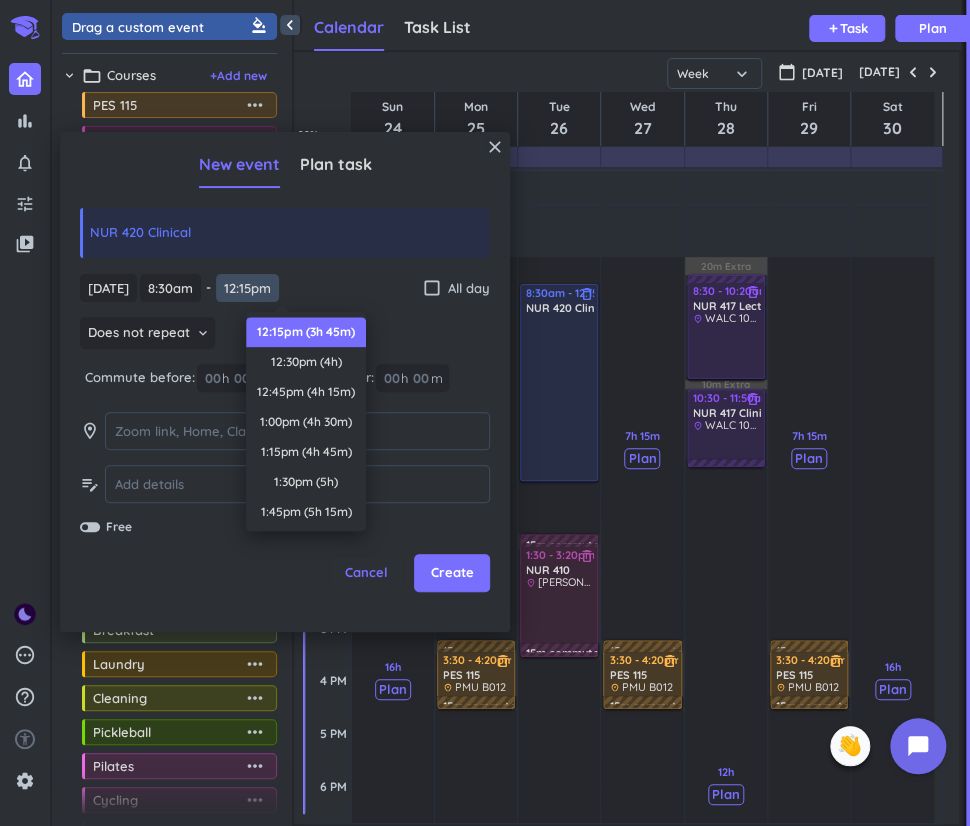 click on "12:15pm" at bounding box center (247, 288) 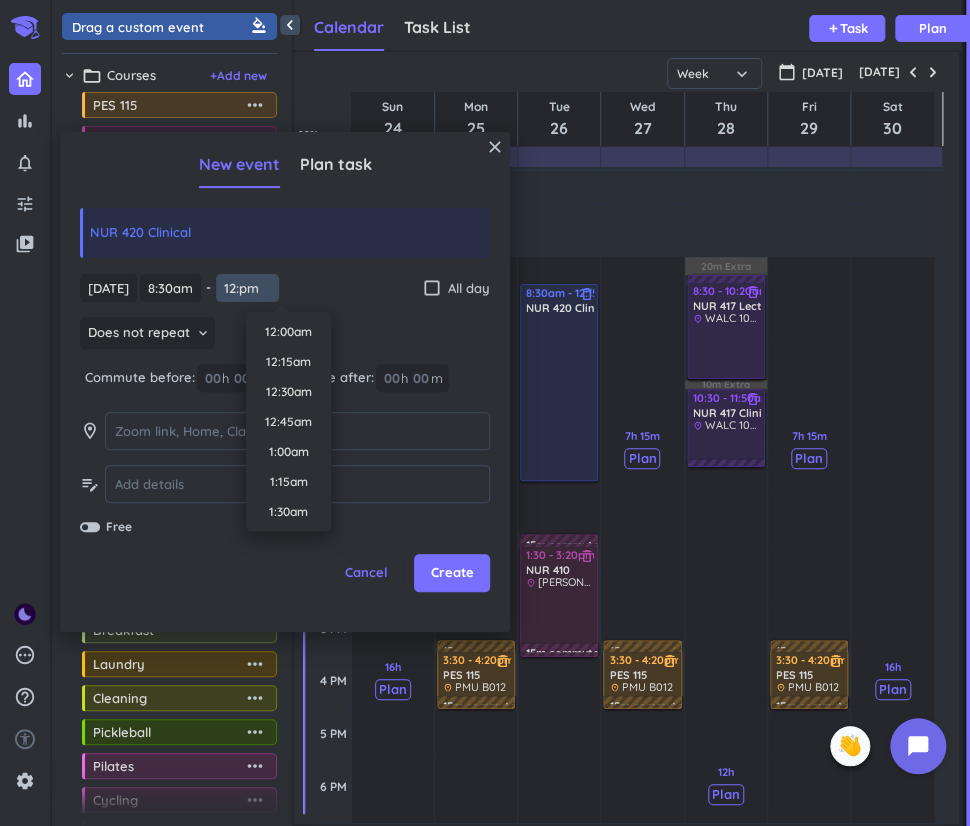 scroll, scrollTop: 1350, scrollLeft: 0, axis: vertical 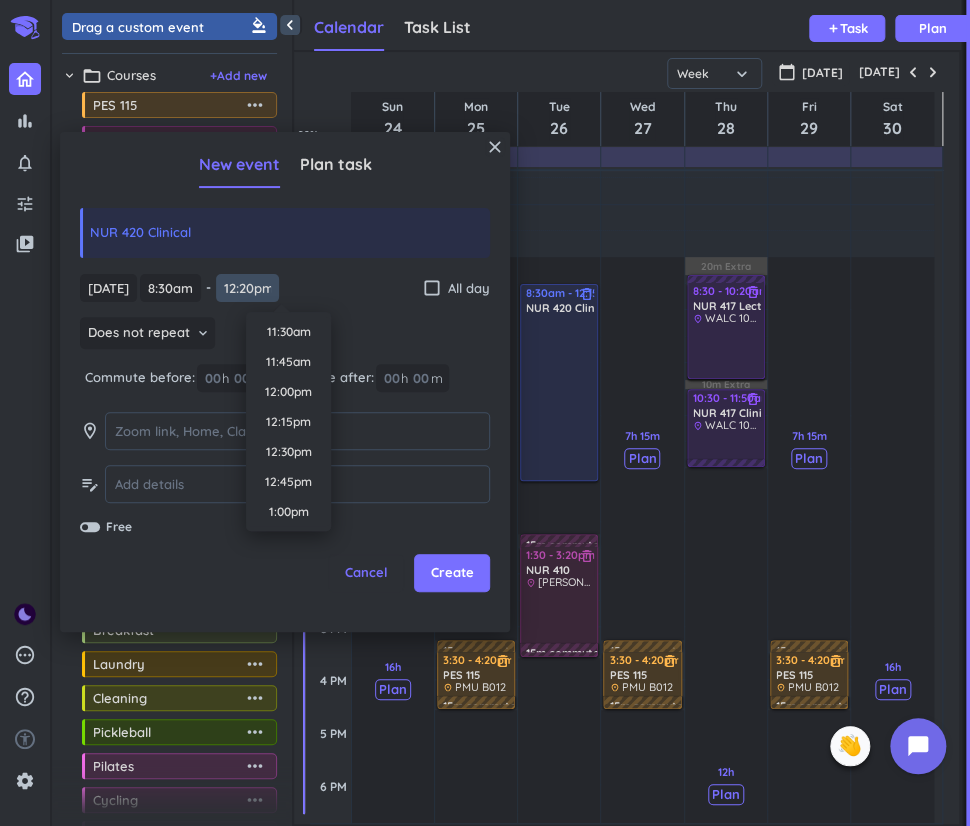 type on "12:20pm" 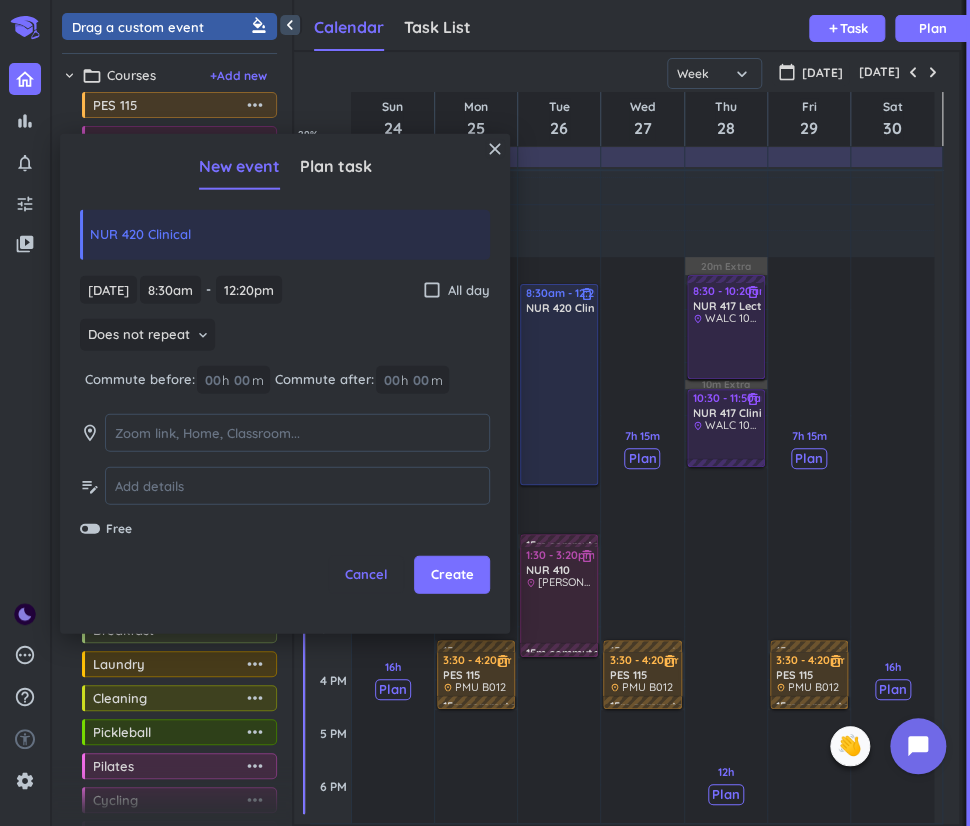 click on "Does not repeat" at bounding box center (139, 335) 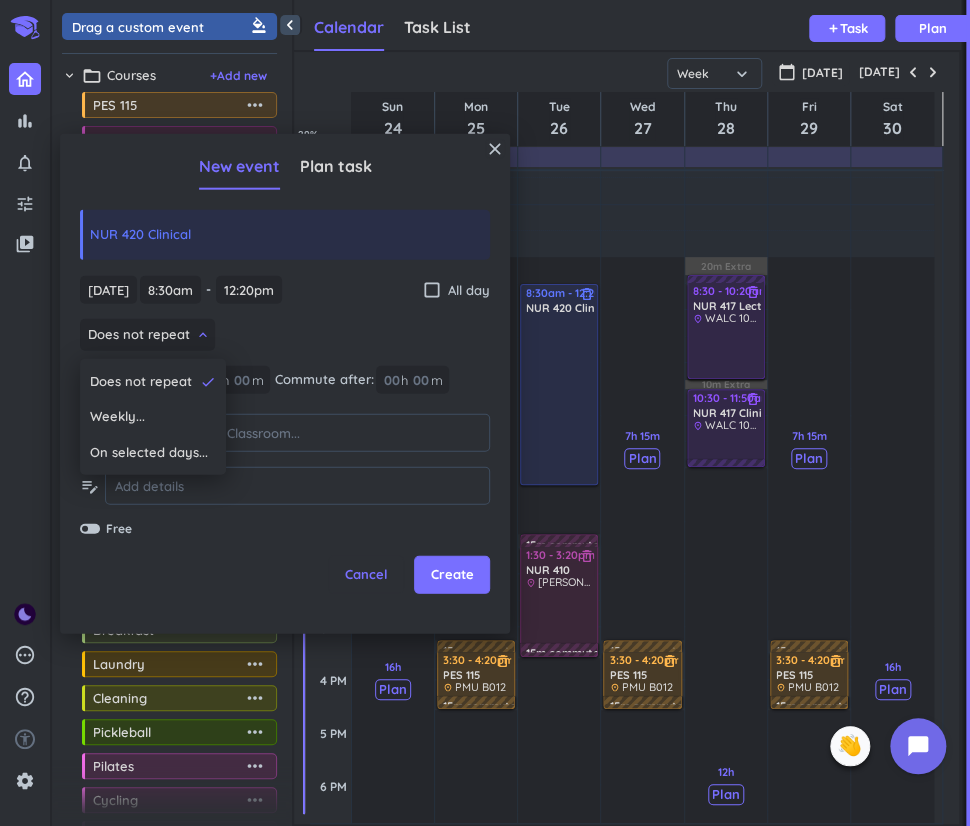 click on "Weekly..." at bounding box center (153, 417) 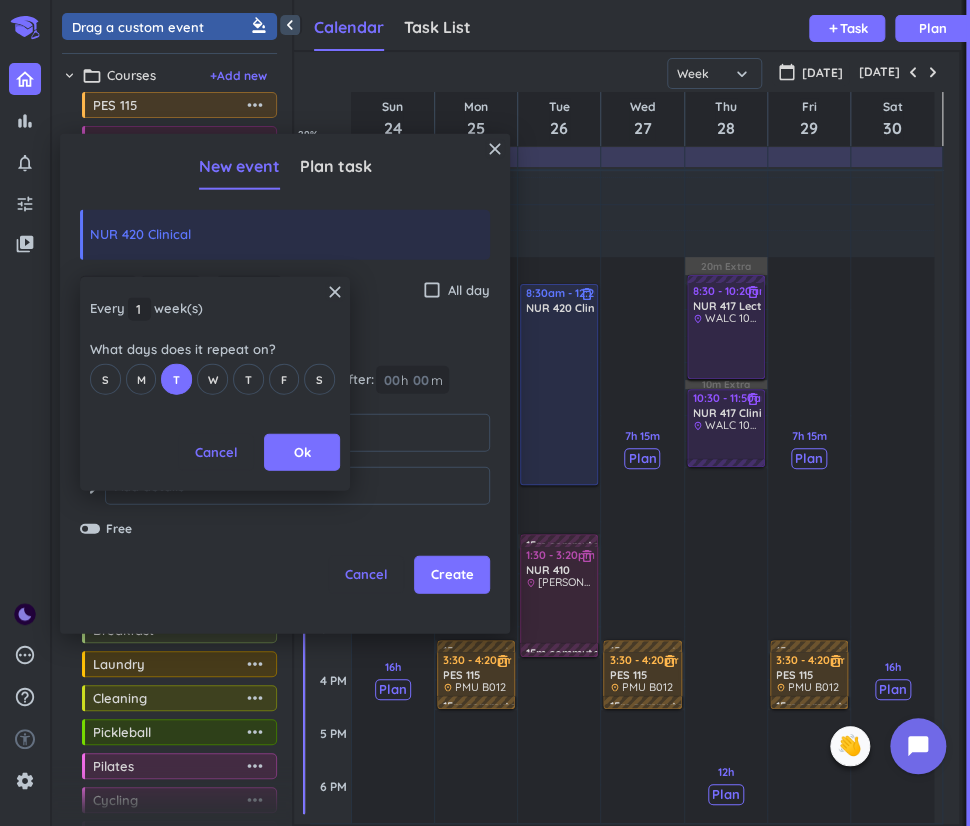 click on "Ok" at bounding box center [302, 452] 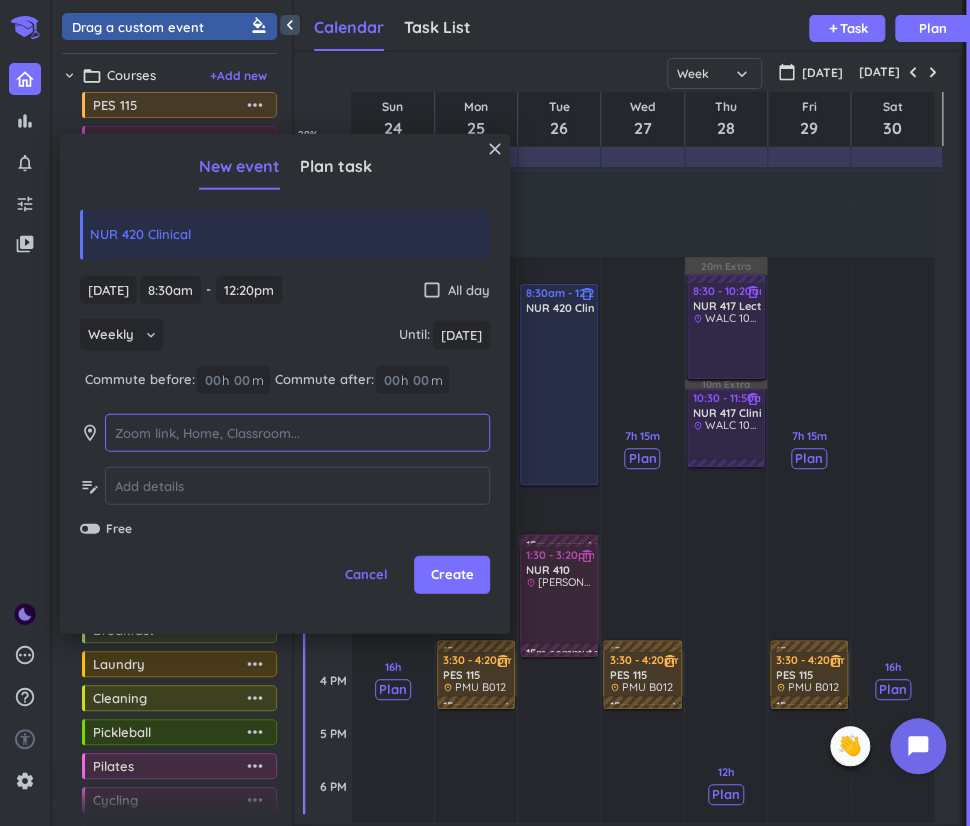 click at bounding box center [297, 432] 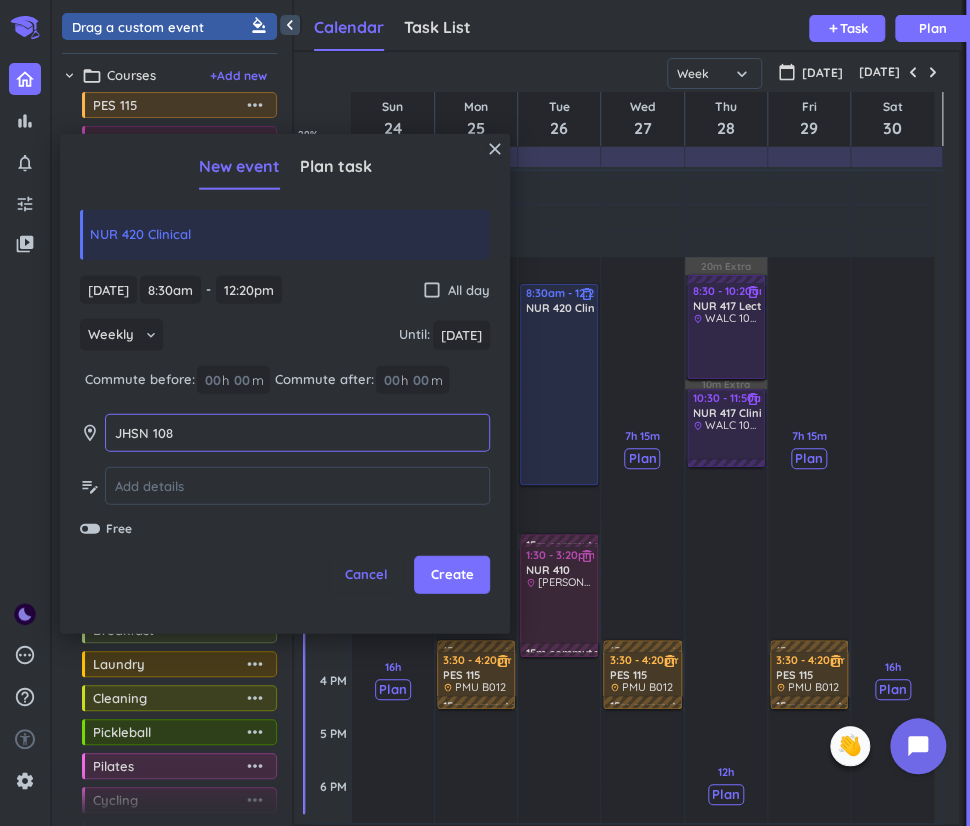 type on "JHSN 108" 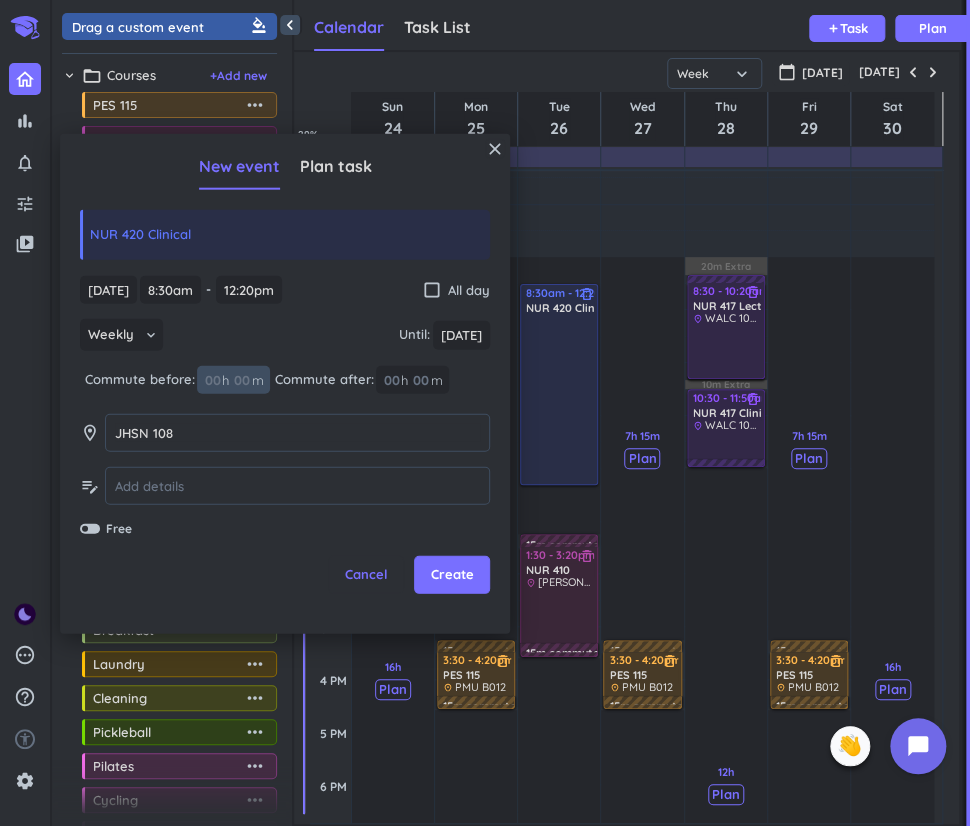 click at bounding box center (241, 379) 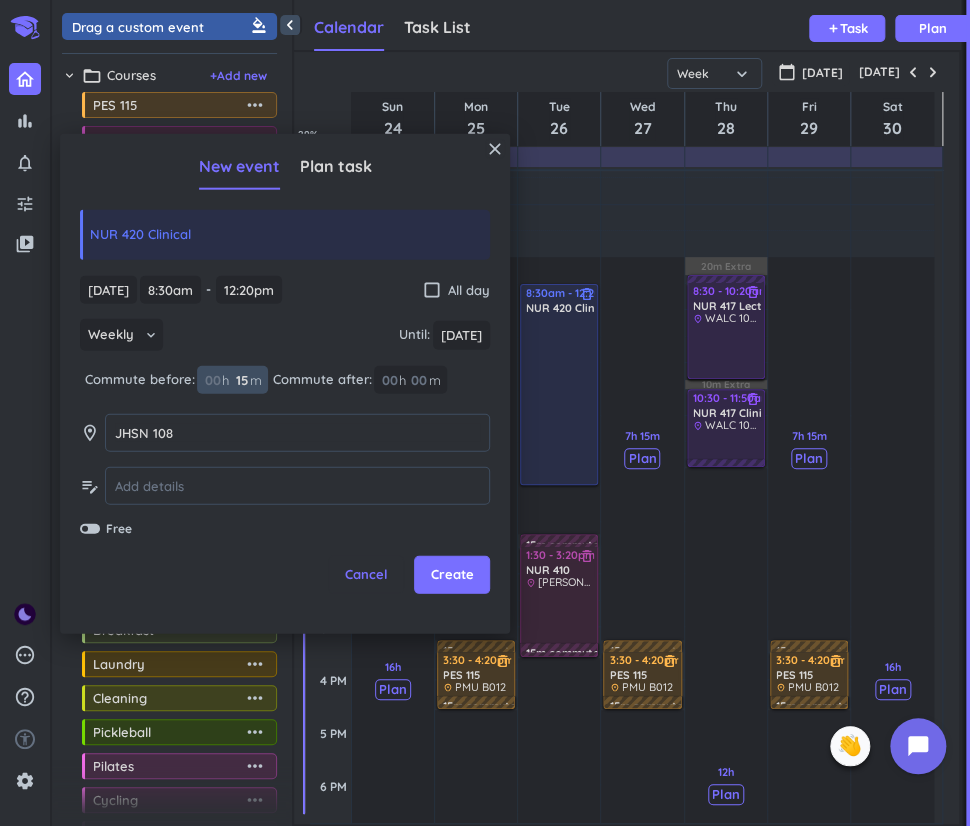 type on "15" 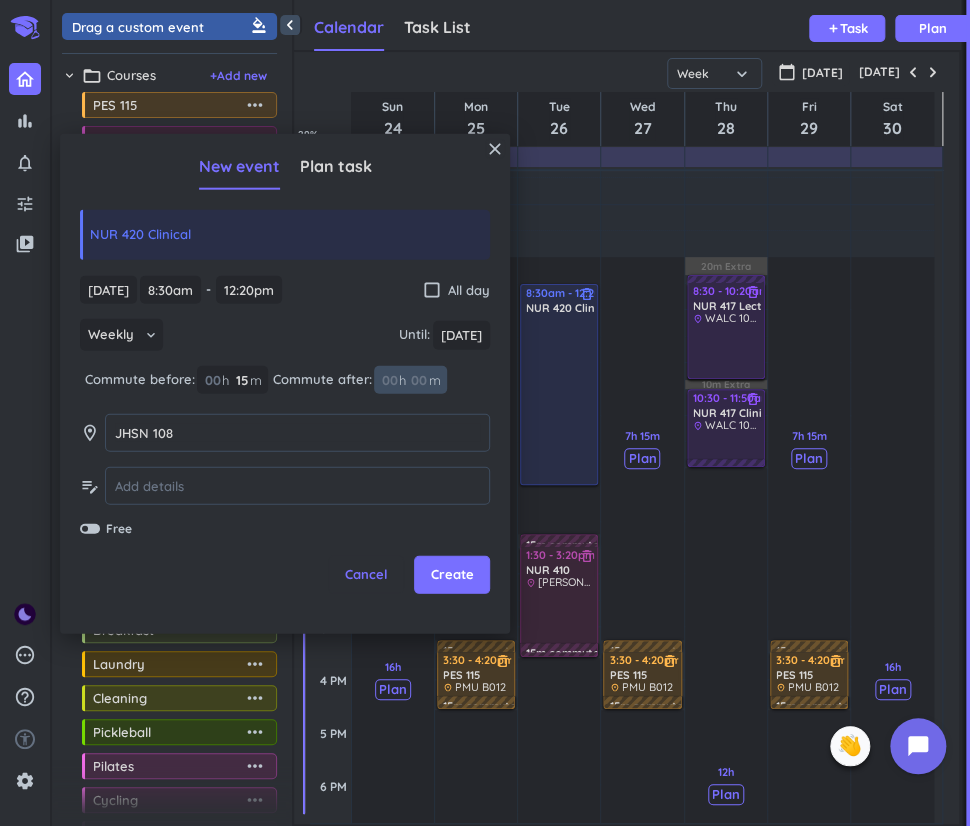 click at bounding box center (418, 379) 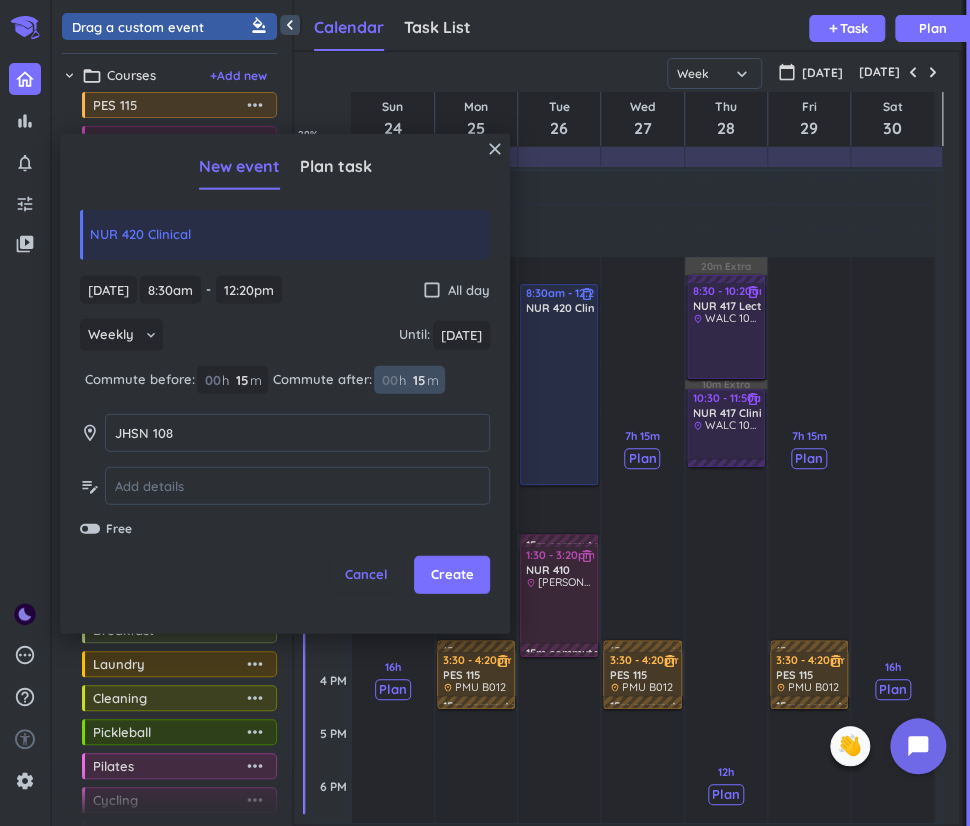 type on "15" 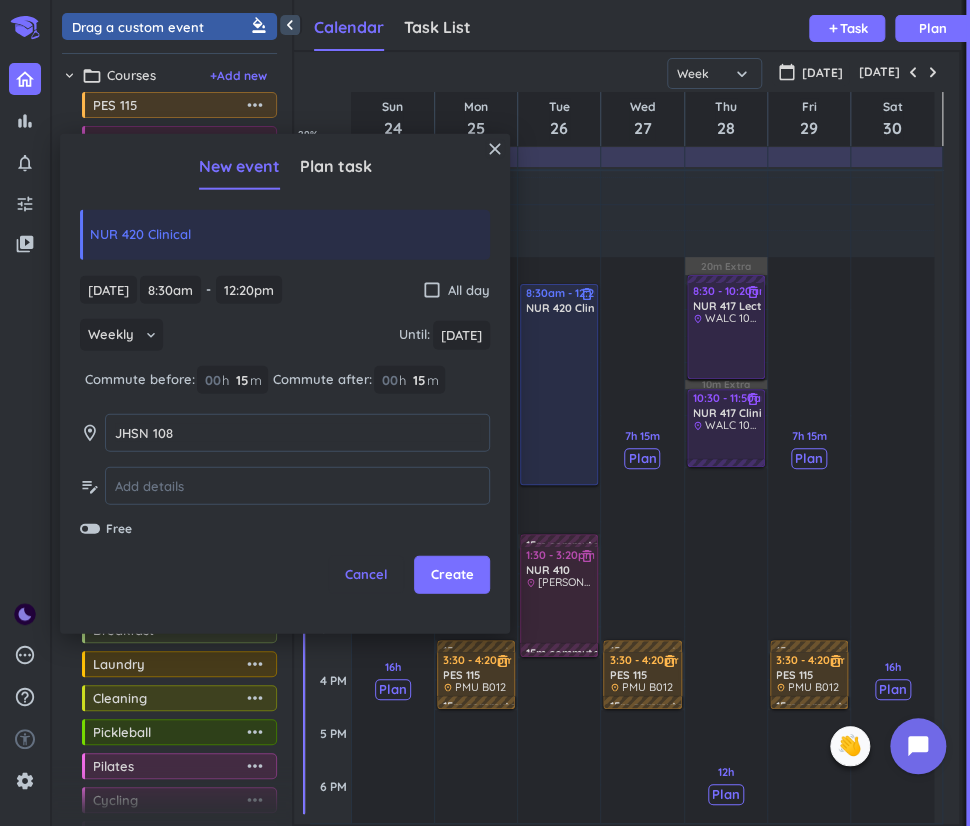 click on "Create" at bounding box center (452, 575) 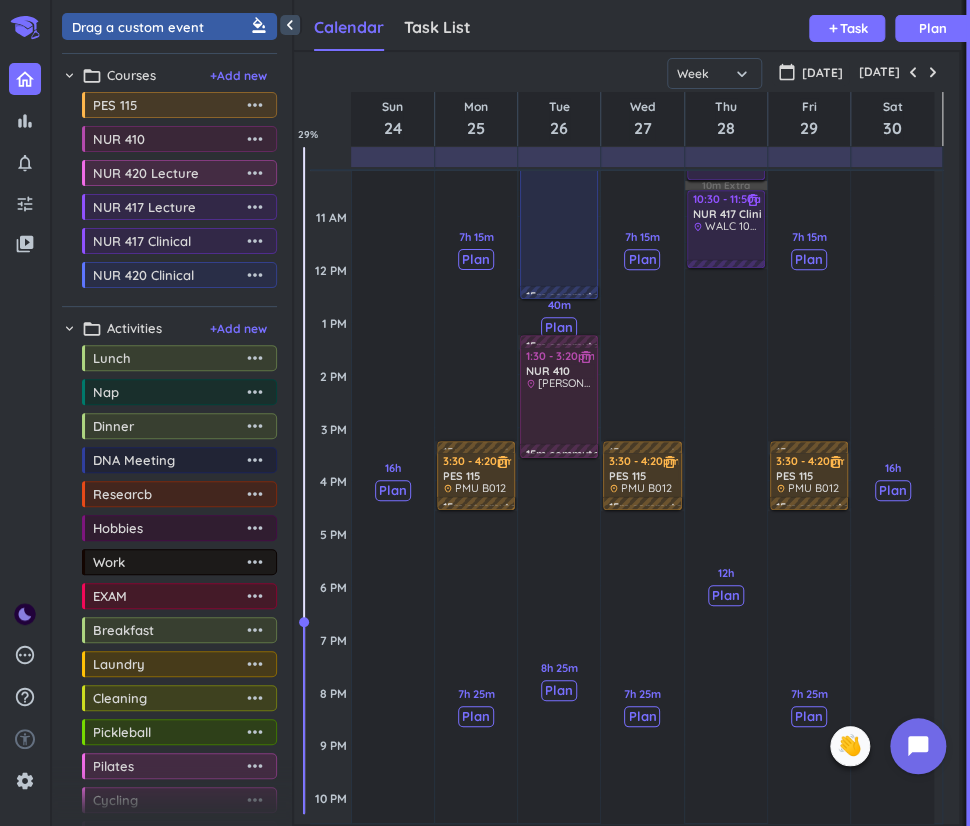 scroll, scrollTop: 324, scrollLeft: 0, axis: vertical 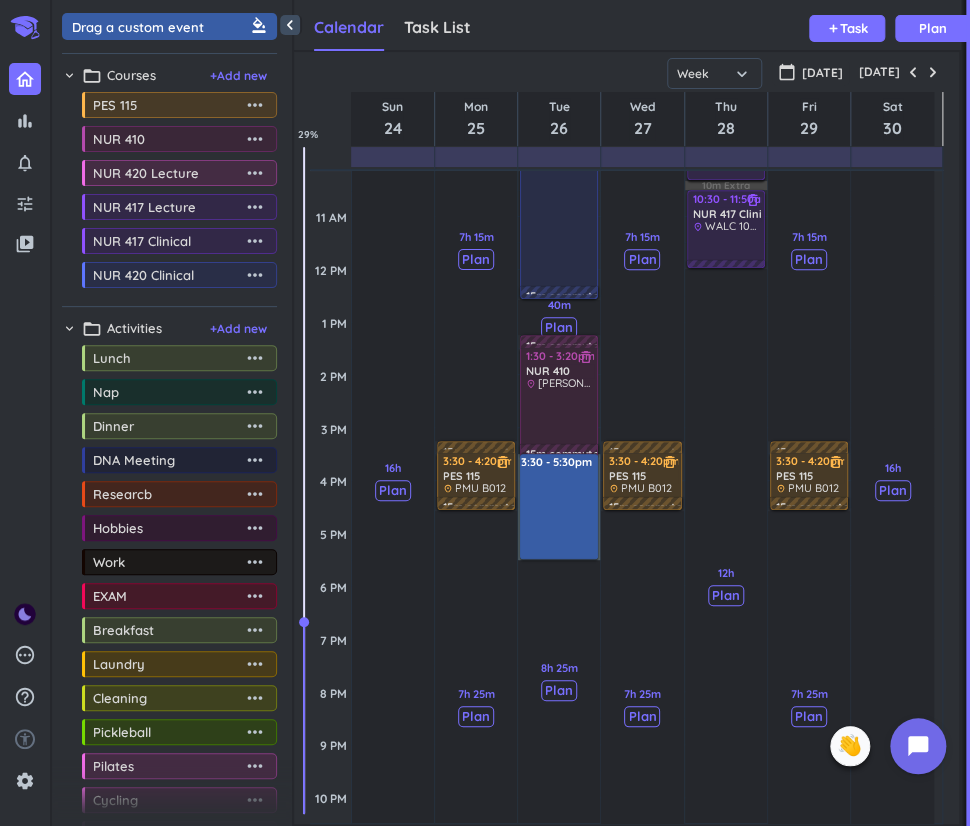 drag, startPoint x: 543, startPoint y: 466, endPoint x: 554, endPoint y: 533, distance: 67.89698 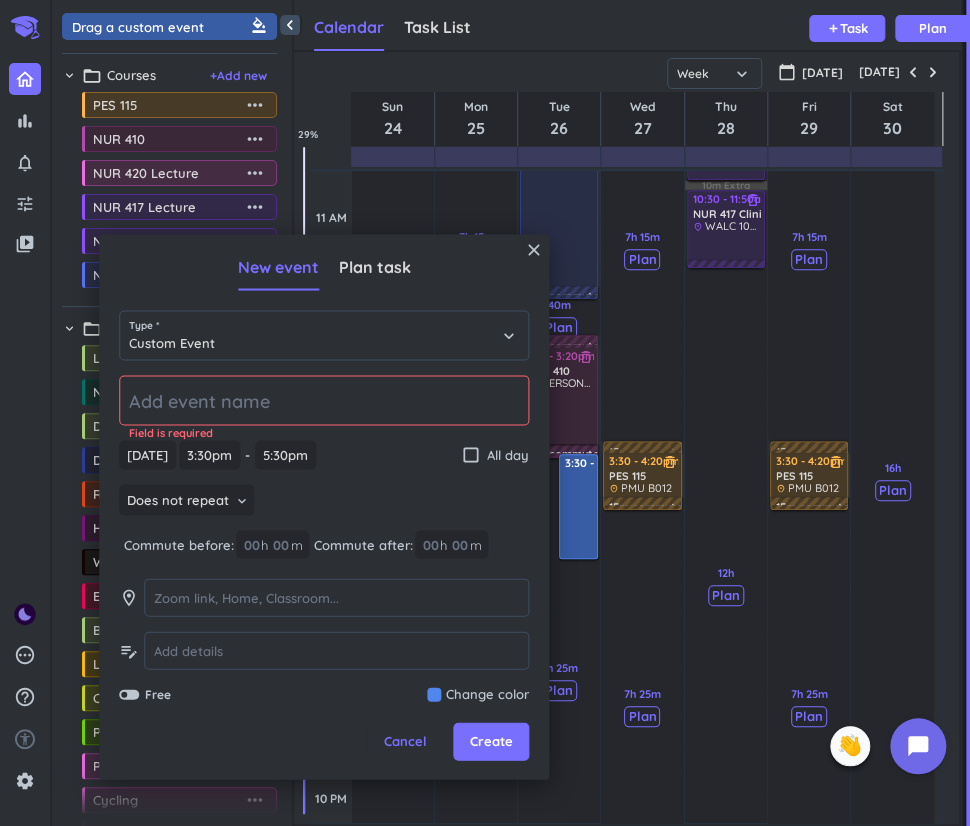 click 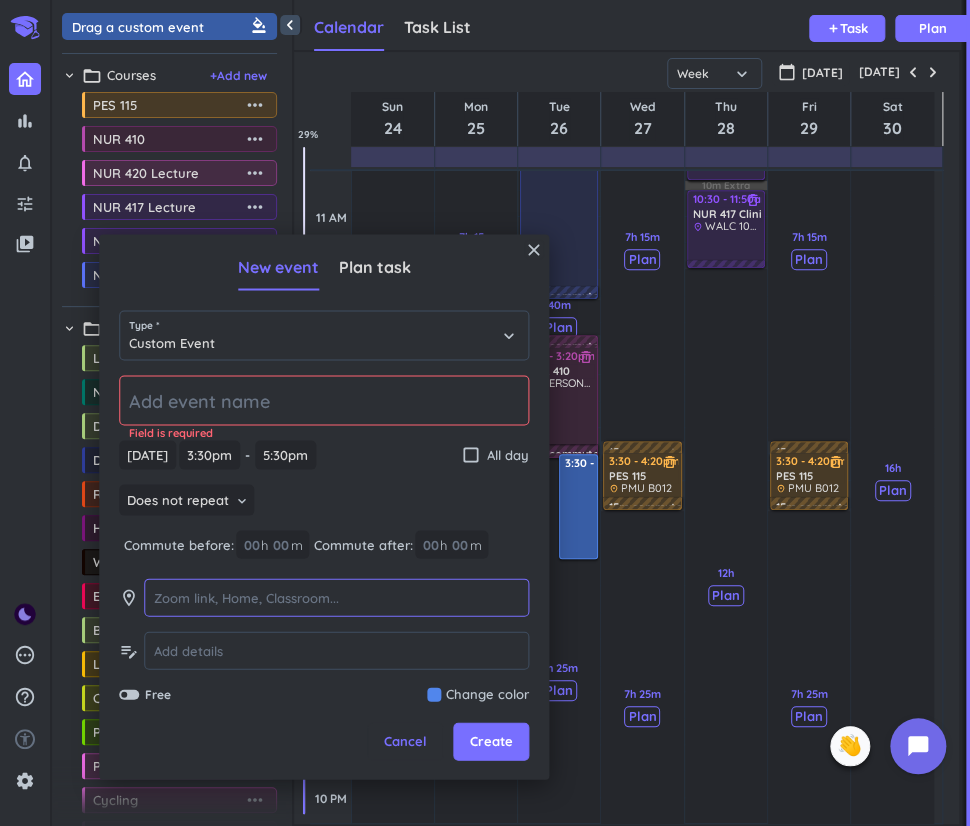 click at bounding box center (336, 598) 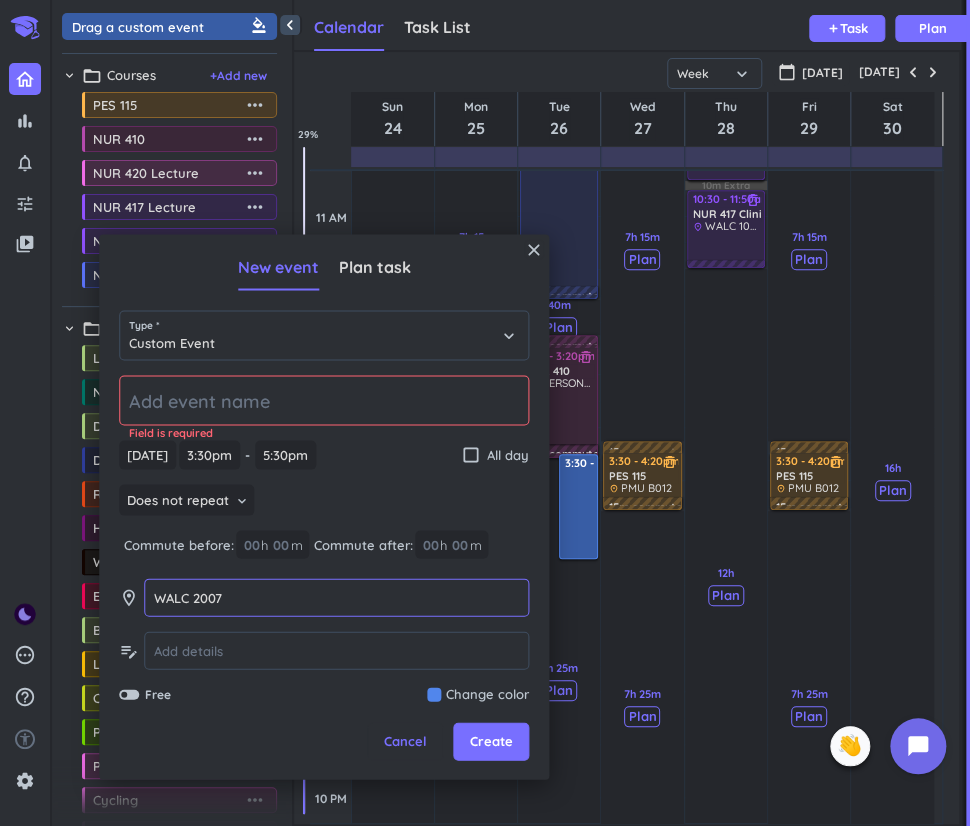 type on "WALC 2007" 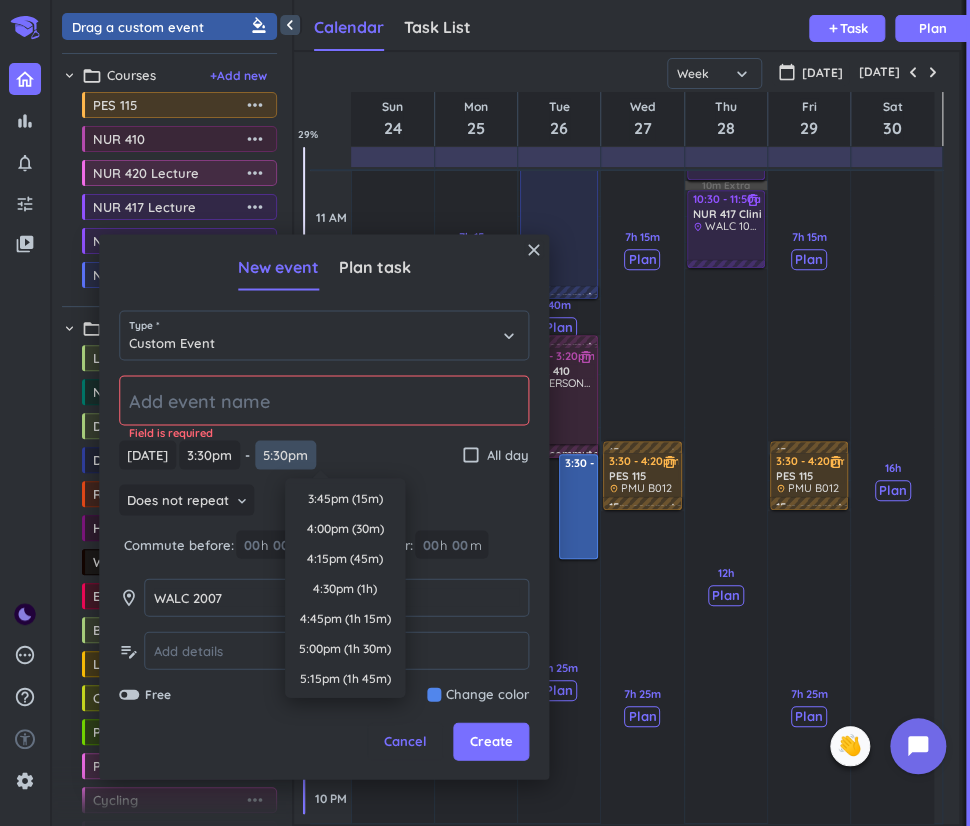 click on "5:30pm" at bounding box center (285, 454) 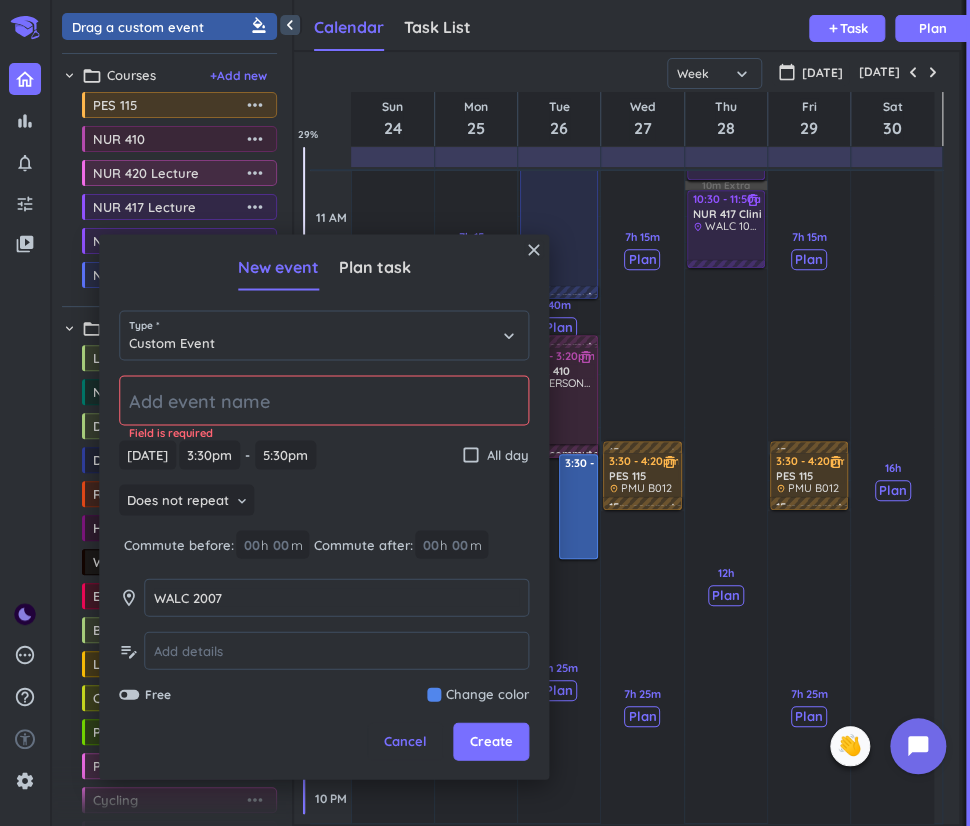 click on "close" at bounding box center [534, 249] 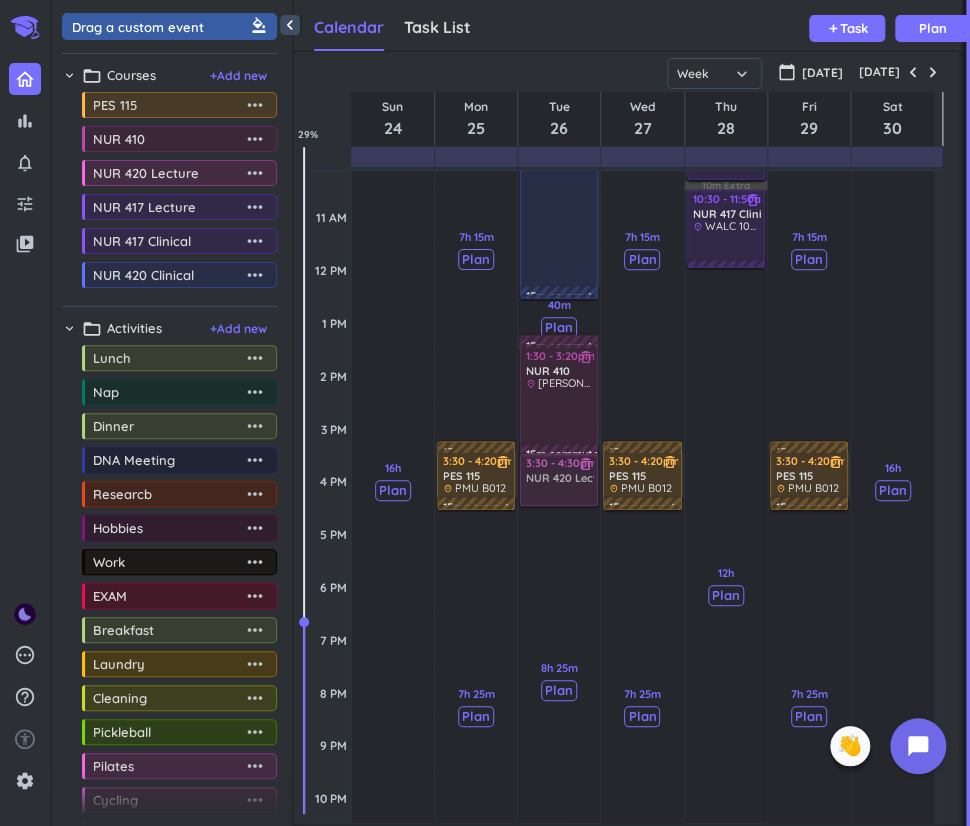 drag, startPoint x: 172, startPoint y: 179, endPoint x: 540, endPoint y: 478, distance: 474.15714 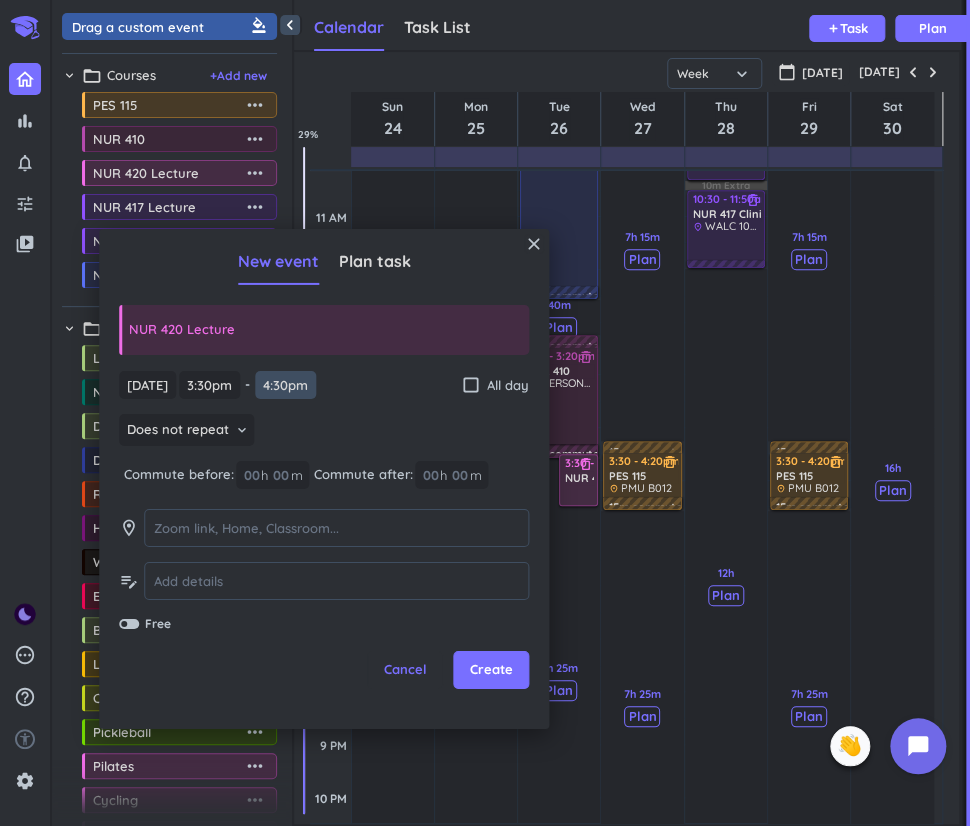 click on "4:30pm" at bounding box center [285, 384] 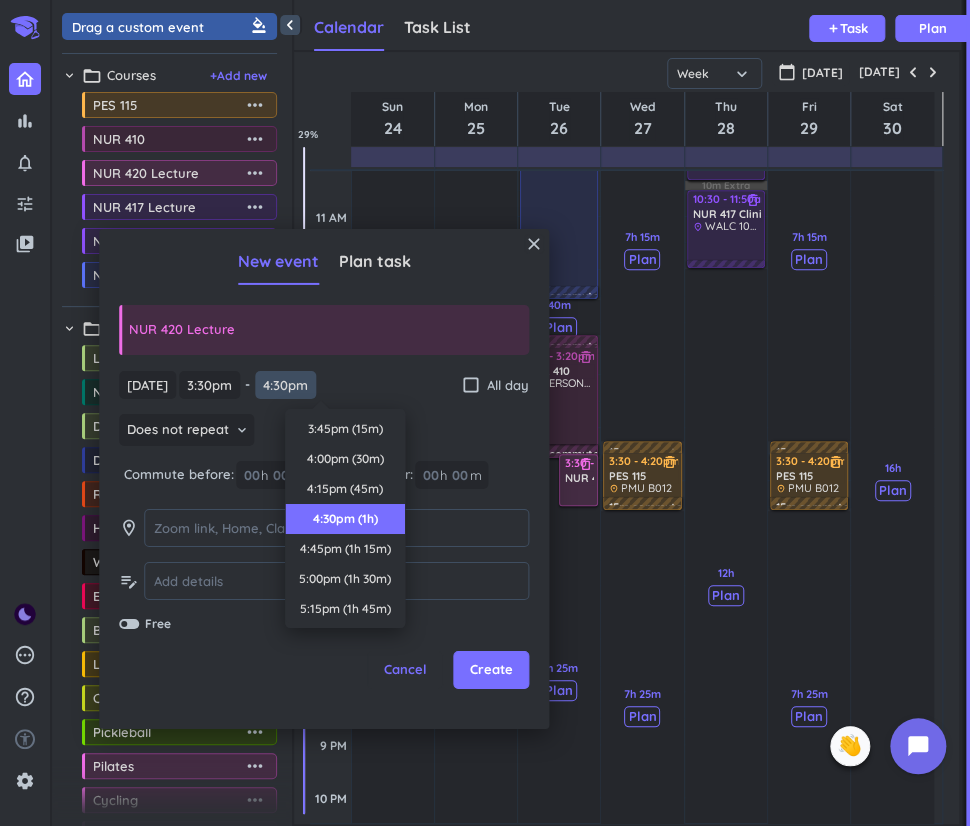 scroll, scrollTop: 90, scrollLeft: 0, axis: vertical 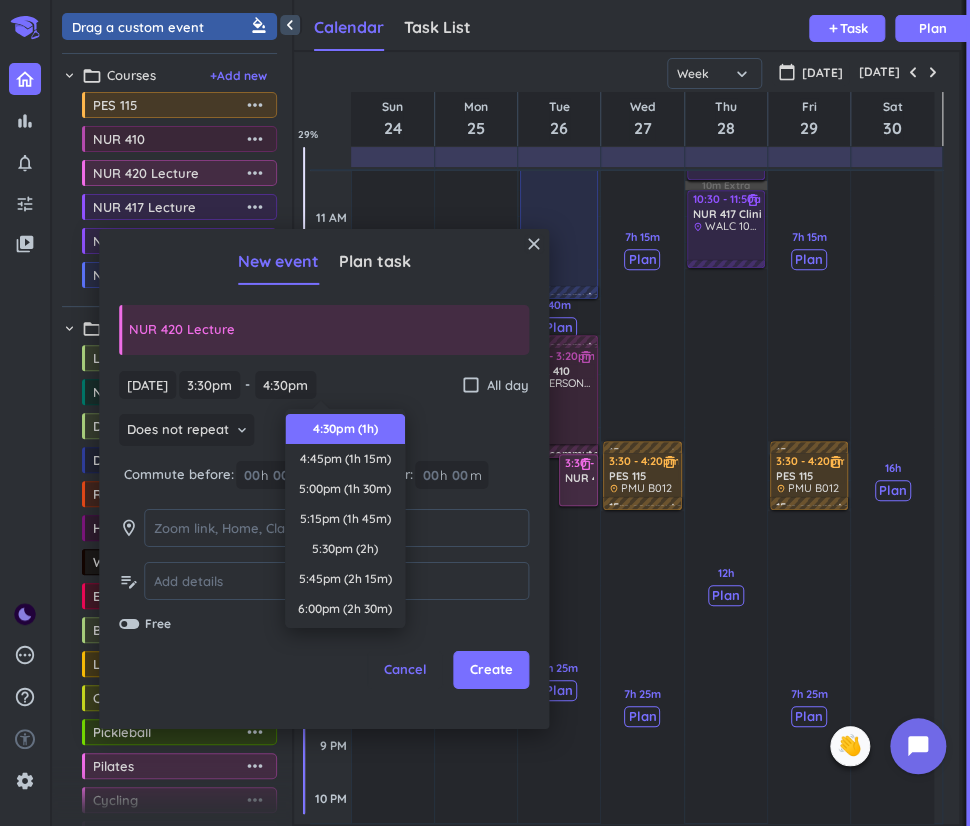click on "5:30pm (2h)" at bounding box center [345, 549] 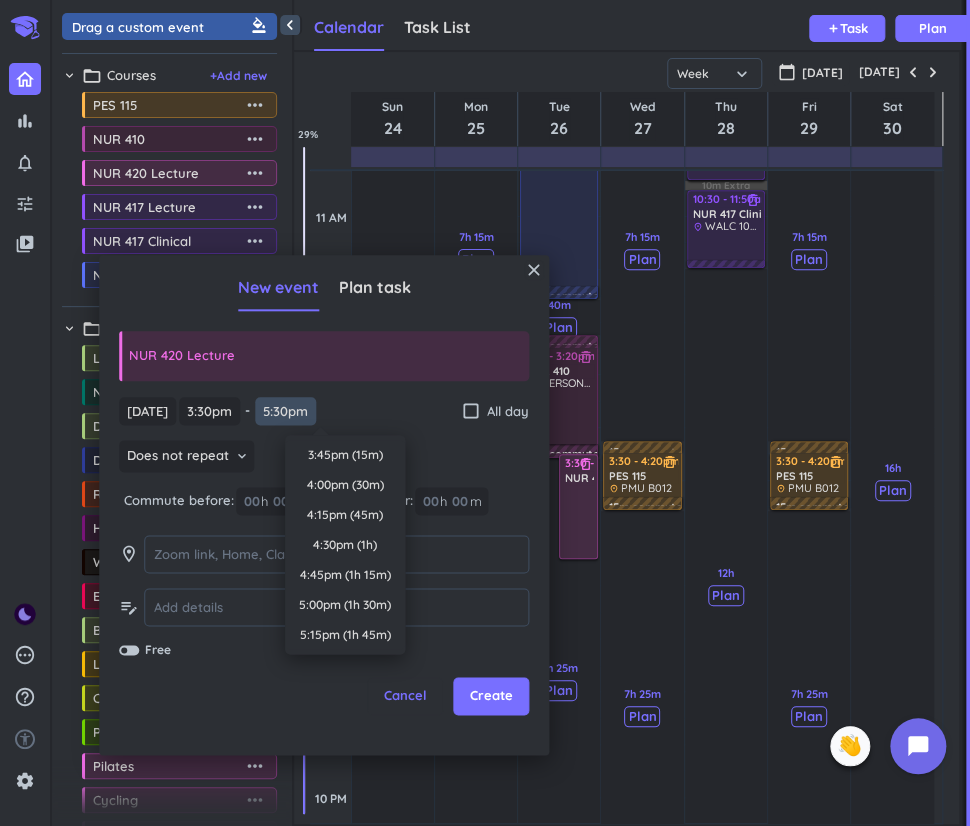 scroll, scrollTop: 210, scrollLeft: 0, axis: vertical 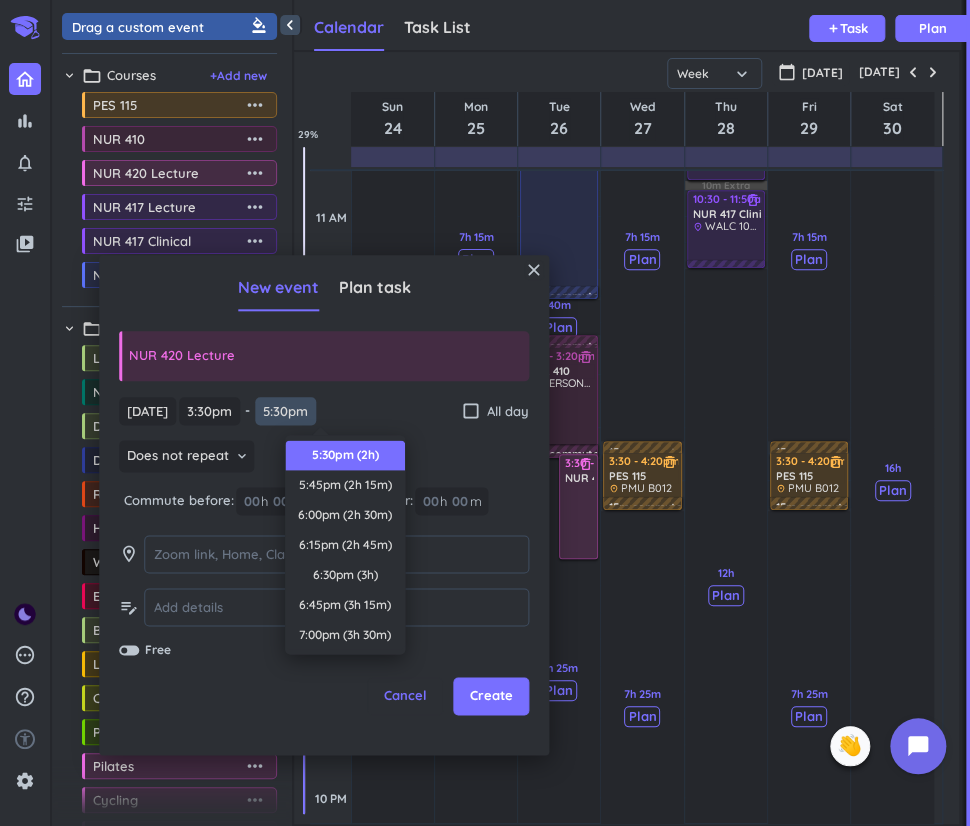 click on "5:30pm" at bounding box center (285, 411) 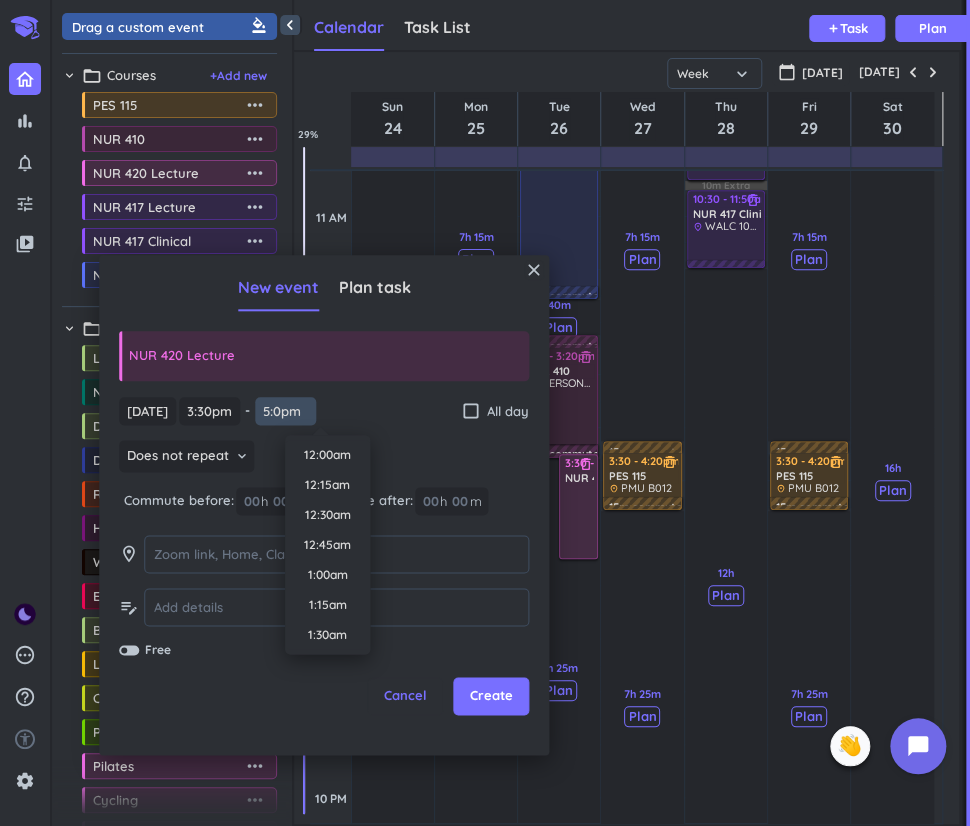 scroll, scrollTop: 1950, scrollLeft: 0, axis: vertical 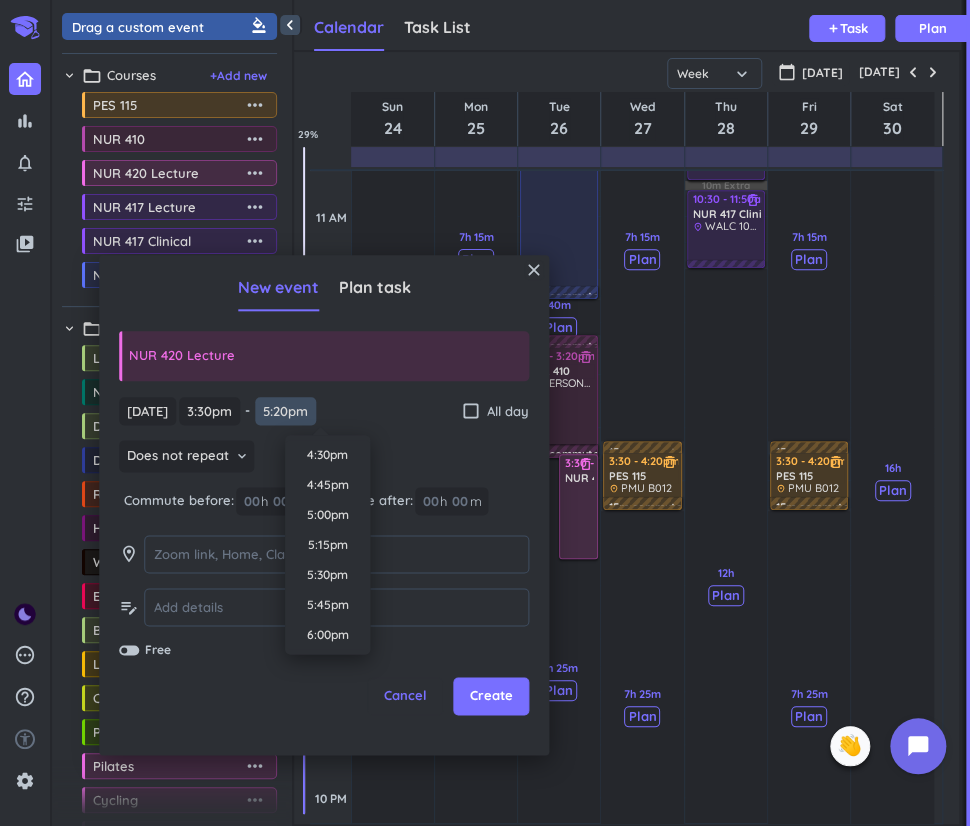 type on "5:20pm" 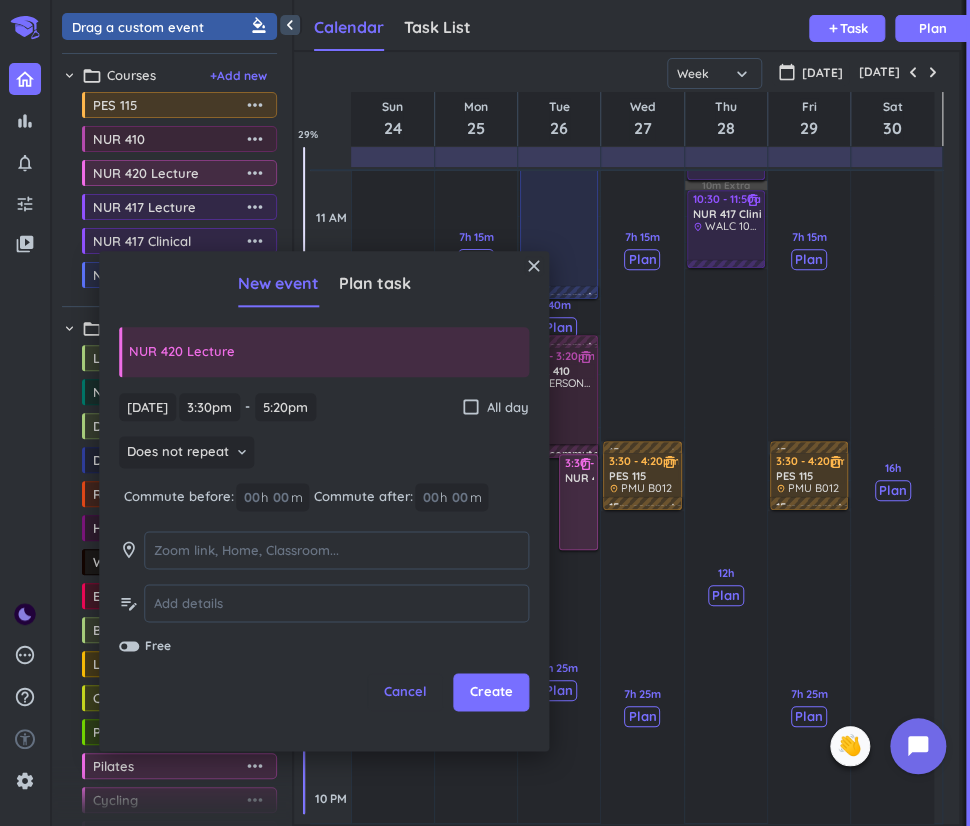 click on "[DATE] [DATE]   3:30pm 3:30pm - 5:20pm 5:20pm check_box_outline_blank All day" at bounding box center [324, 407] 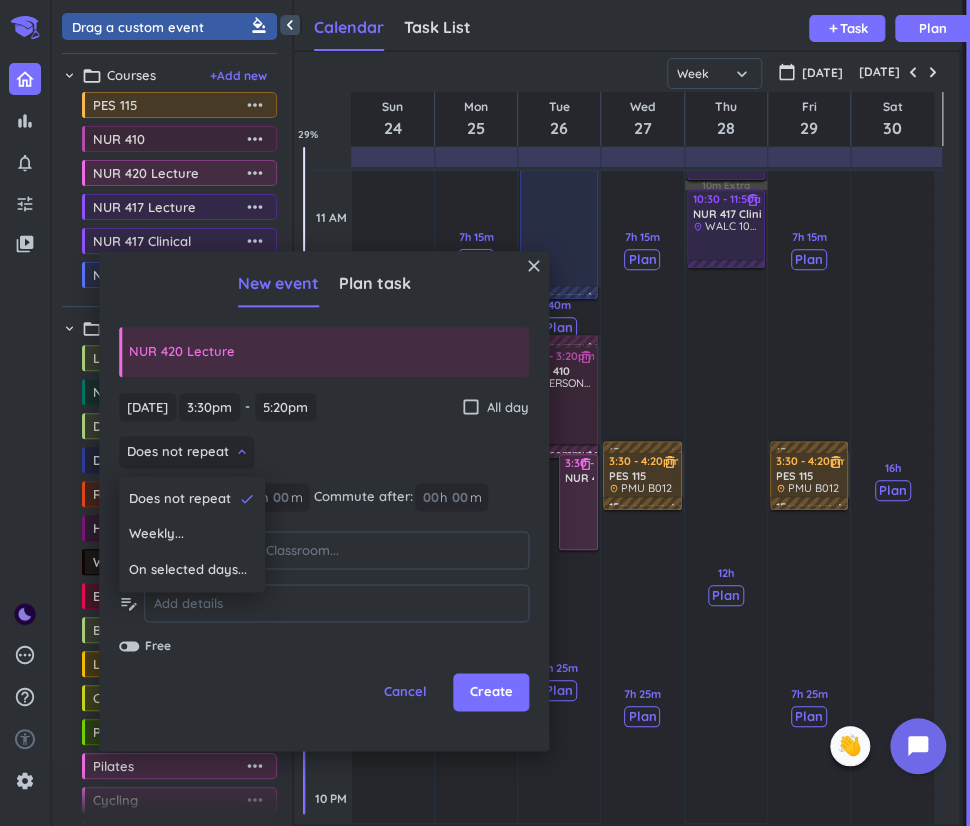 click on "Weekly..." at bounding box center [192, 535] 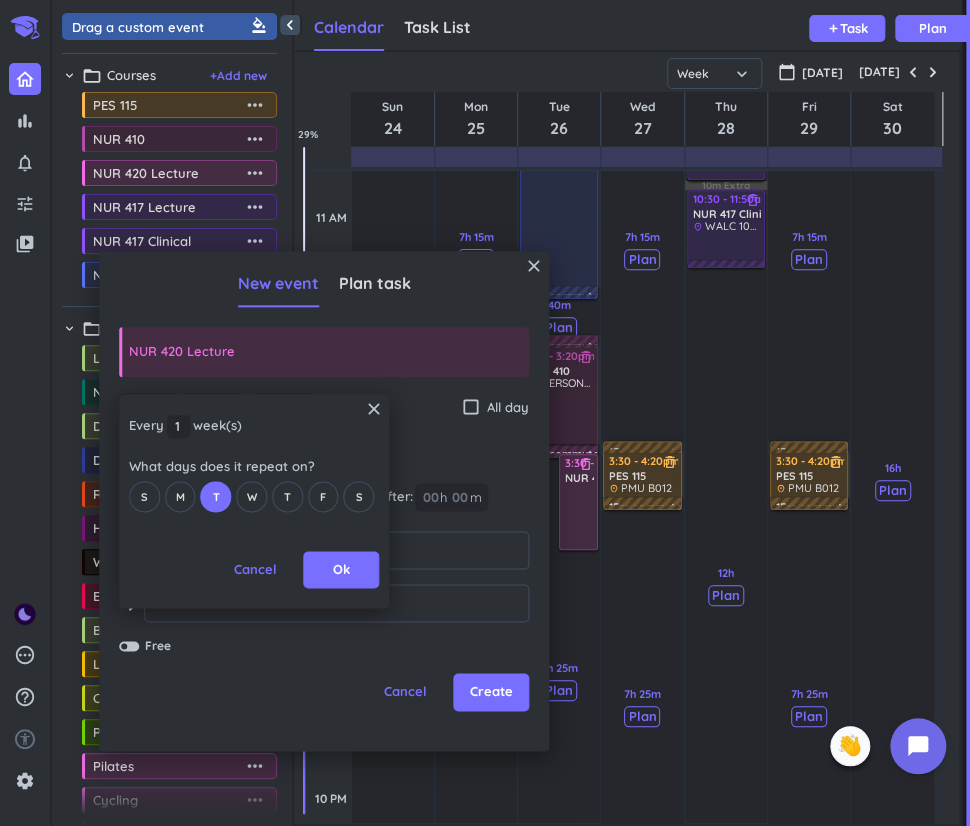 click on "Ok" at bounding box center [341, 570] 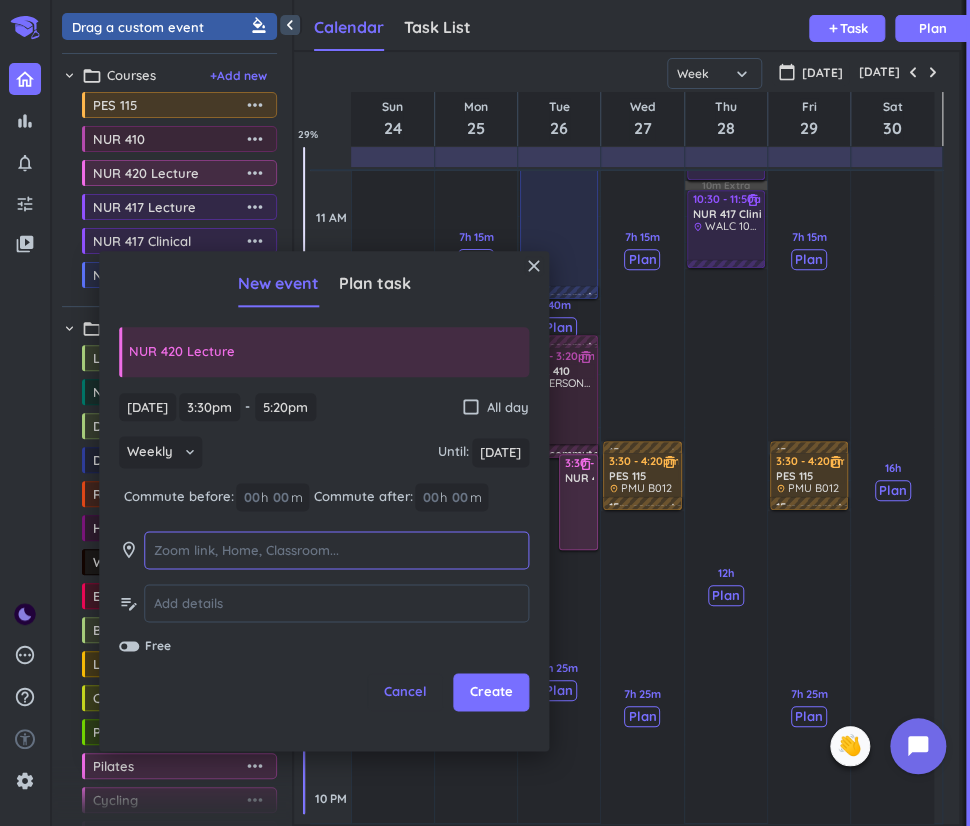 click at bounding box center [336, 550] 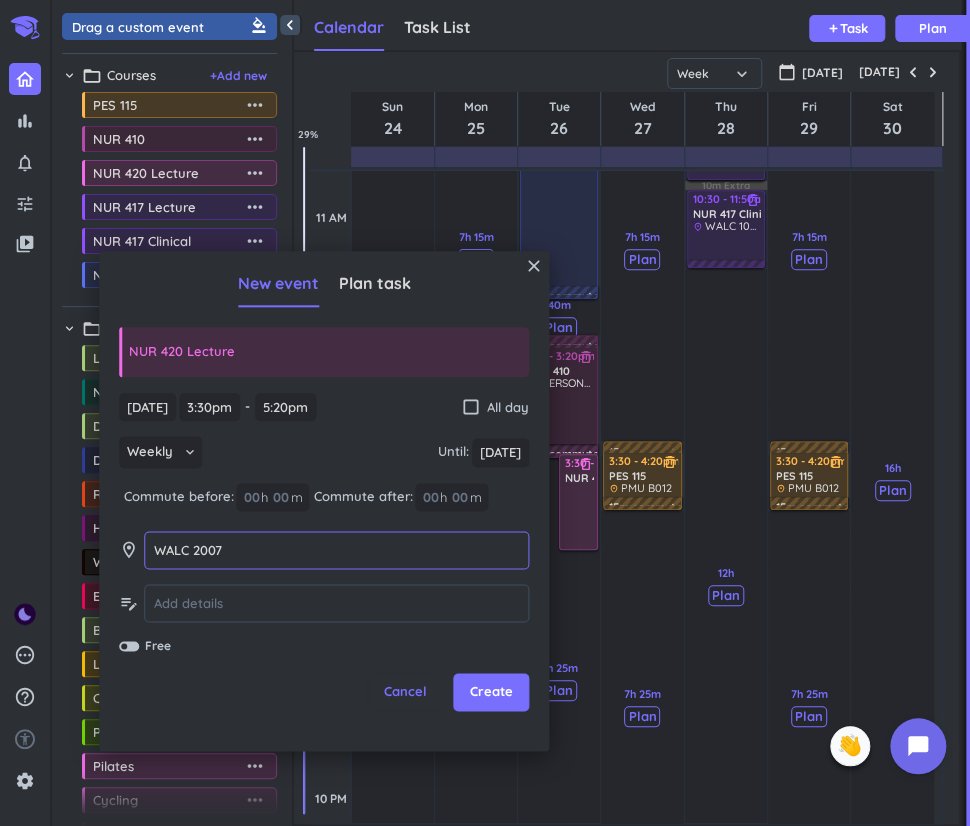 type on "WALC 2007" 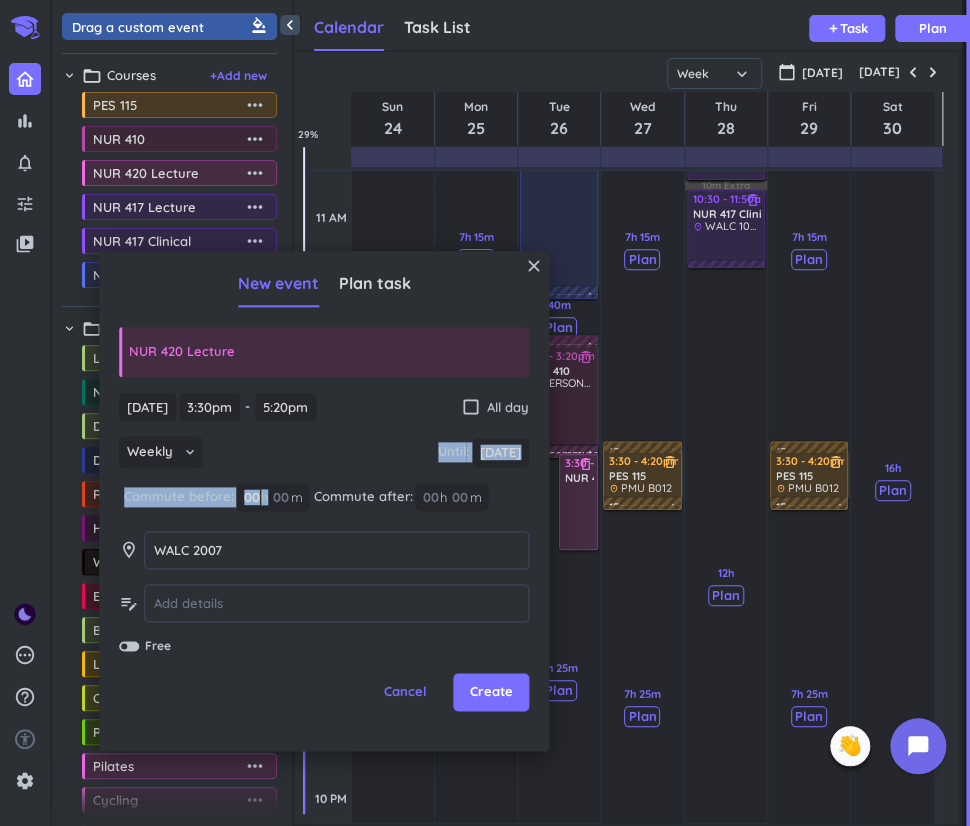 drag, startPoint x: 304, startPoint y: 463, endPoint x: 286, endPoint y: 491, distance: 33.286633 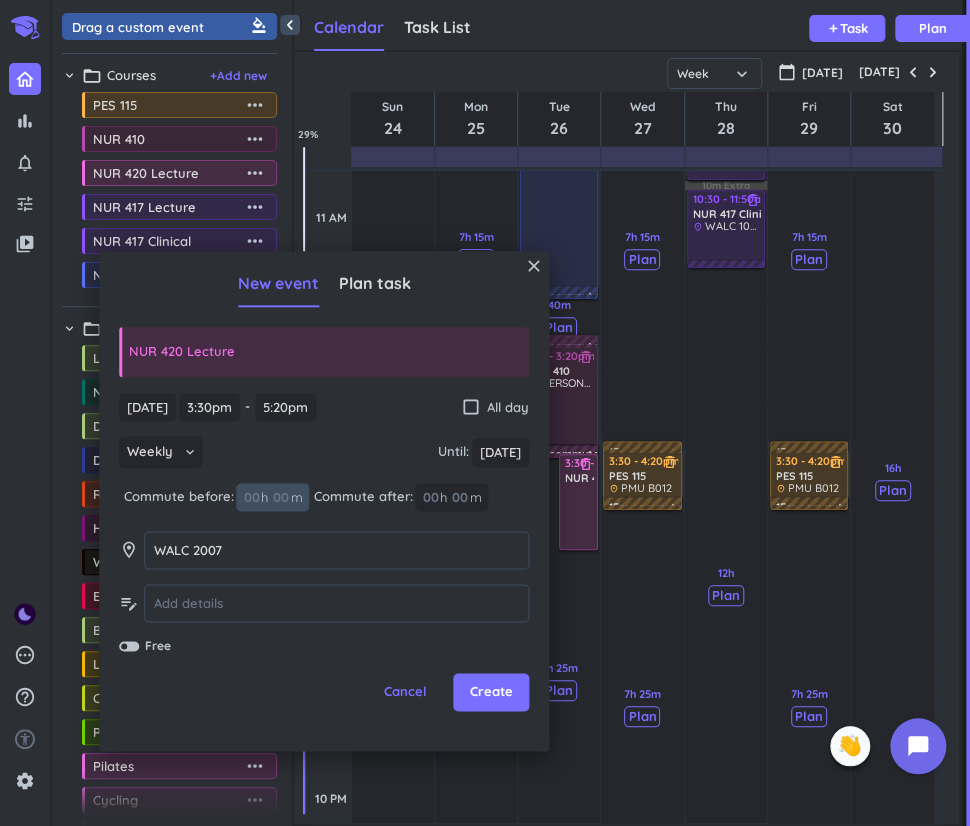 click at bounding box center [280, 497] 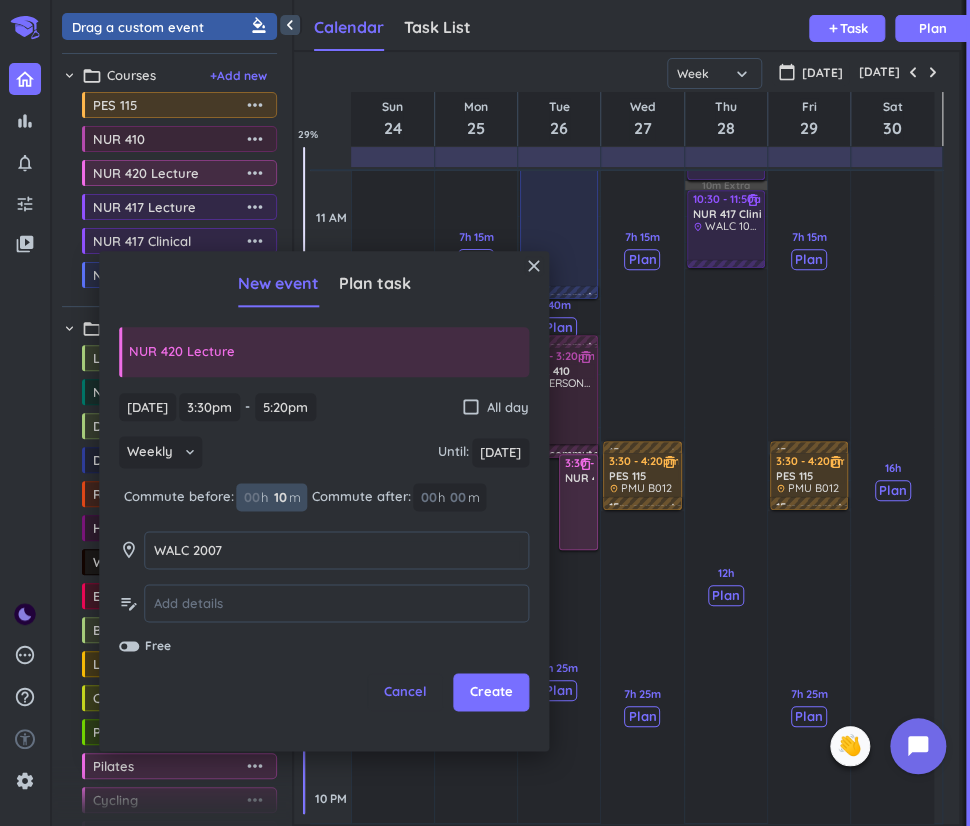 type on "10" 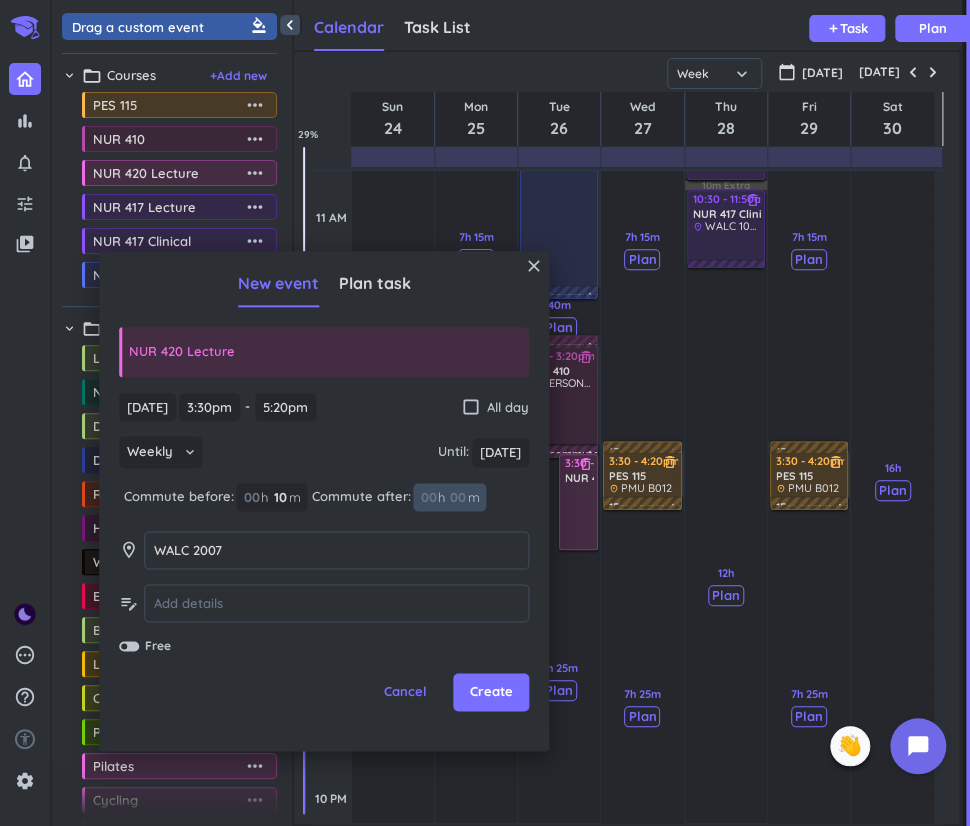 click at bounding box center (457, 497) 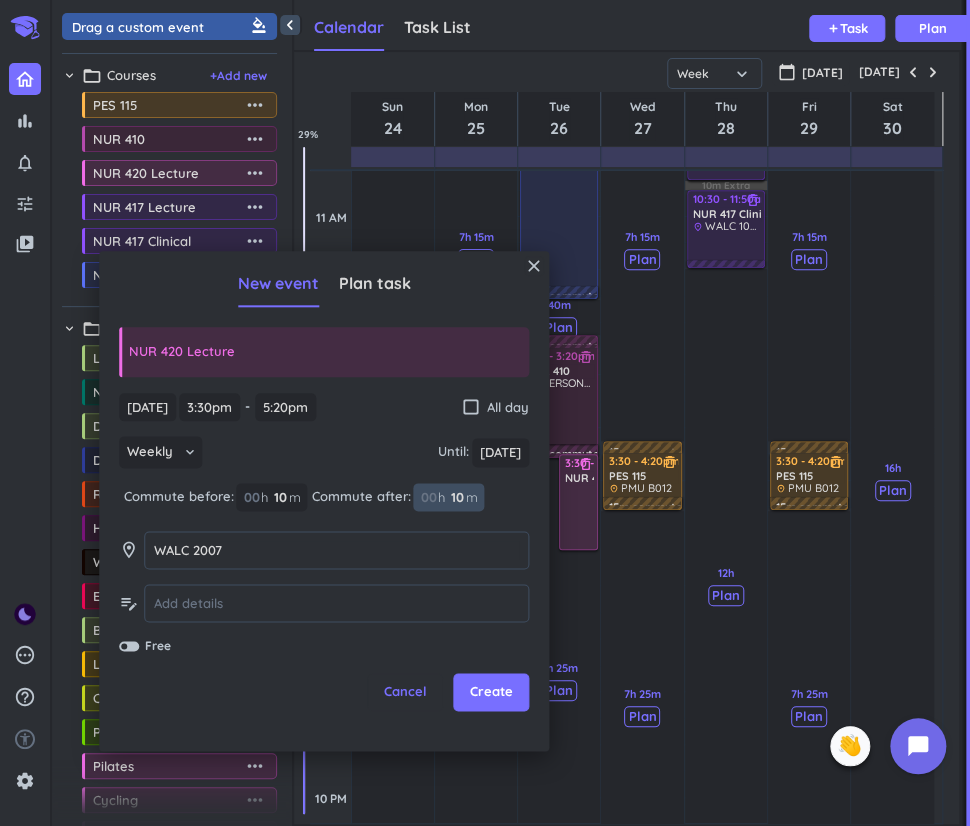 type on "10" 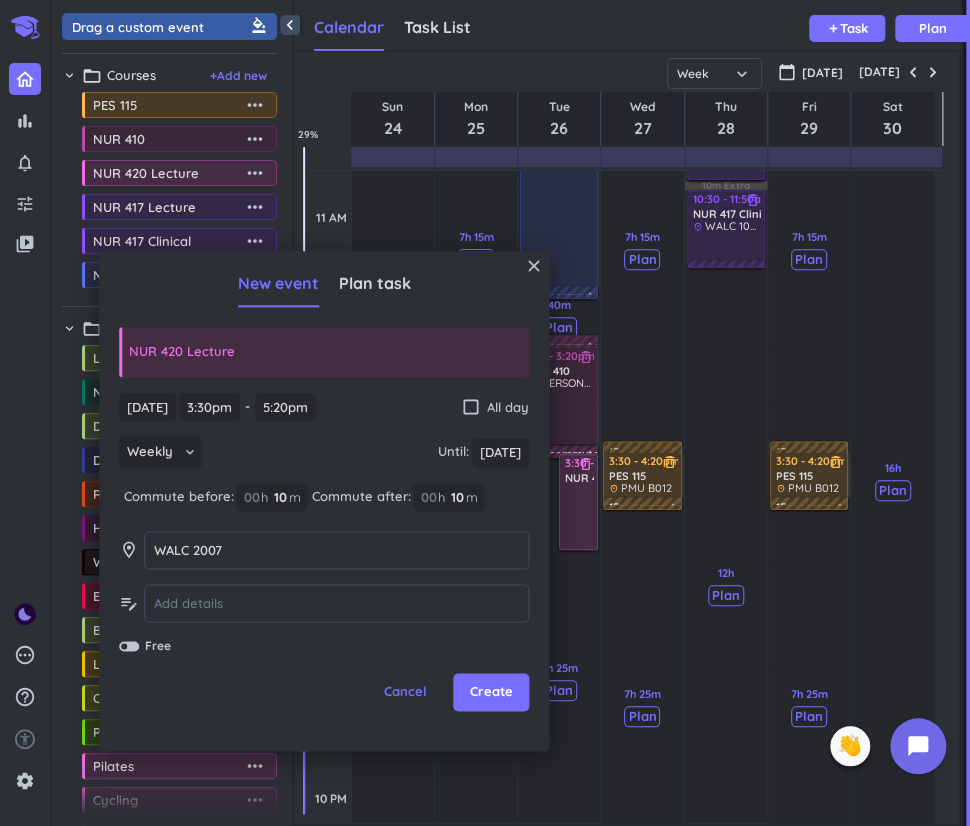 click on "Weekly keyboard_arrow_down Until :  [DATE] [DATE]" at bounding box center [324, 455] 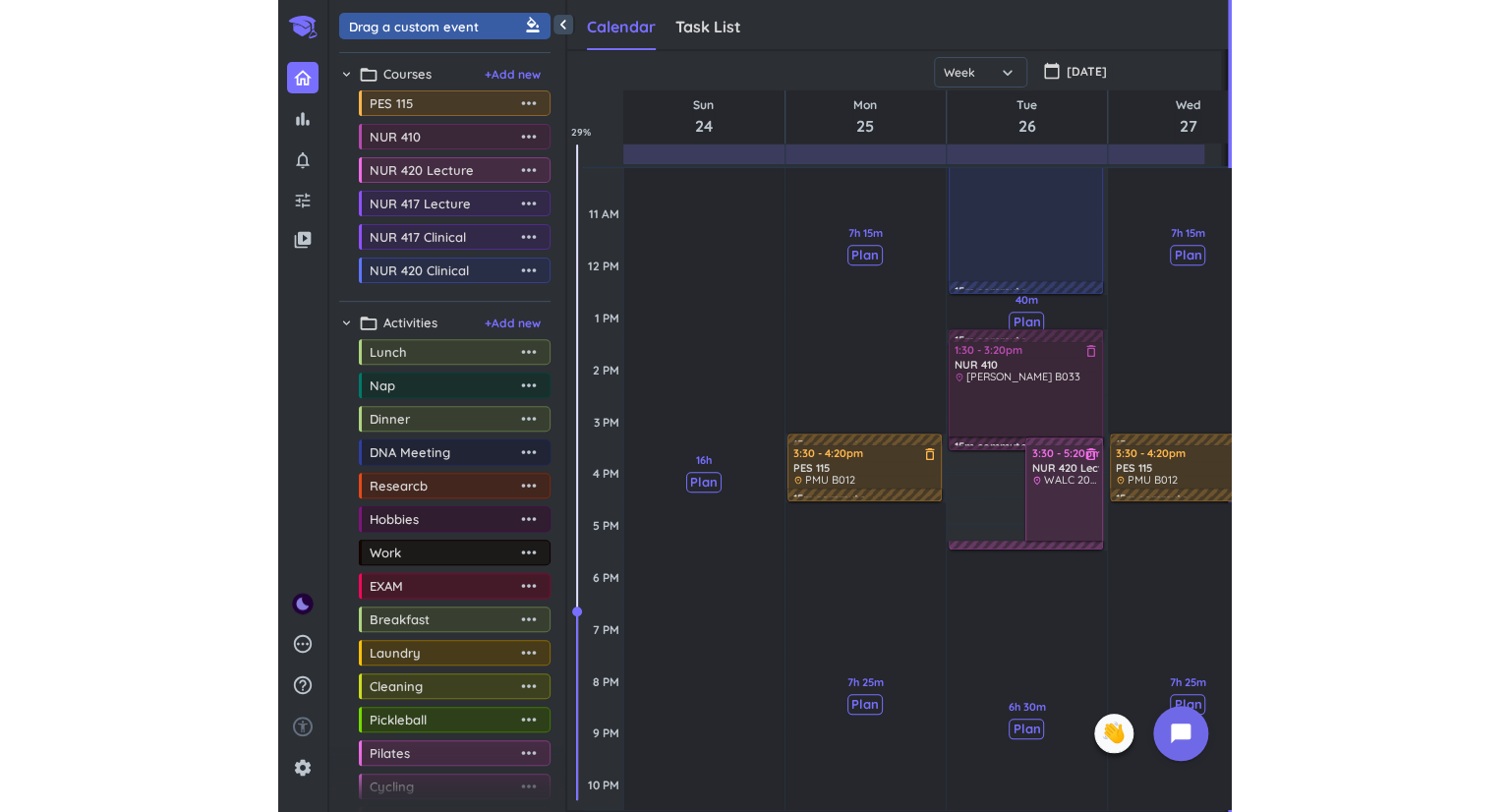 scroll, scrollTop: 8, scrollLeft: 9, axis: both 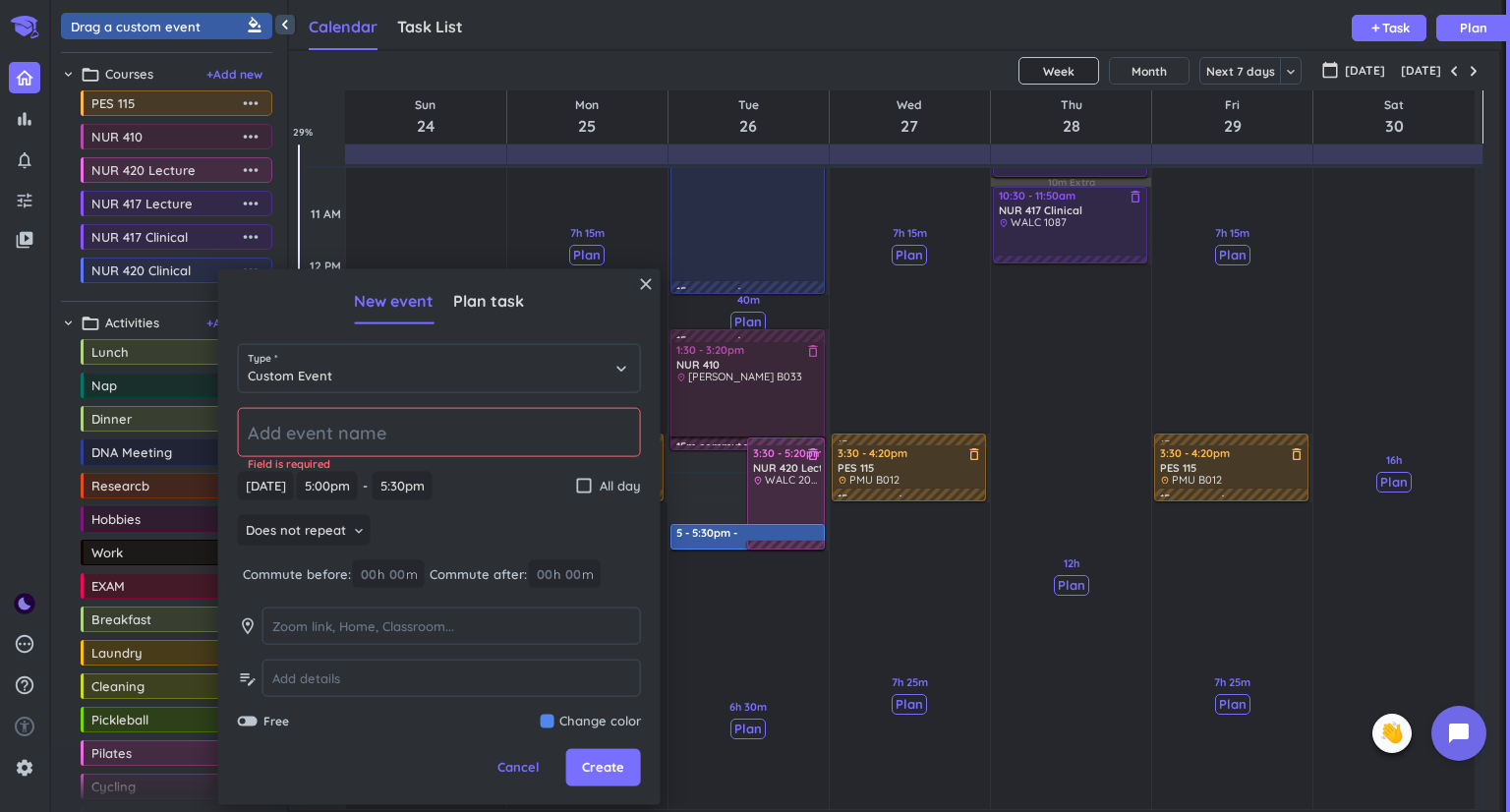 click on "close" at bounding box center [646, 284] 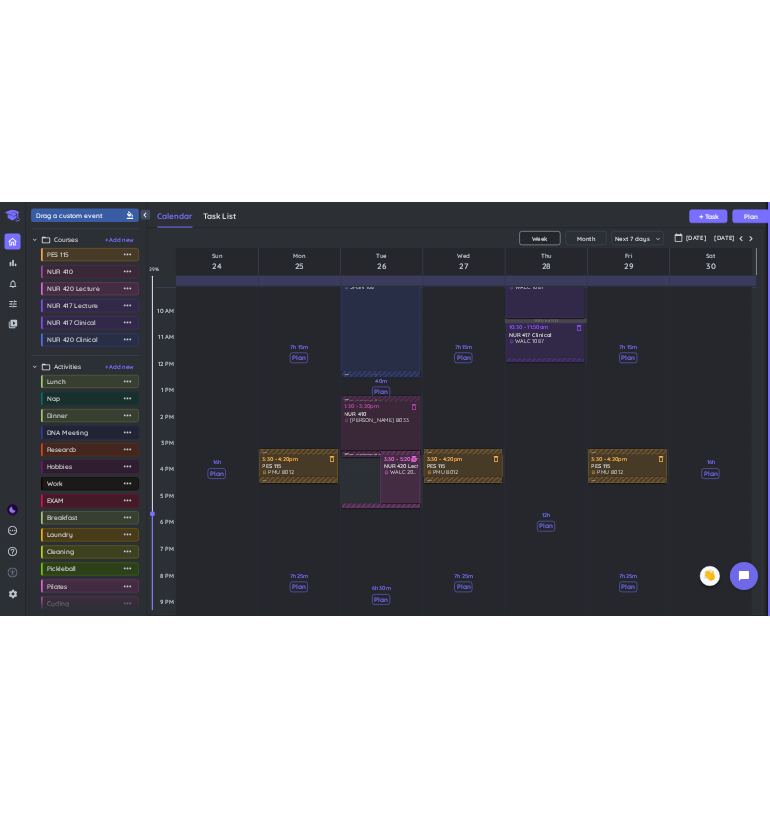 scroll, scrollTop: 270, scrollLeft: 0, axis: vertical 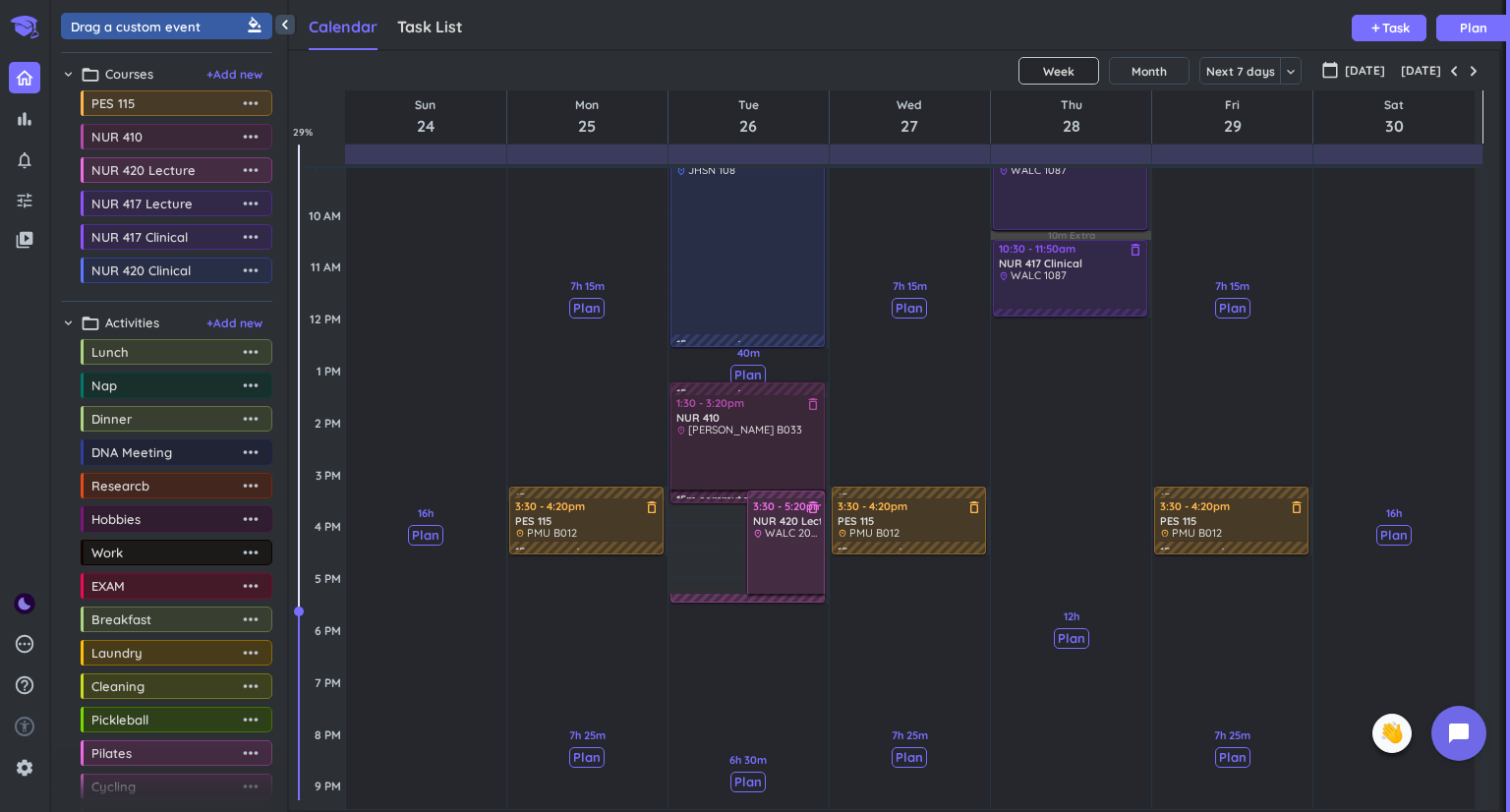 click at bounding box center (748, 462) 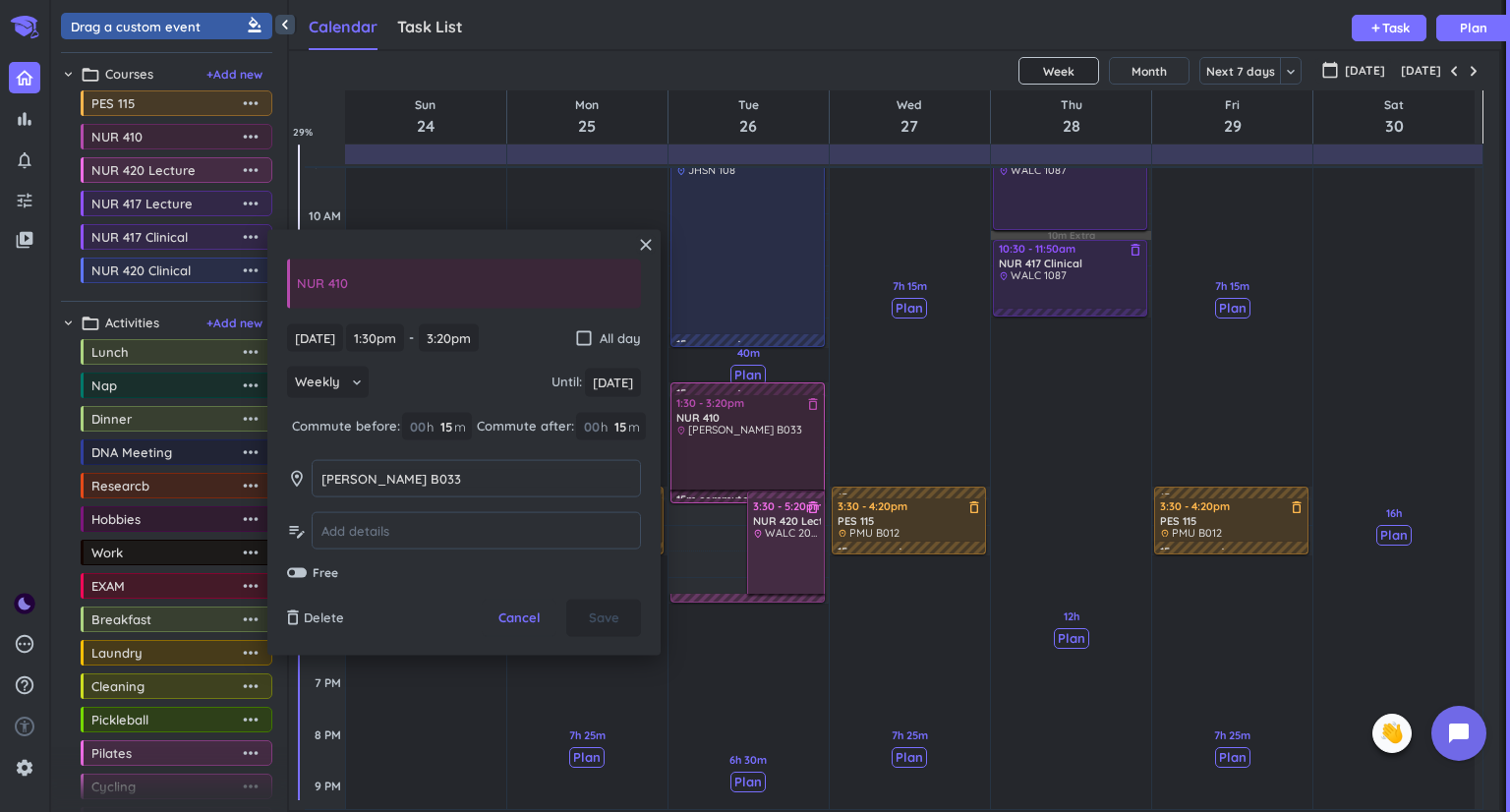 click on "15 15 00" at bounding box center [625, 426] 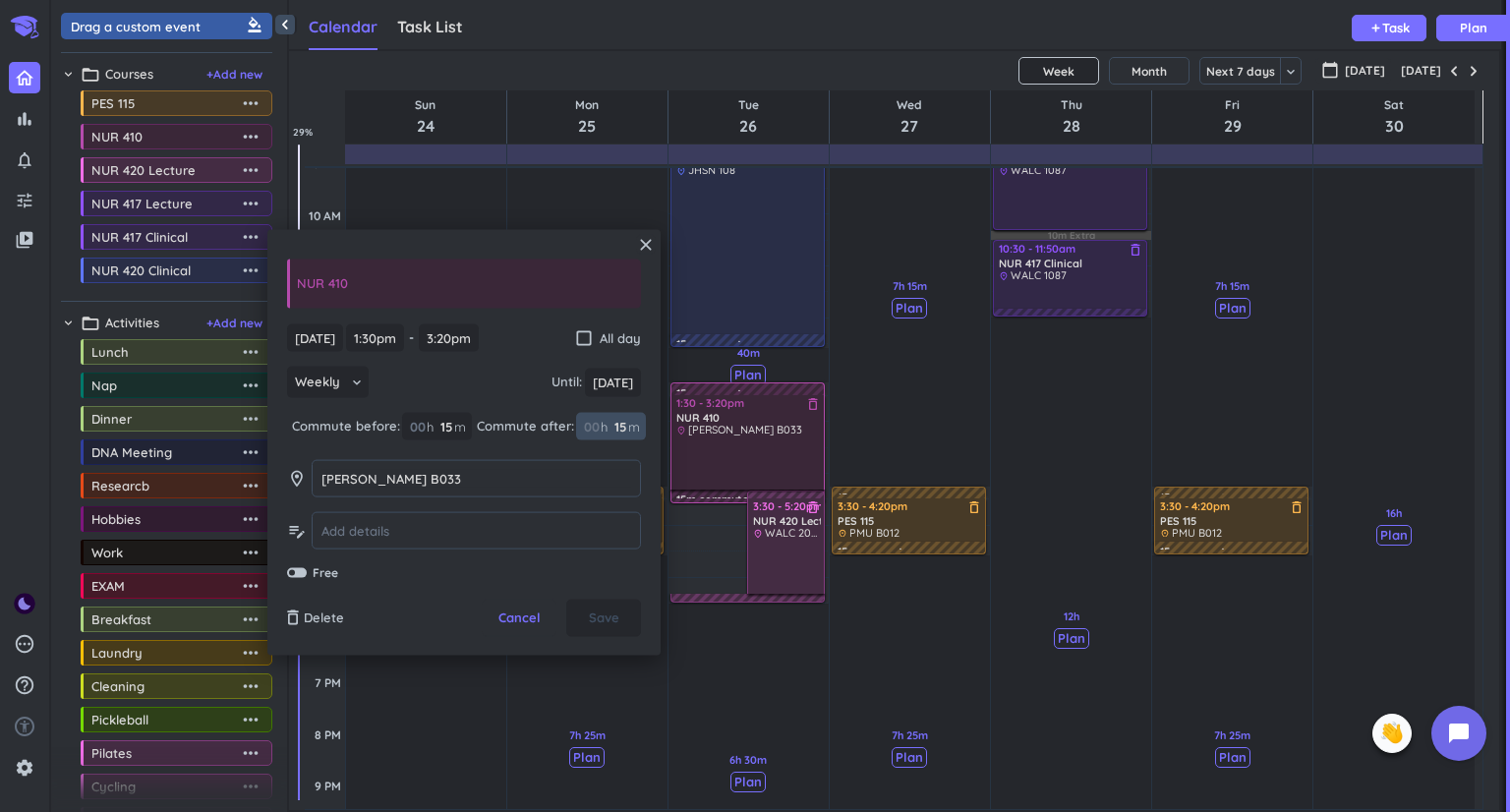 click on "15" at bounding box center [618, 426] 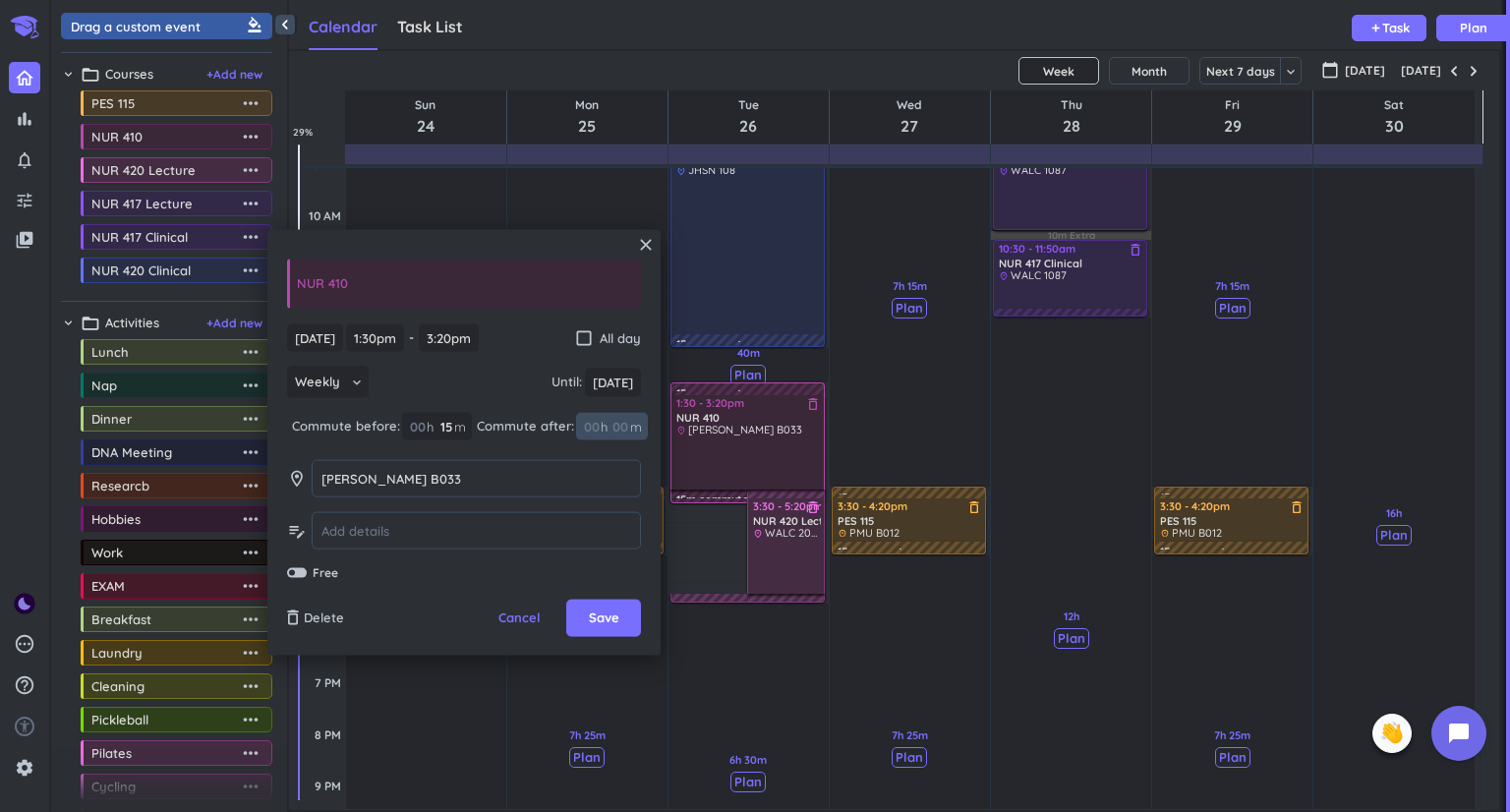 type 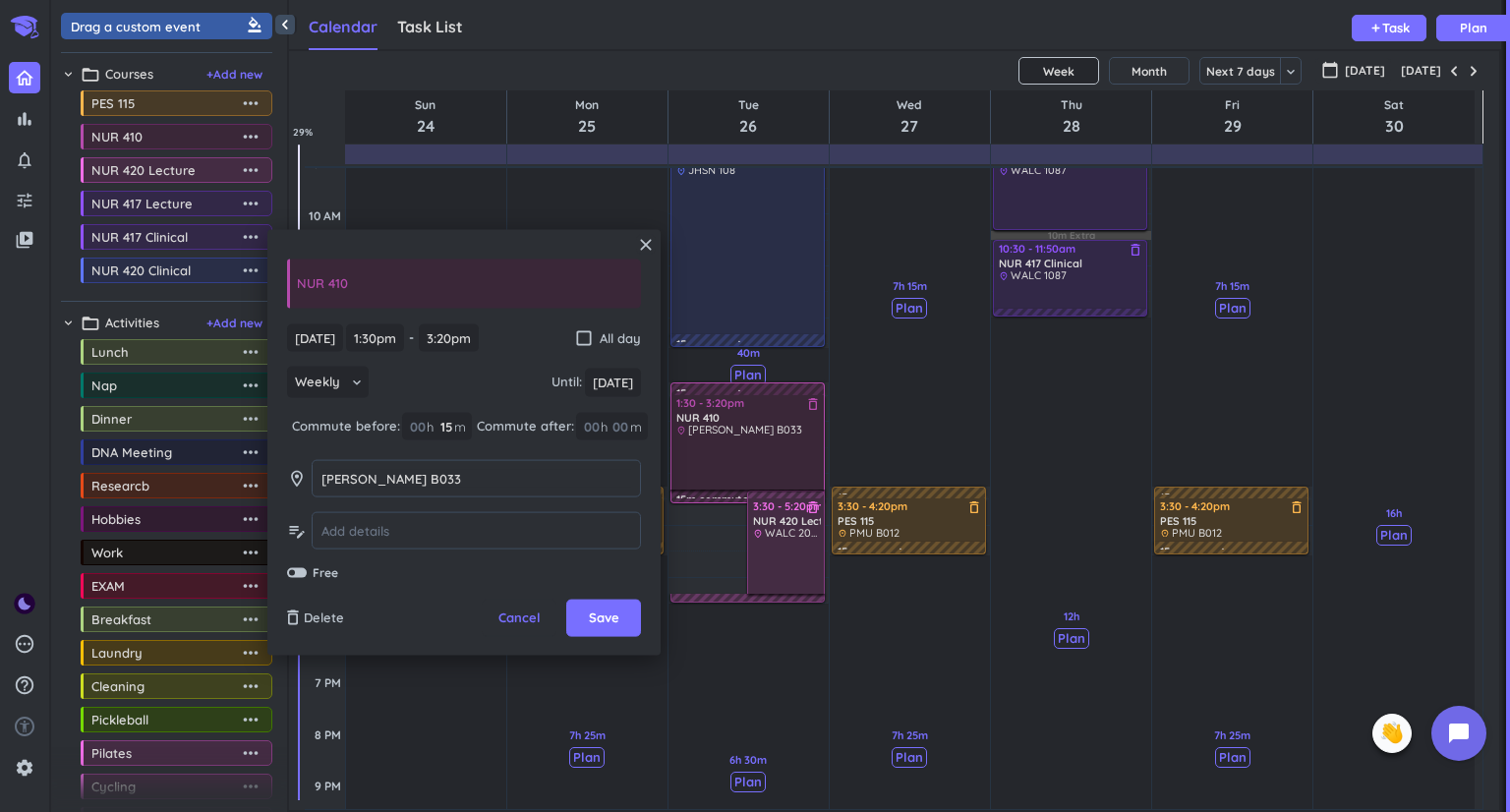 click on "Save" at bounding box center [604, 618] 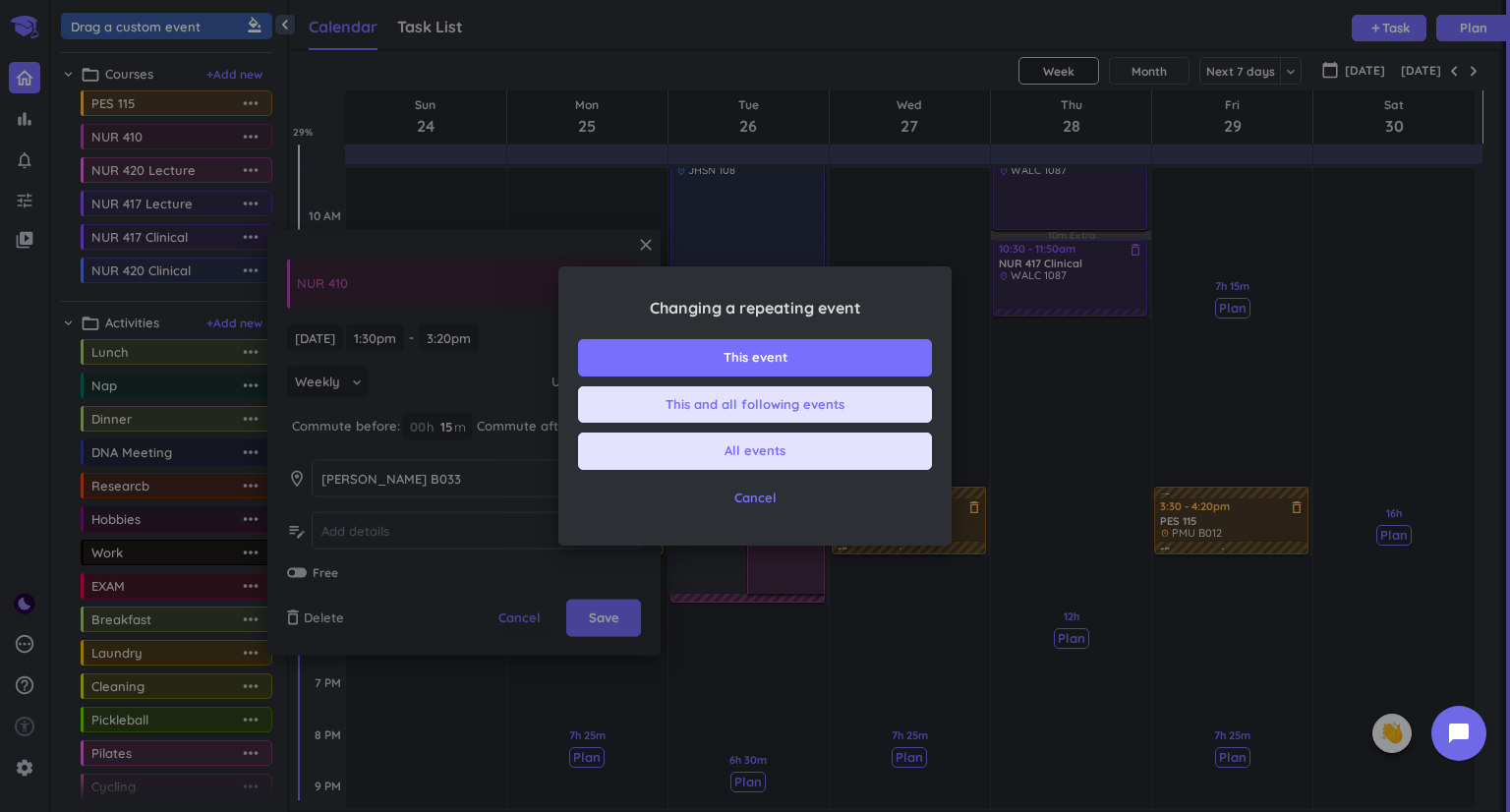 click on "All events" at bounding box center (755, 451) 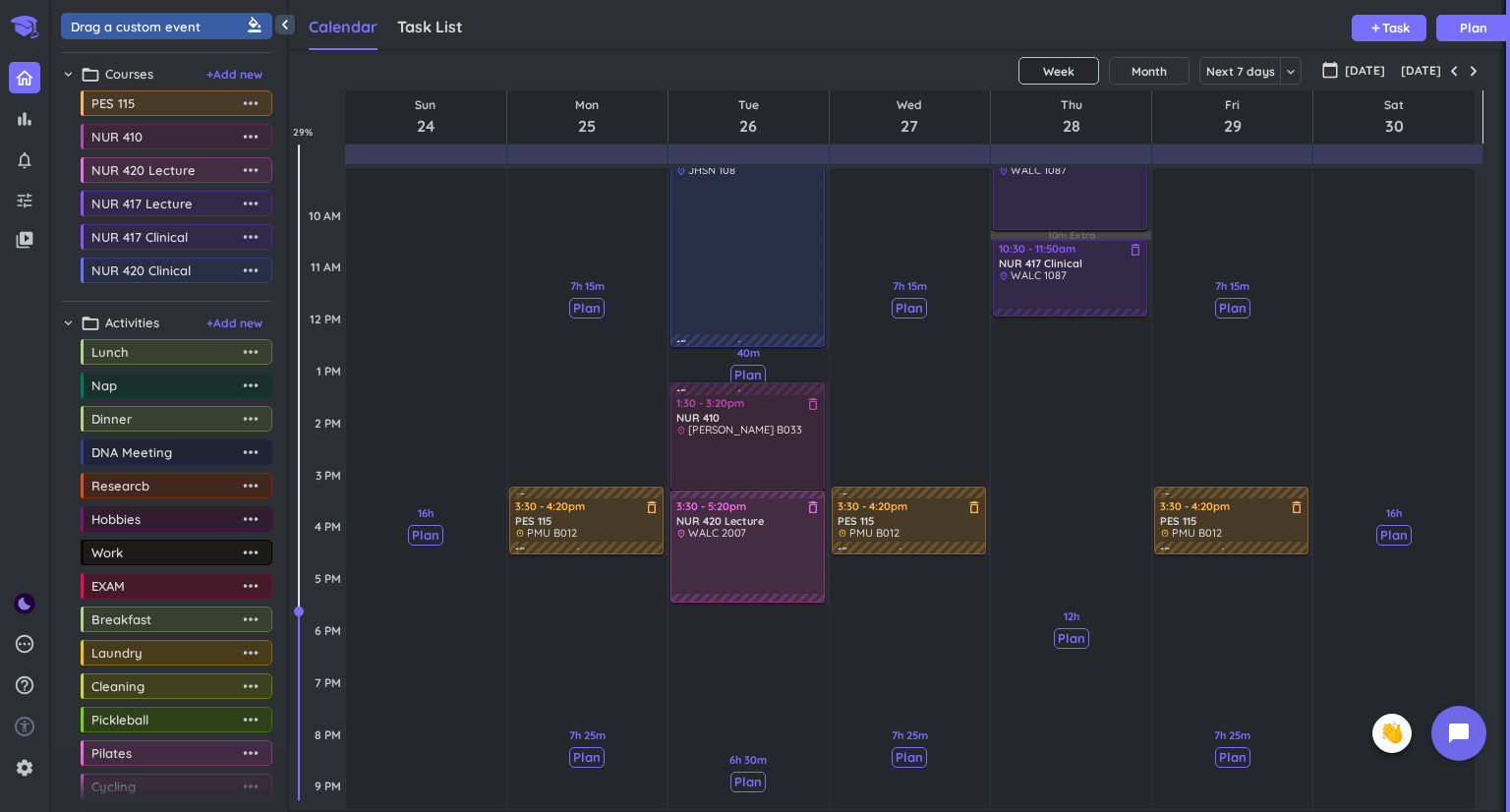 click on "3:30 - 5:20pm" at bounding box center [748, 506] 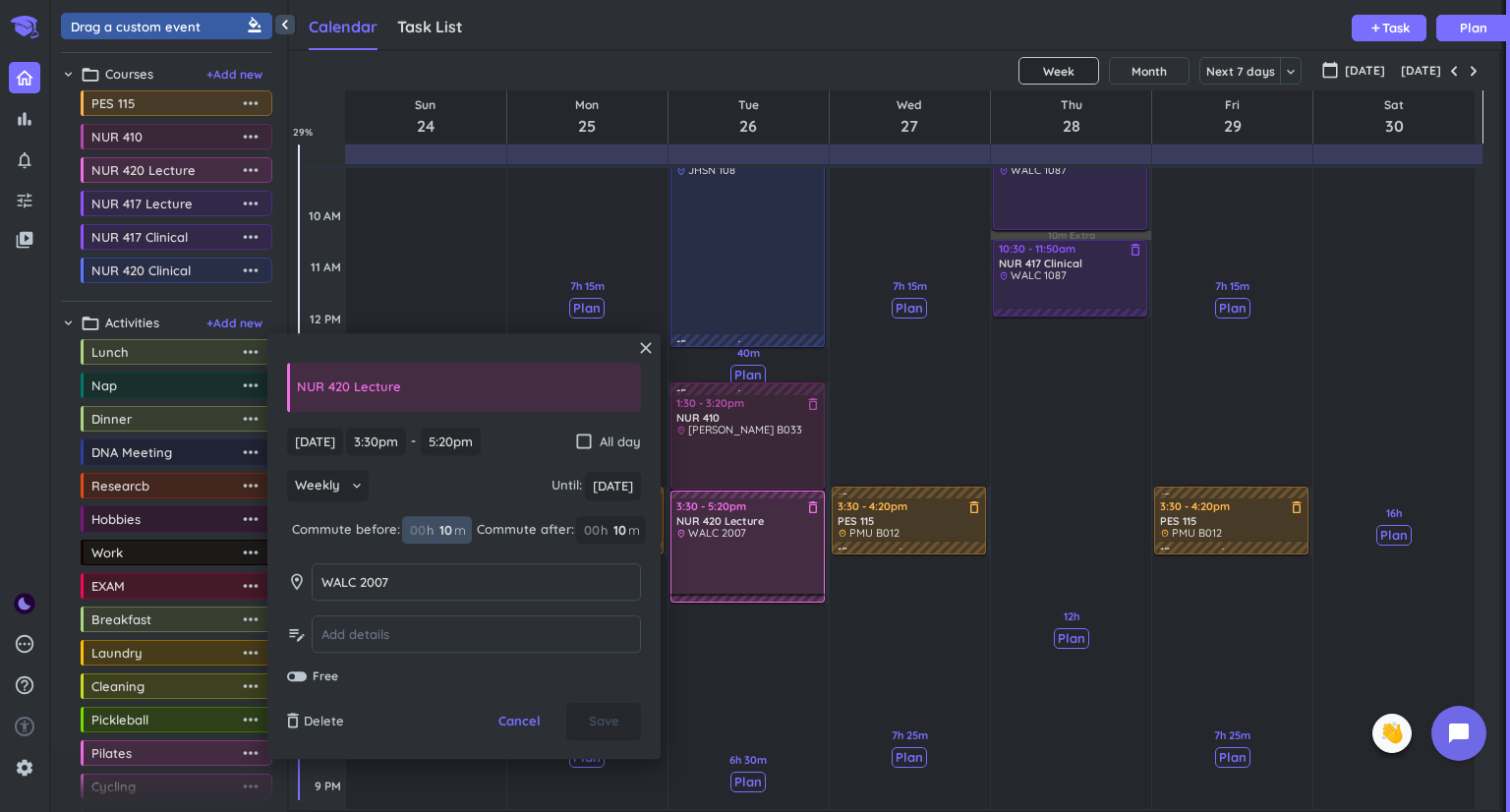 click on "10" at bounding box center (444, 530) 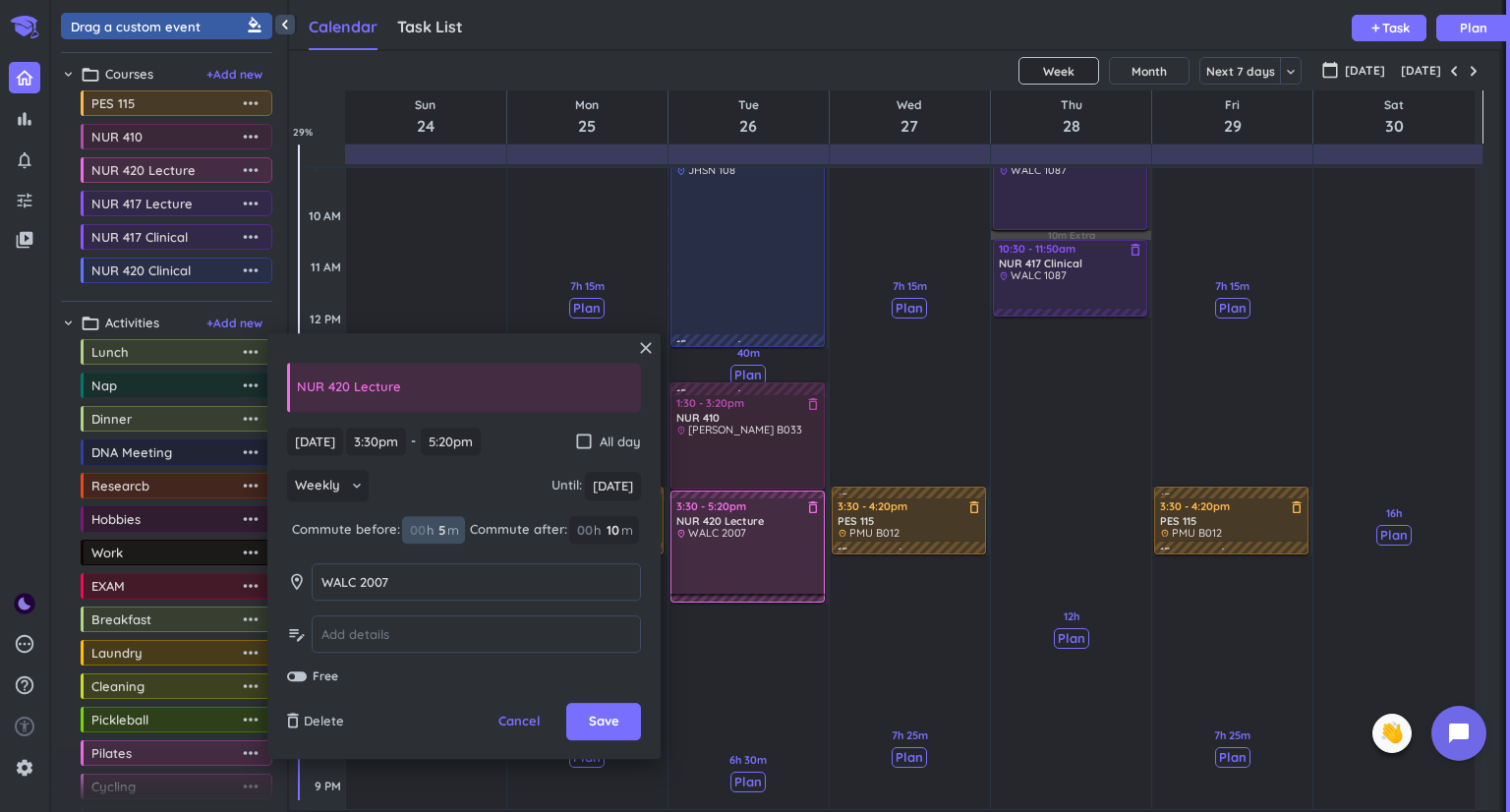 type on "5" 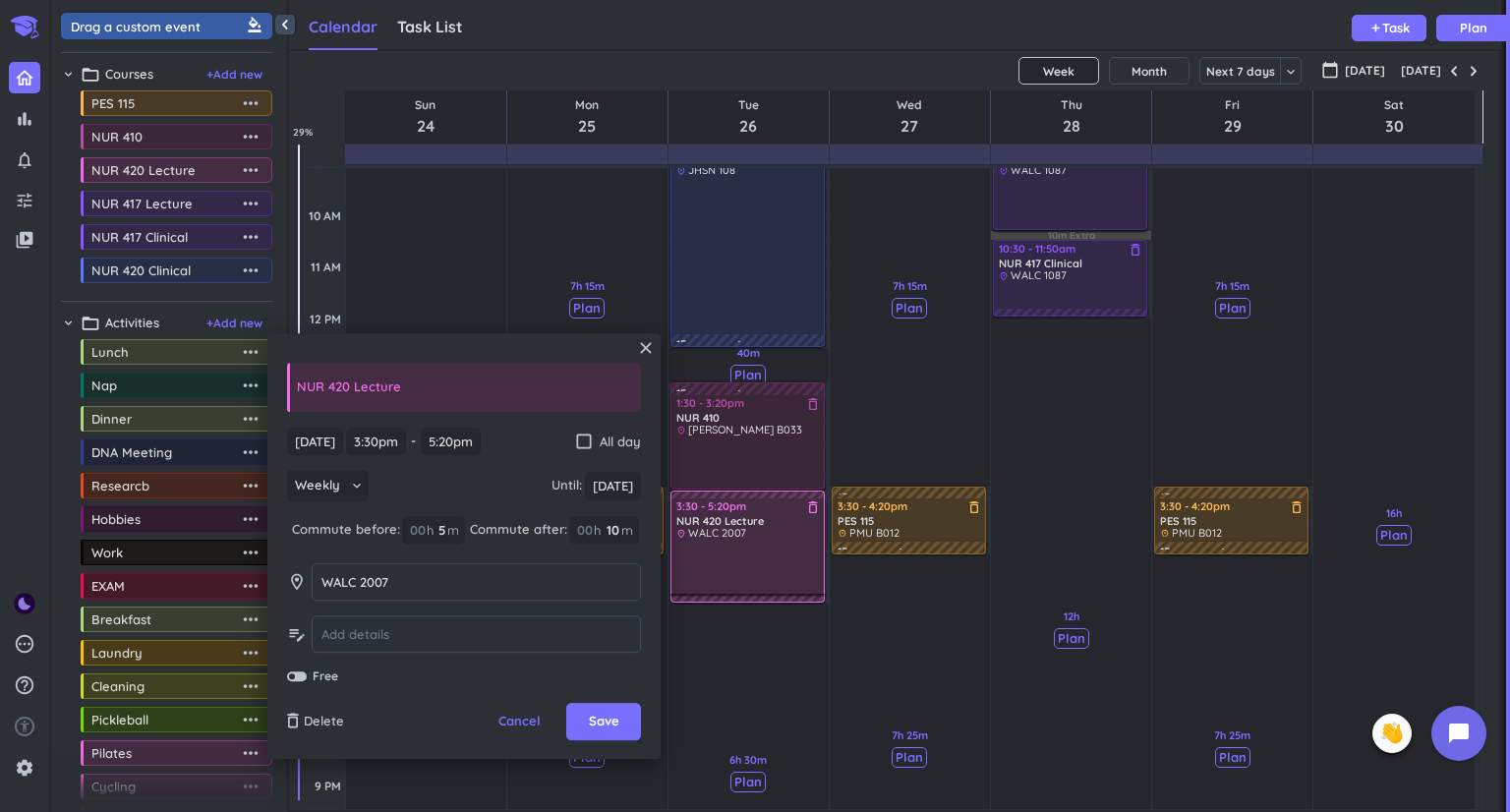 click on "Save" at bounding box center [604, 723] 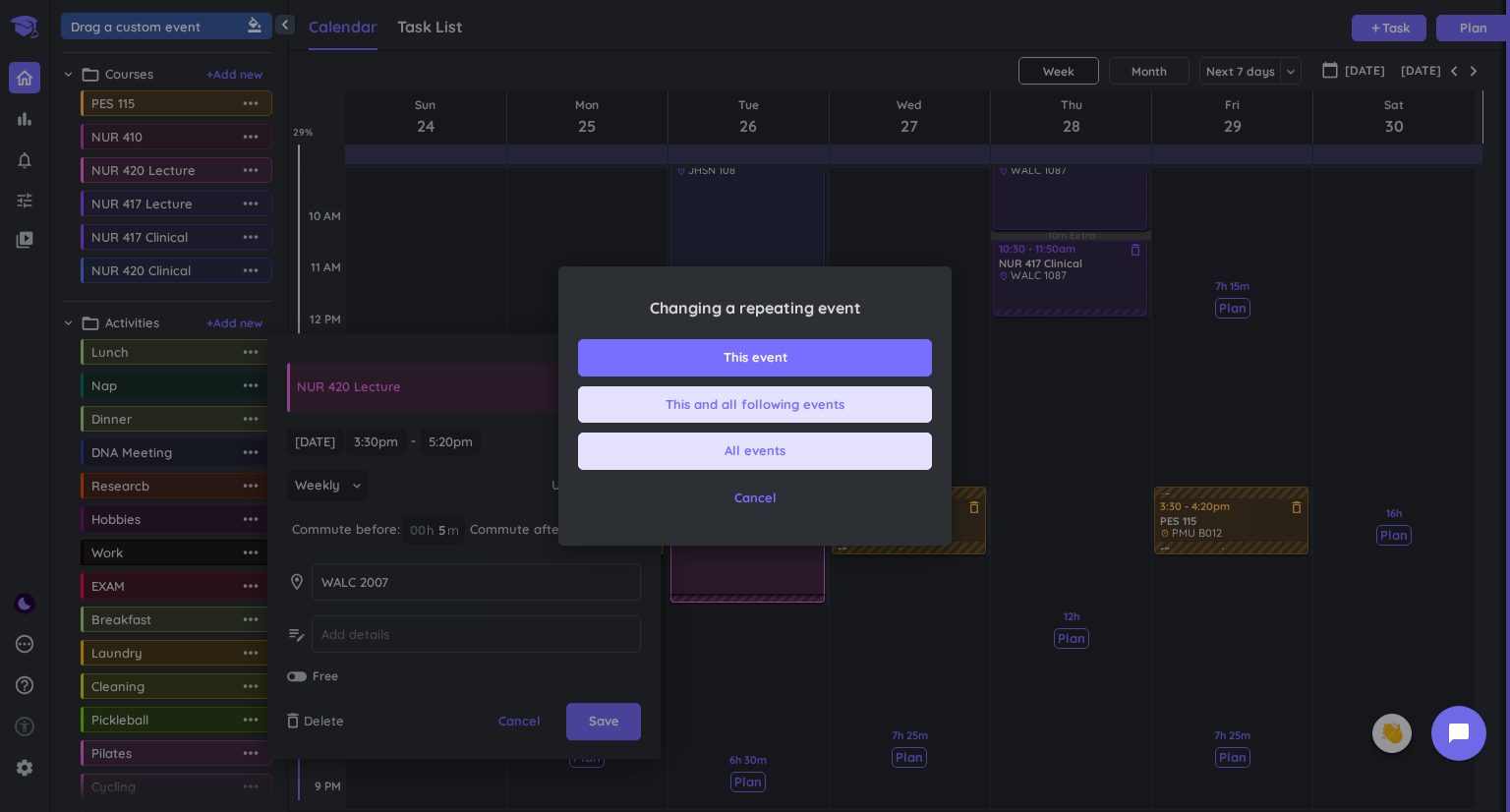 click on "All events" at bounding box center (755, 451) 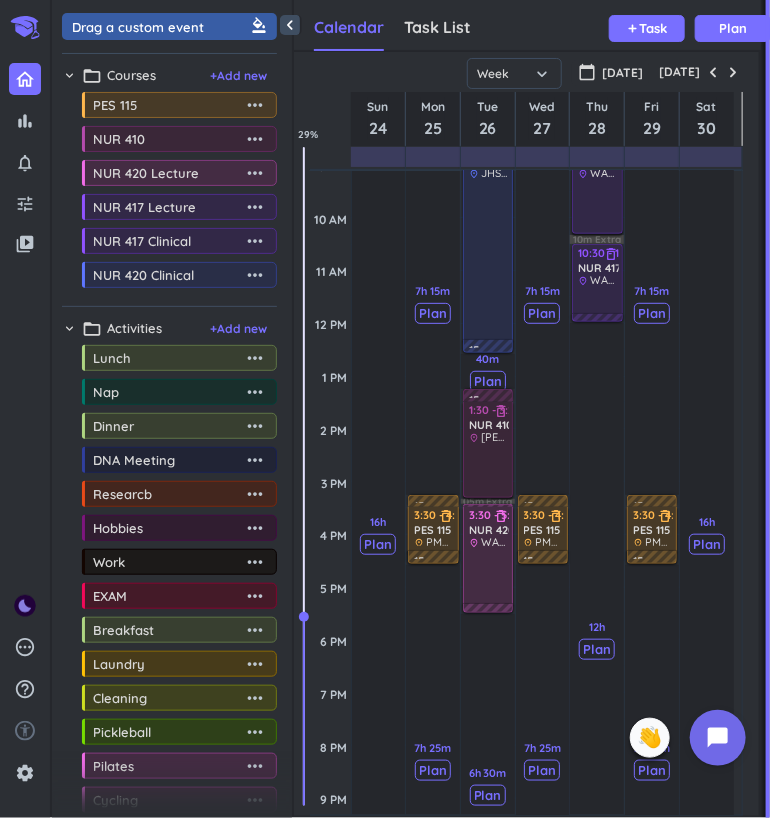 scroll, scrollTop: 41, scrollLeft: 460, axis: both 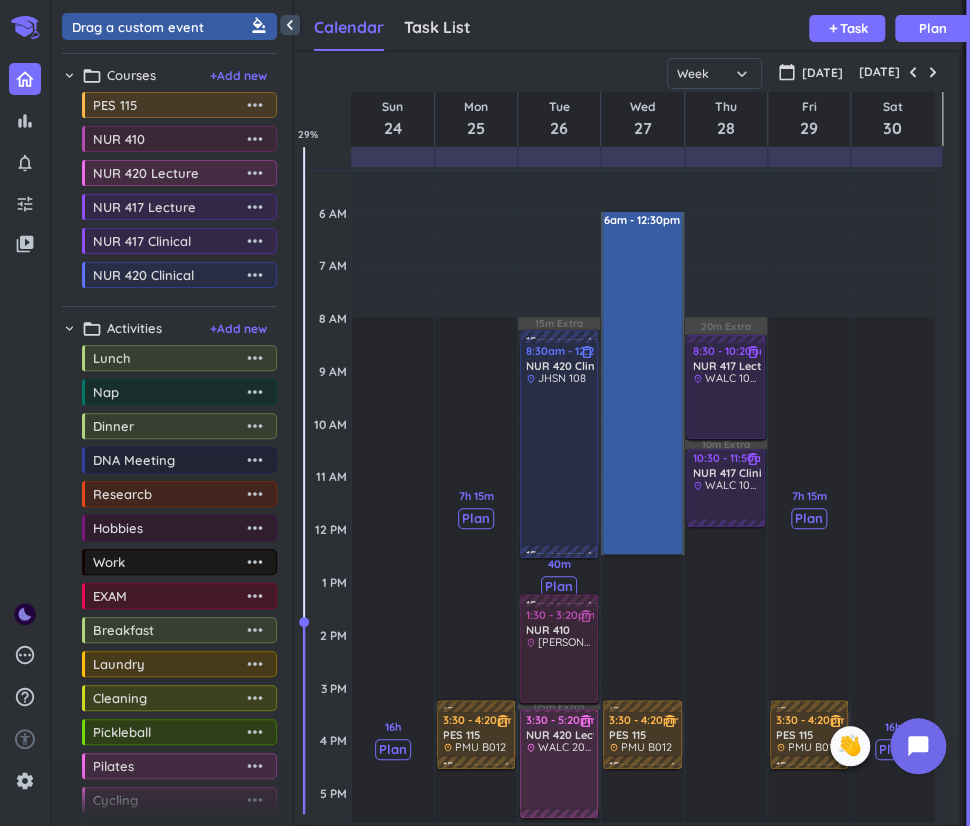 drag, startPoint x: 614, startPoint y: 213, endPoint x: 620, endPoint y: 529, distance: 316.05695 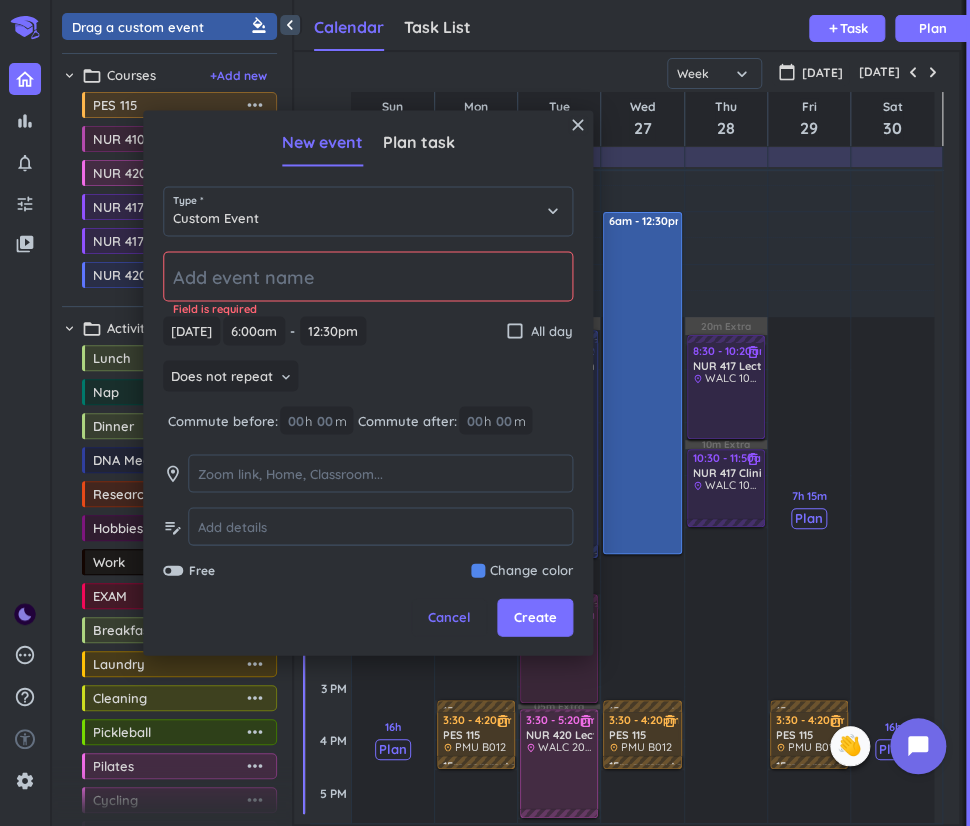 click on "close" at bounding box center [578, 125] 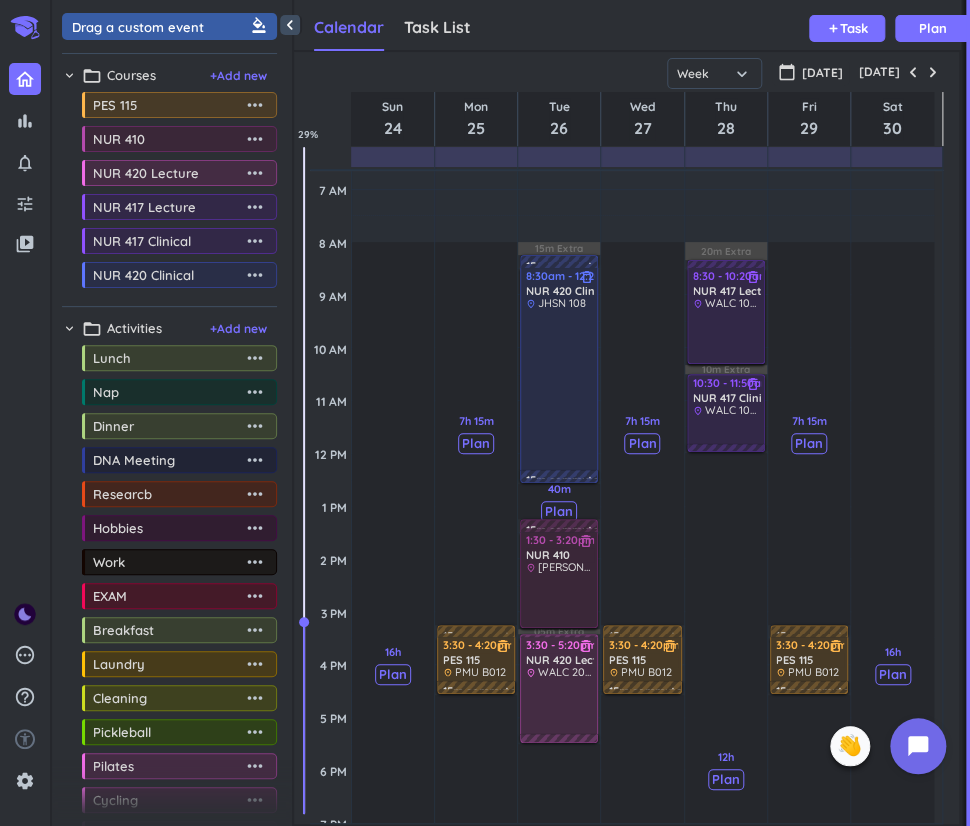 scroll, scrollTop: 141, scrollLeft: 0, axis: vertical 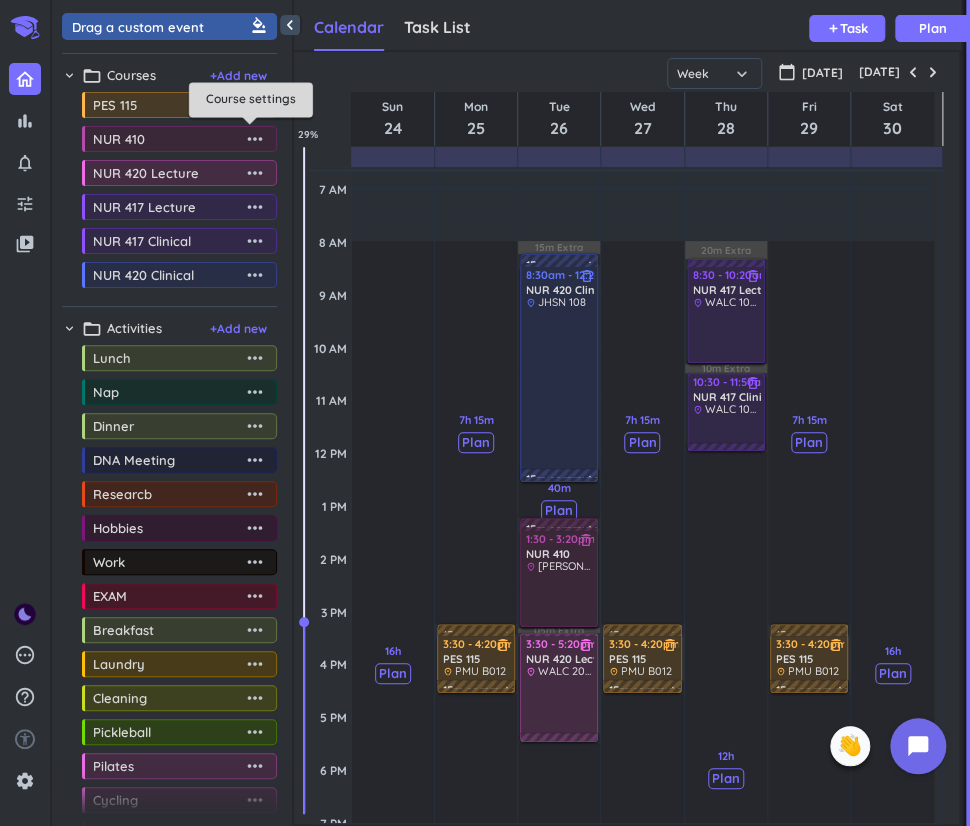 click on "more_horiz" at bounding box center [255, 139] 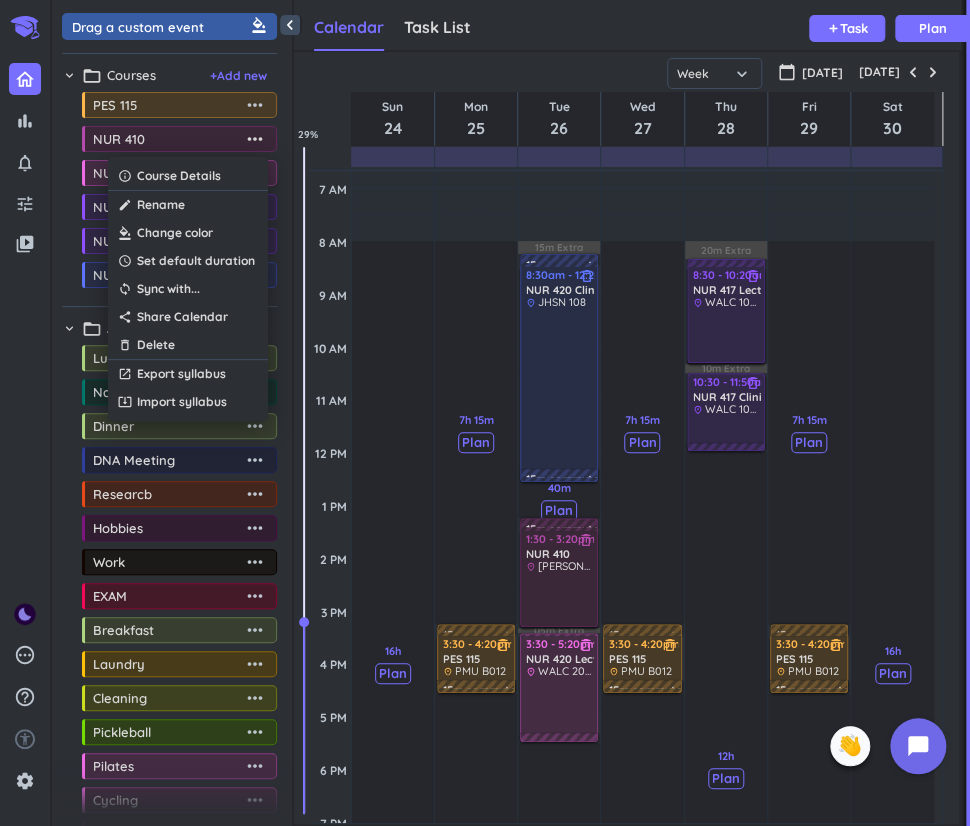 click on "create Rename" at bounding box center (188, 205) 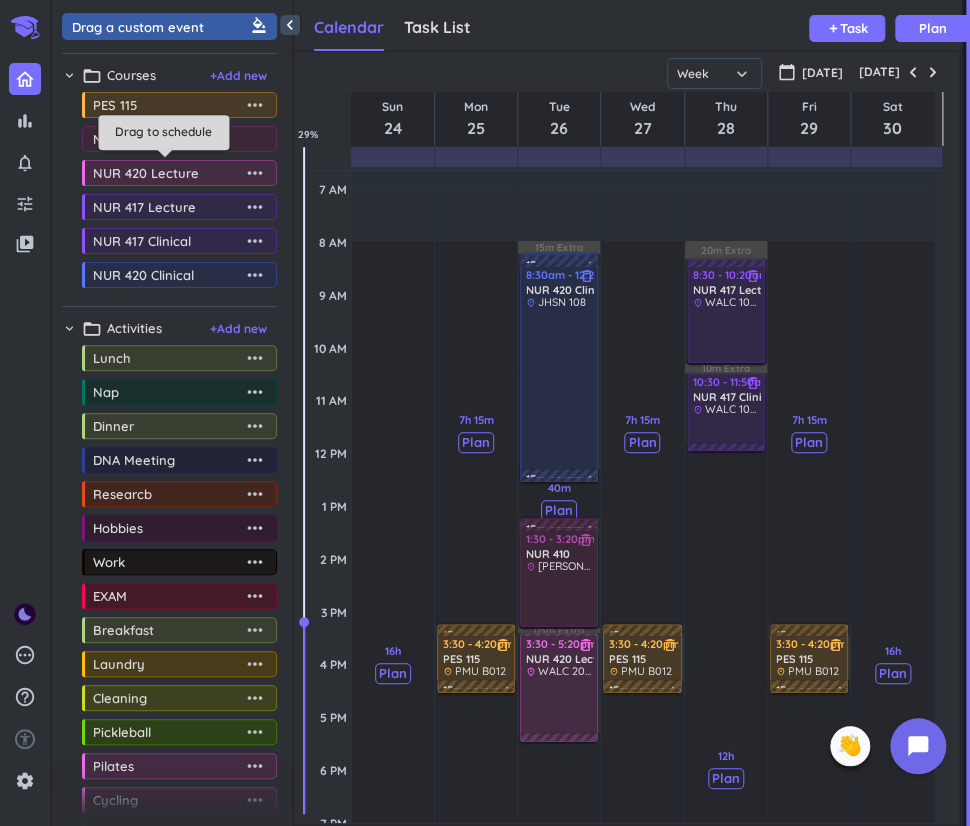 type on "NUR 410 Lecture" 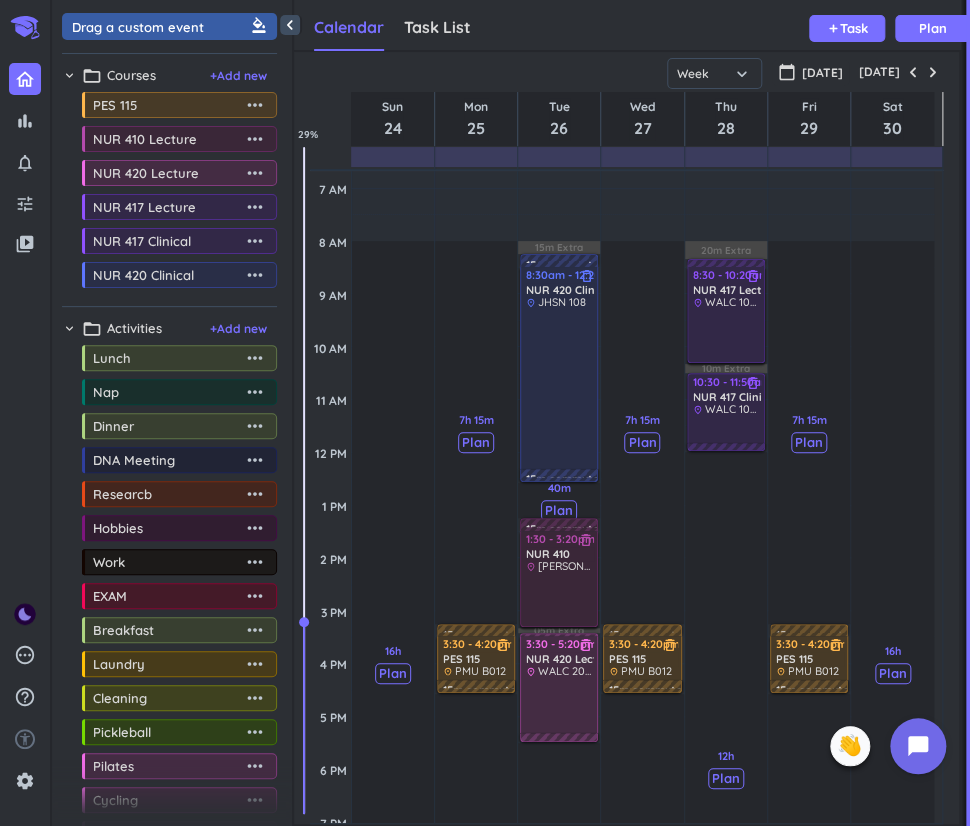 click on "+  Add new" at bounding box center (238, 76) 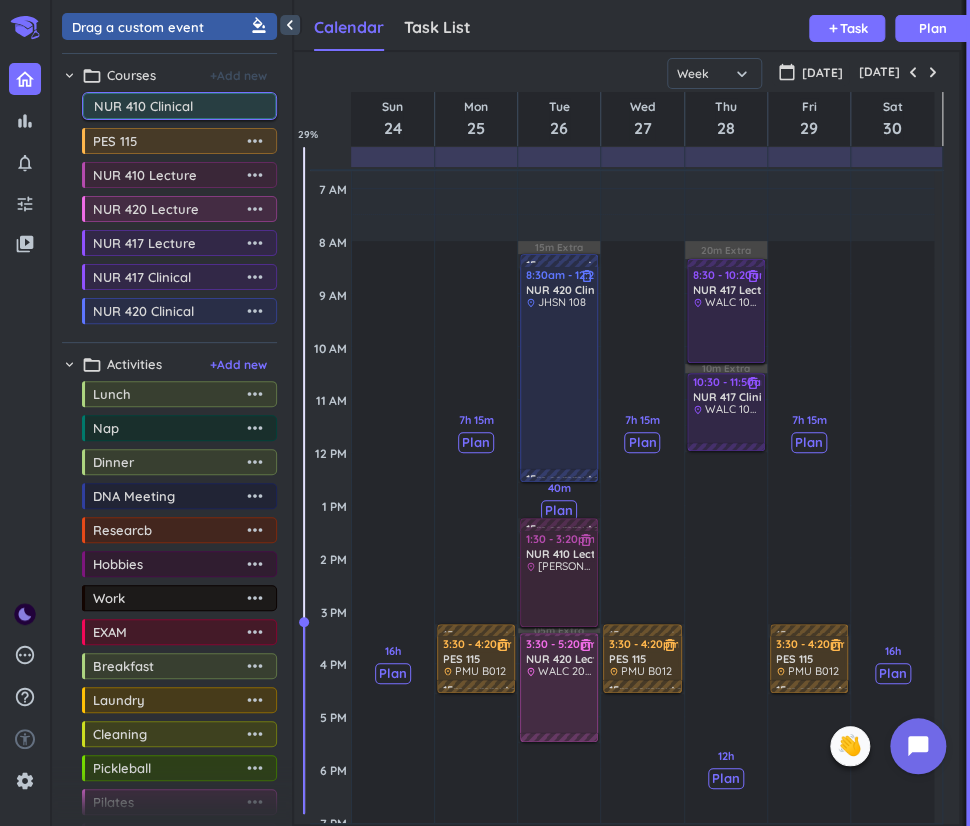 click on "drag_indicator" at bounding box center [72, 141] 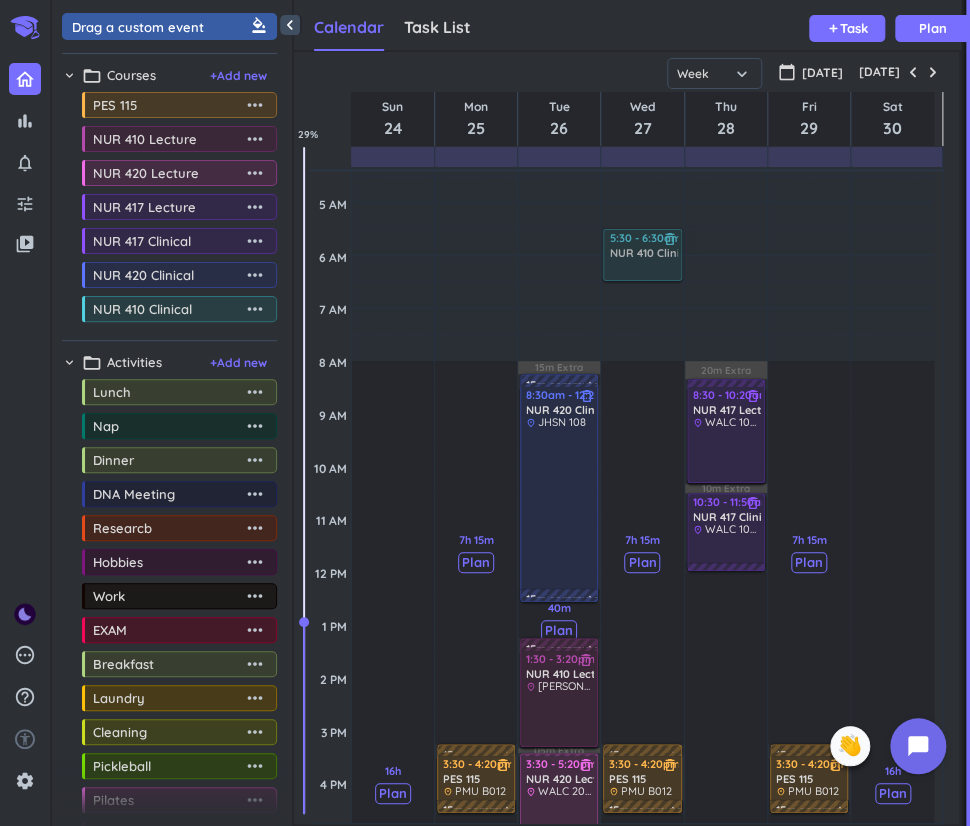 scroll, scrollTop: 0, scrollLeft: 0, axis: both 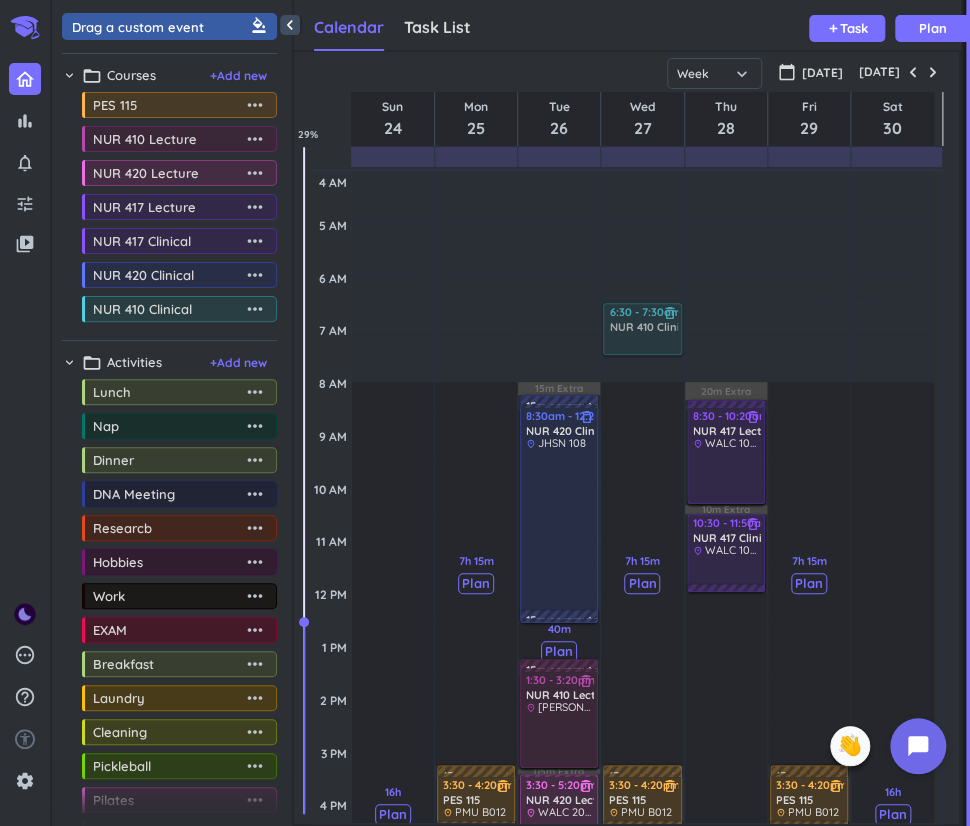 drag, startPoint x: 181, startPoint y: 316, endPoint x: 655, endPoint y: 303, distance: 474.17822 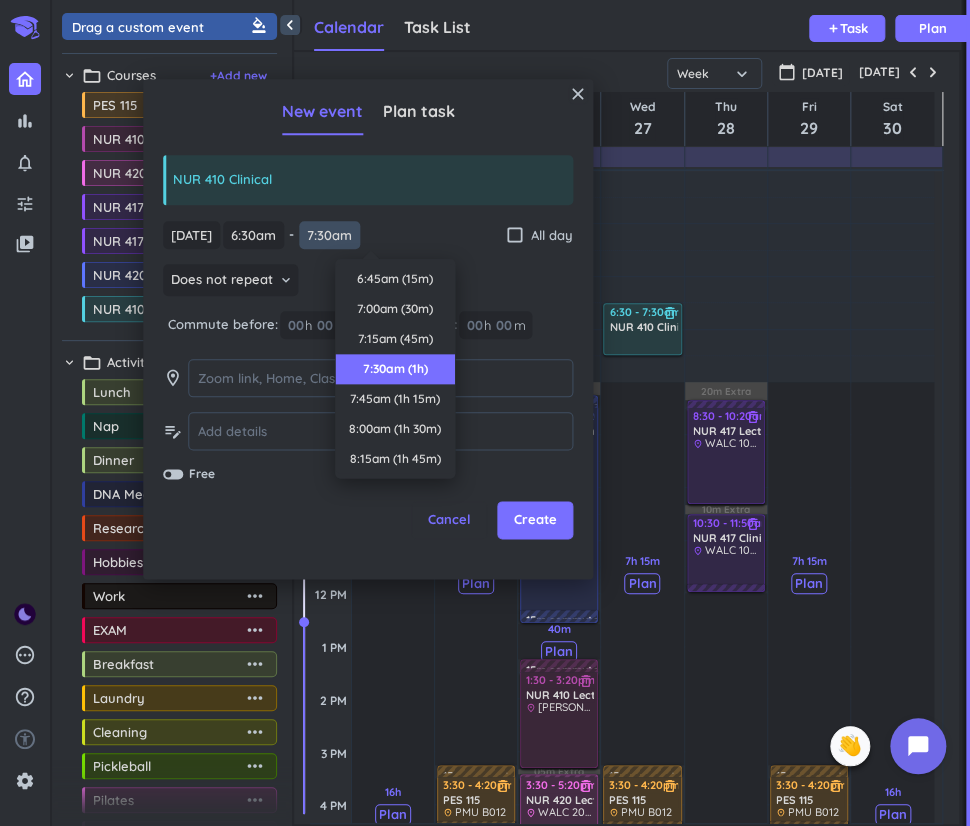 click on "7:30am" at bounding box center [329, 235] 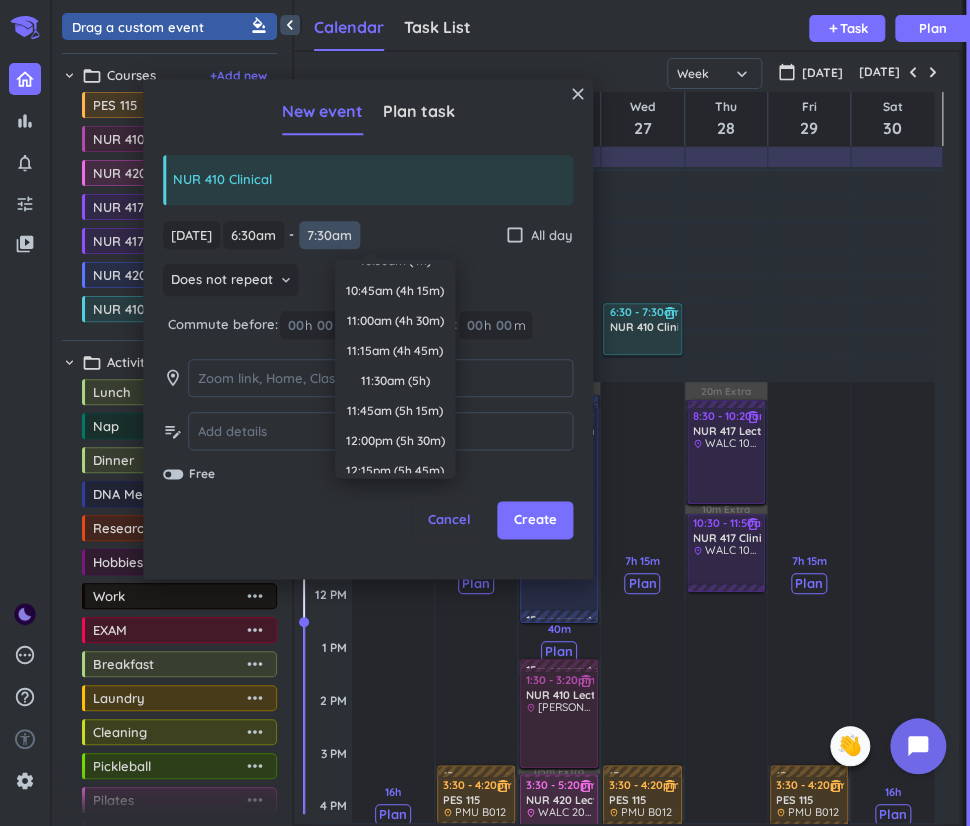 scroll, scrollTop: 556, scrollLeft: 0, axis: vertical 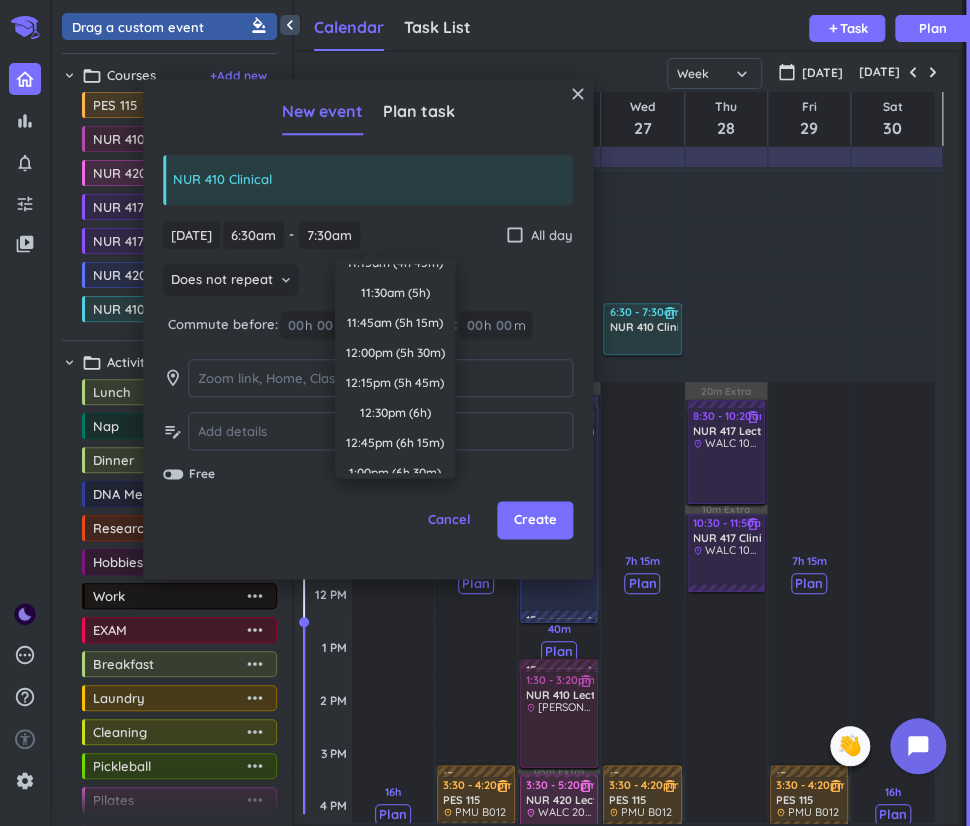 click on "12:30pm (6h)" at bounding box center [395, 413] 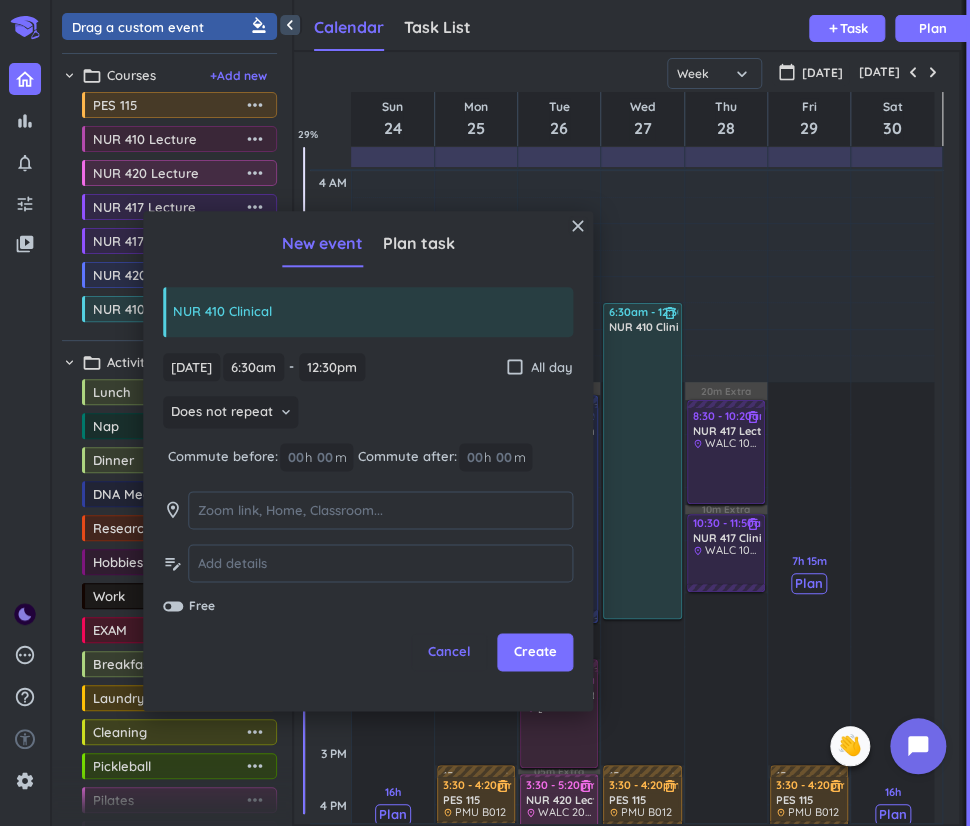 click on "close" at bounding box center (578, 226) 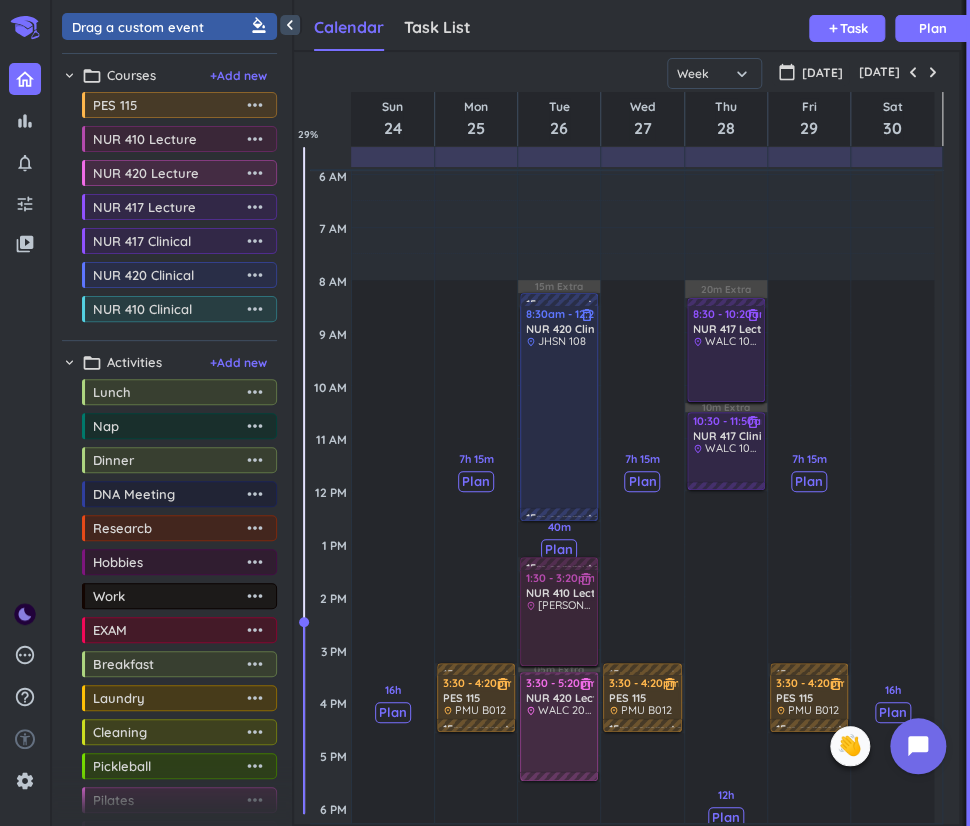 scroll, scrollTop: 120, scrollLeft: 0, axis: vertical 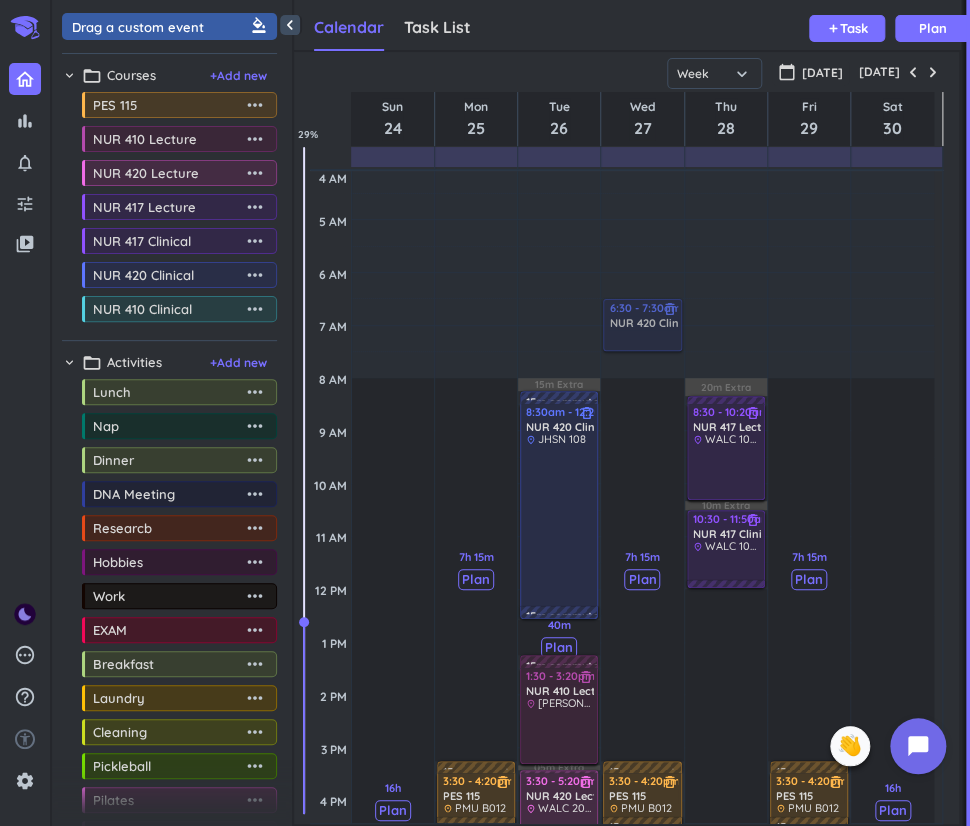 drag, startPoint x: 152, startPoint y: 274, endPoint x: 609, endPoint y: 321, distance: 459.4105 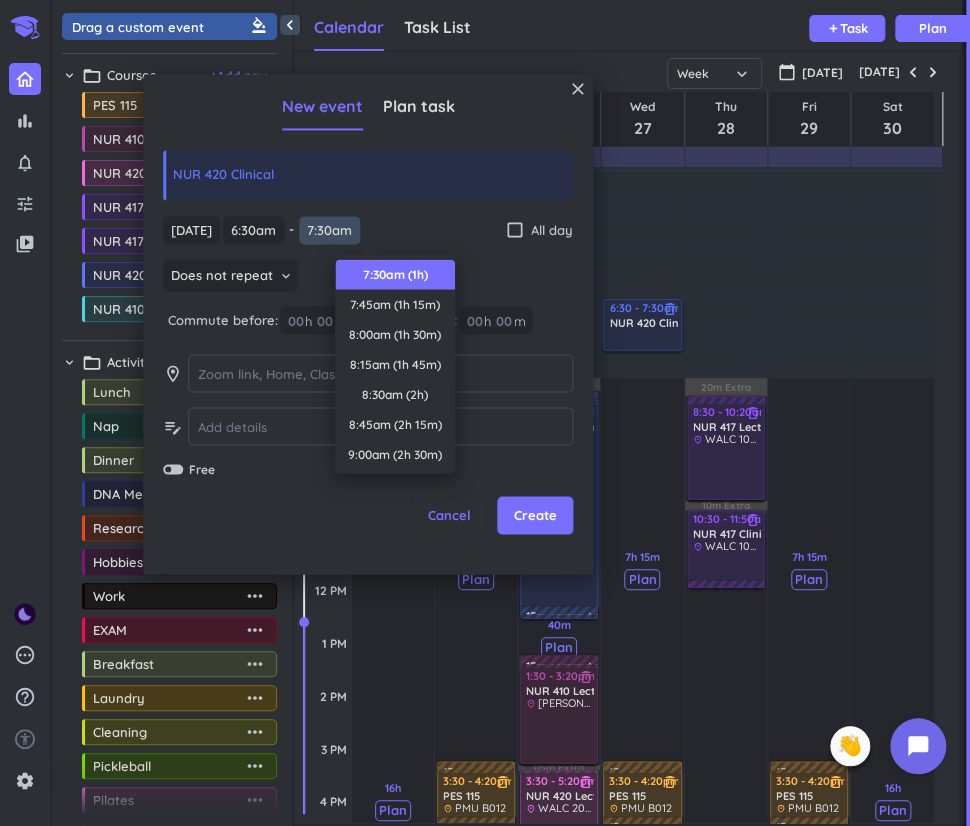 click on "7:30am" at bounding box center [329, 230] 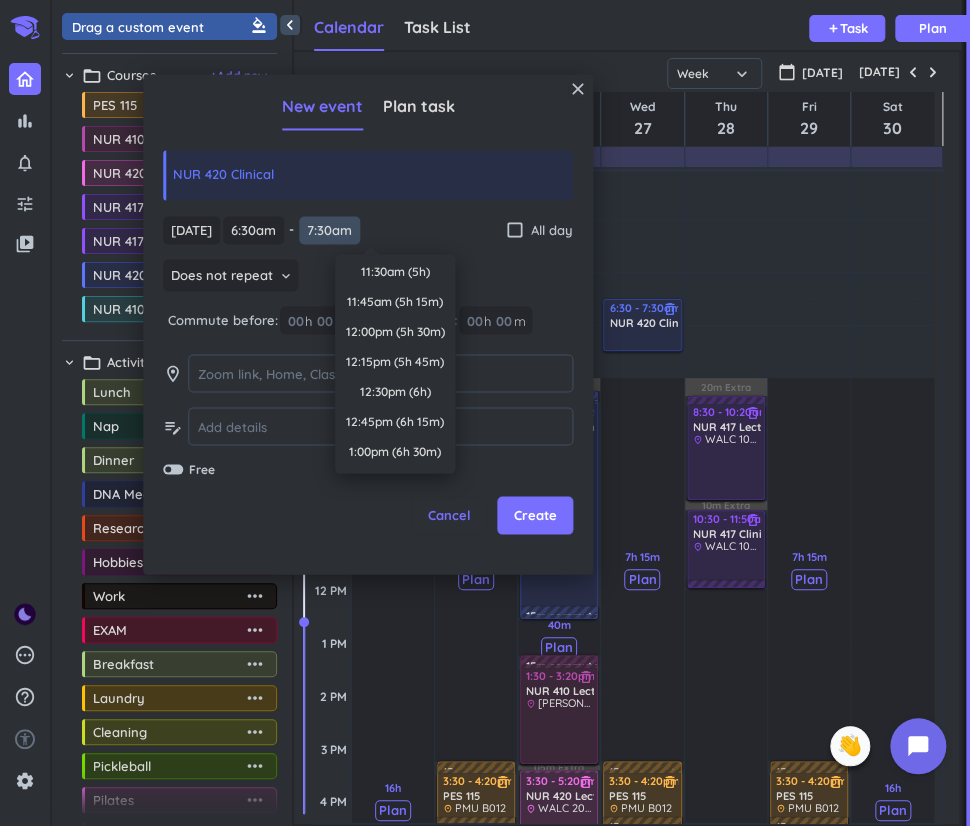 scroll, scrollTop: 574, scrollLeft: 0, axis: vertical 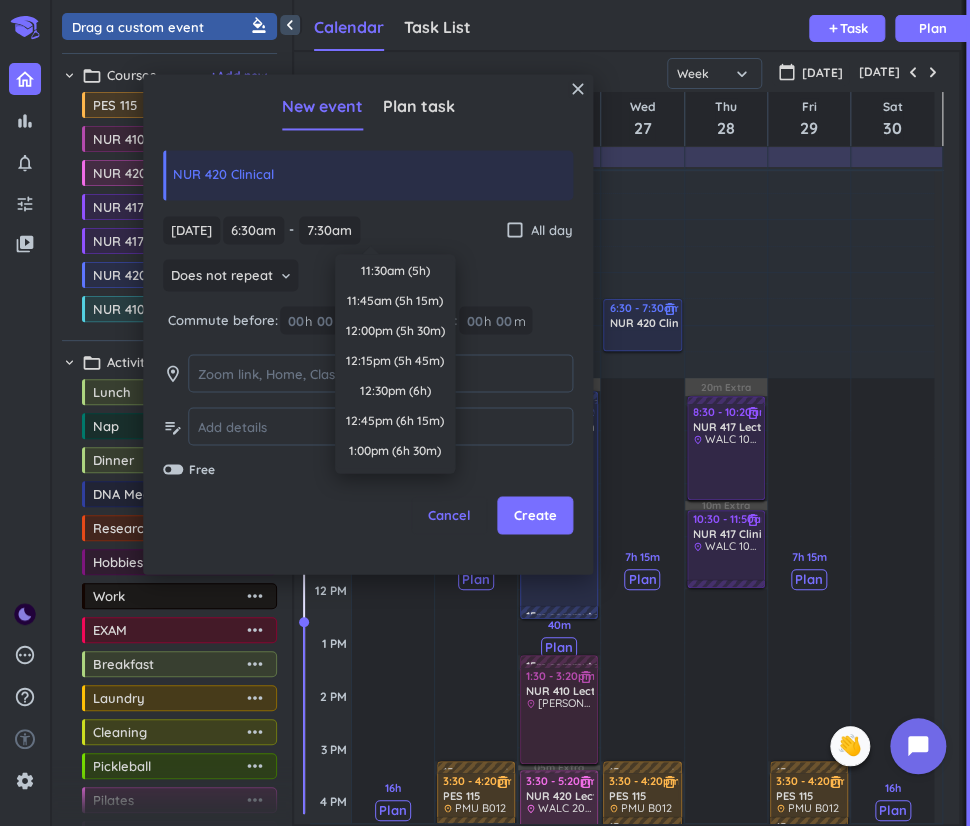 click on "12:30pm (6h)" at bounding box center [395, 390] 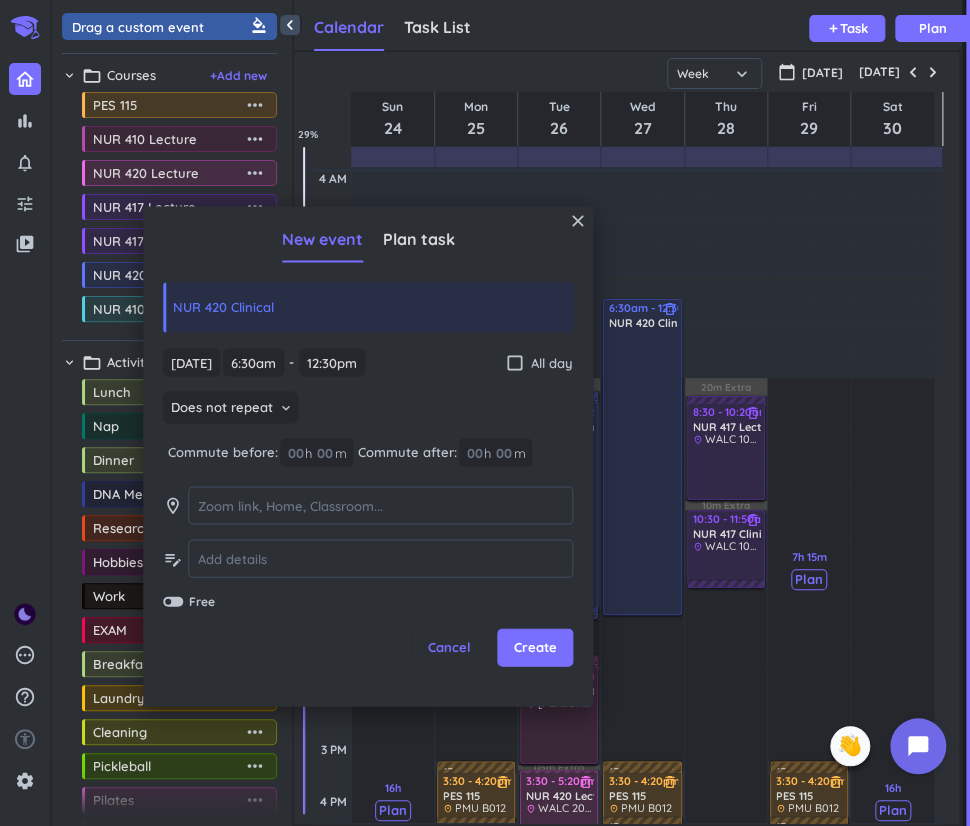 click on "Create" at bounding box center [535, 648] 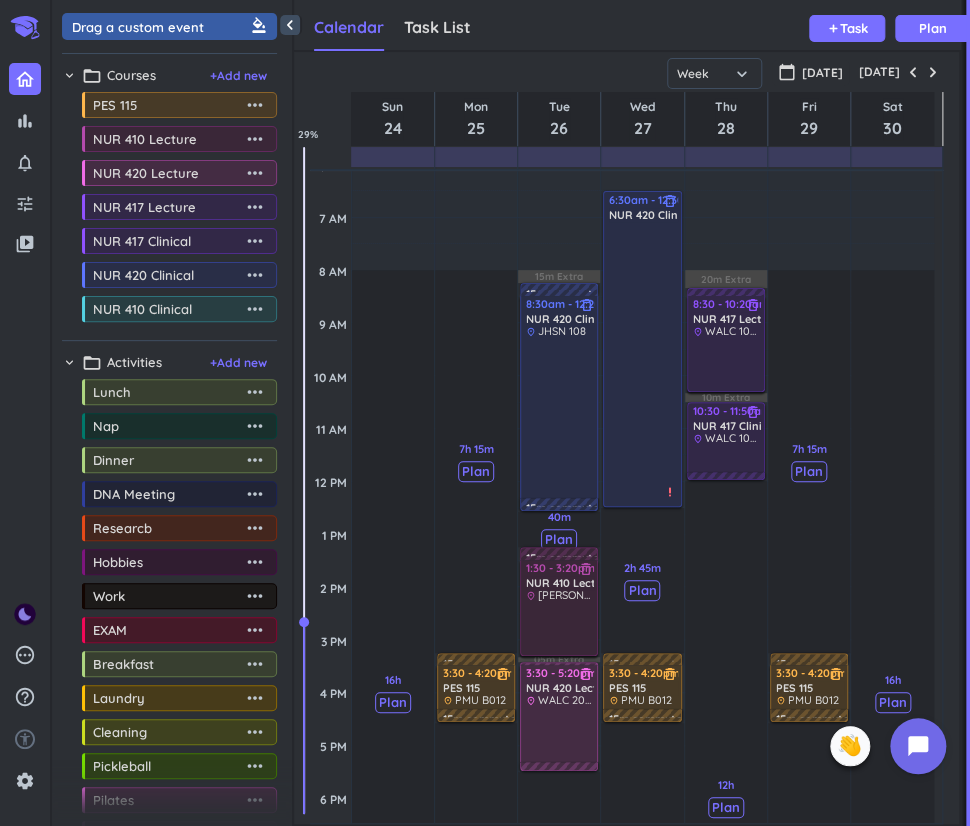 scroll, scrollTop: 113, scrollLeft: 0, axis: vertical 